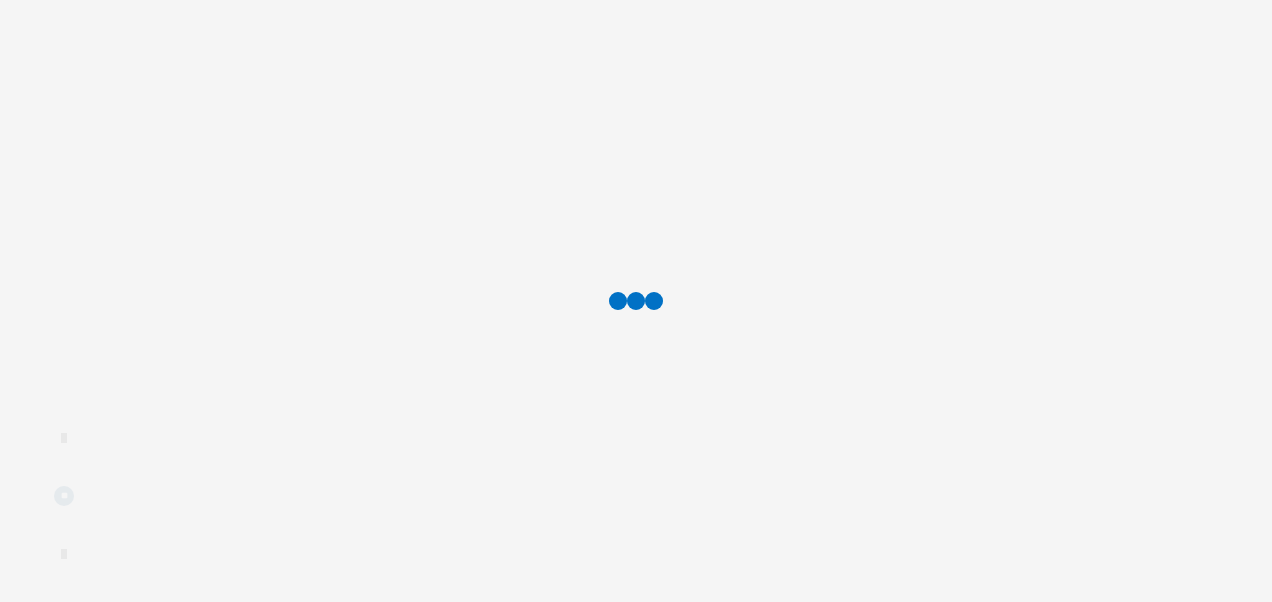 scroll, scrollTop: 0, scrollLeft: 0, axis: both 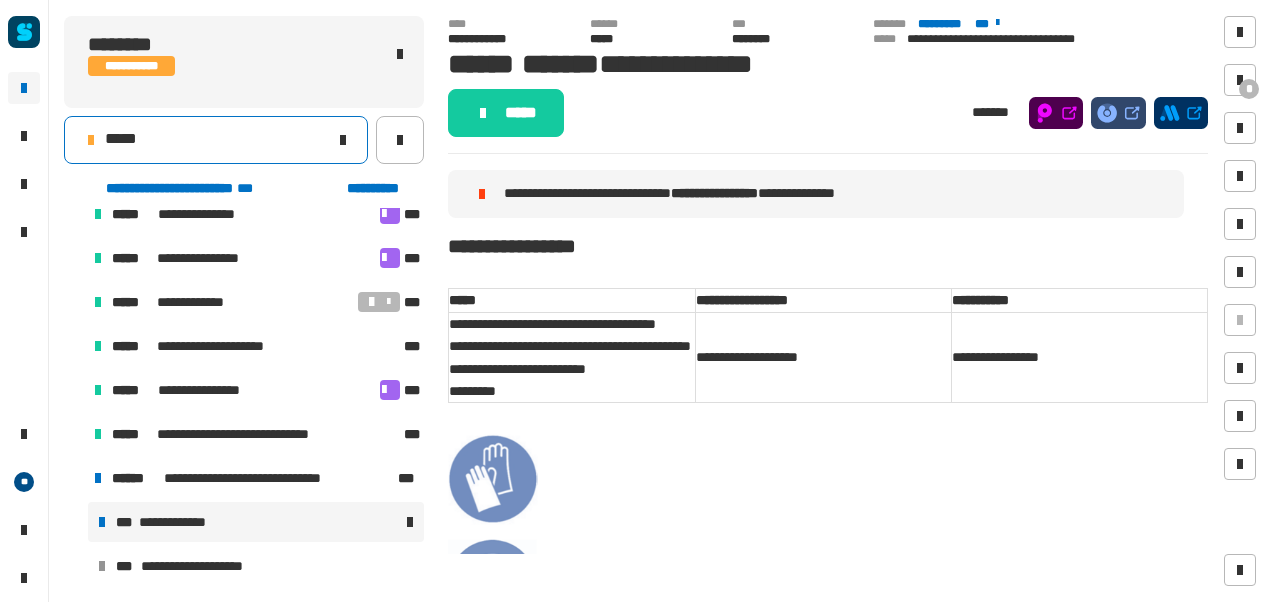 click on "*****" 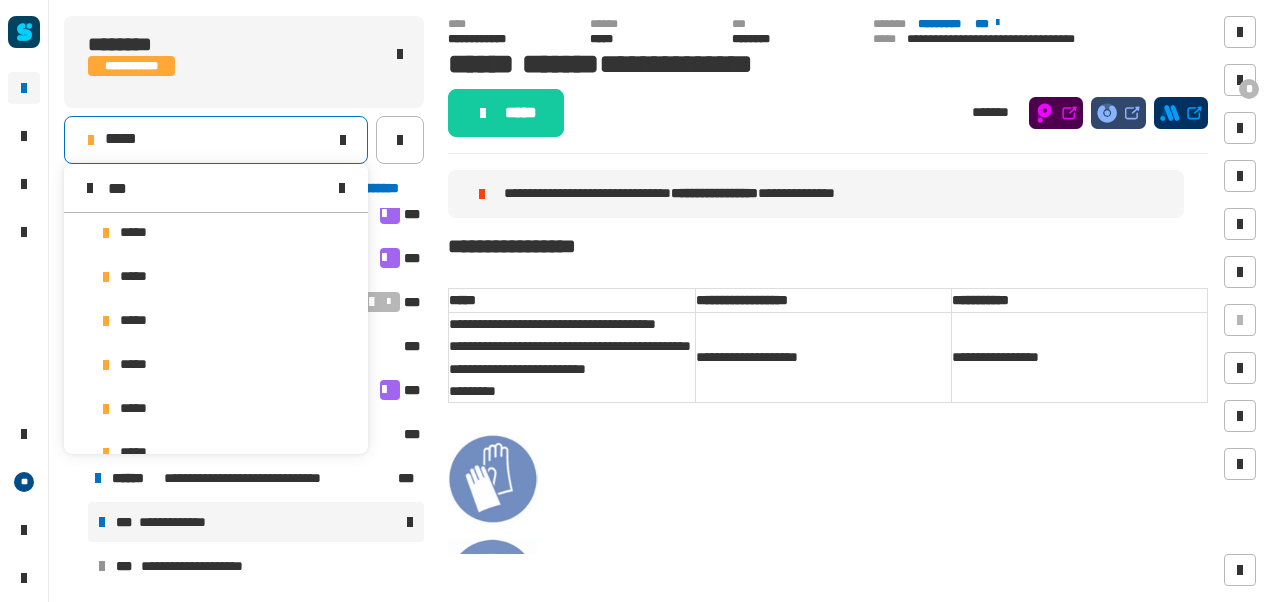 scroll, scrollTop: 0, scrollLeft: 0, axis: both 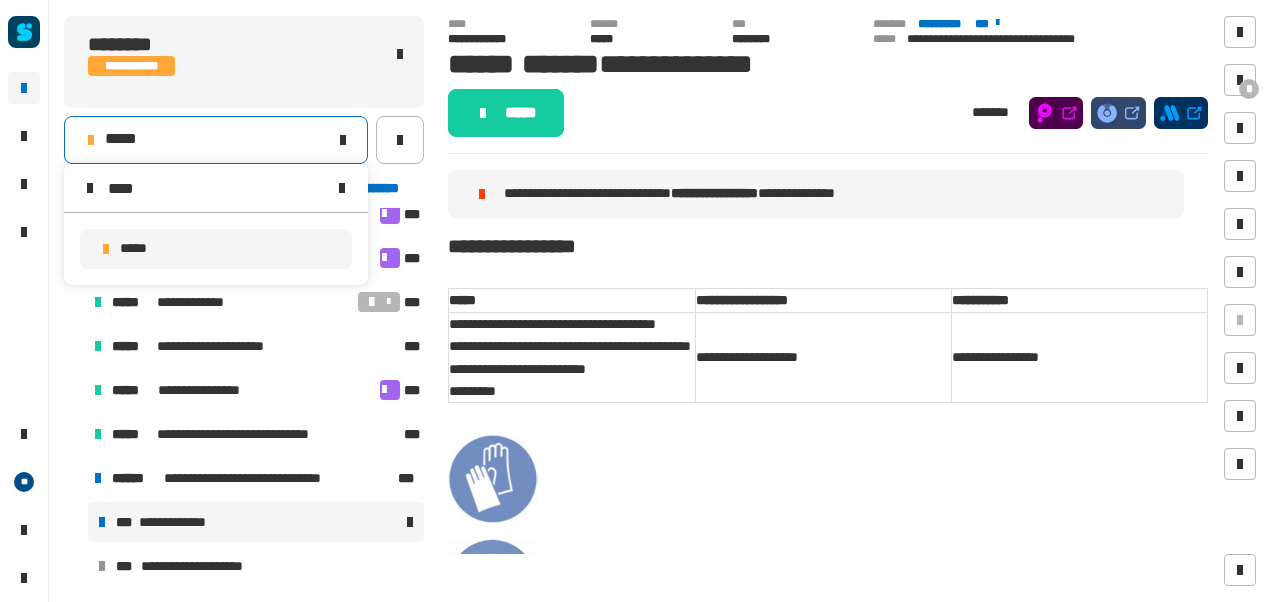 type on "****" 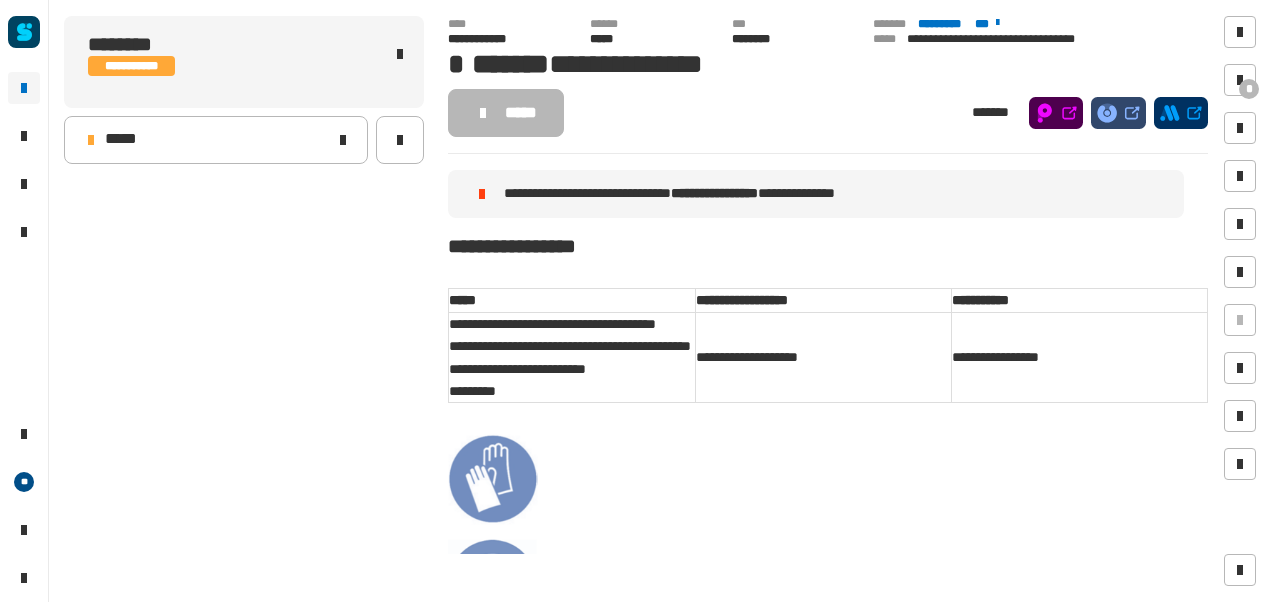 scroll, scrollTop: 0, scrollLeft: 0, axis: both 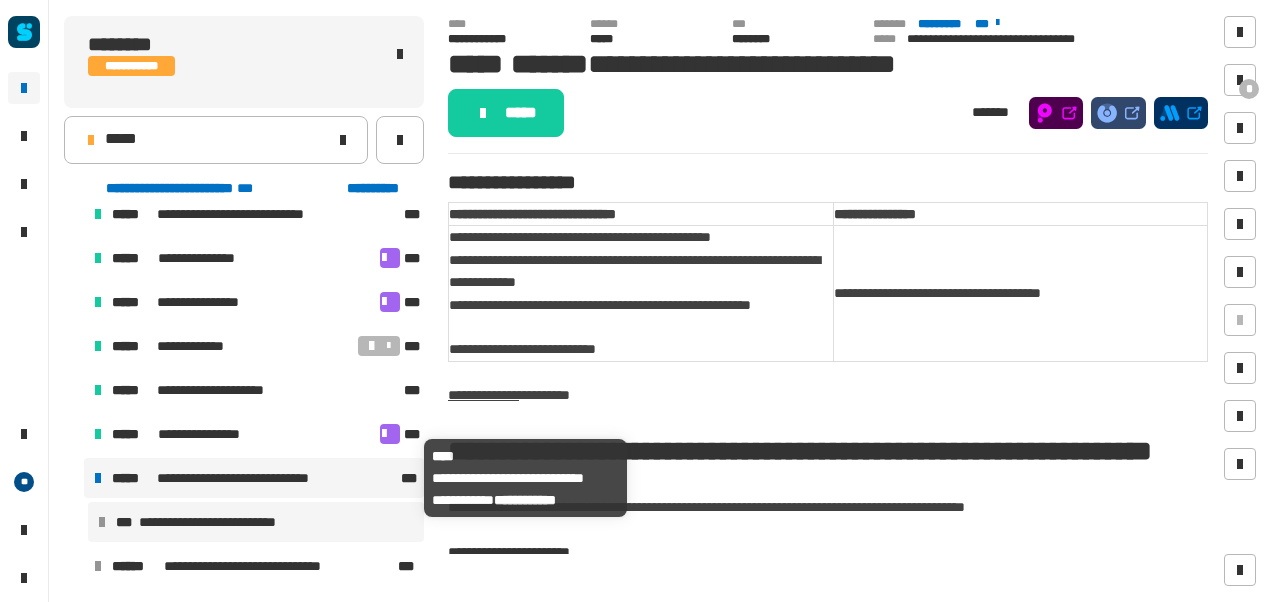 click on "**********" at bounding box center (250, 478) 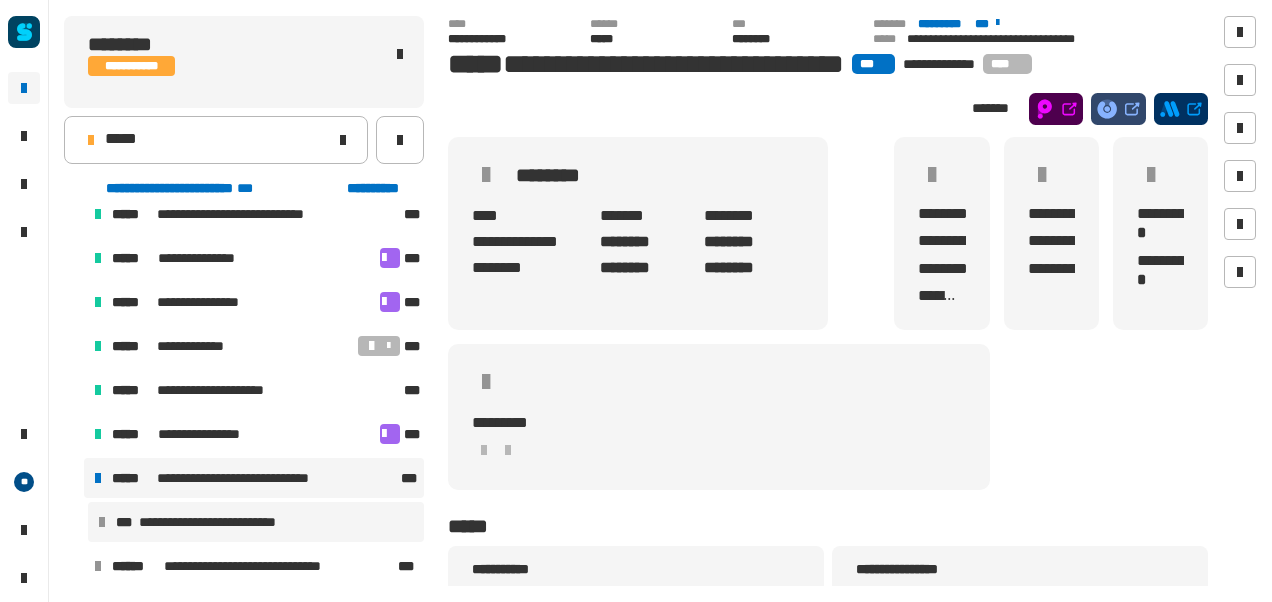 click on "**********" at bounding box center (256, 522) 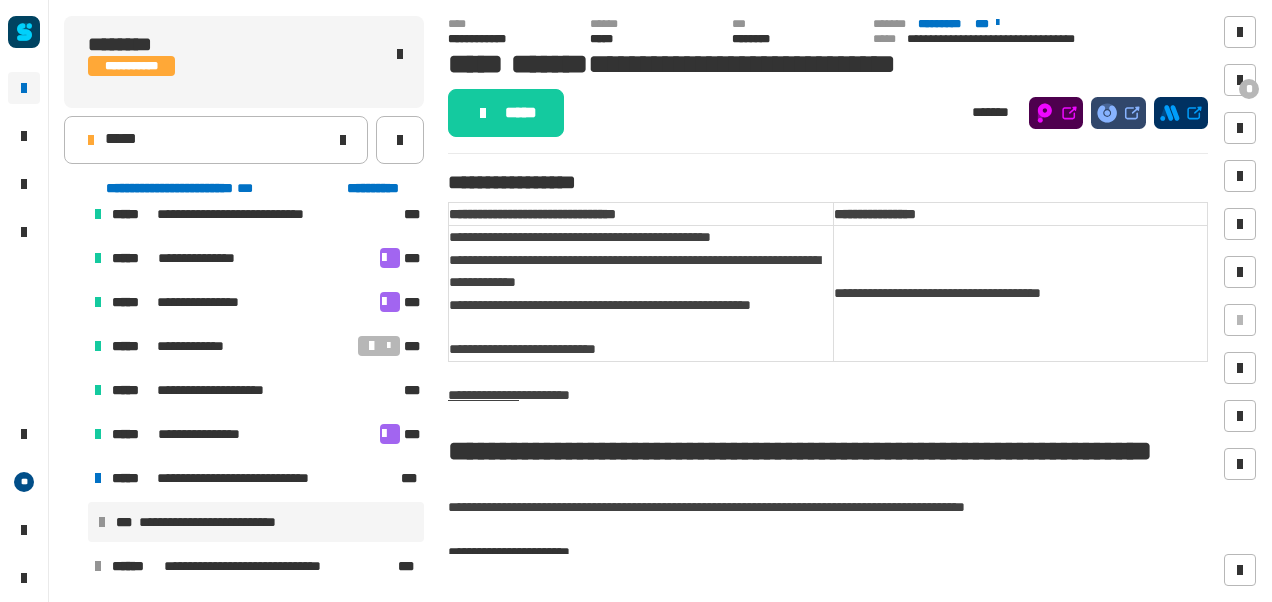 click on "**********" 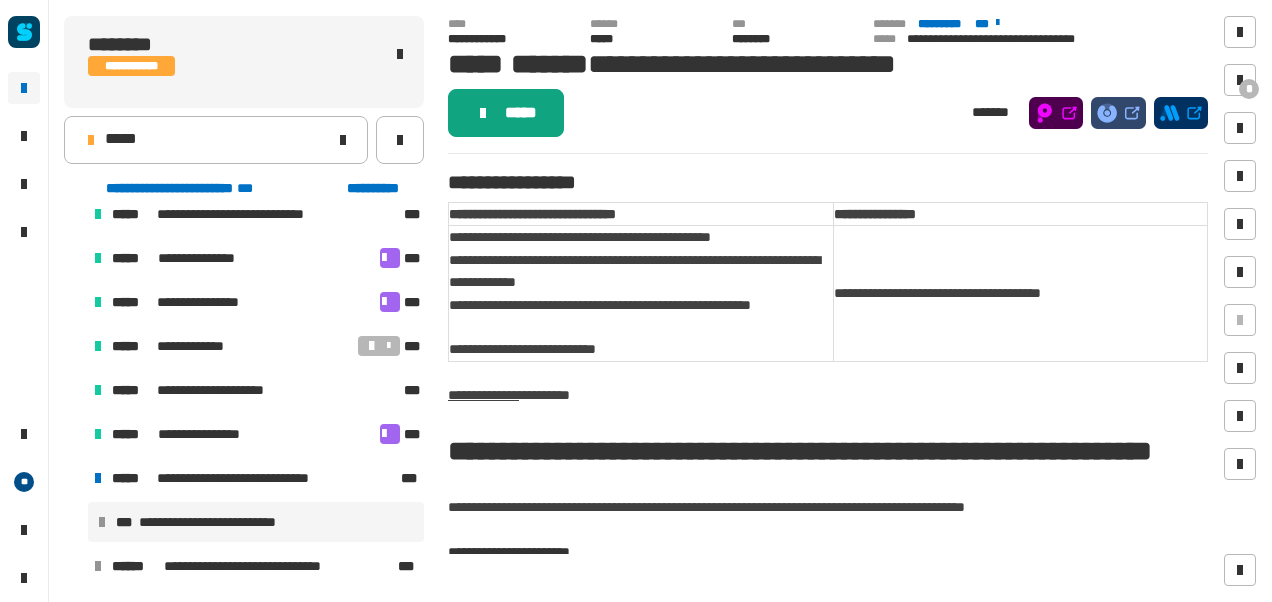 click on "*****" 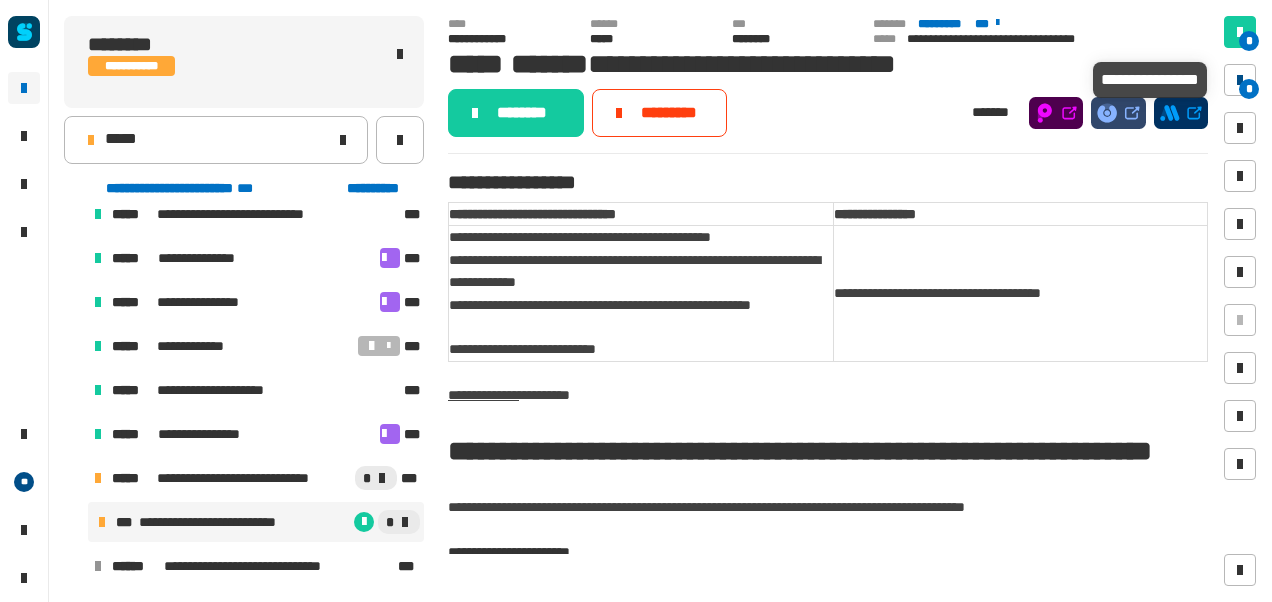 click at bounding box center [1240, 80] 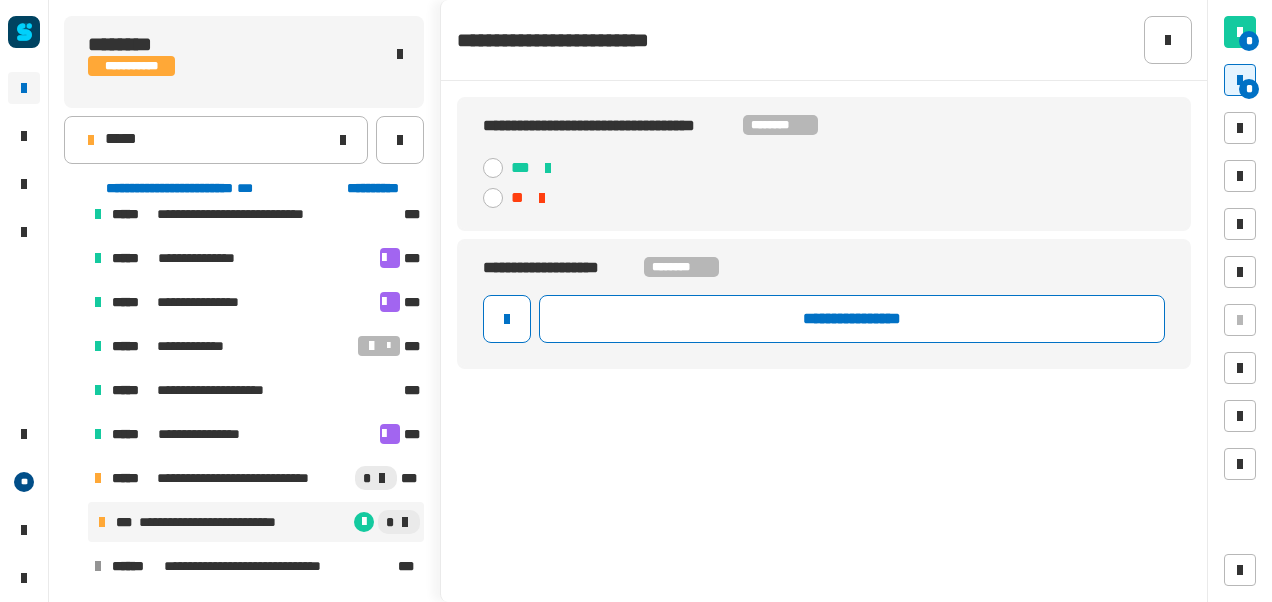 click 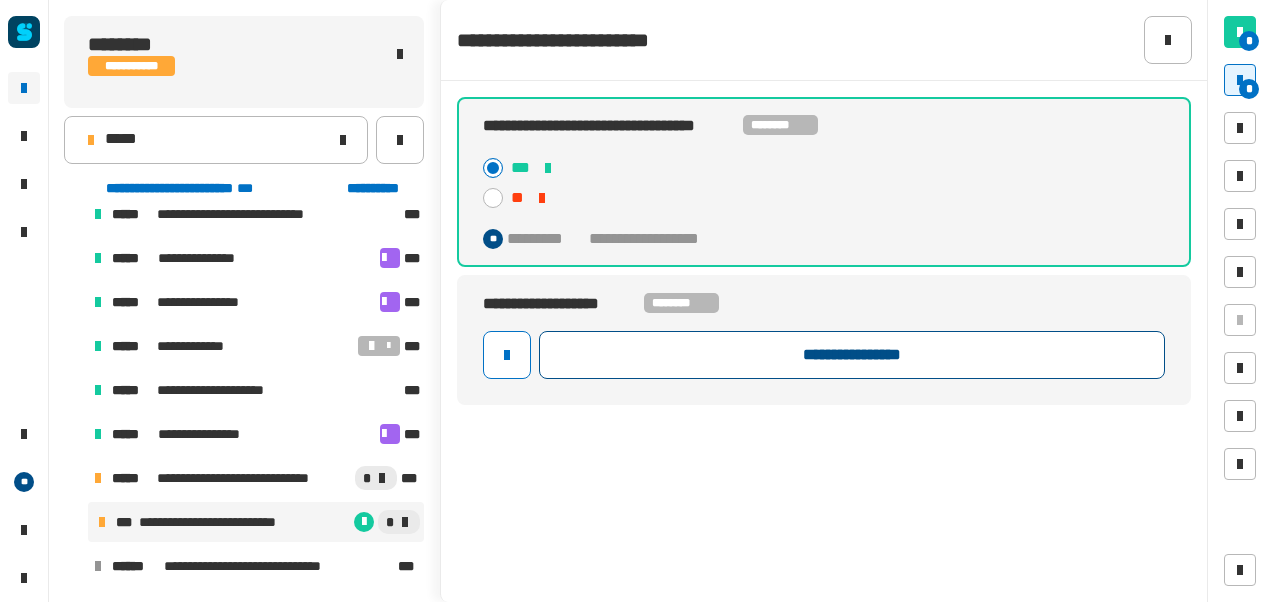 click on "**********" 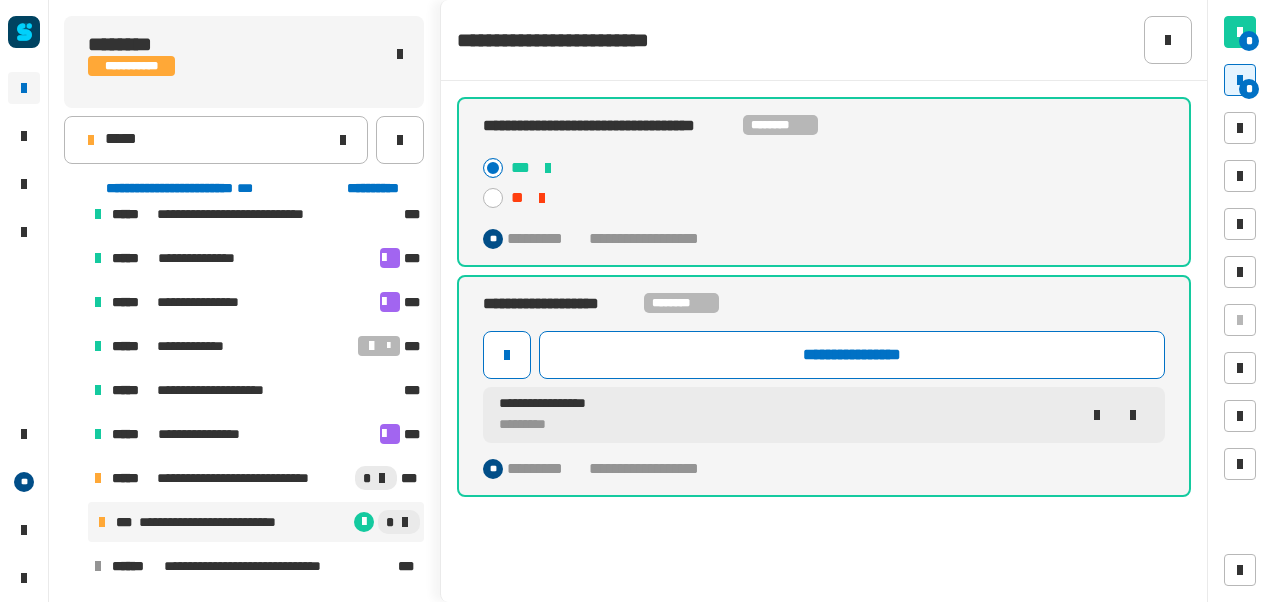 click on "* *" 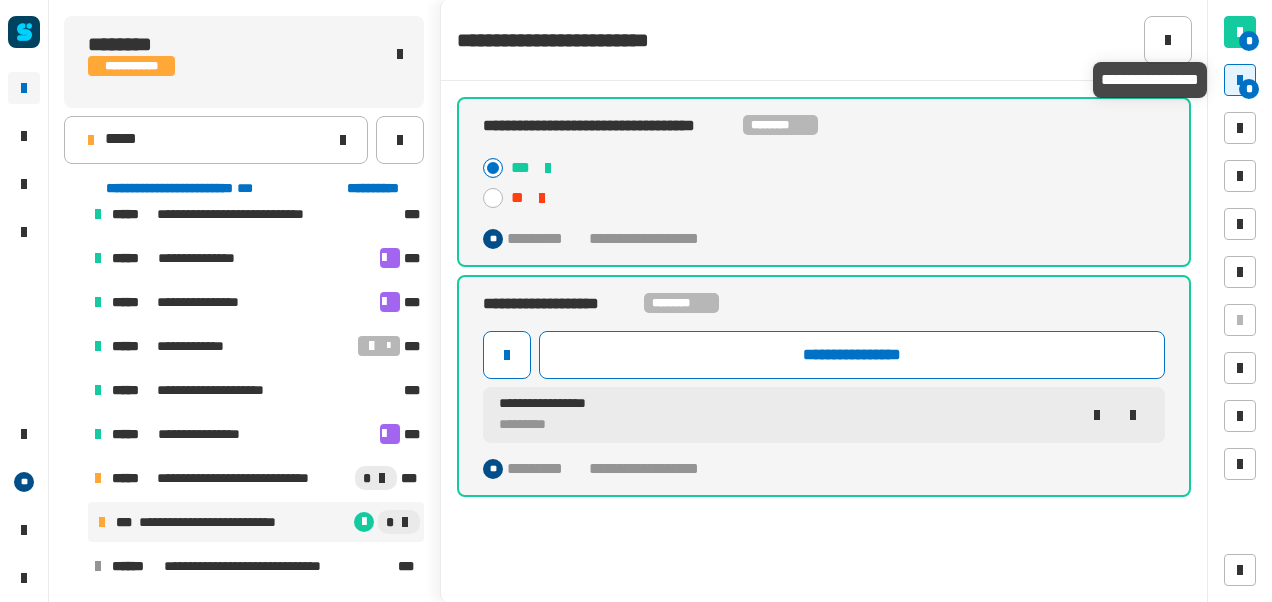 click on "*" at bounding box center [1240, 80] 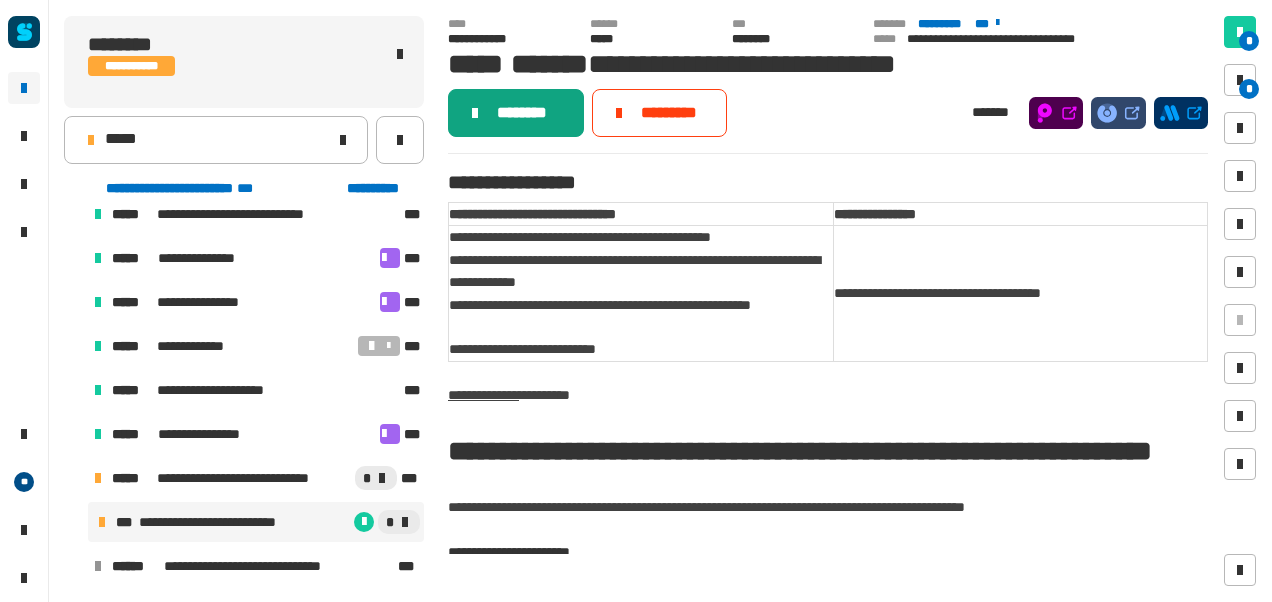 click on "********" 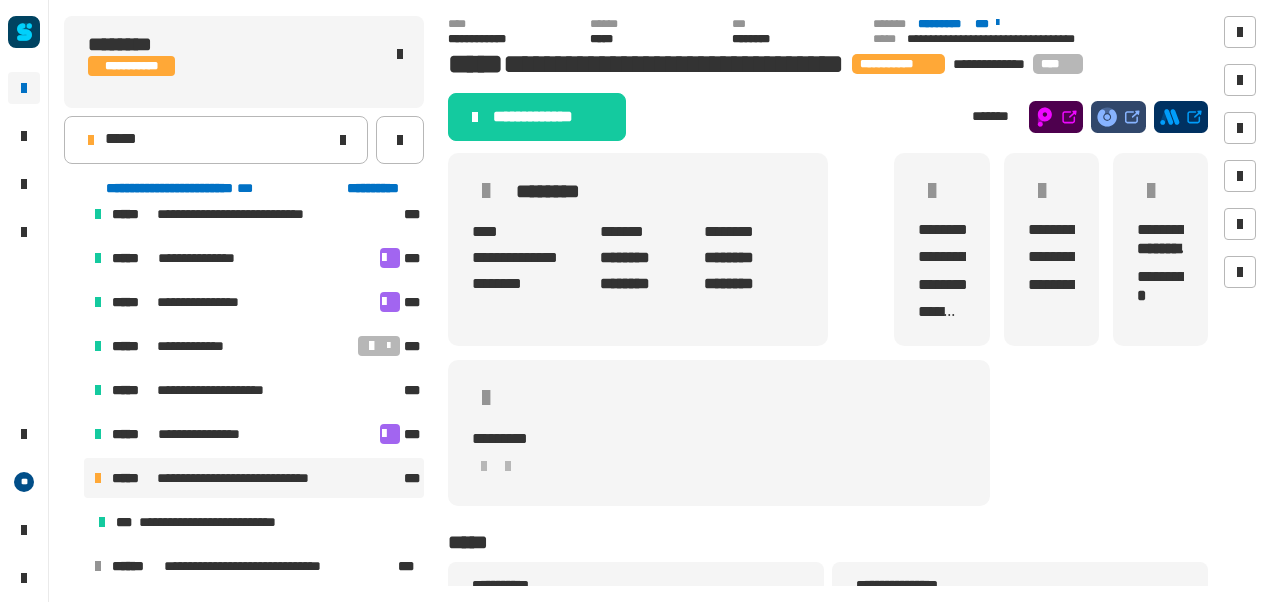 click on "**********" 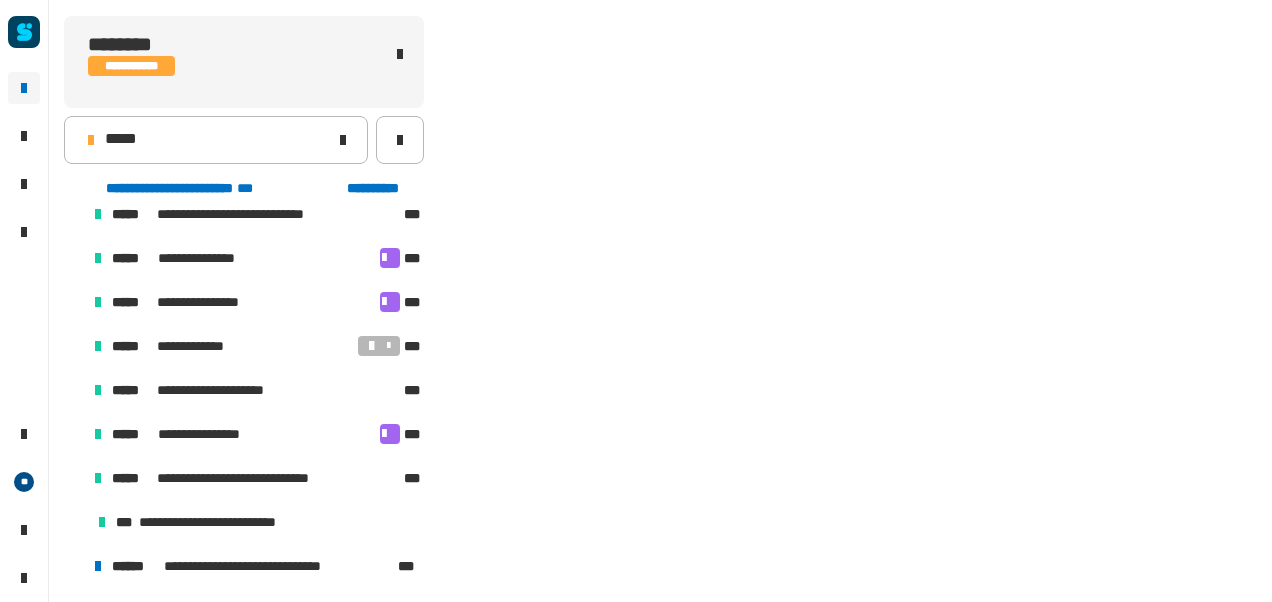 scroll, scrollTop: 194, scrollLeft: 0, axis: vertical 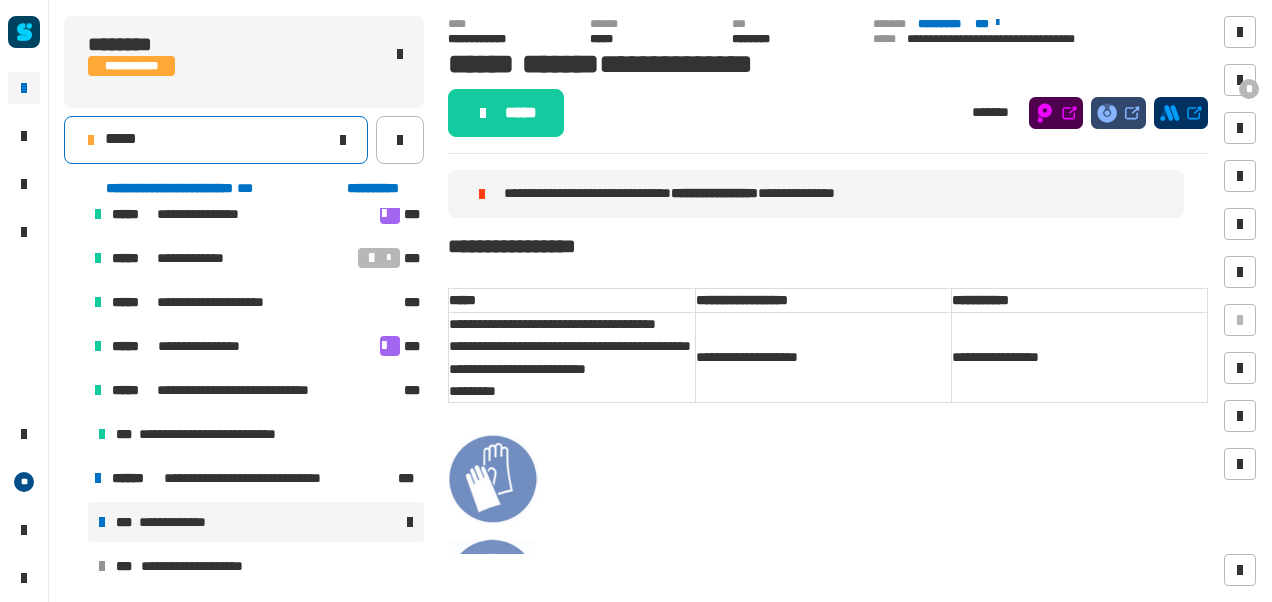 click on "*****" 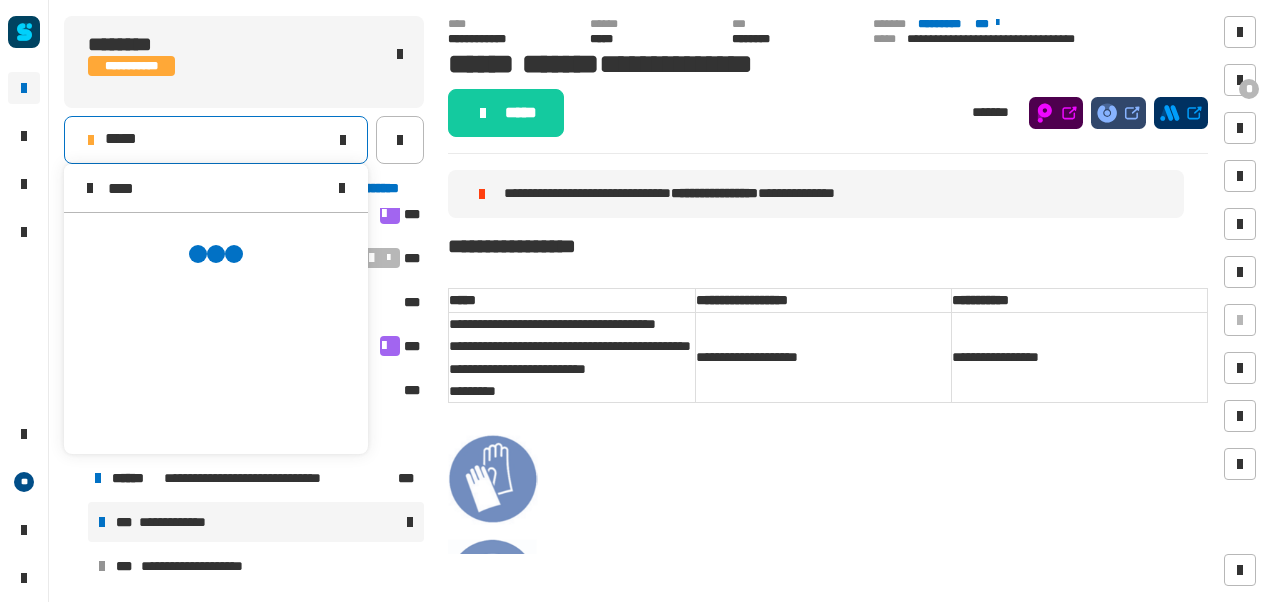 scroll, scrollTop: 0, scrollLeft: 0, axis: both 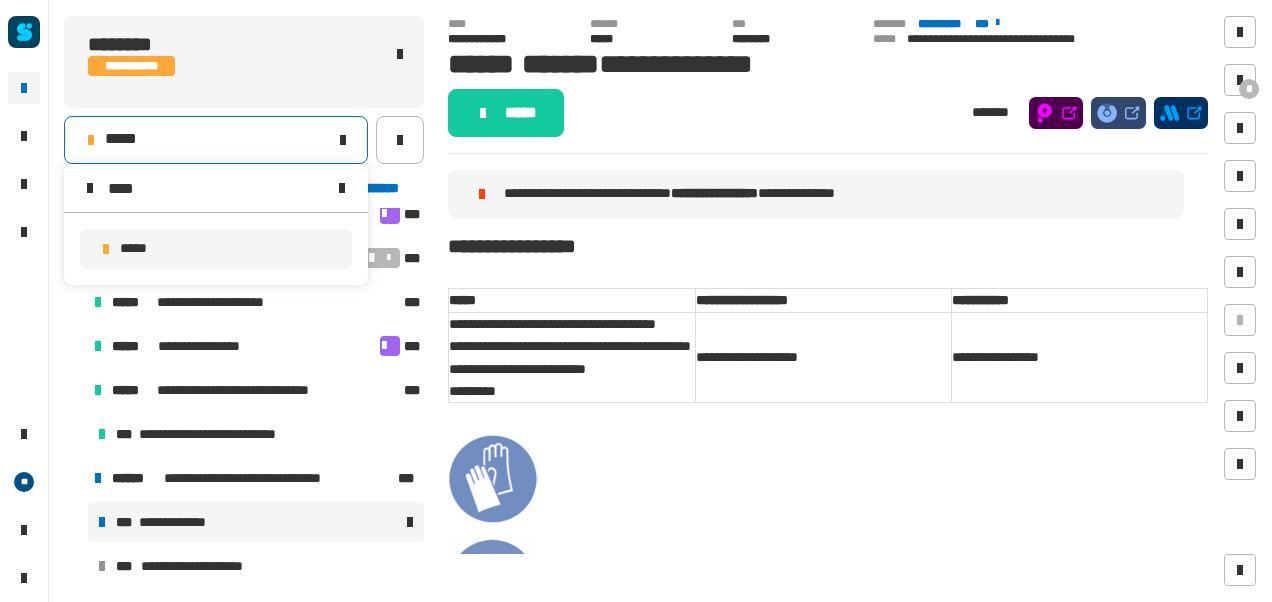 type on "****" 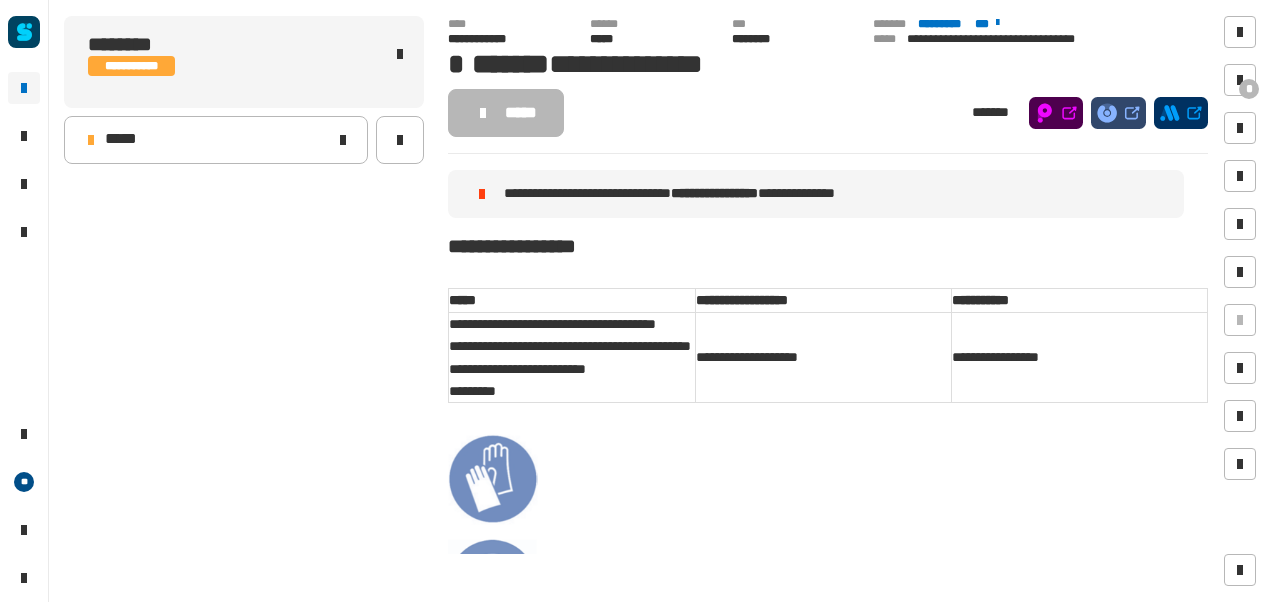 scroll, scrollTop: 0, scrollLeft: 0, axis: both 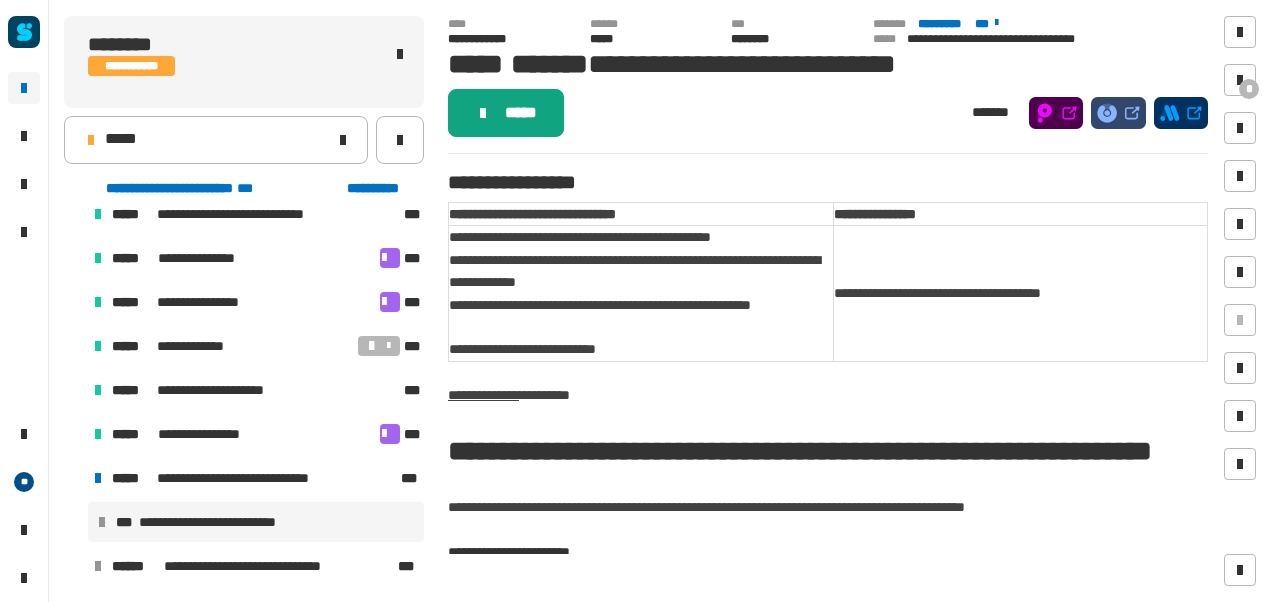 click on "*****" 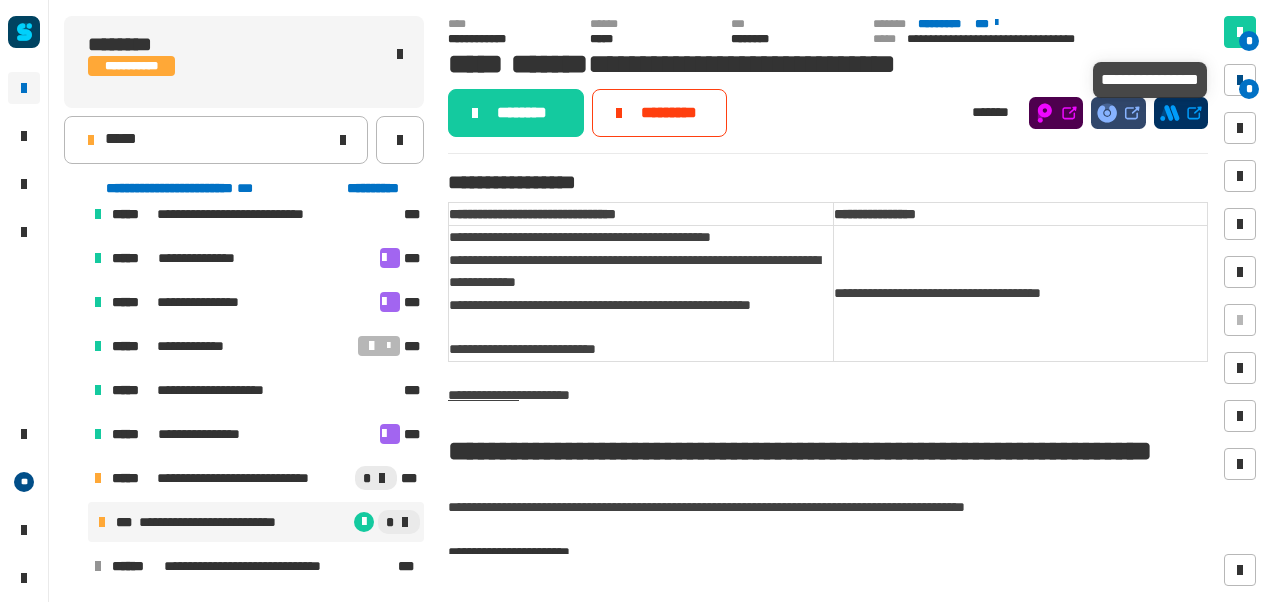 click at bounding box center [1240, 80] 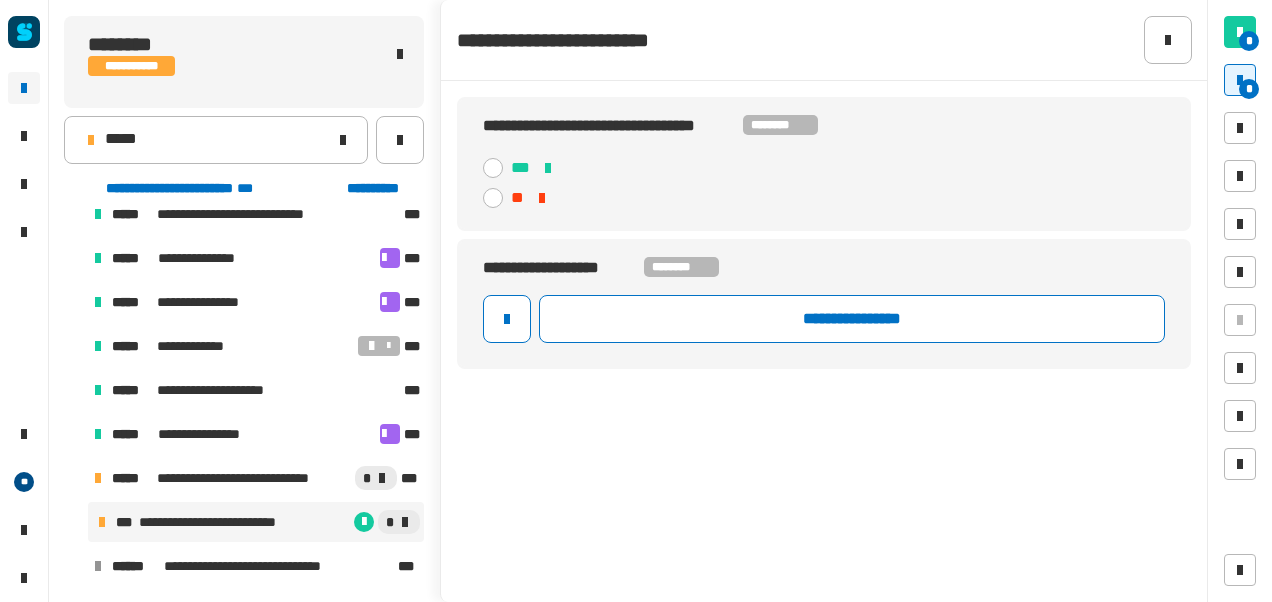 click 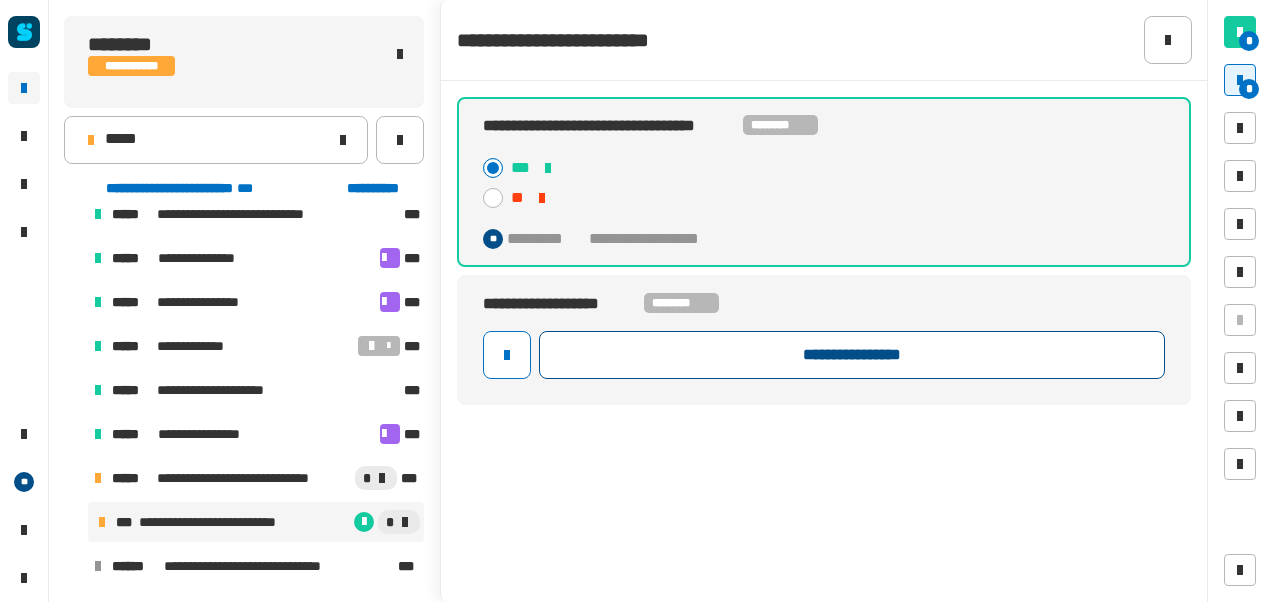 click on "**********" 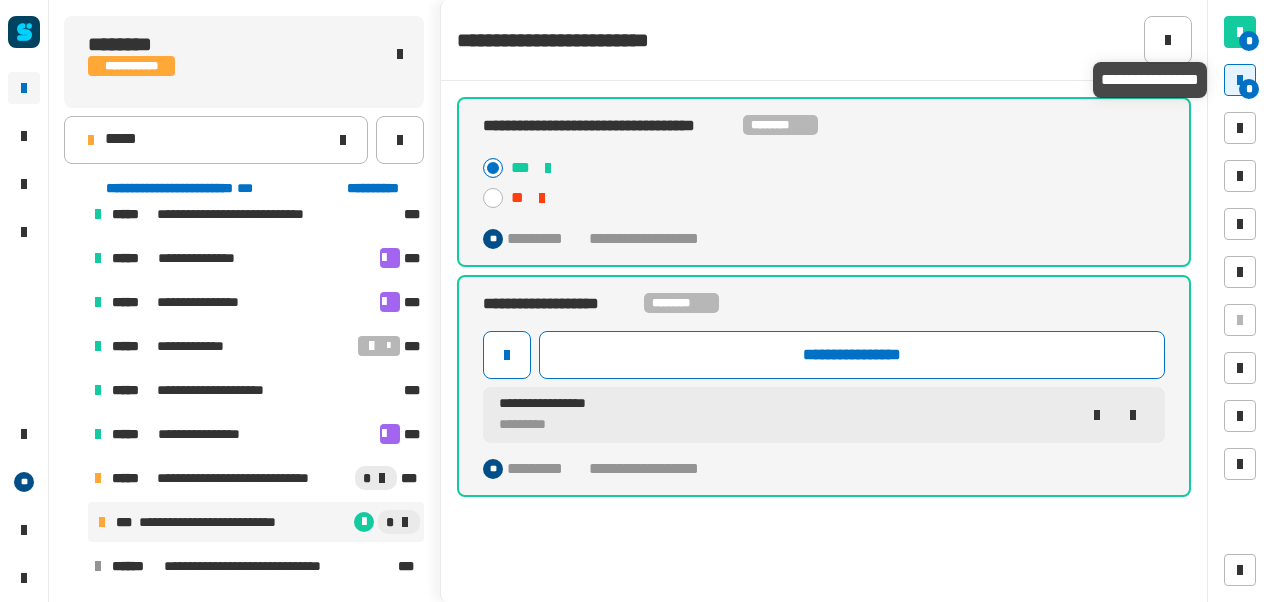 click on "*" at bounding box center (1240, 80) 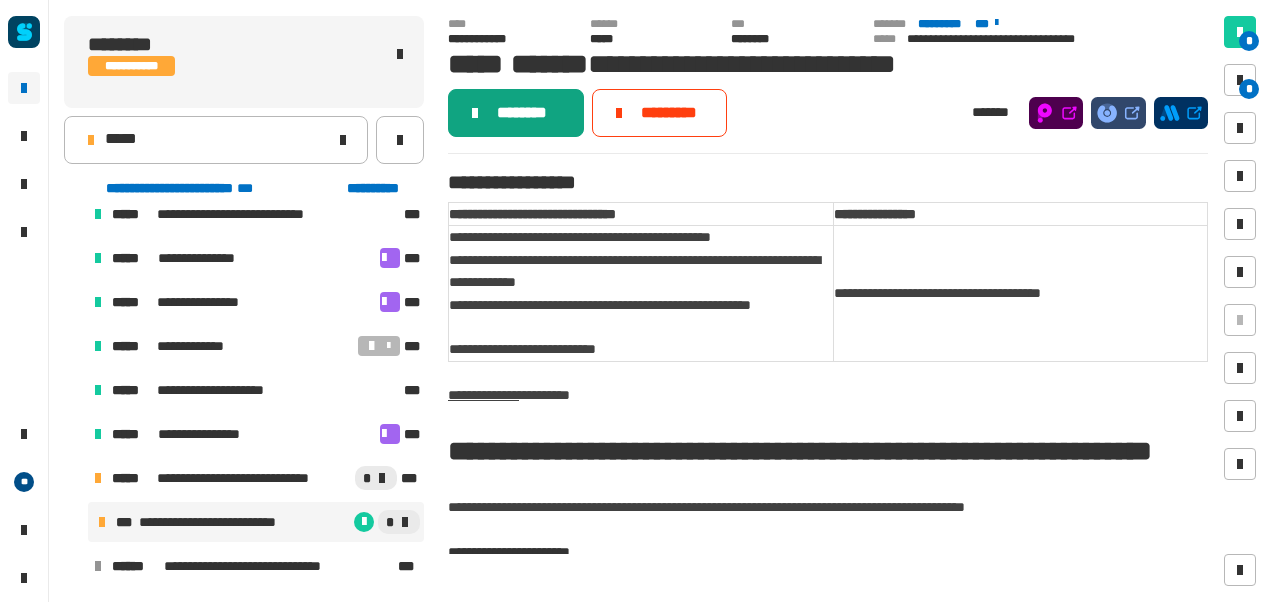 click on "********" 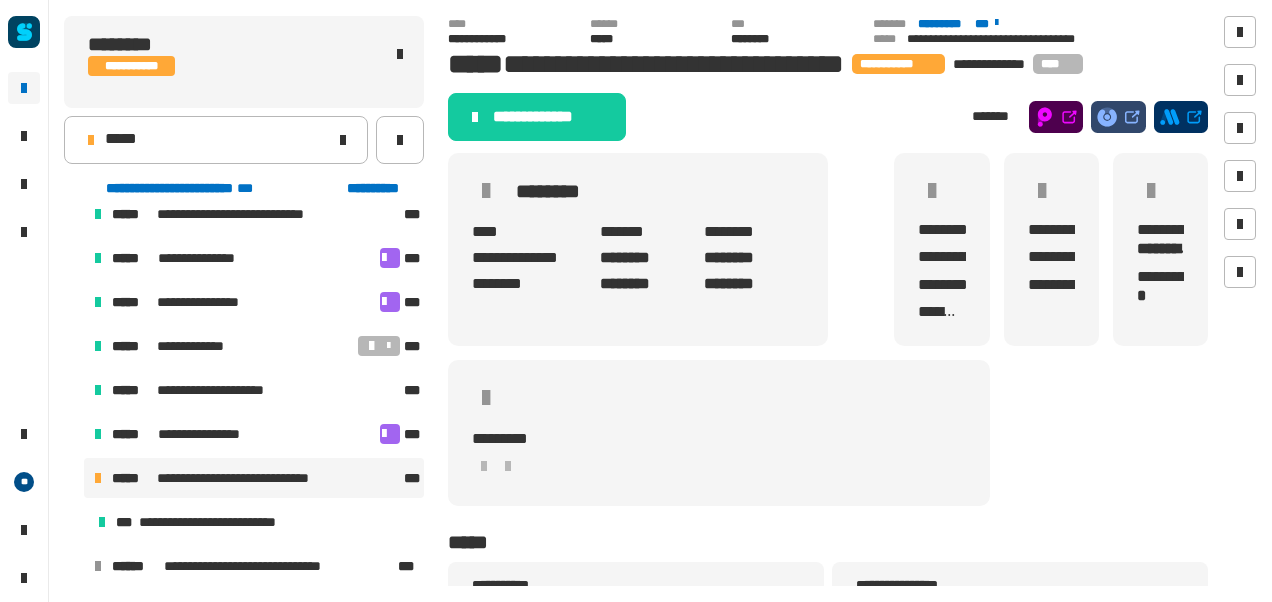 click on "**********" 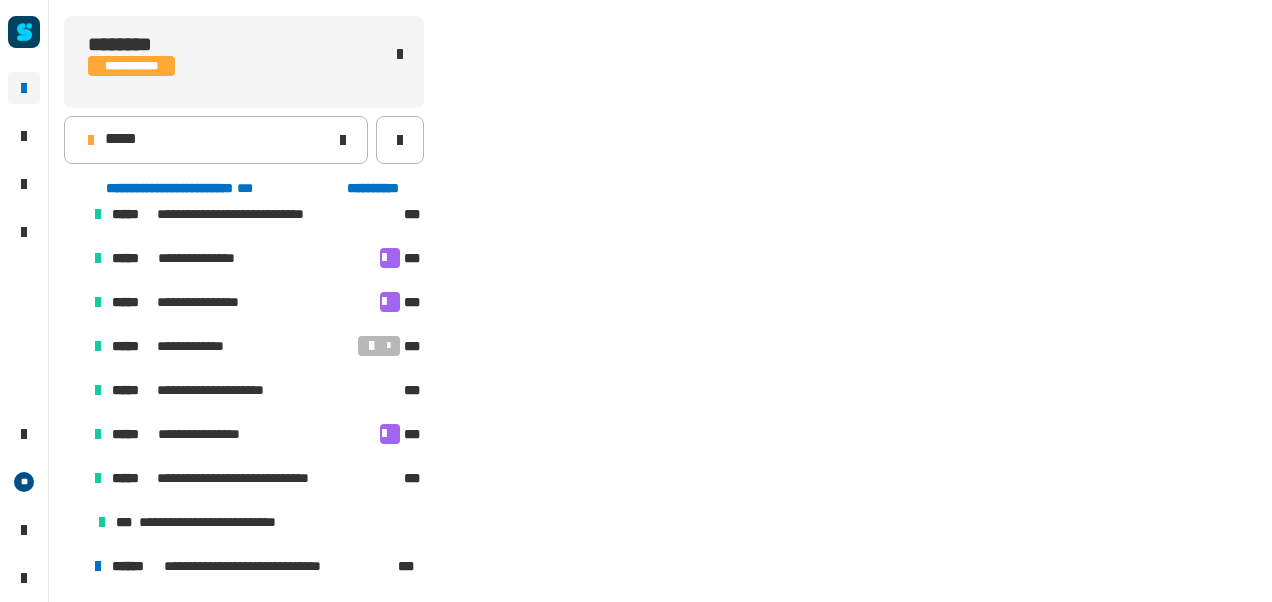 scroll, scrollTop: 194, scrollLeft: 0, axis: vertical 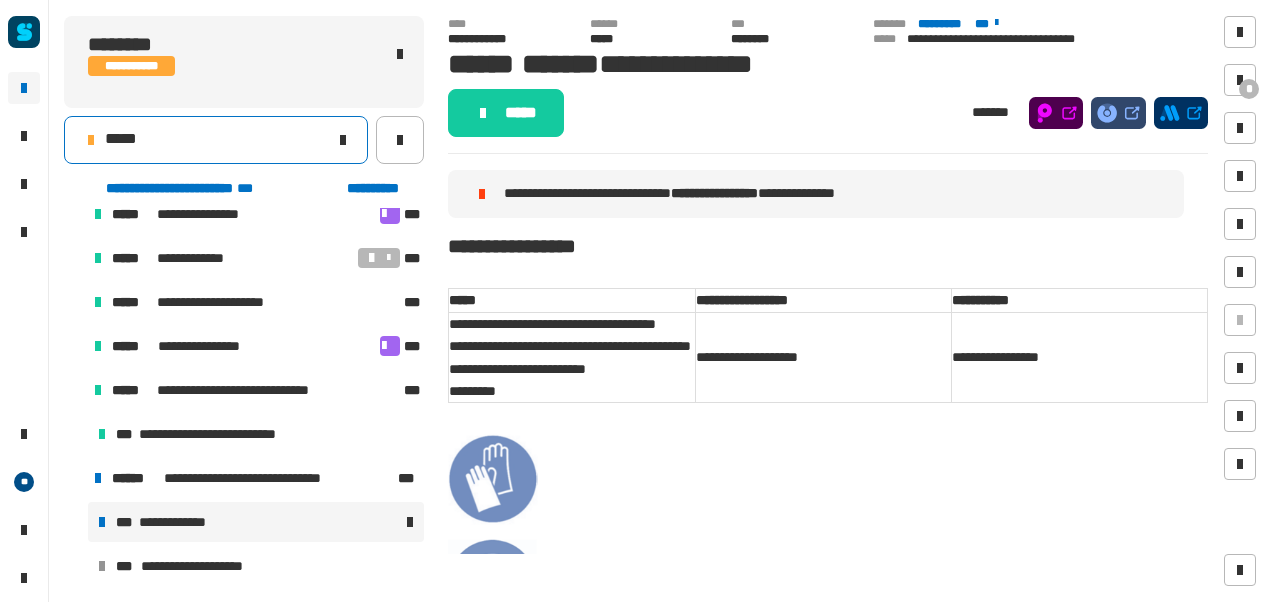 click on "*****" 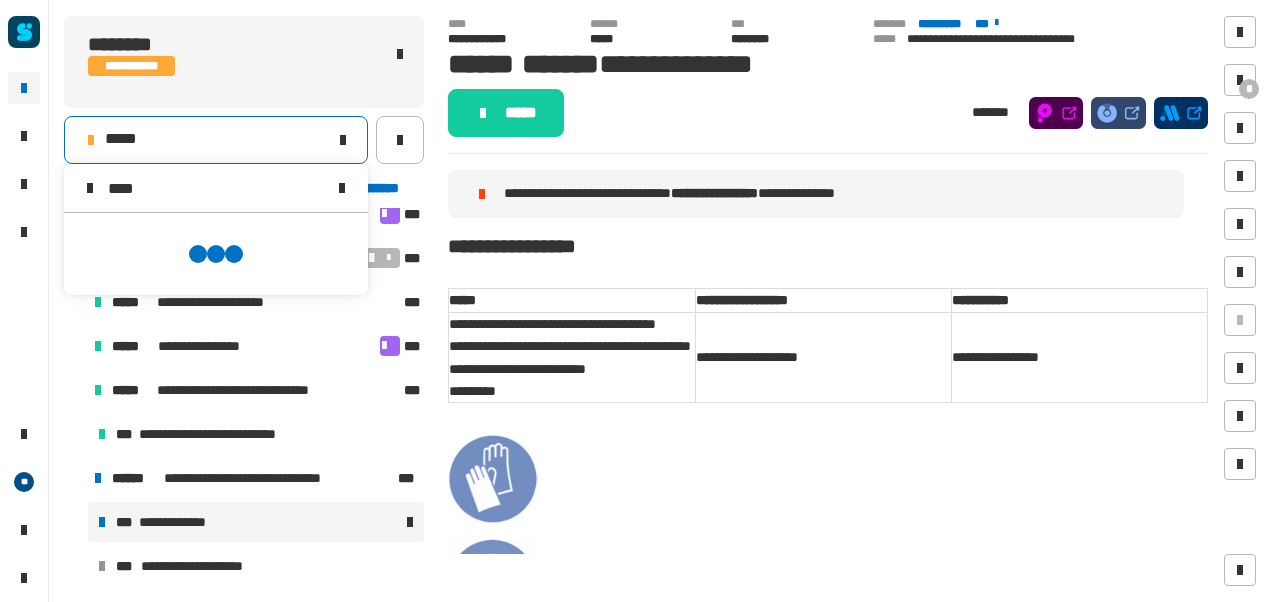 scroll, scrollTop: 0, scrollLeft: 0, axis: both 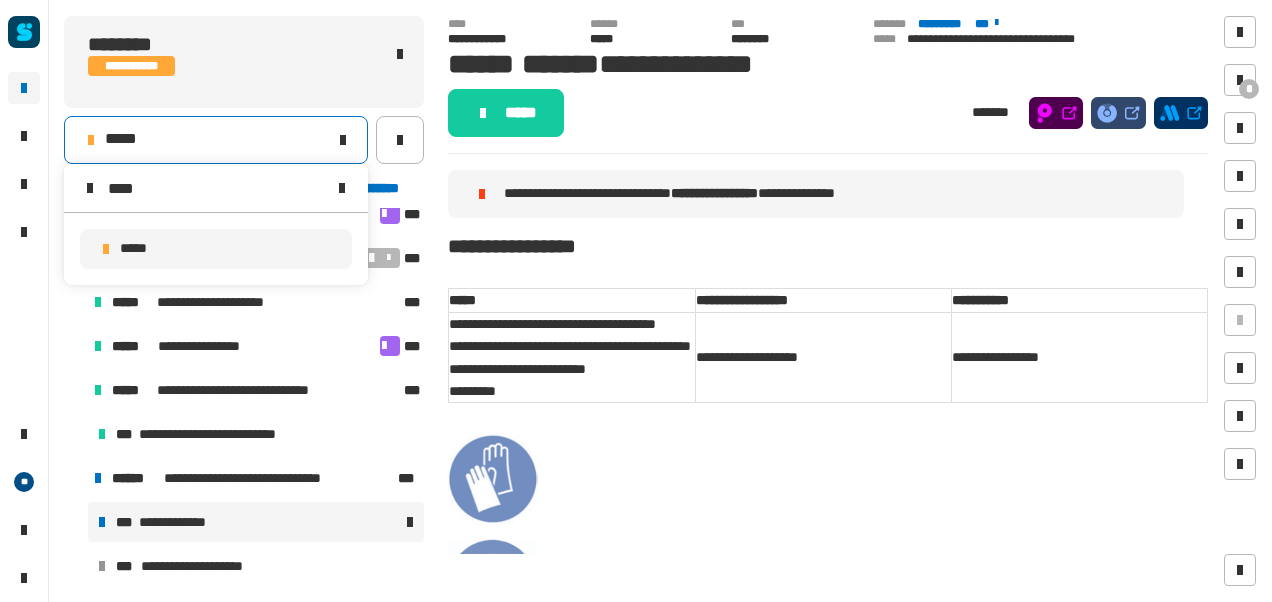 type on "****" 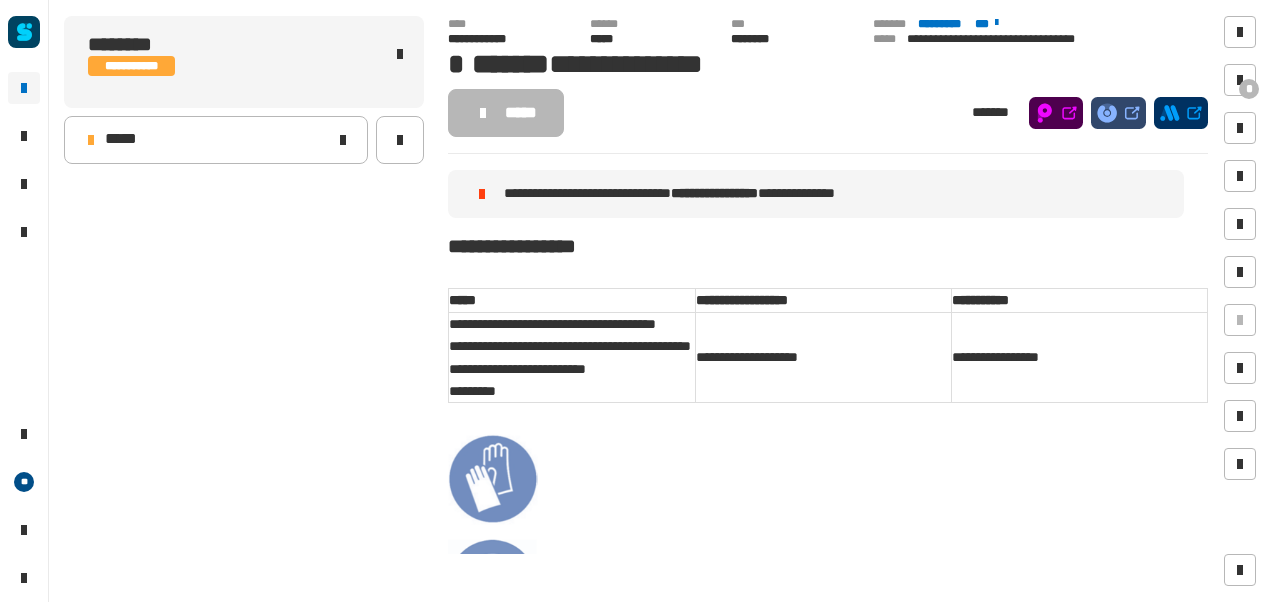 scroll, scrollTop: 0, scrollLeft: 0, axis: both 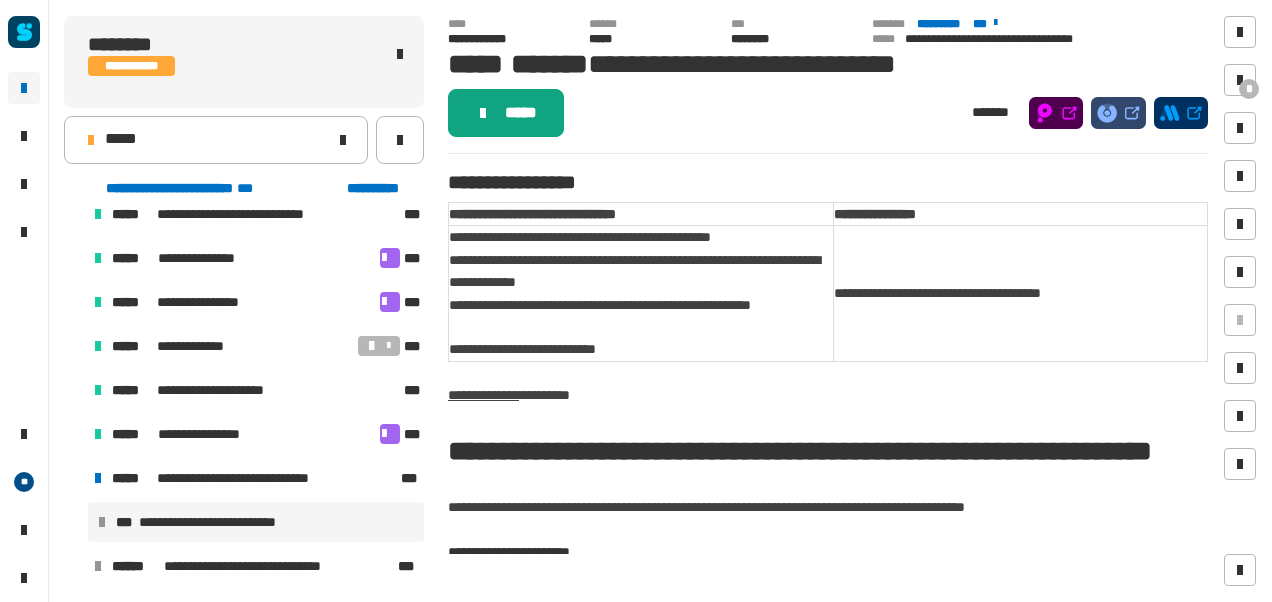 click on "*****" 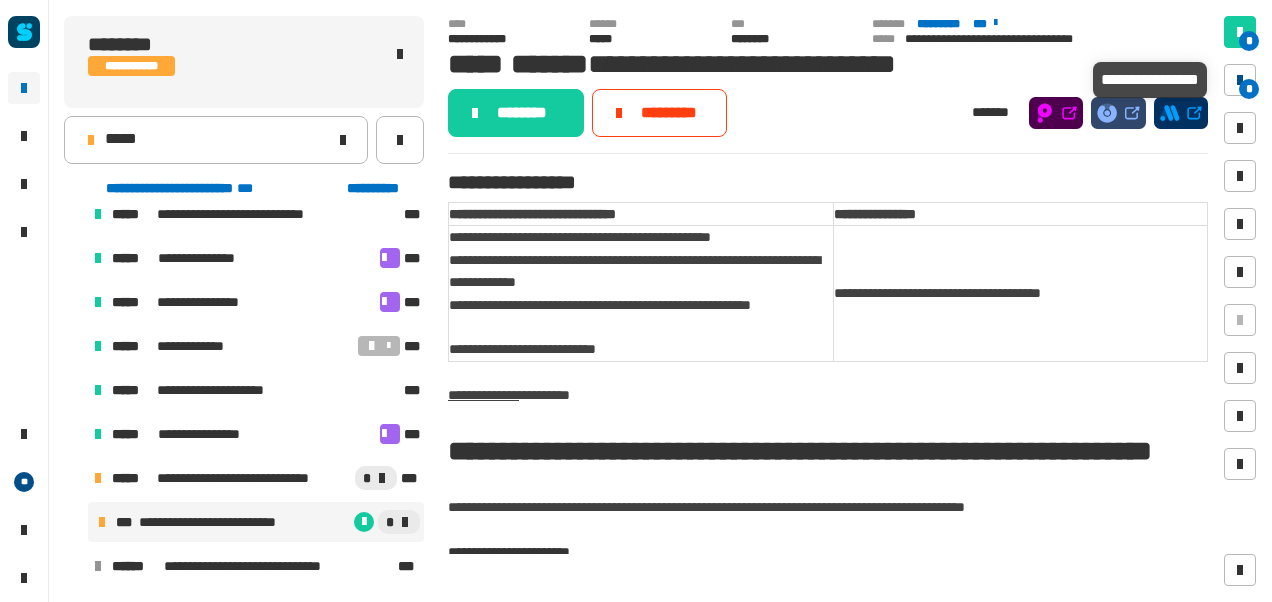 click on "*" at bounding box center (1249, 89) 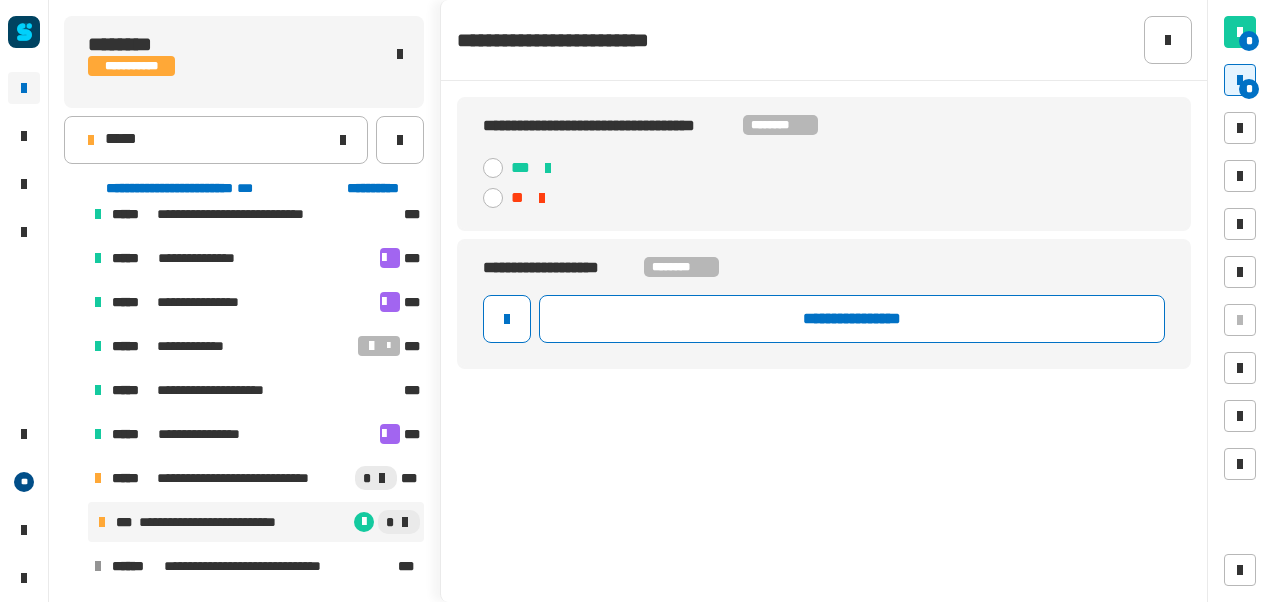 click 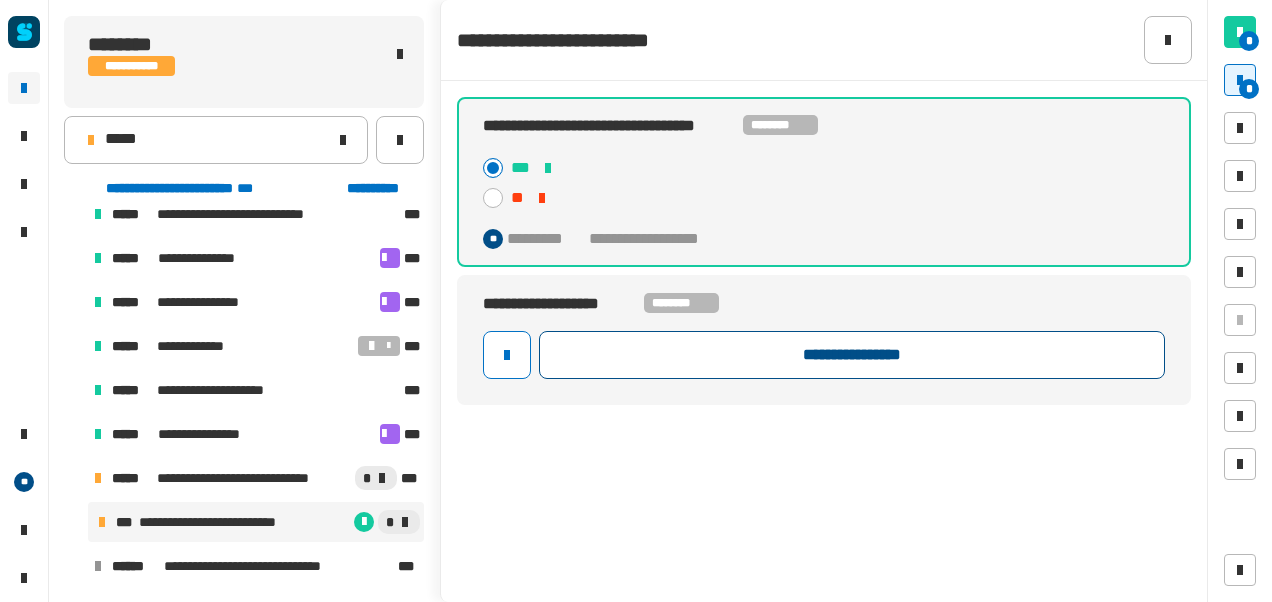 click on "**********" 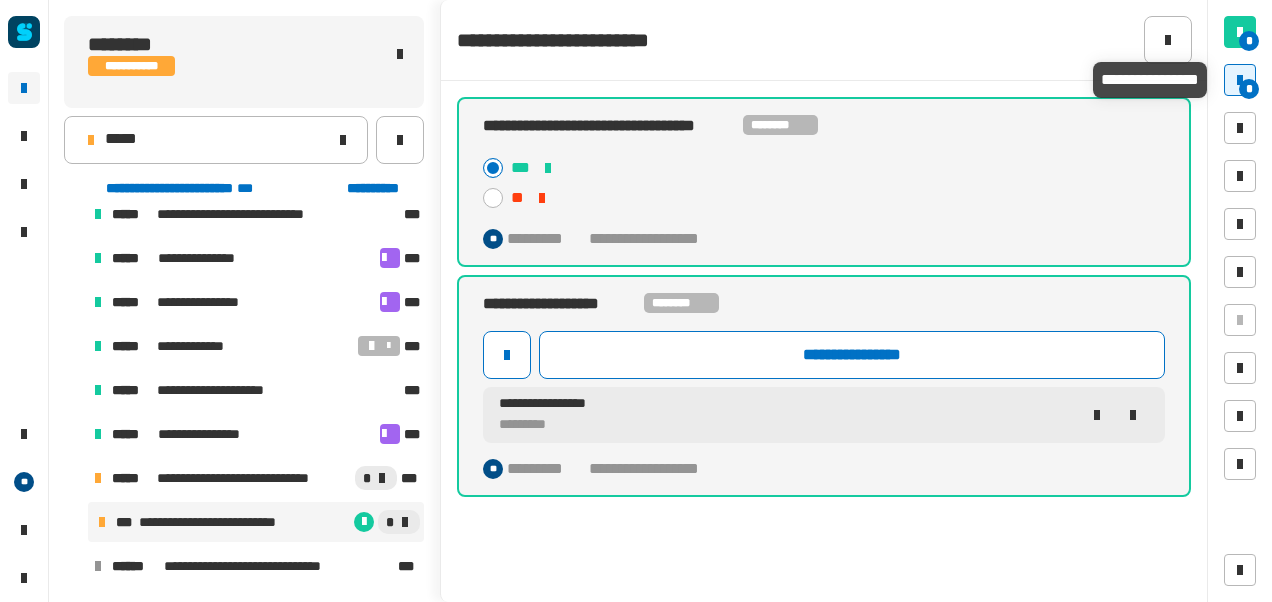 click on "*" at bounding box center (1249, 89) 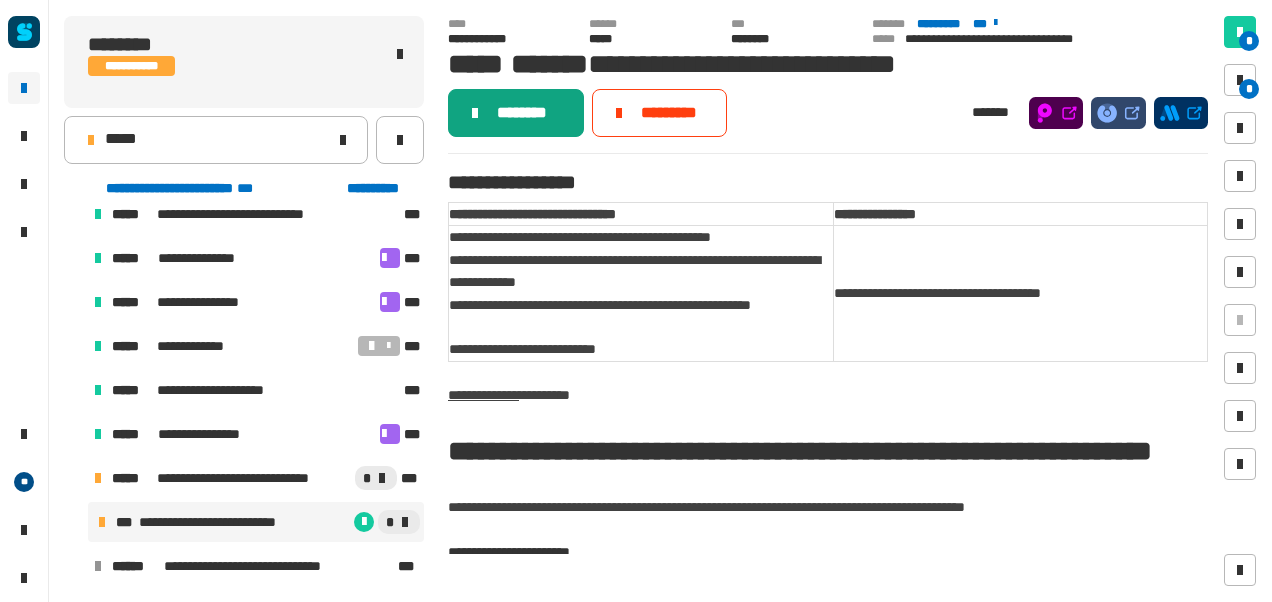 click on "********" 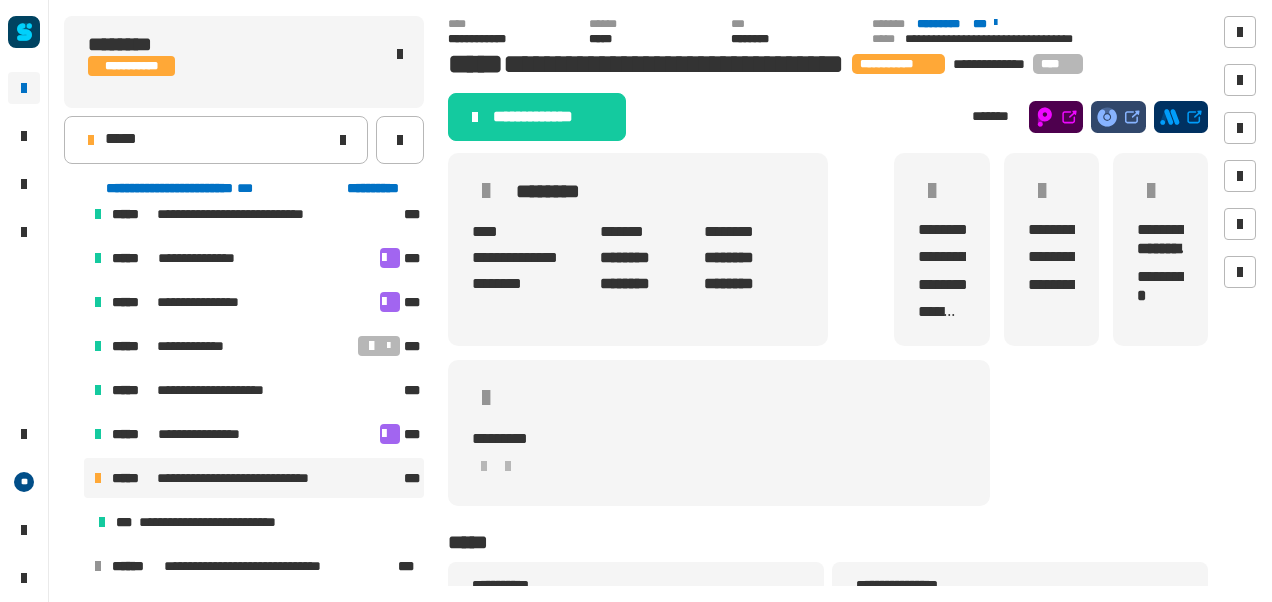 click on "**********" 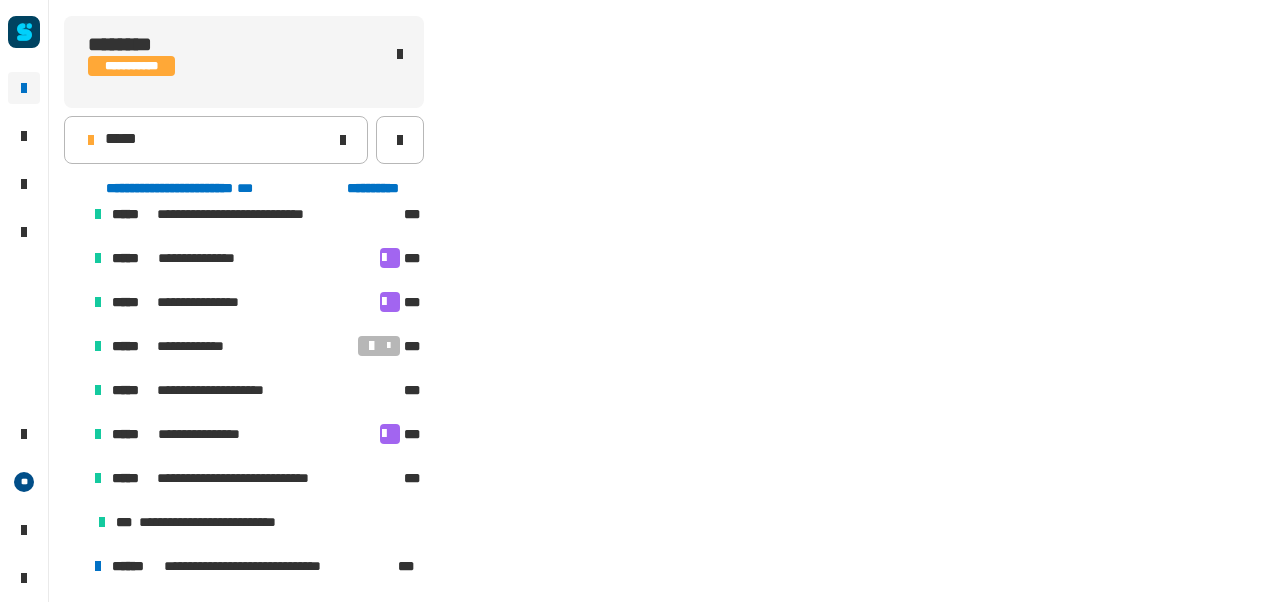 scroll, scrollTop: 194, scrollLeft: 0, axis: vertical 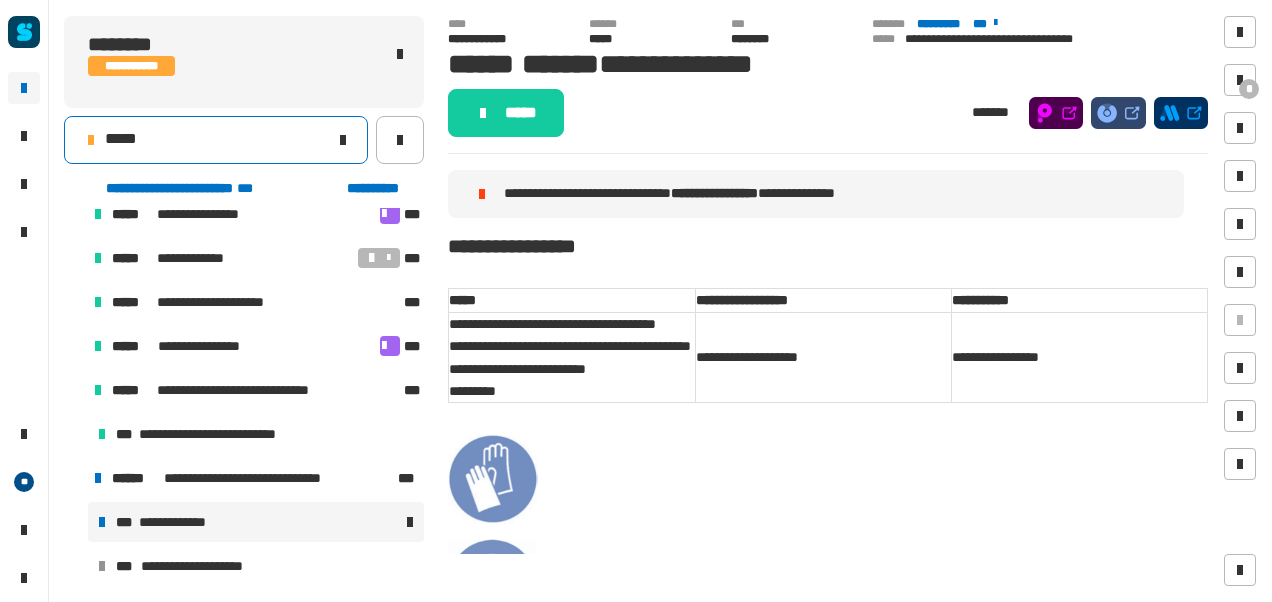 click on "*****" 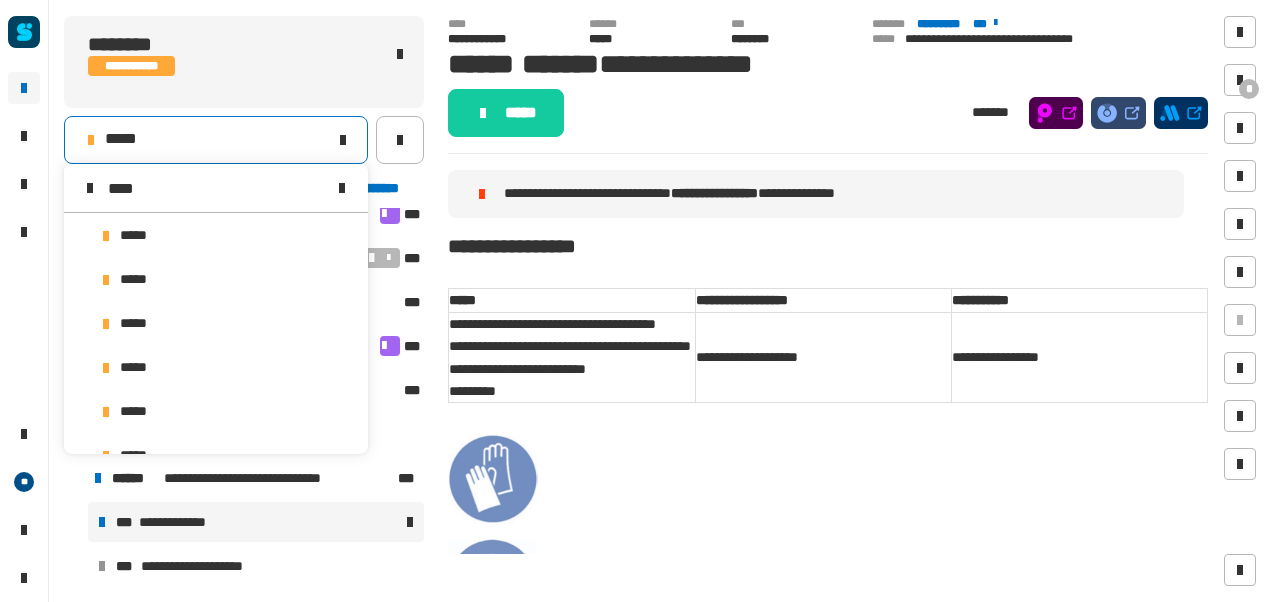 scroll, scrollTop: 0, scrollLeft: 0, axis: both 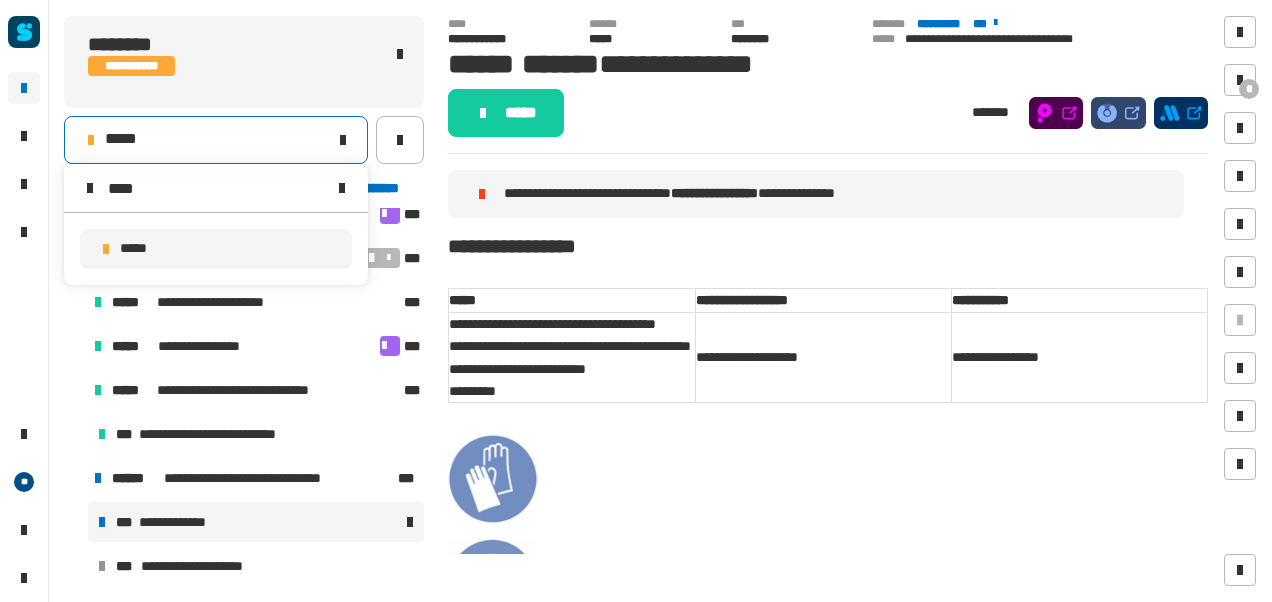 type on "****" 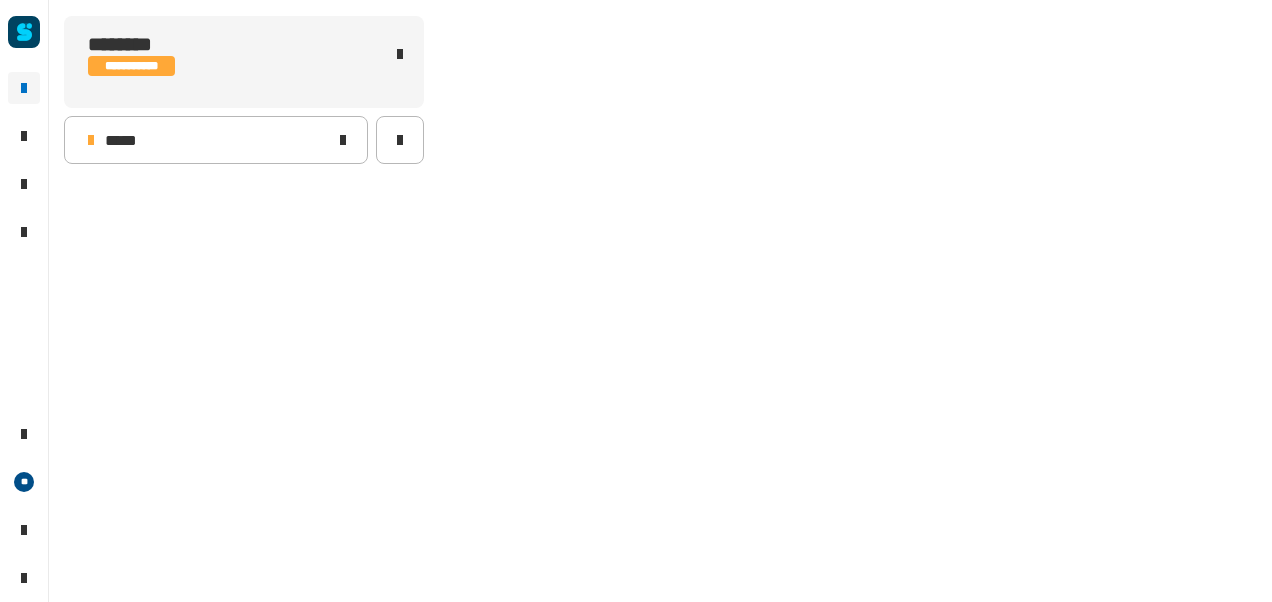 scroll, scrollTop: 0, scrollLeft: 0, axis: both 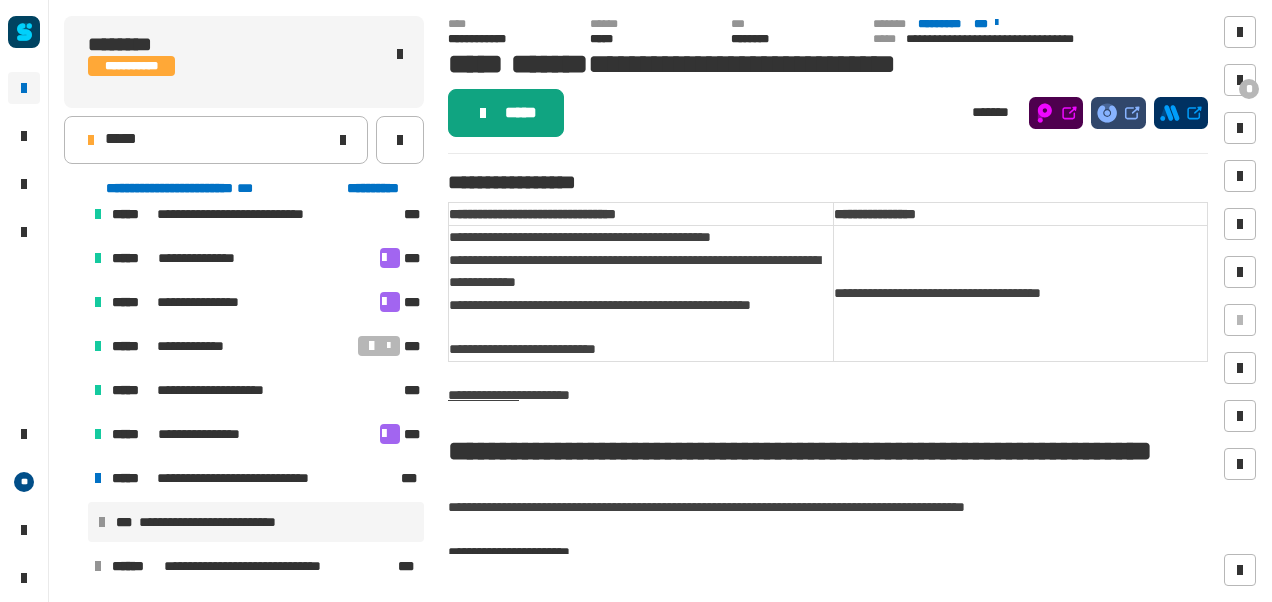 click 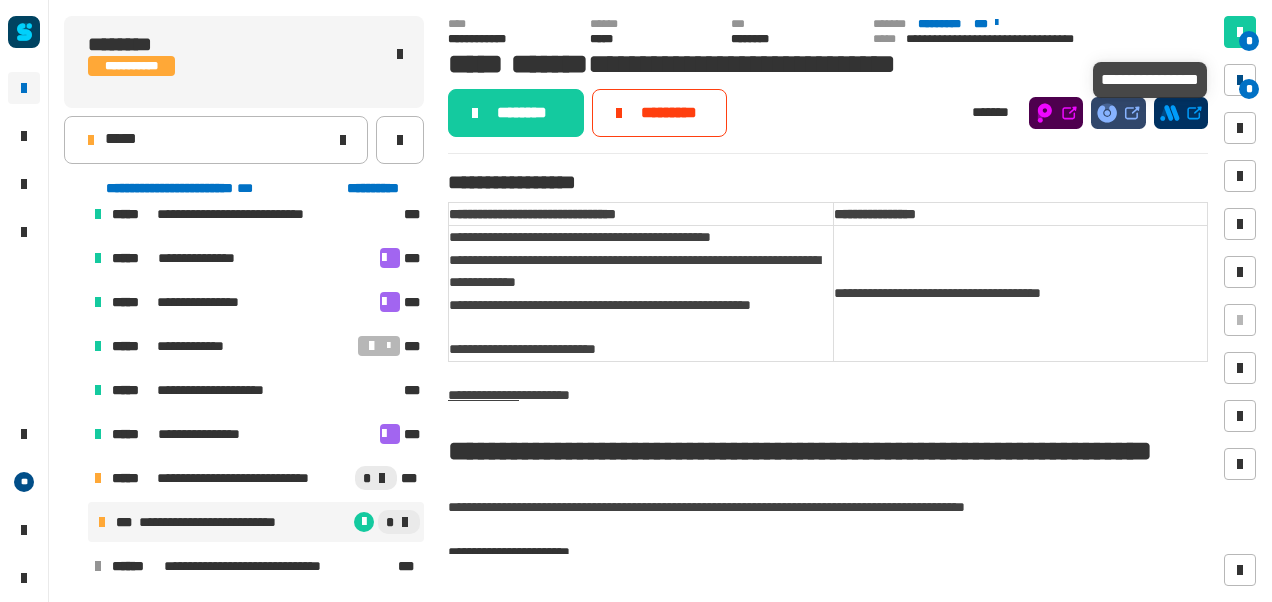 click at bounding box center [1240, 80] 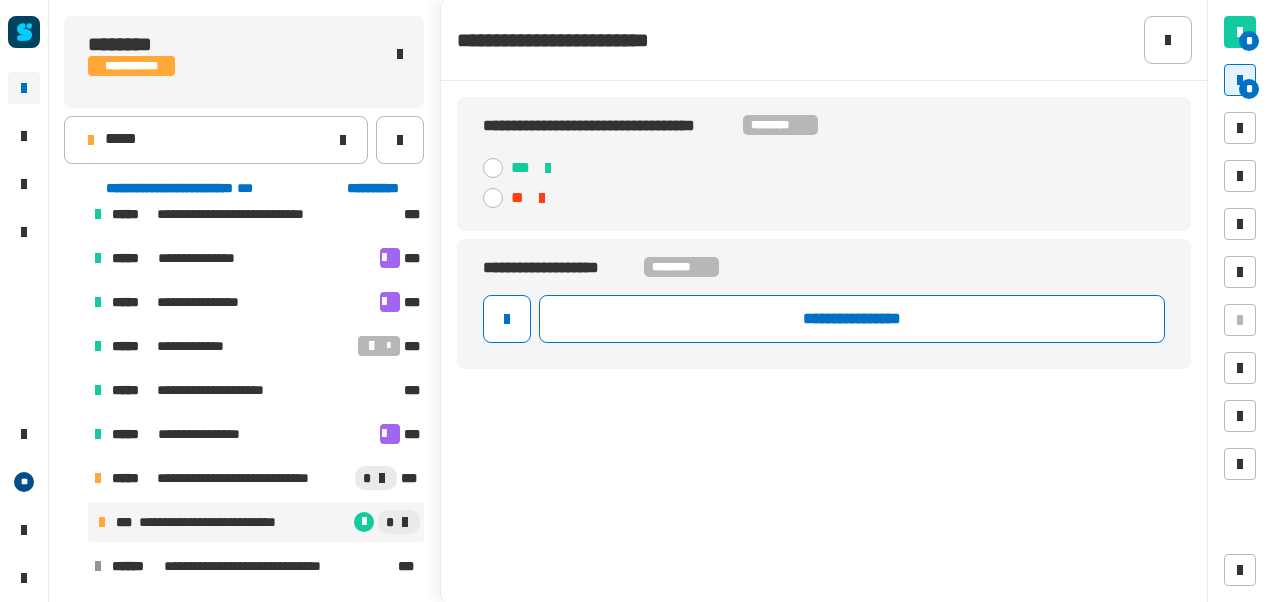 click on "***" 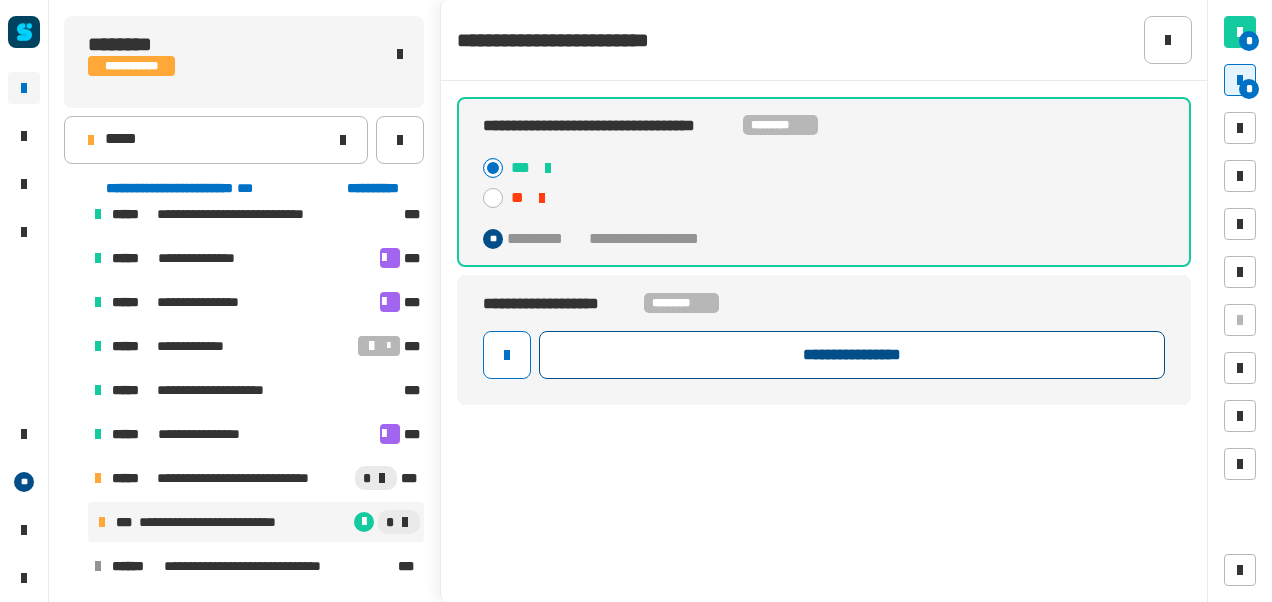 click on "**********" 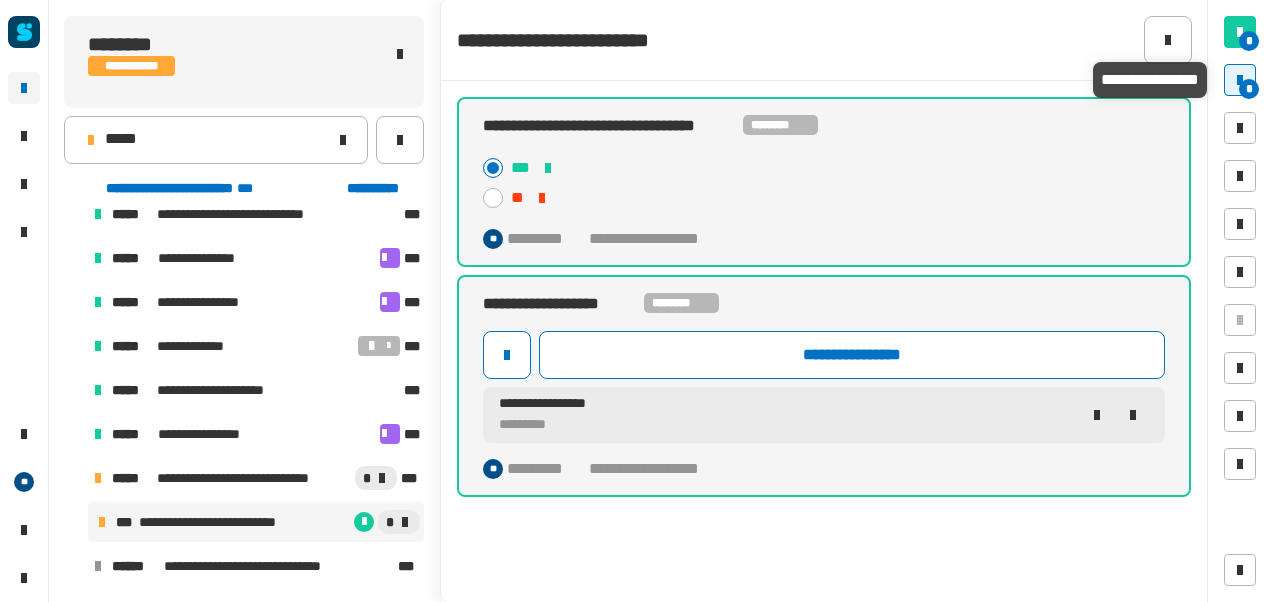click on "*" at bounding box center (1240, 80) 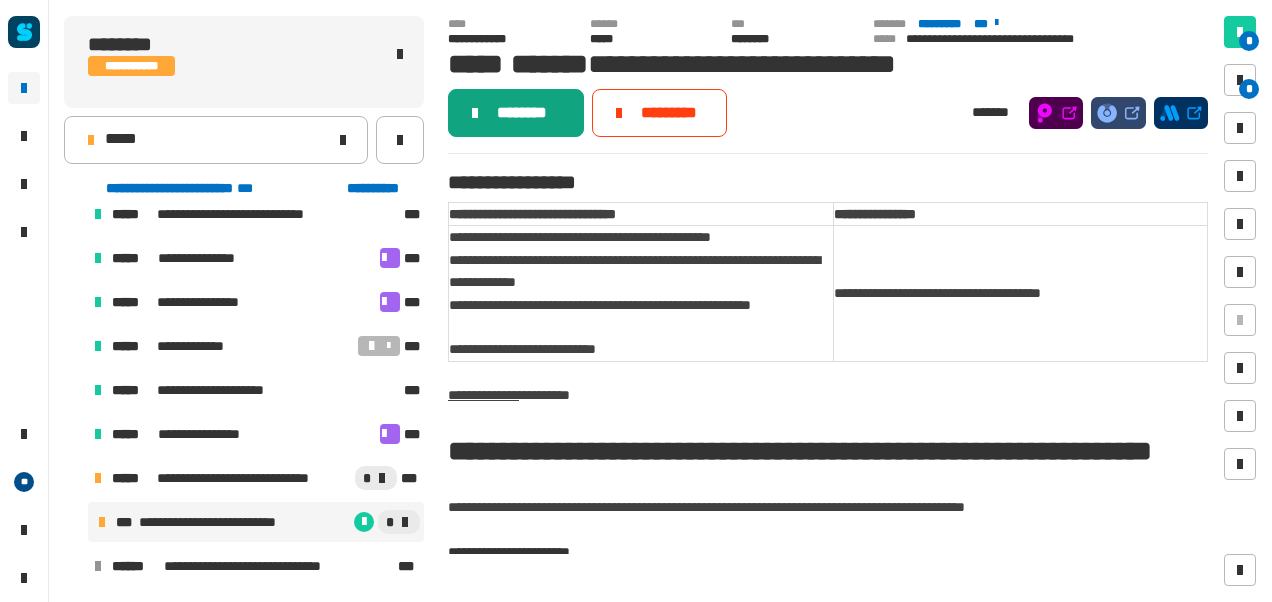 click on "********" 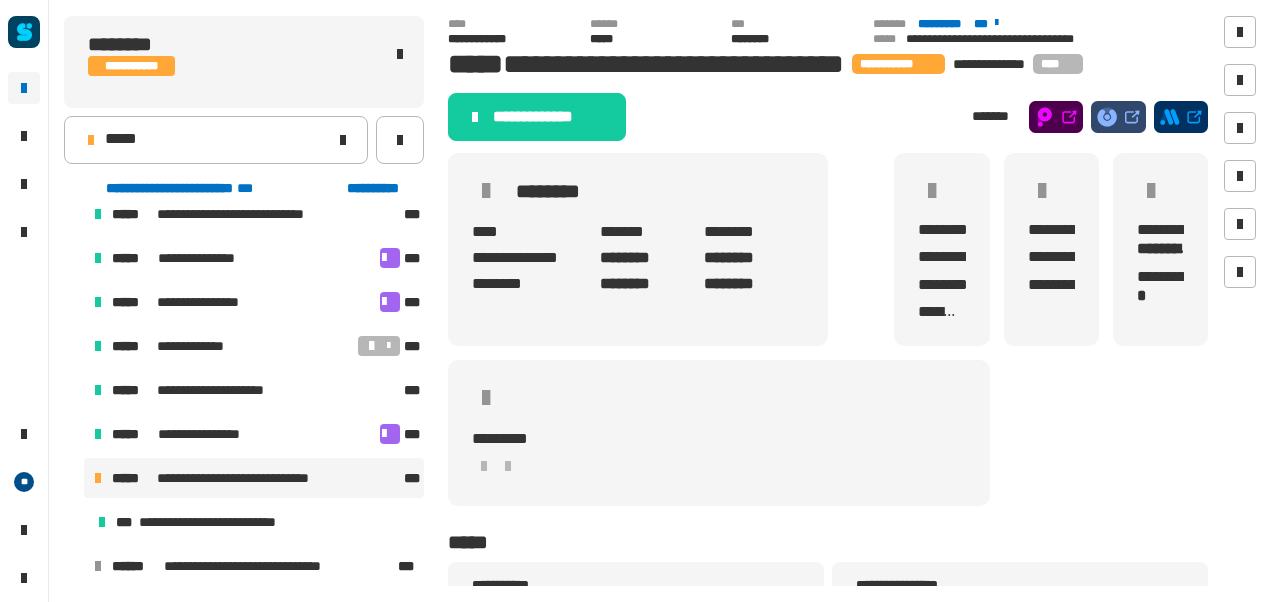 click on "**********" 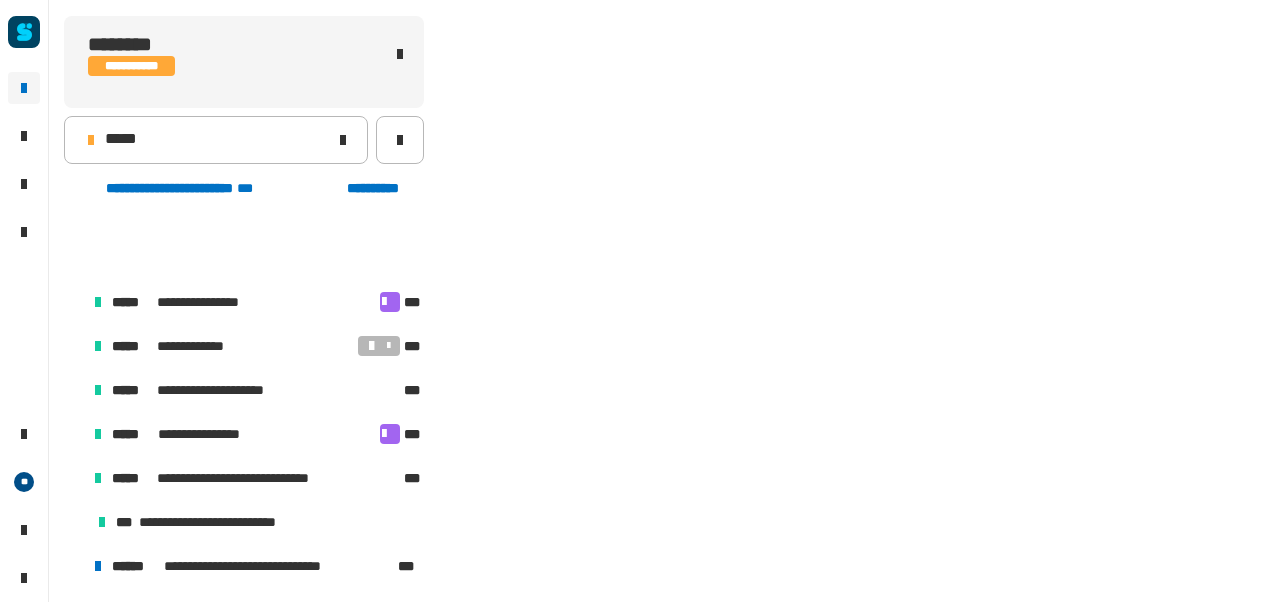 scroll, scrollTop: 194, scrollLeft: 0, axis: vertical 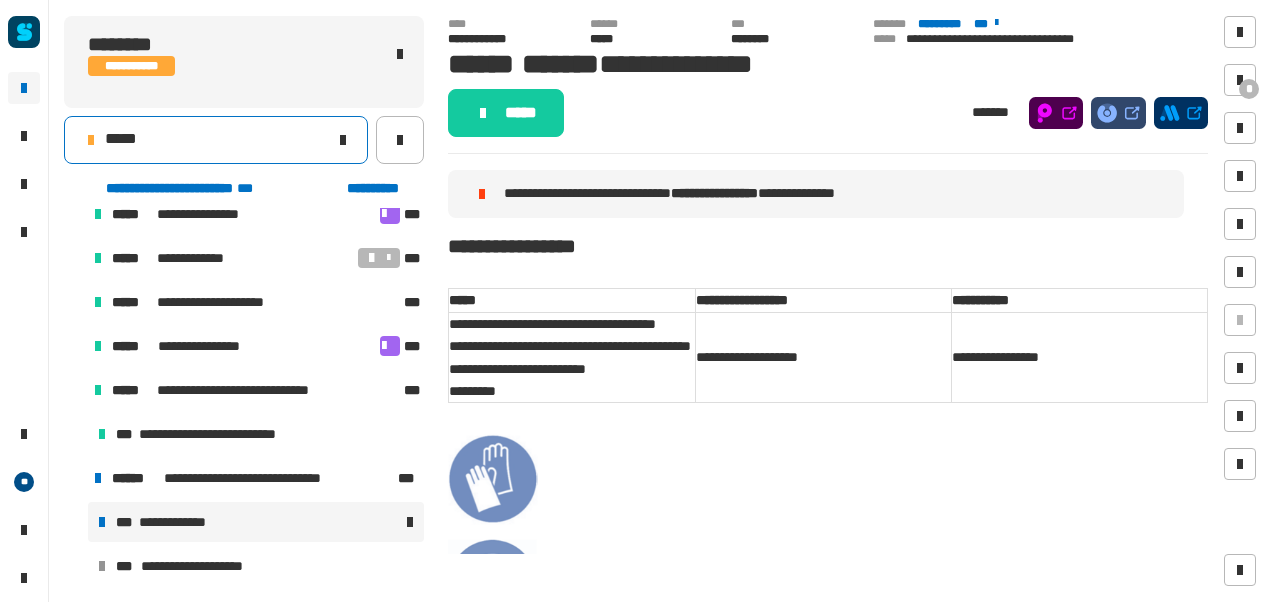 click on "*****" 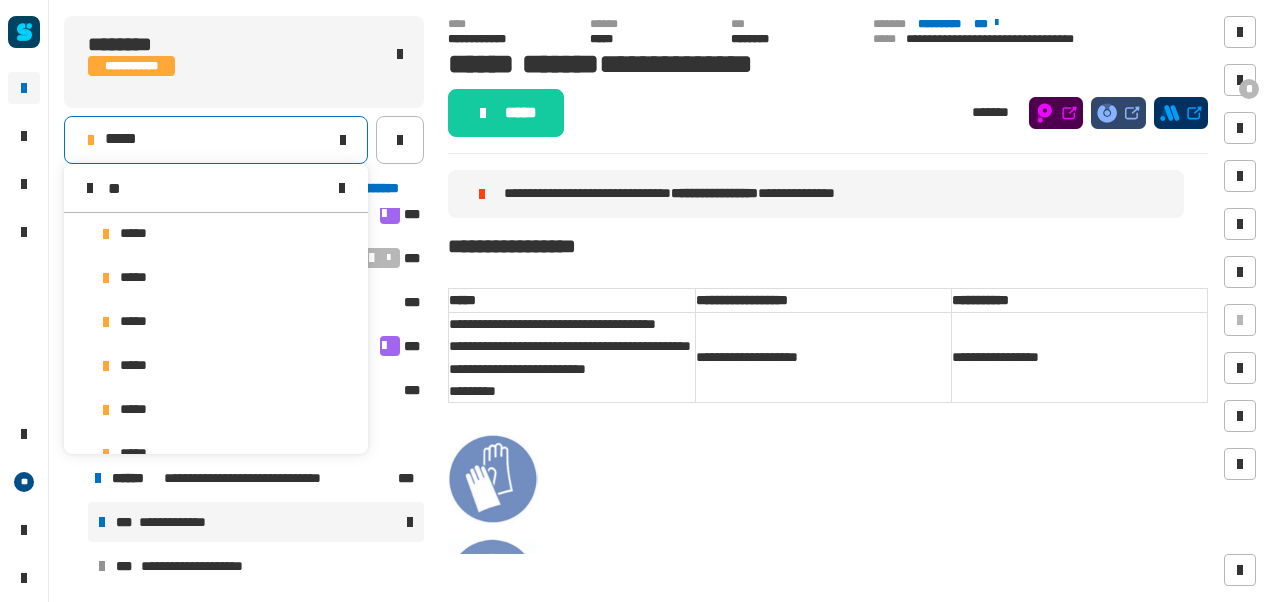 scroll, scrollTop: 16, scrollLeft: 0, axis: vertical 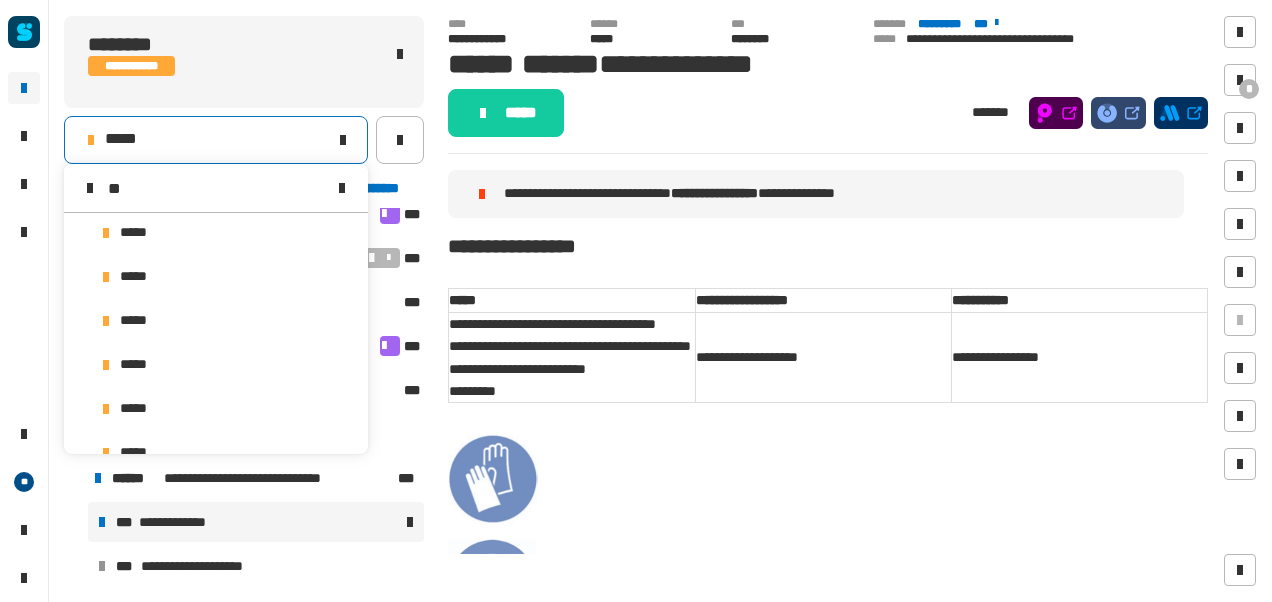 type on "**" 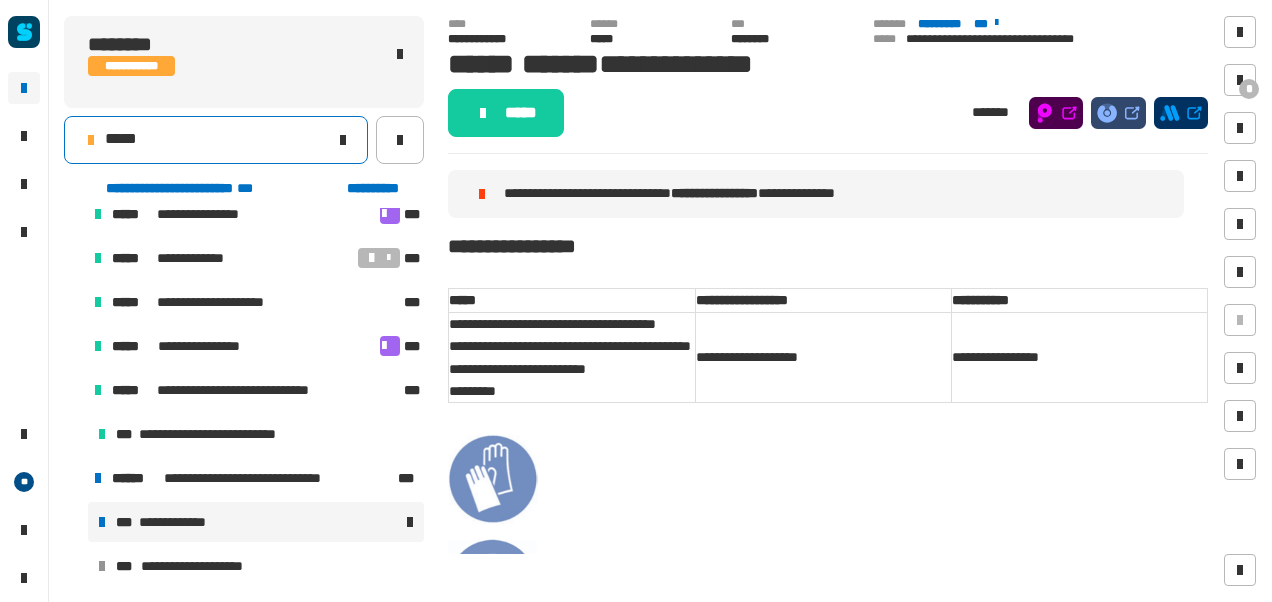 click on "*****" 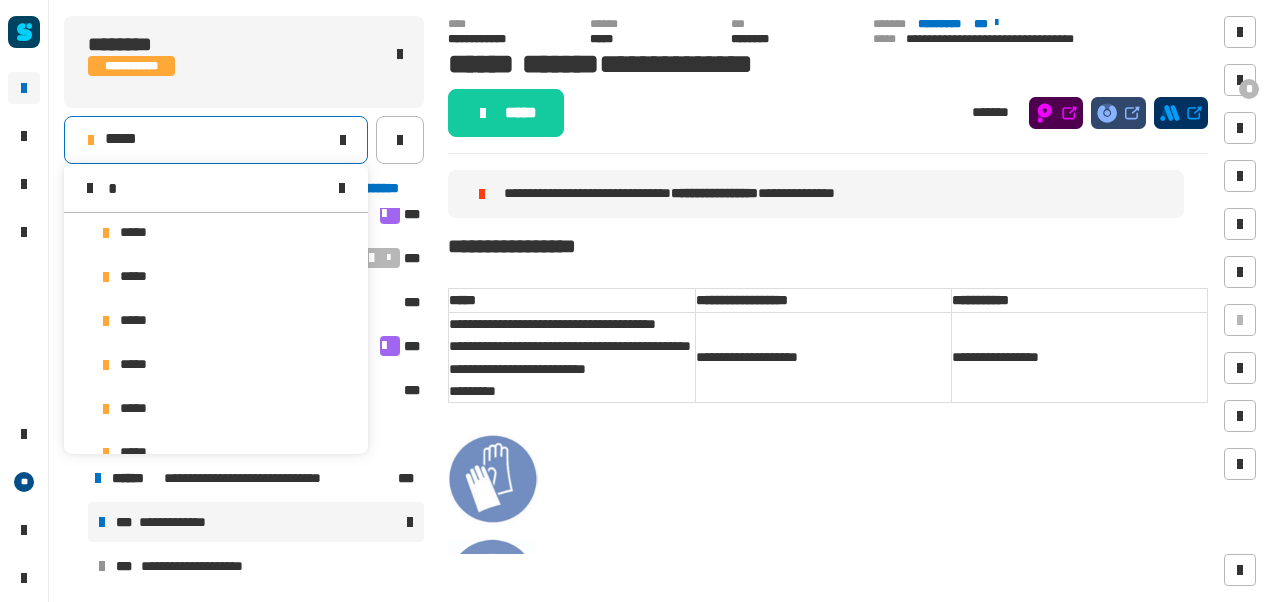 scroll, scrollTop: 0, scrollLeft: 0, axis: both 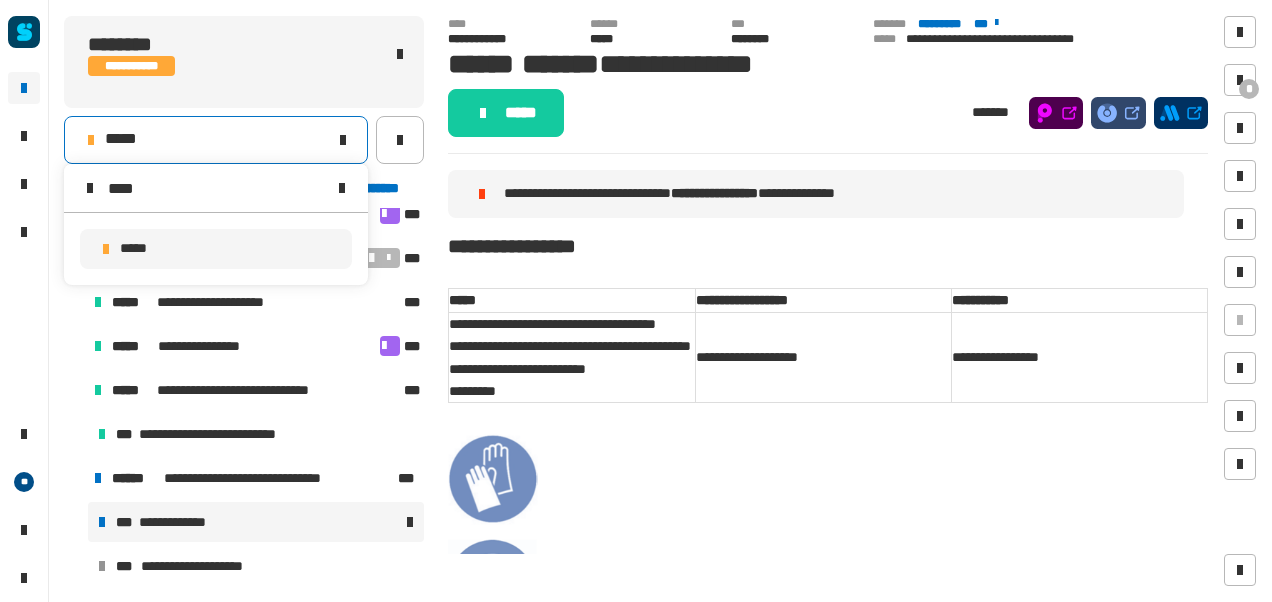 type on "****" 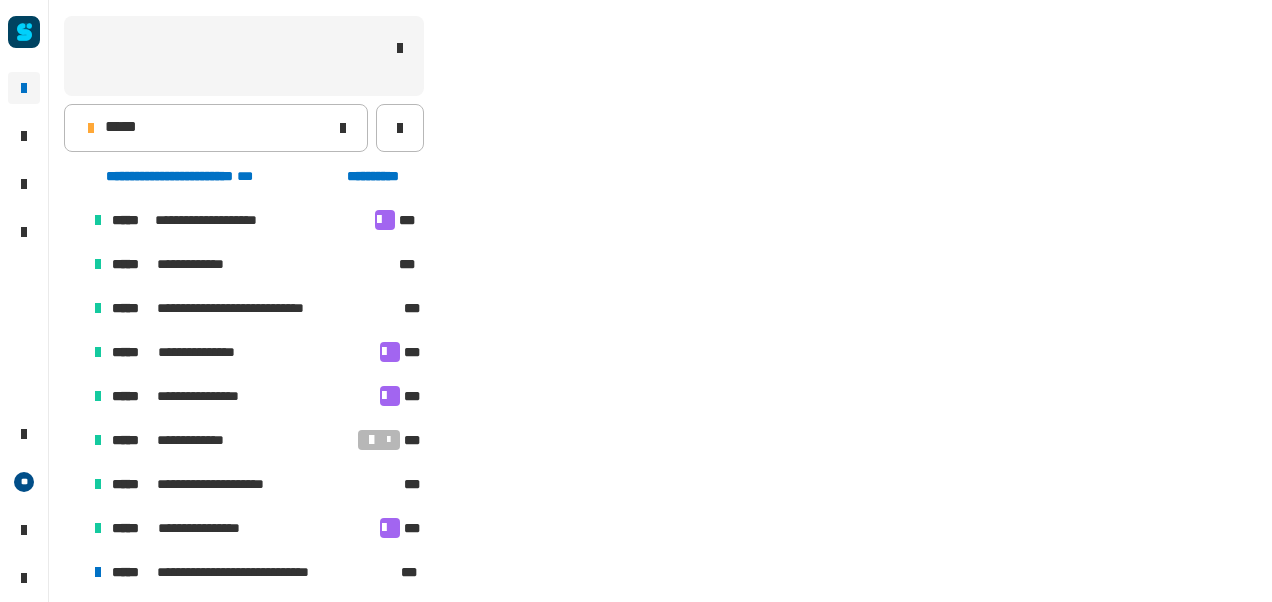 scroll, scrollTop: 106, scrollLeft: 0, axis: vertical 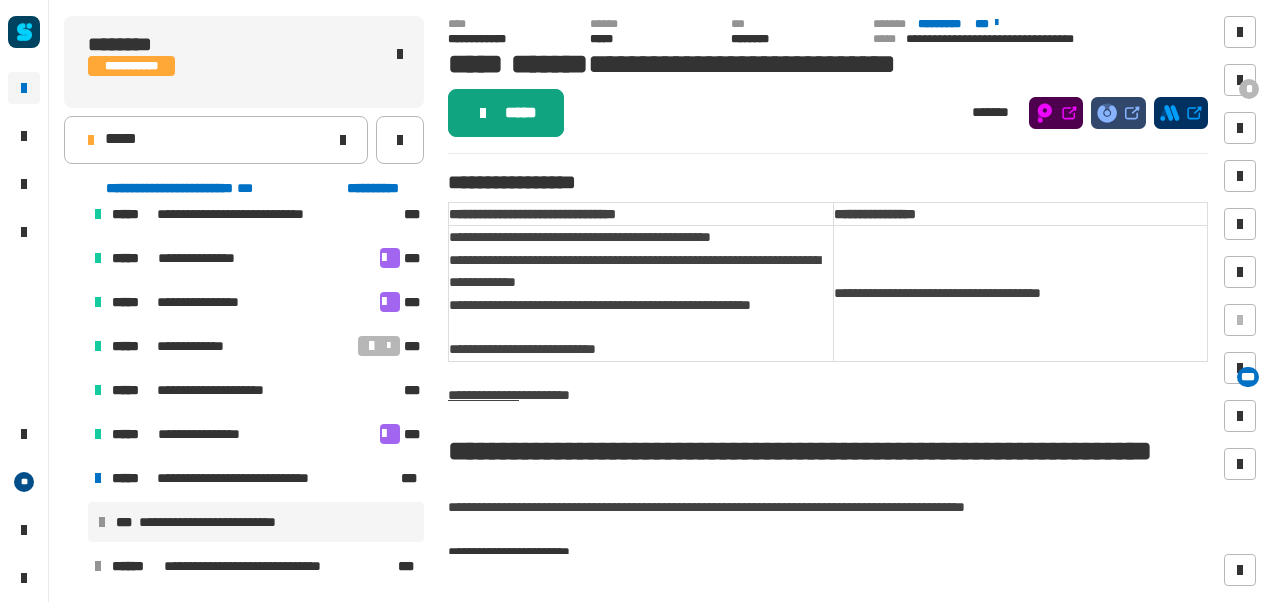 click 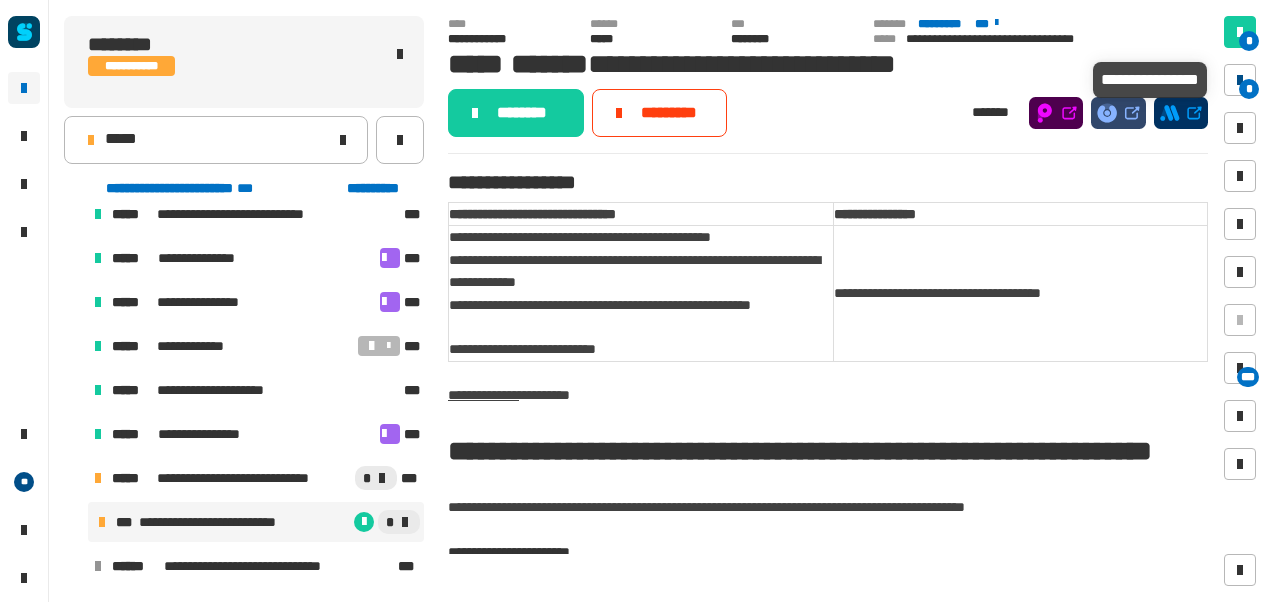 click on "*" at bounding box center [1249, 89] 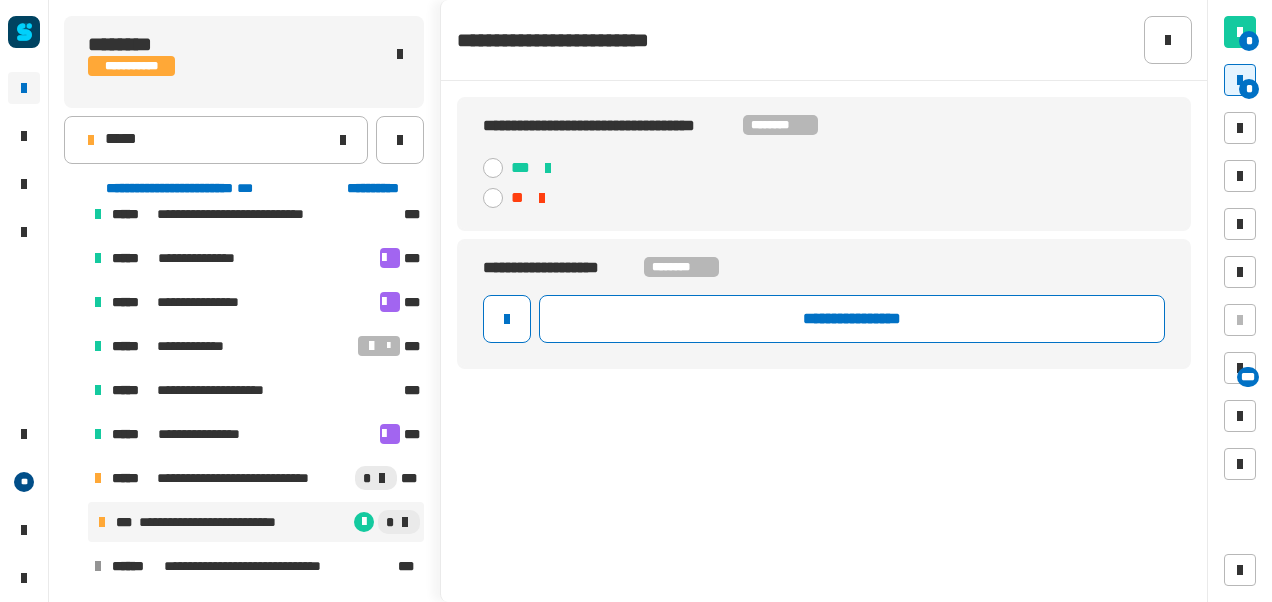 click 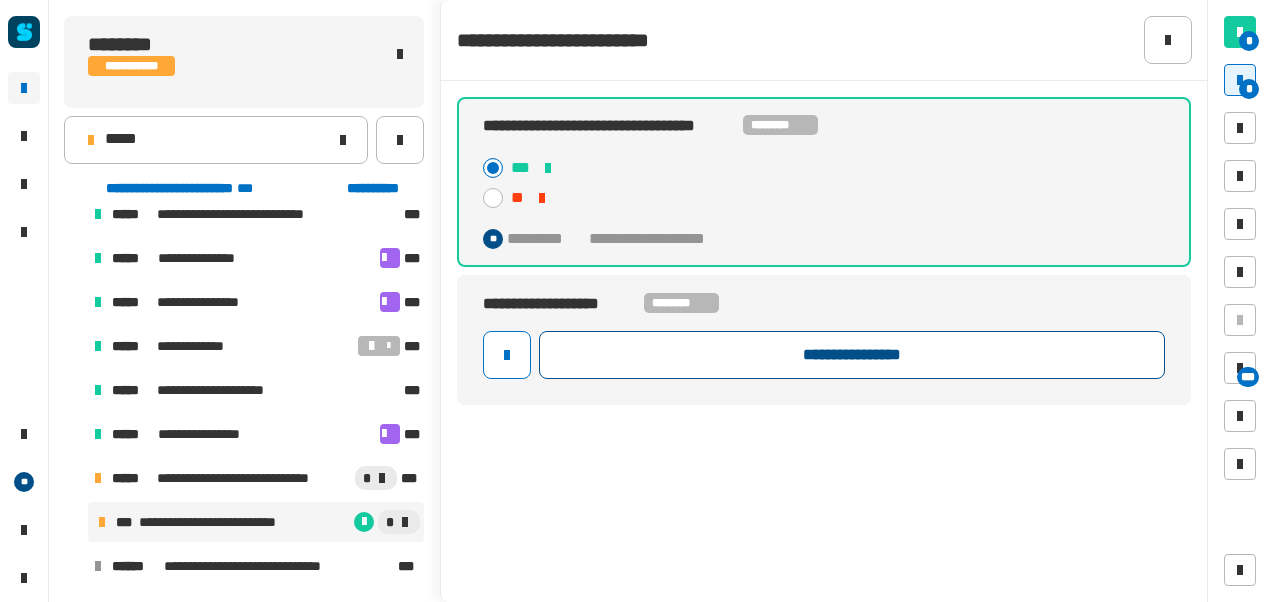 click on "**********" 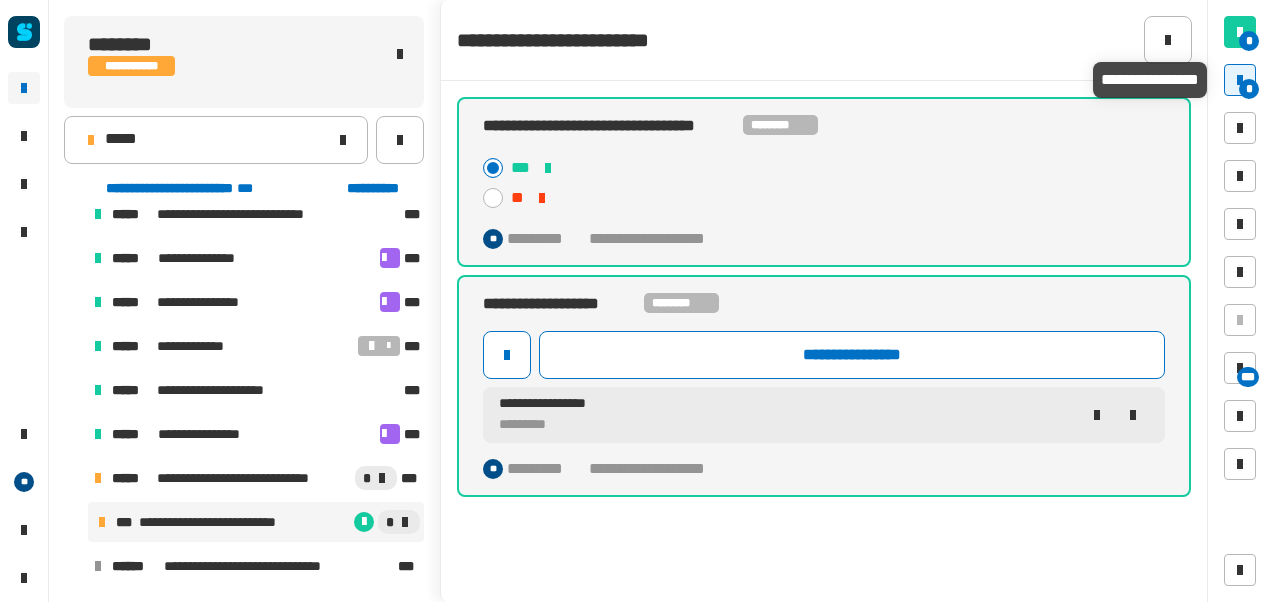 click at bounding box center [1240, 80] 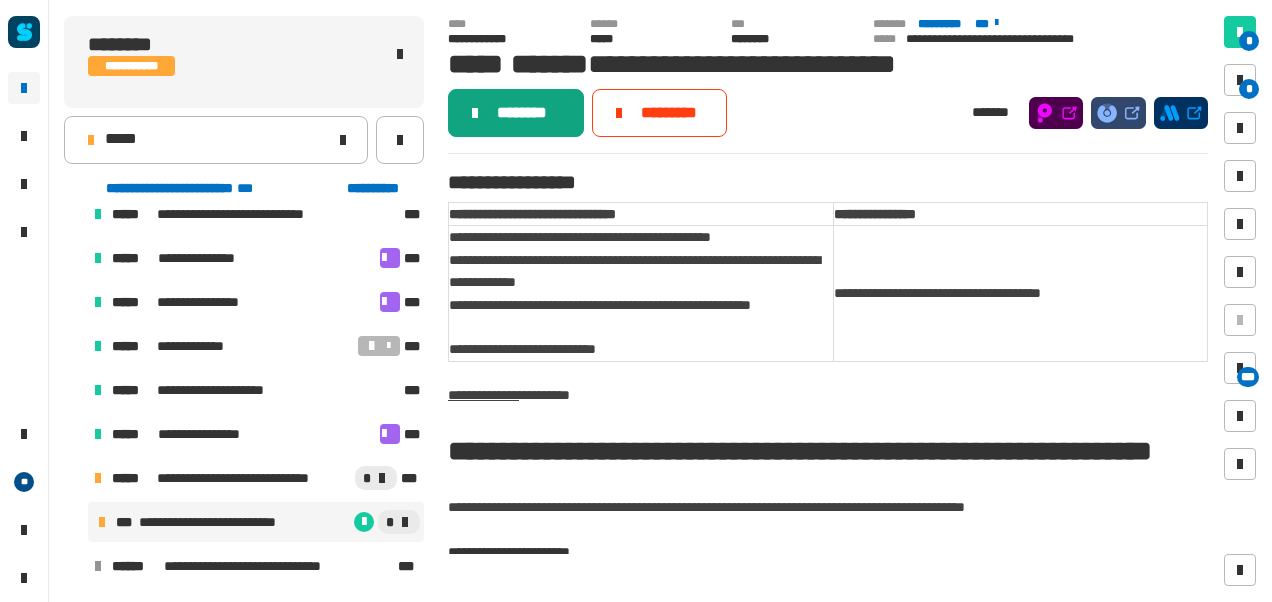 click on "********" 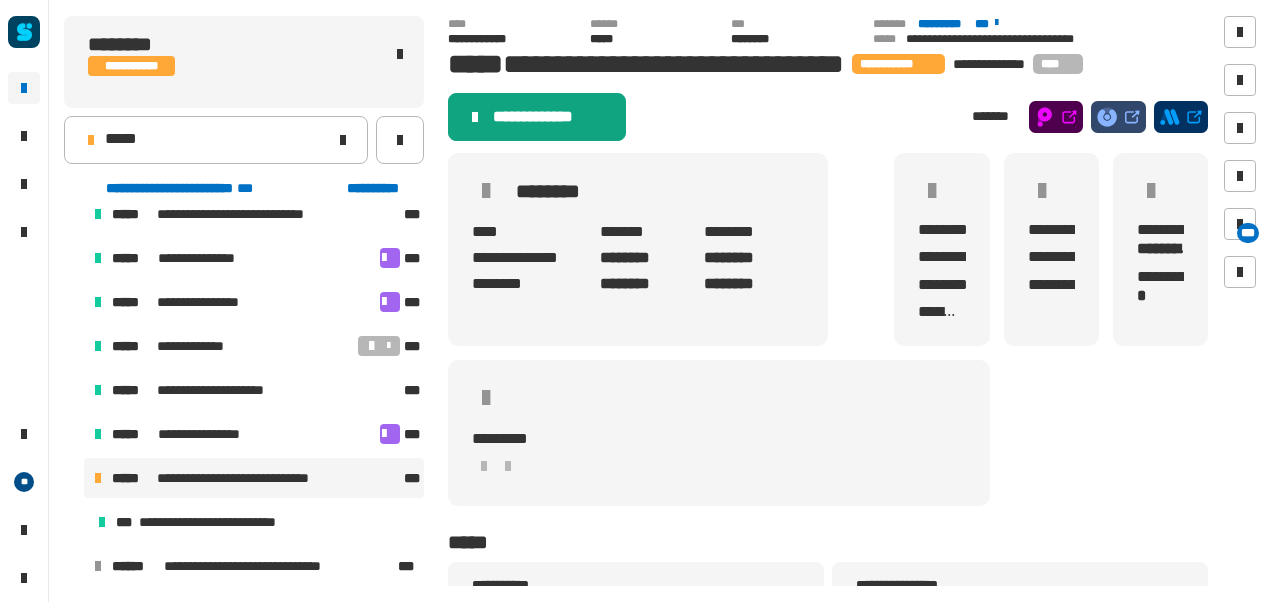 click on "**********" 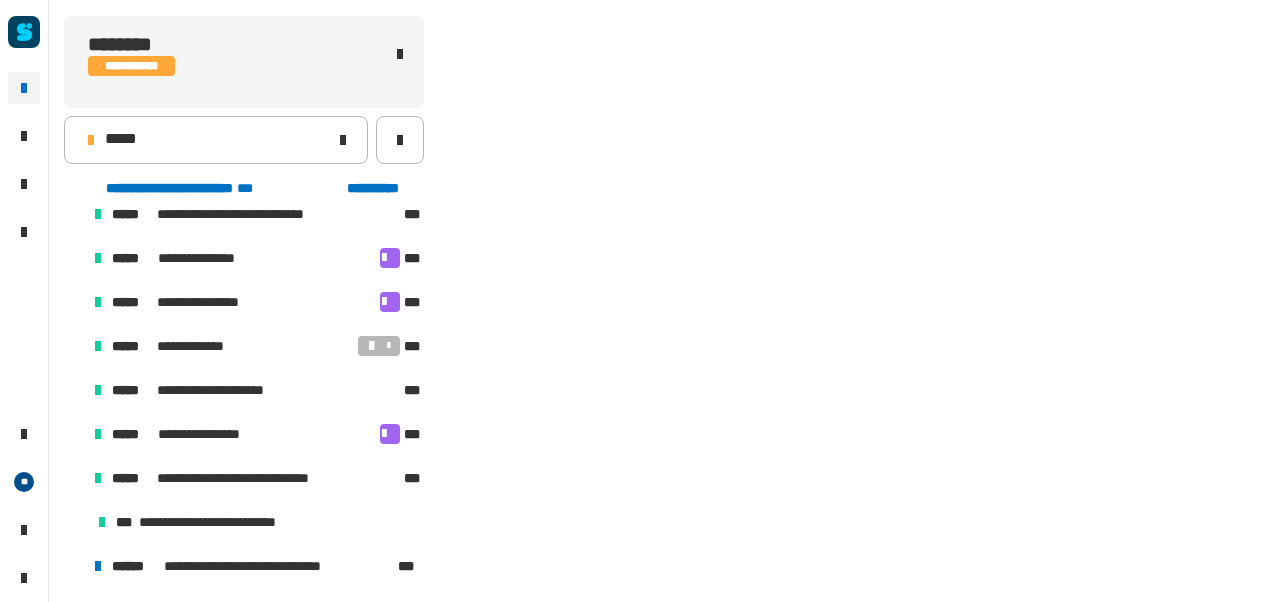 scroll, scrollTop: 194, scrollLeft: 0, axis: vertical 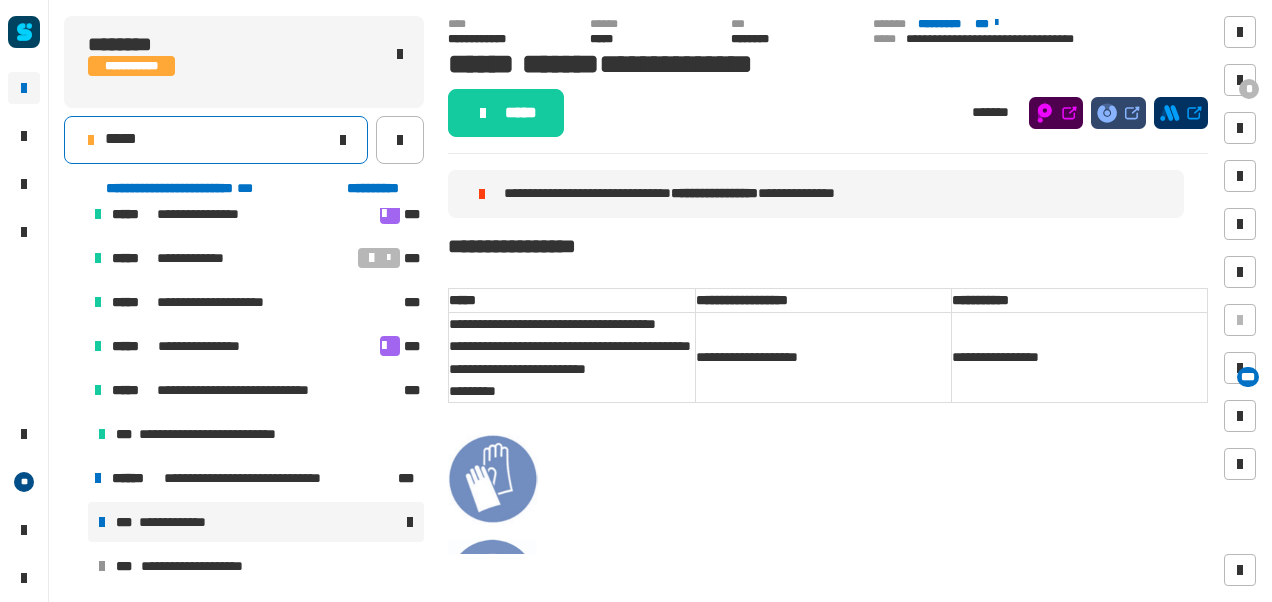 click on "*****" 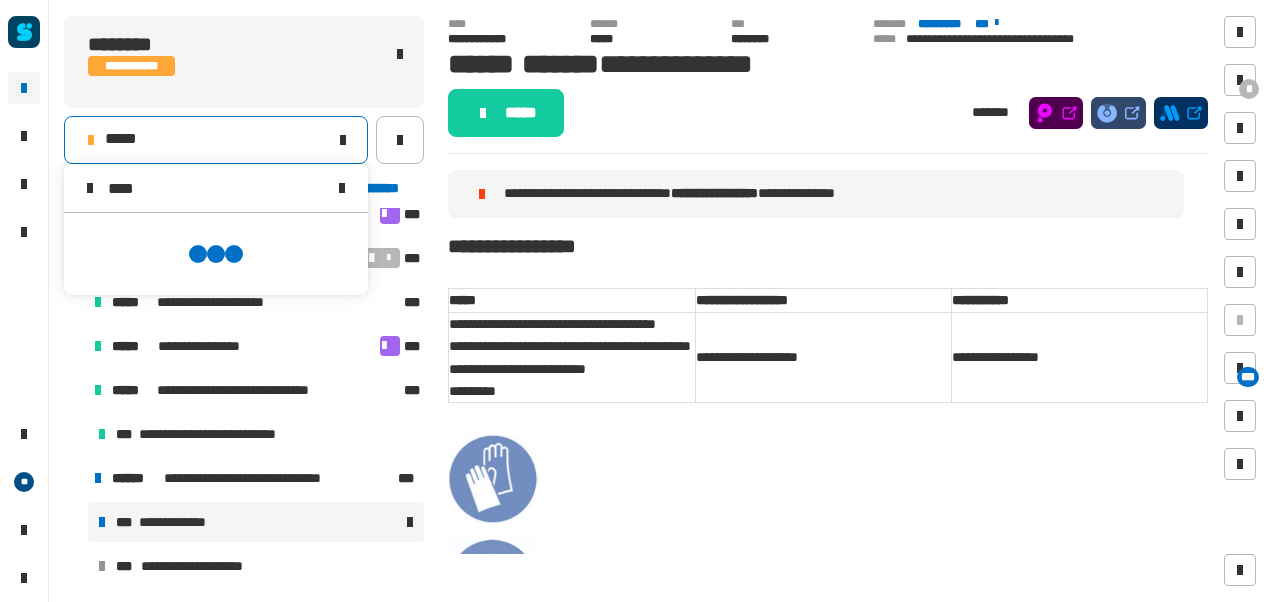 scroll, scrollTop: 0, scrollLeft: 0, axis: both 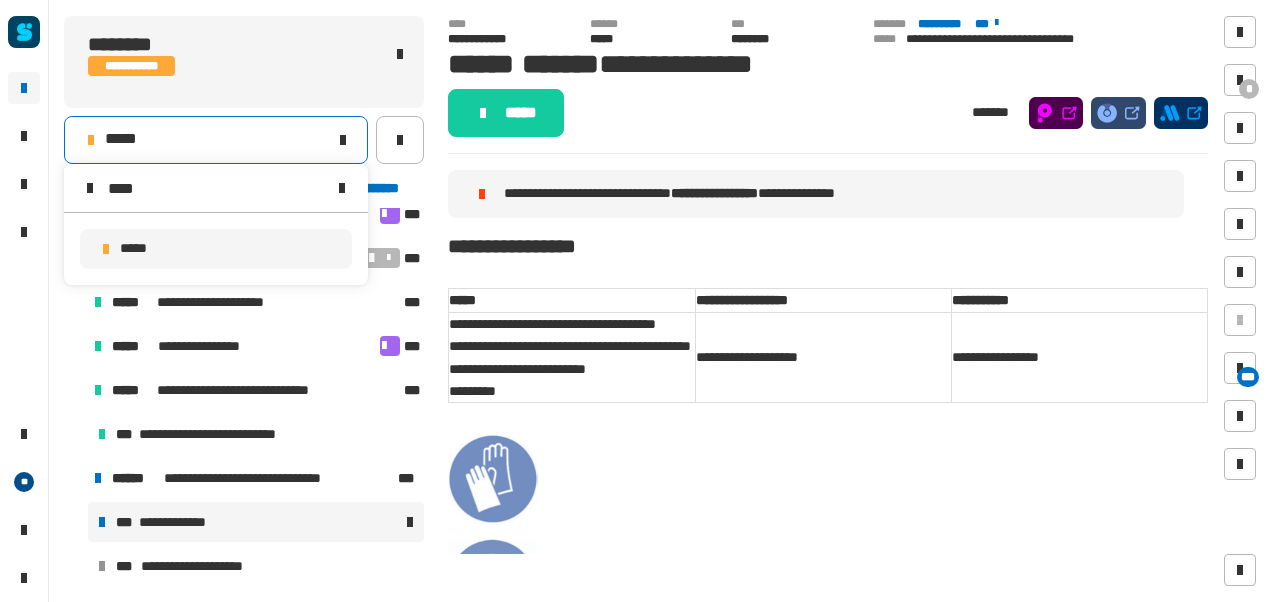 type on "****" 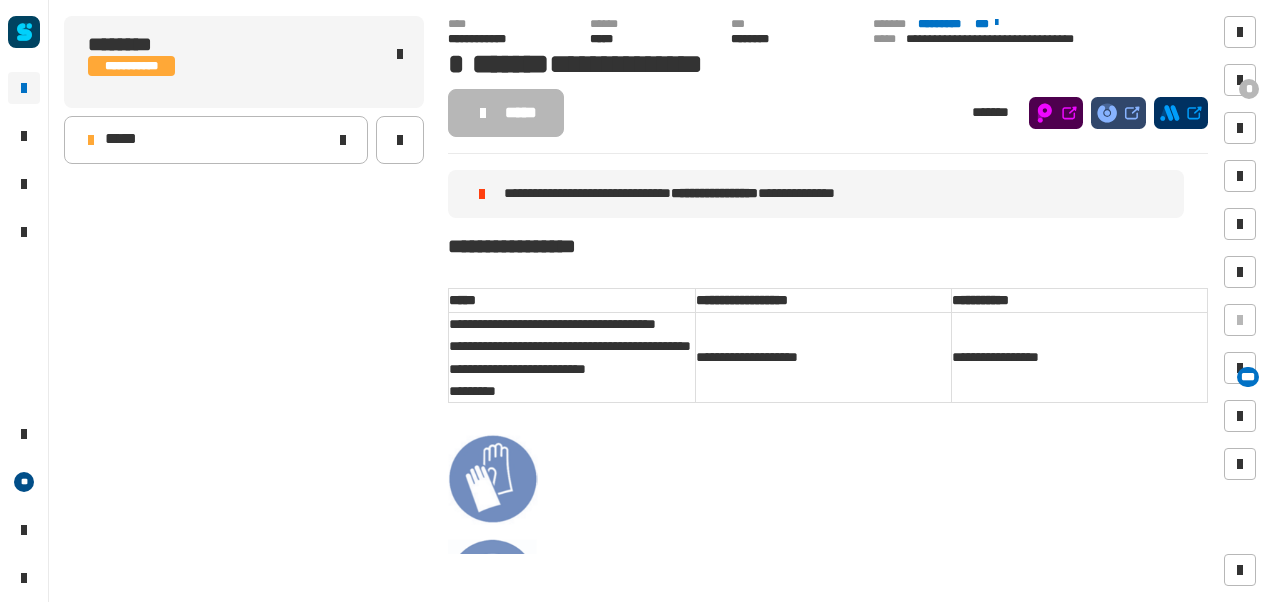 scroll, scrollTop: 0, scrollLeft: 0, axis: both 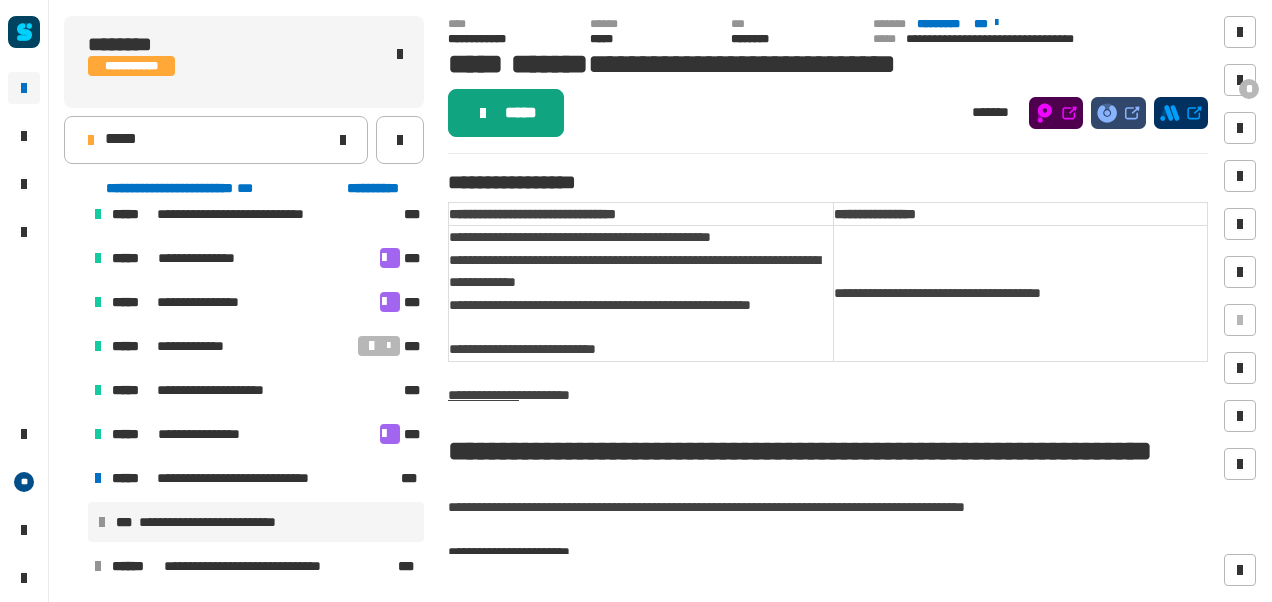 click on "*****" 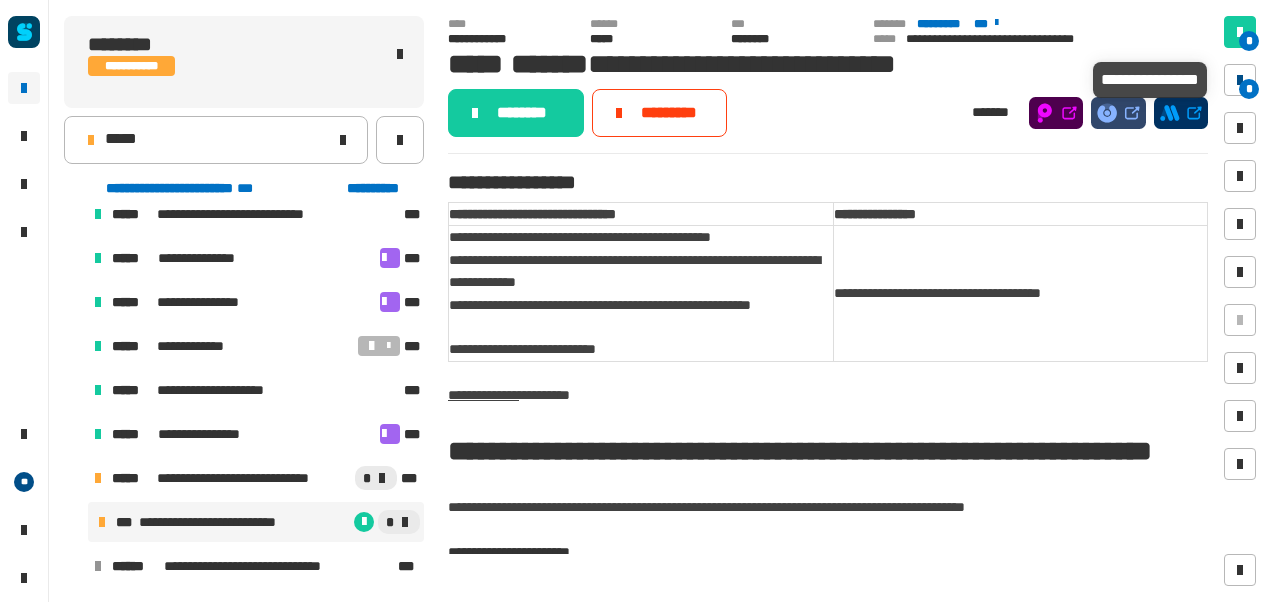 click at bounding box center (1240, 80) 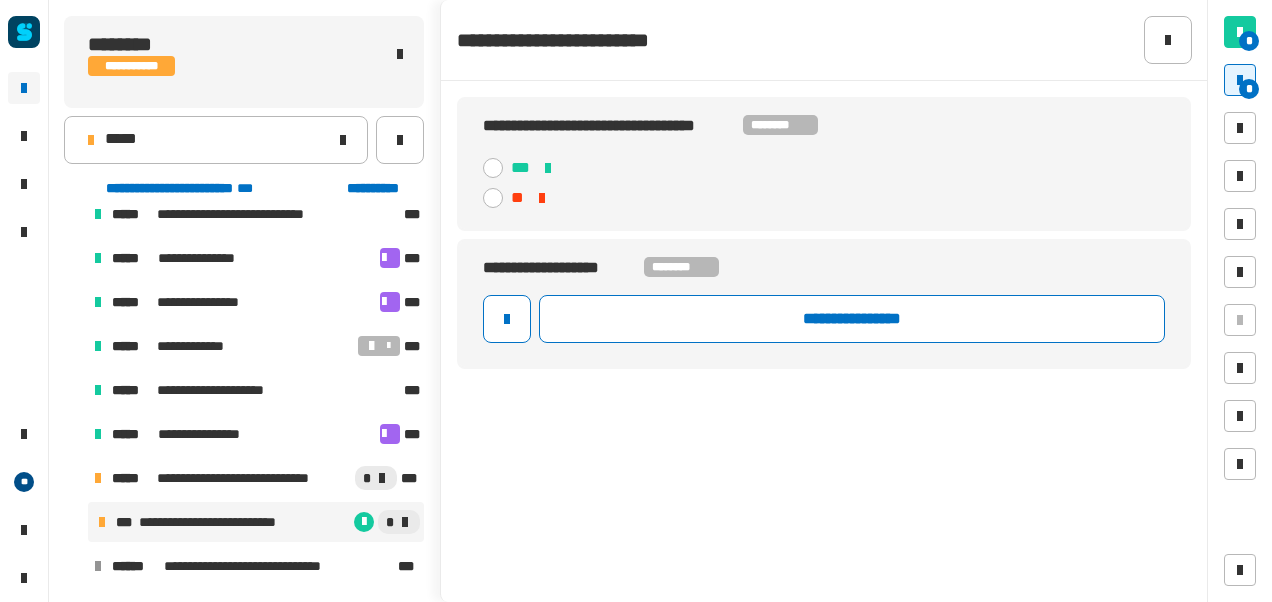 click 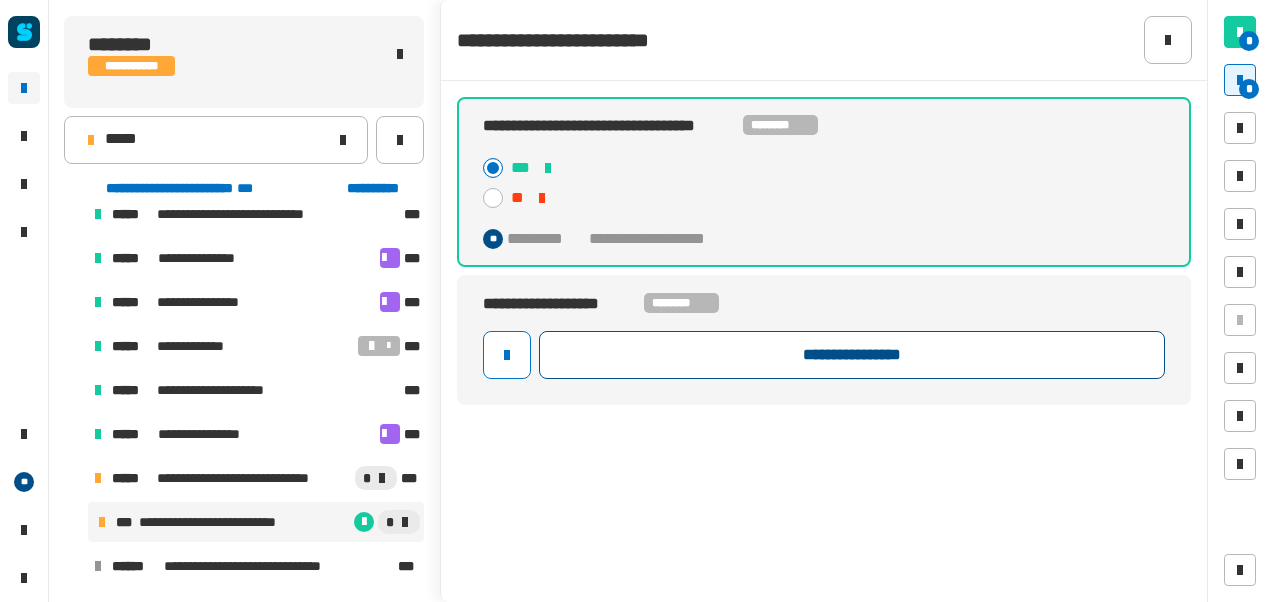 click on "**********" 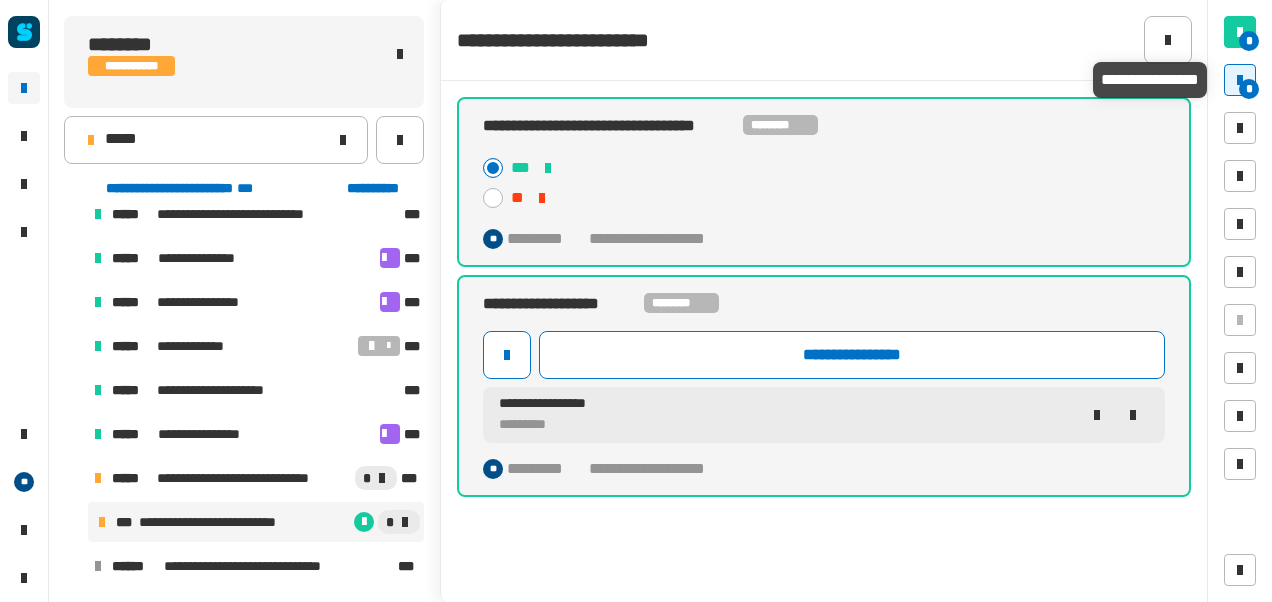 click on "*" at bounding box center [1249, 89] 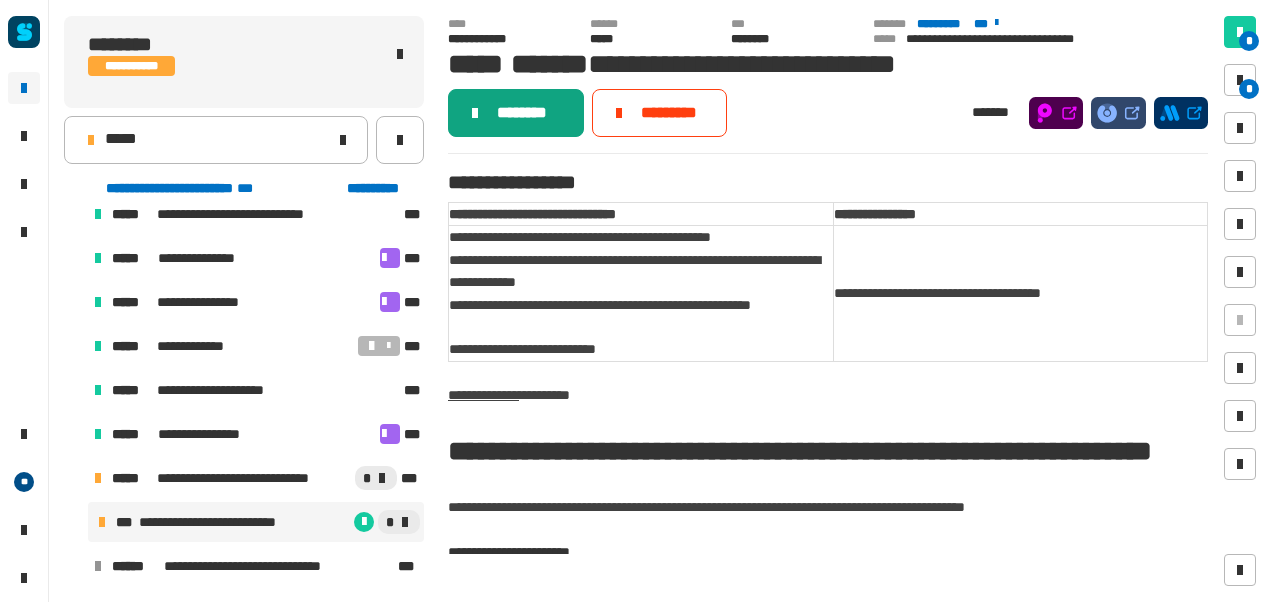 click on "********" 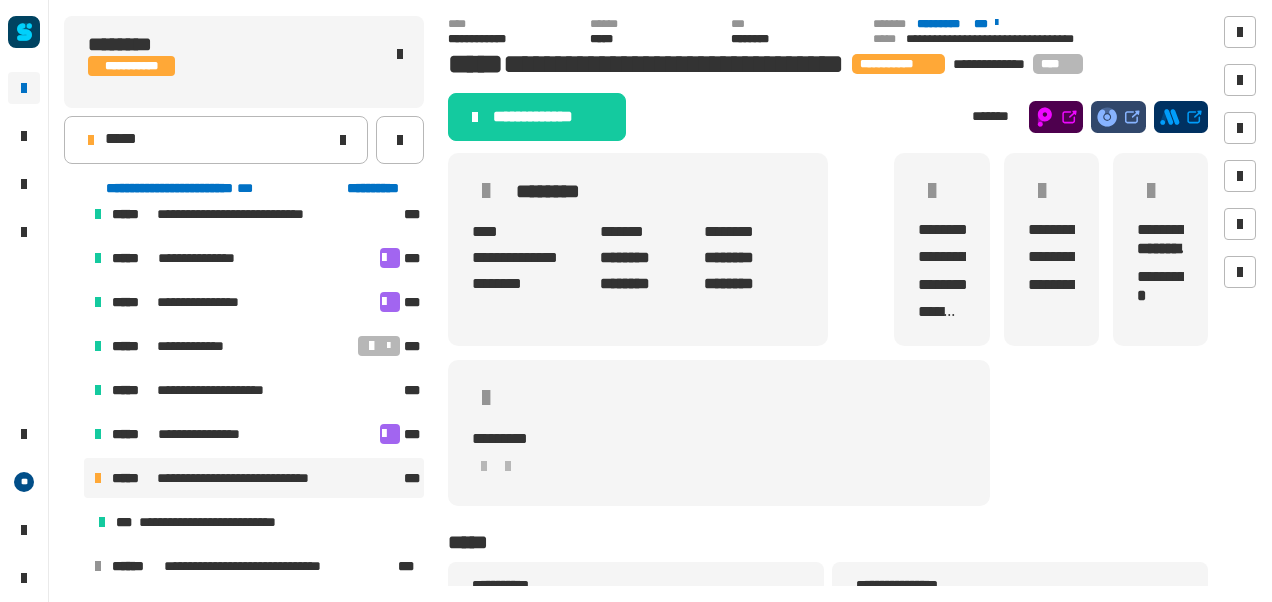 click on "**********" 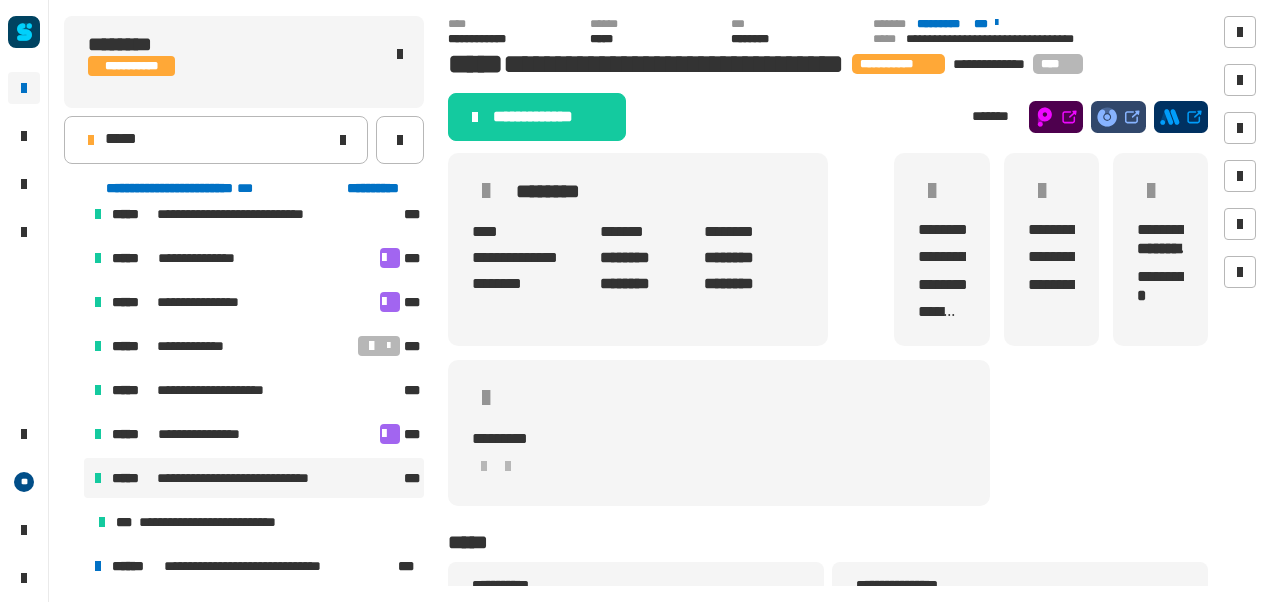 scroll, scrollTop: 194, scrollLeft: 0, axis: vertical 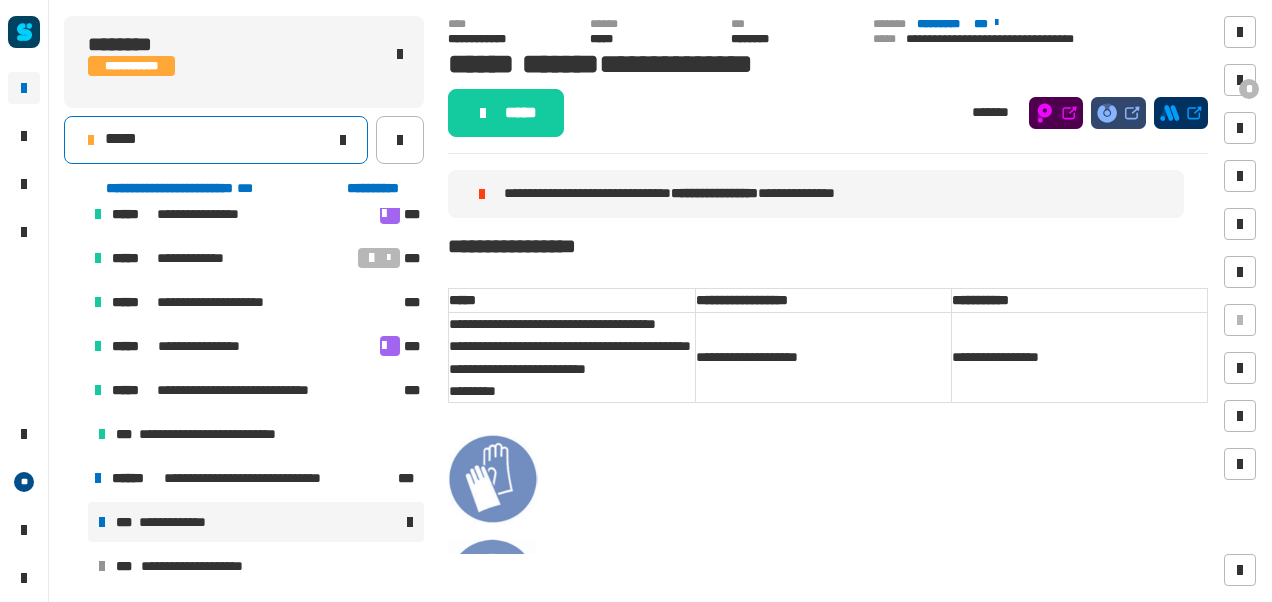 click on "*****" 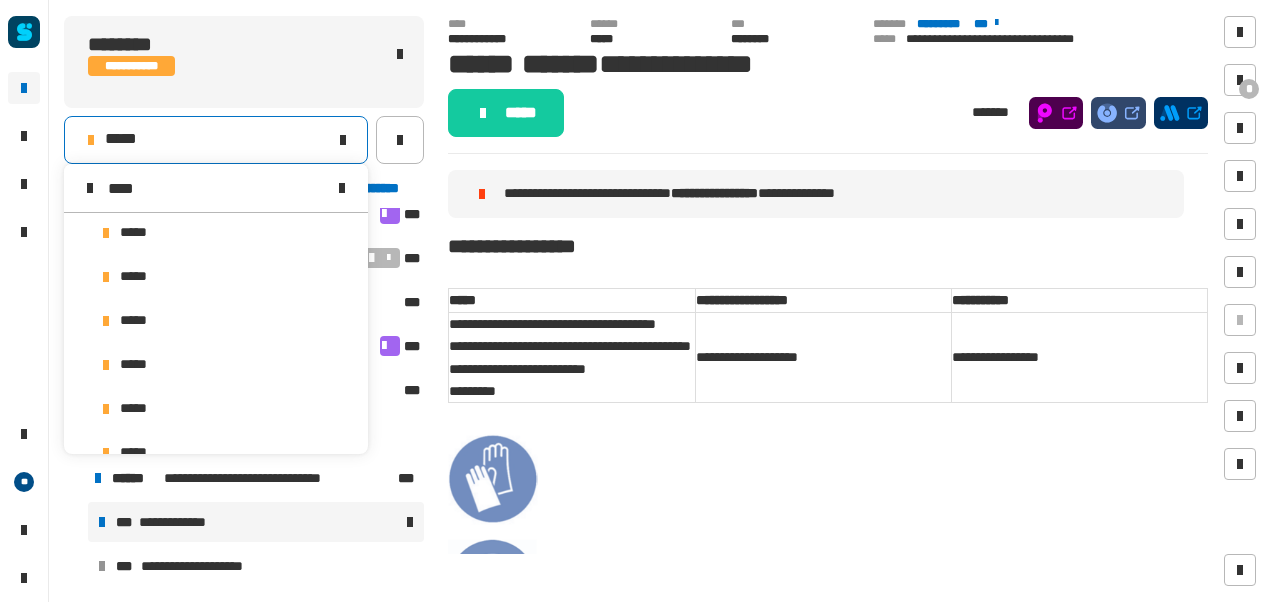 scroll, scrollTop: 0, scrollLeft: 0, axis: both 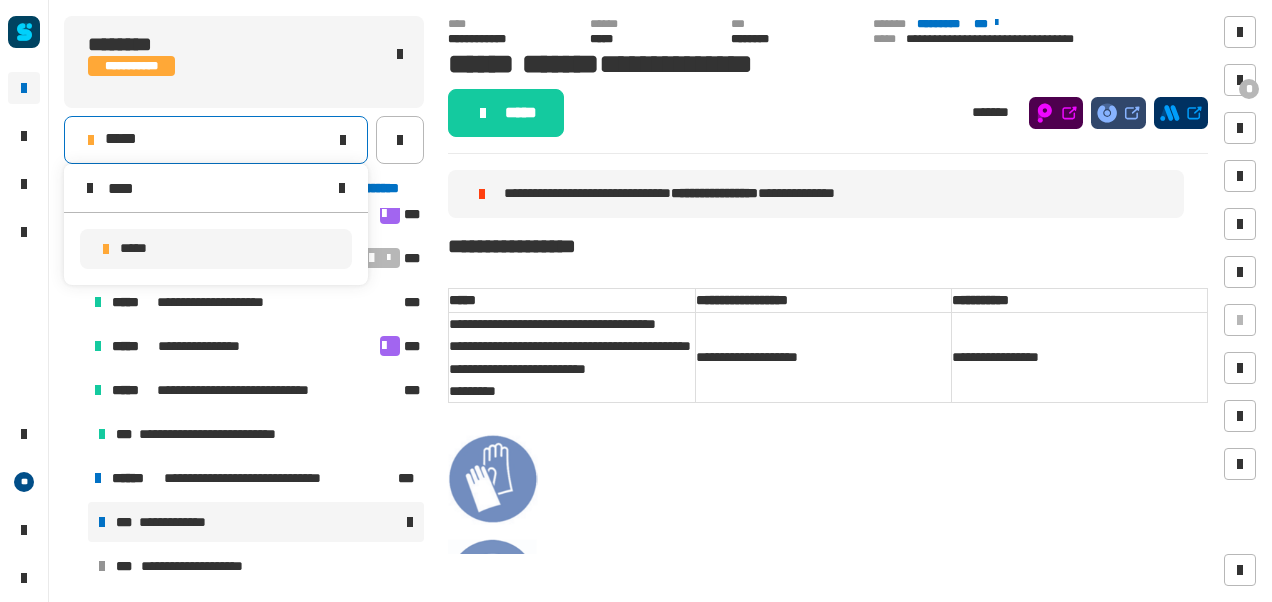 type on "****" 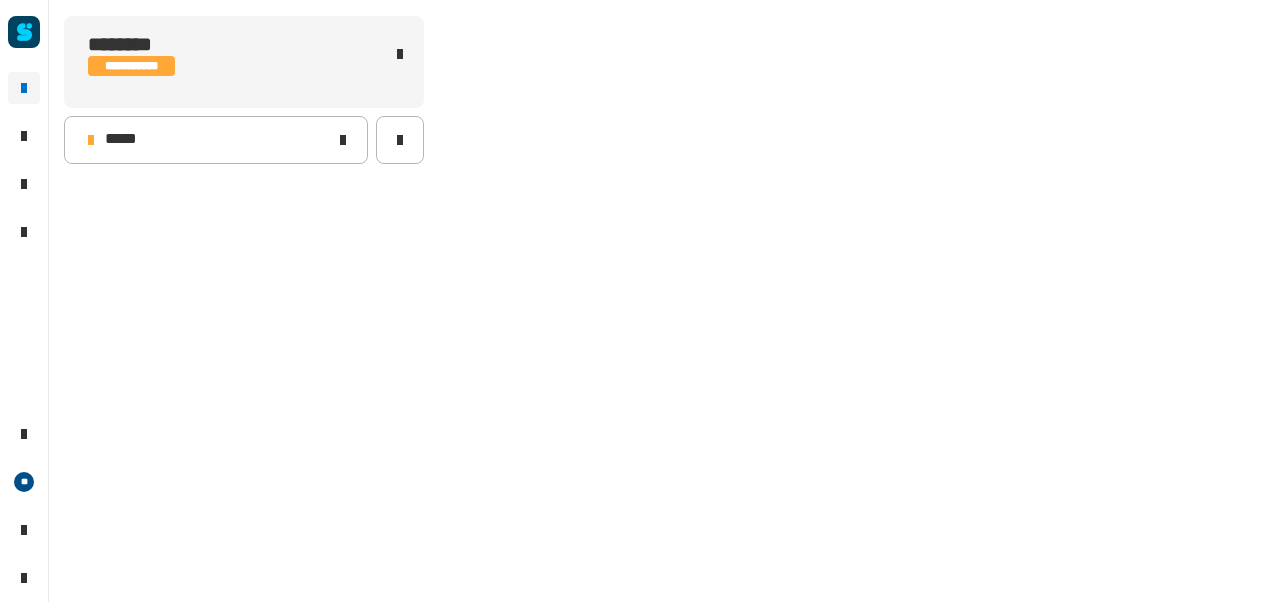scroll, scrollTop: 0, scrollLeft: 0, axis: both 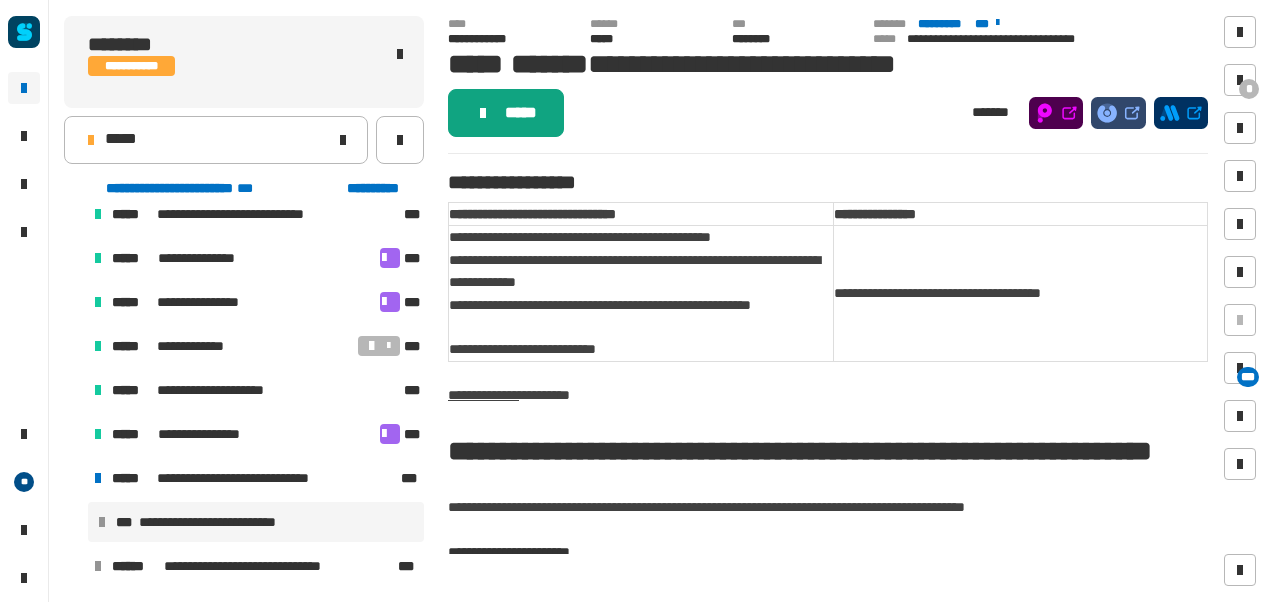 click on "*****" 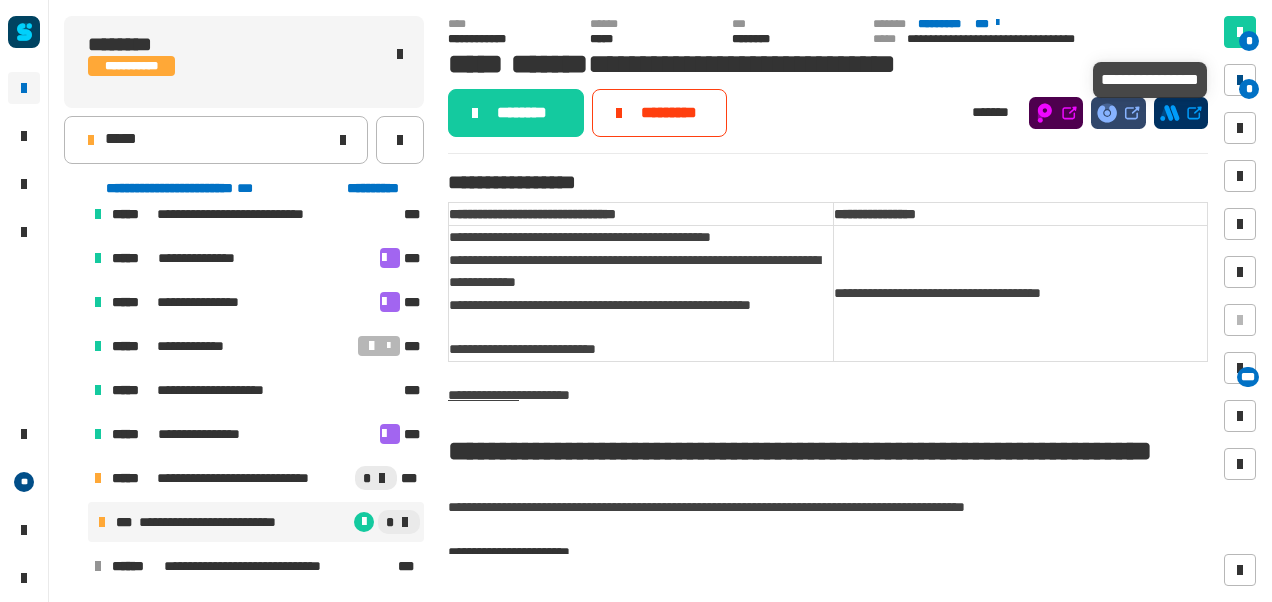 click on "*" at bounding box center [1240, 80] 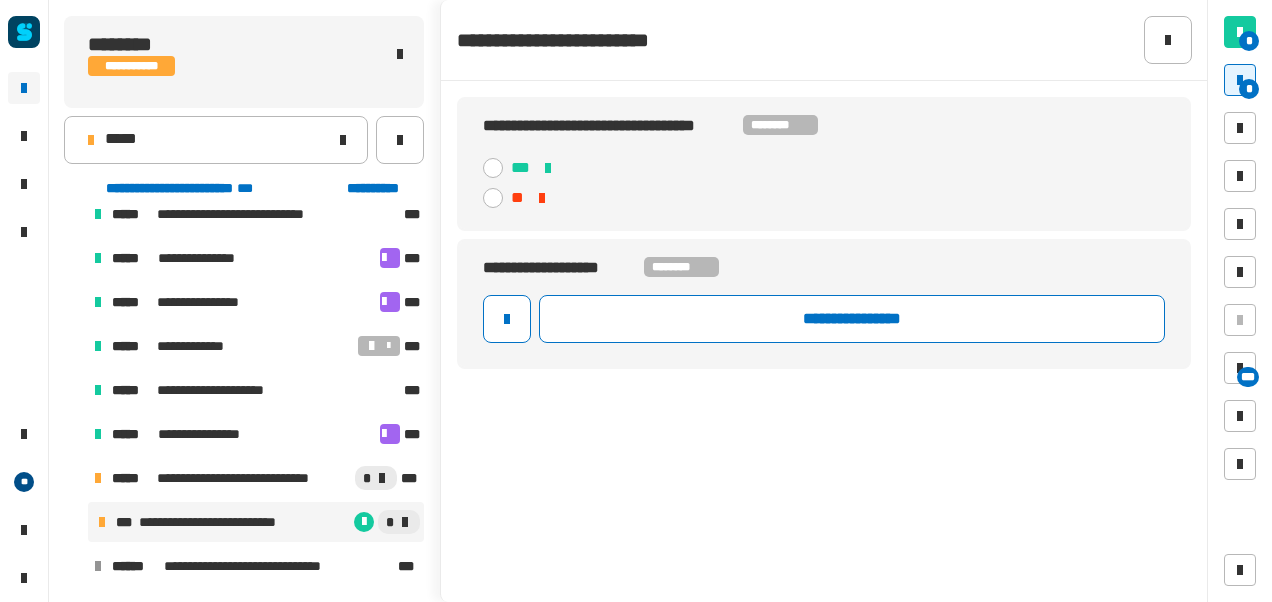 click 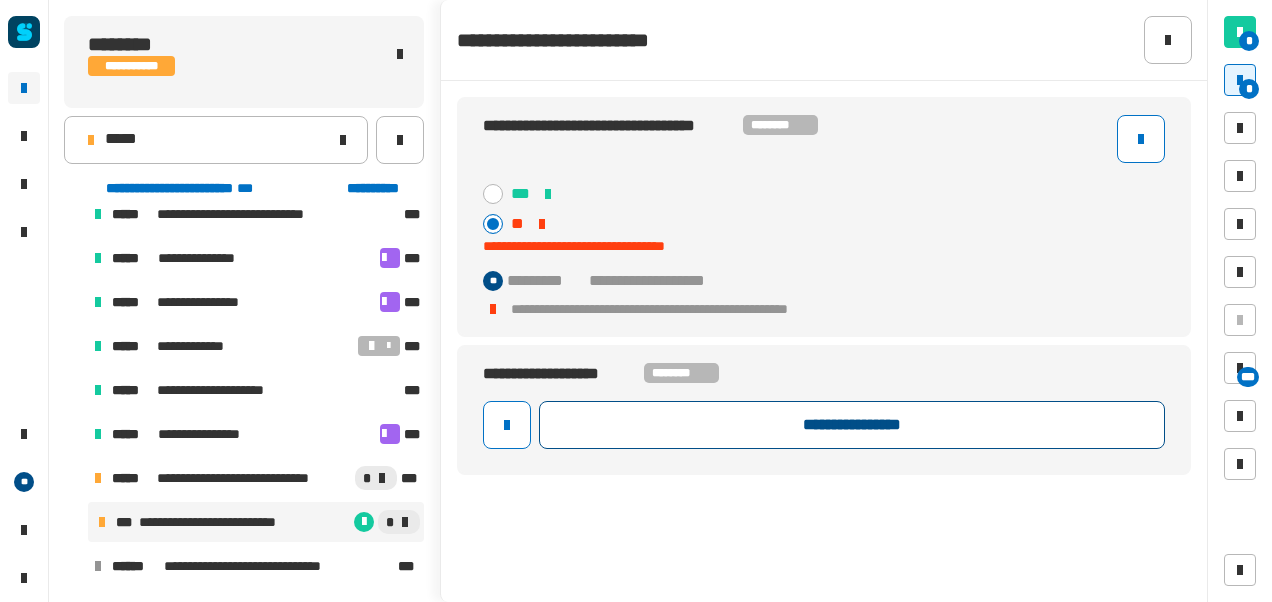 click on "**********" 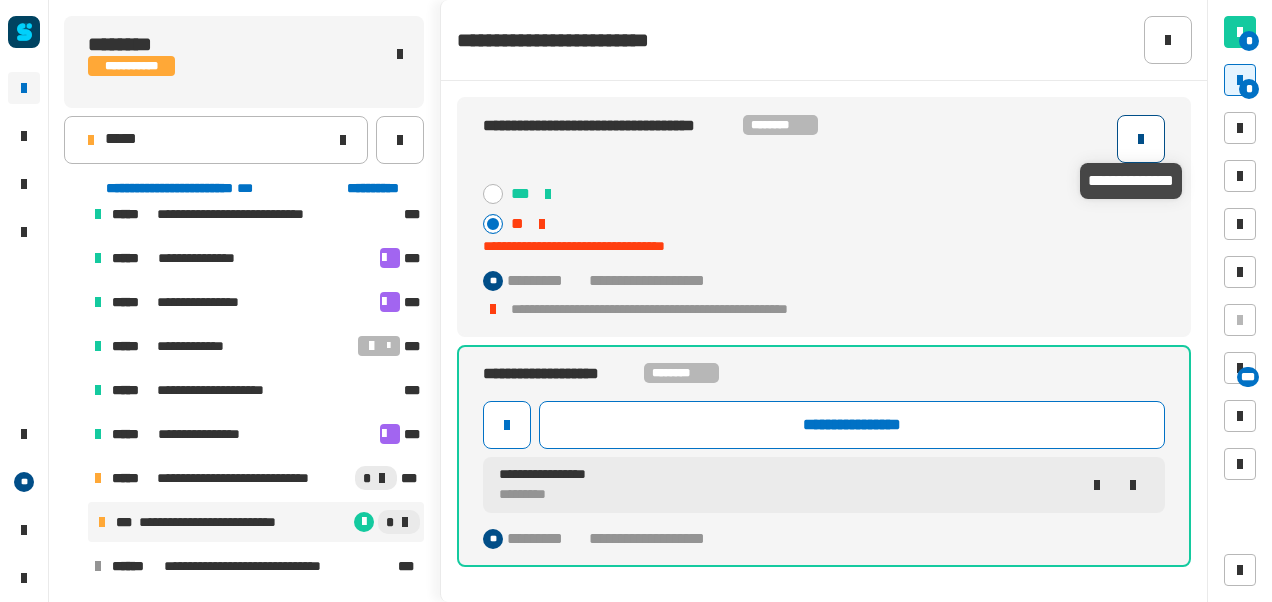 click 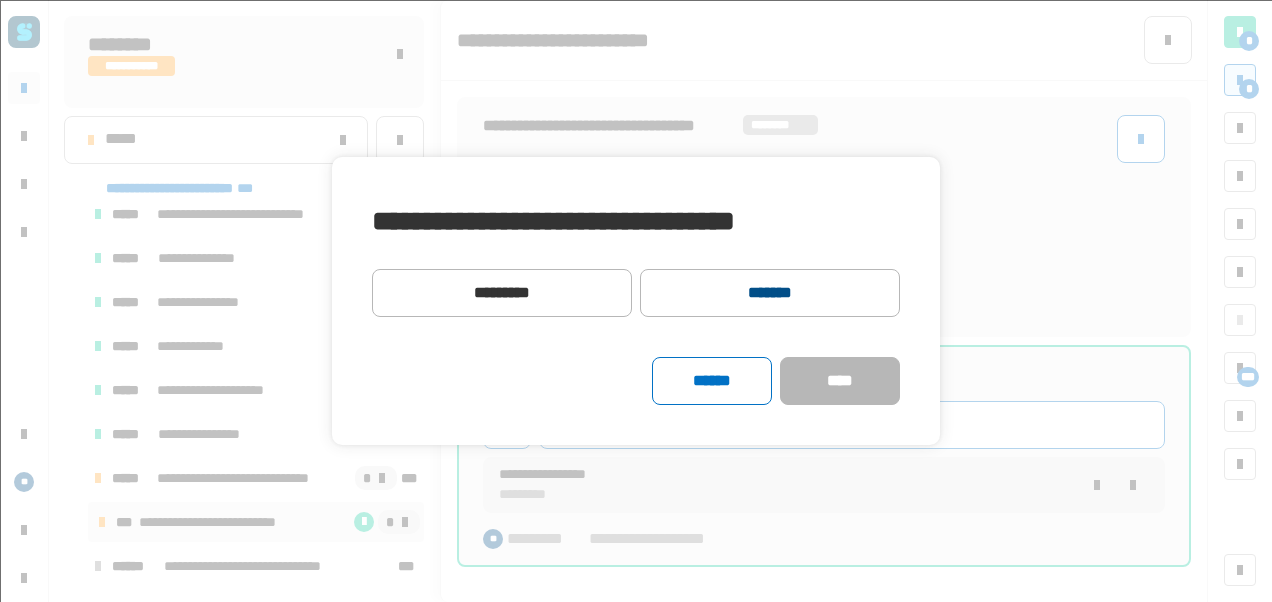 click on "*******" 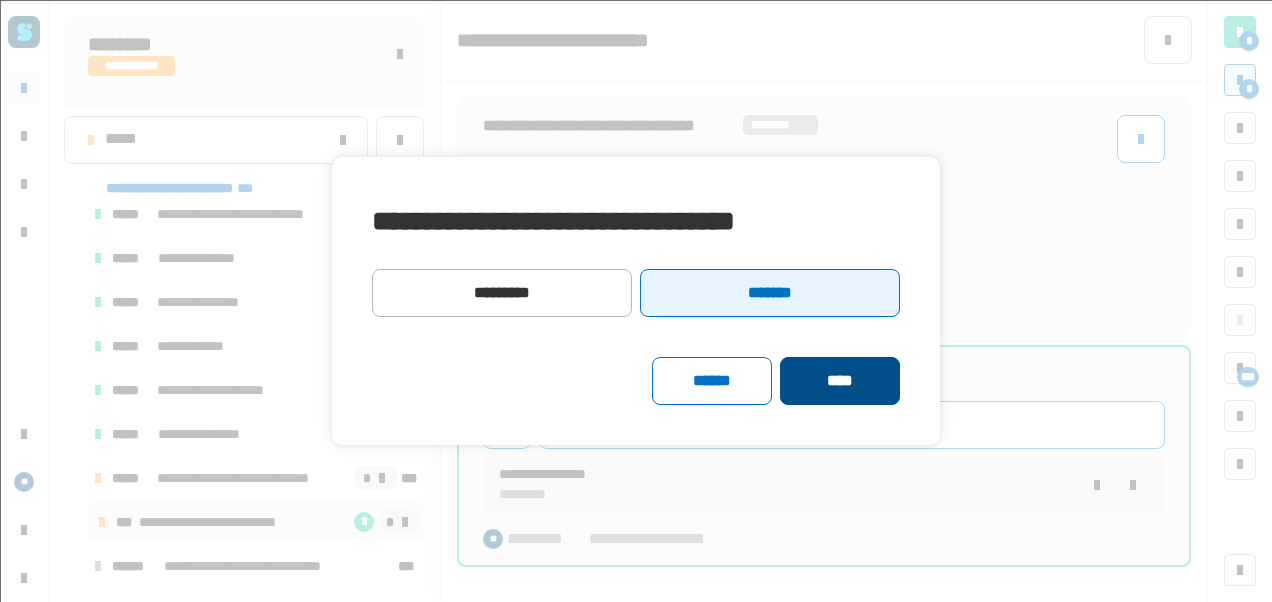 click on "****" 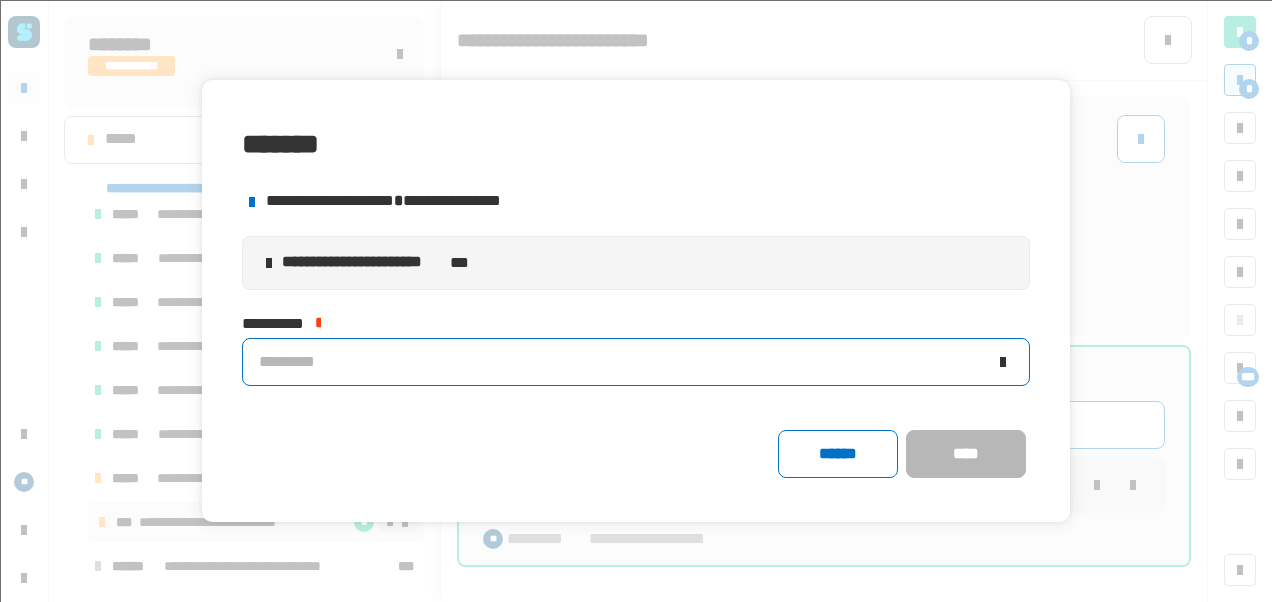 click on "*********" 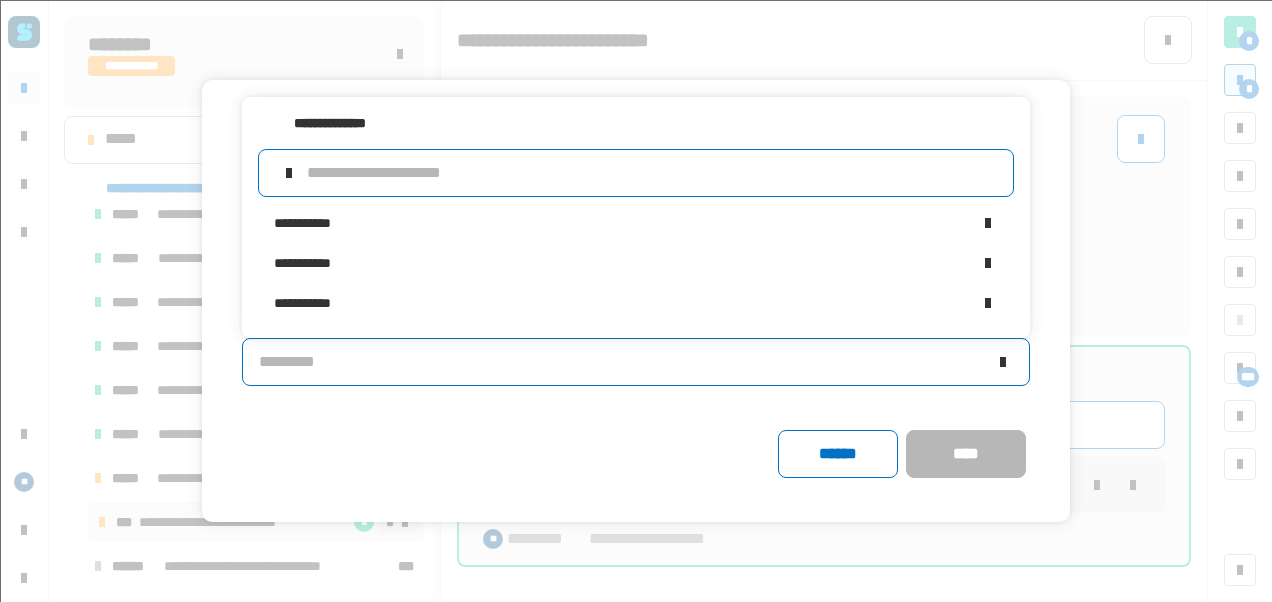 click at bounding box center [652, 173] 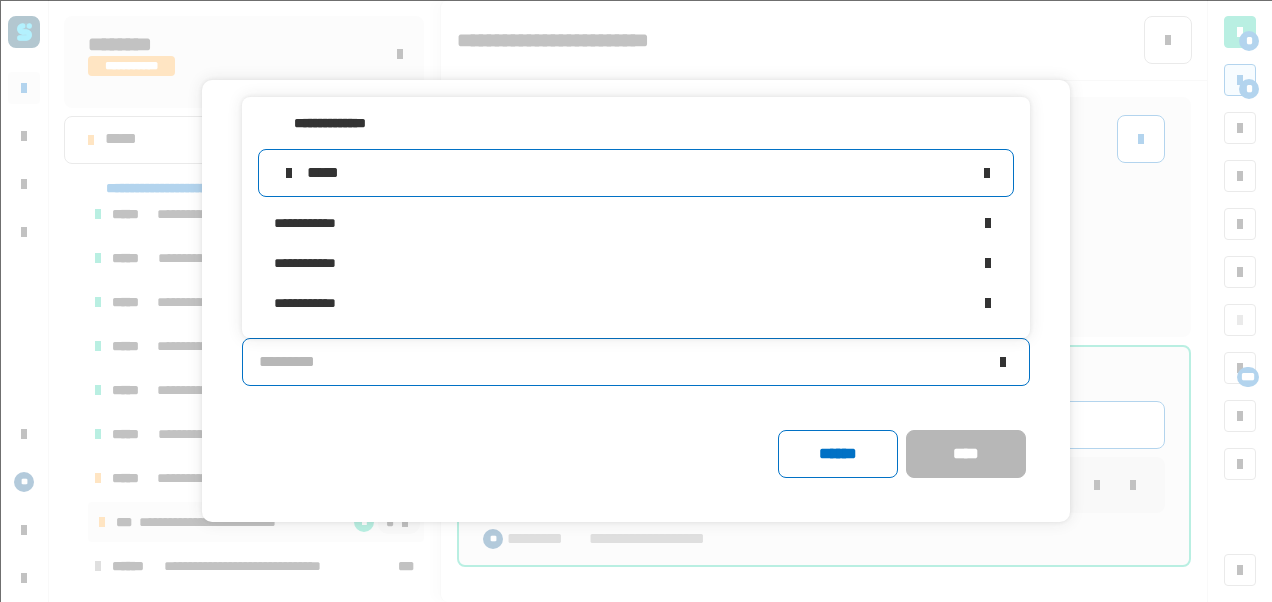 type on "******" 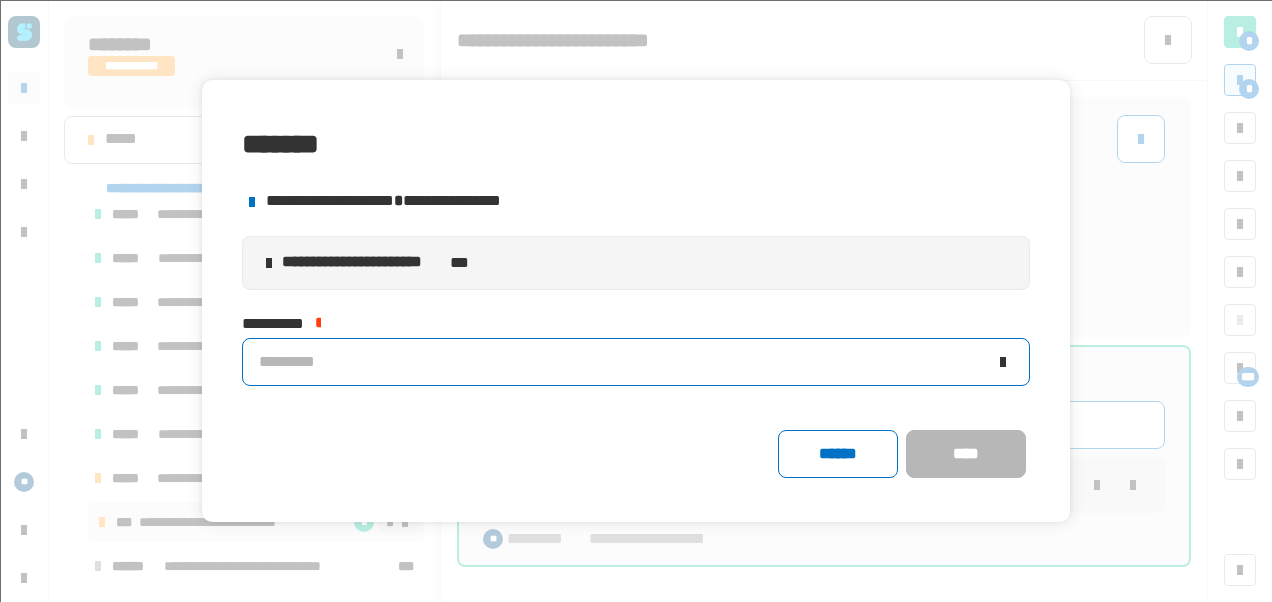 click on "*********" 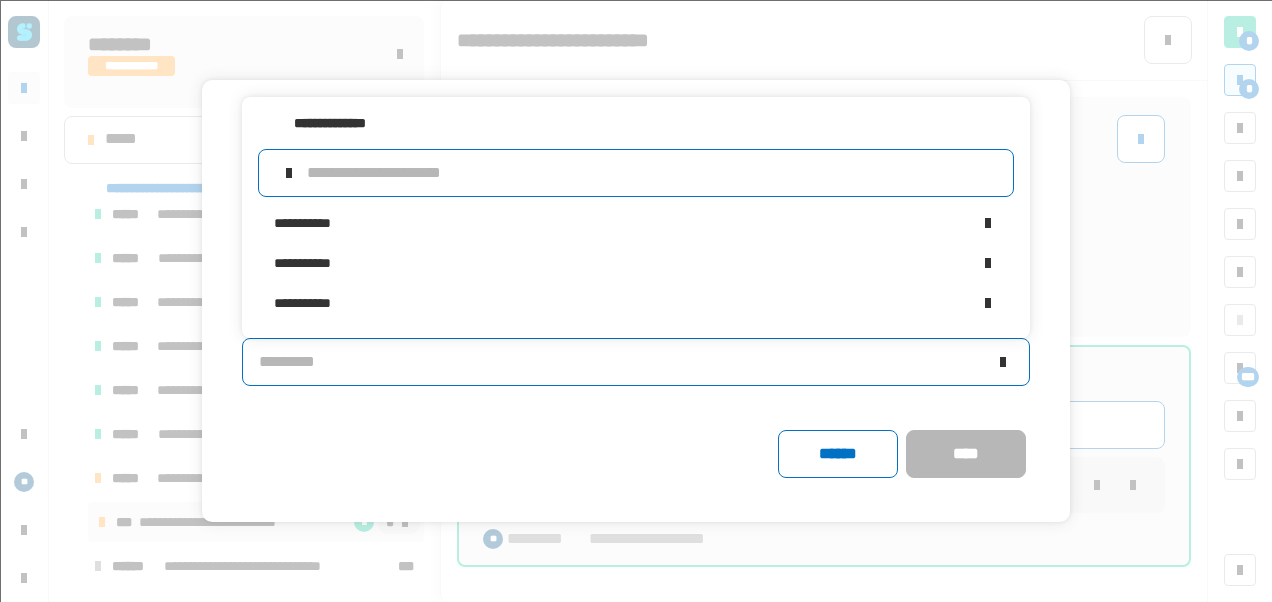 click at bounding box center (652, 173) 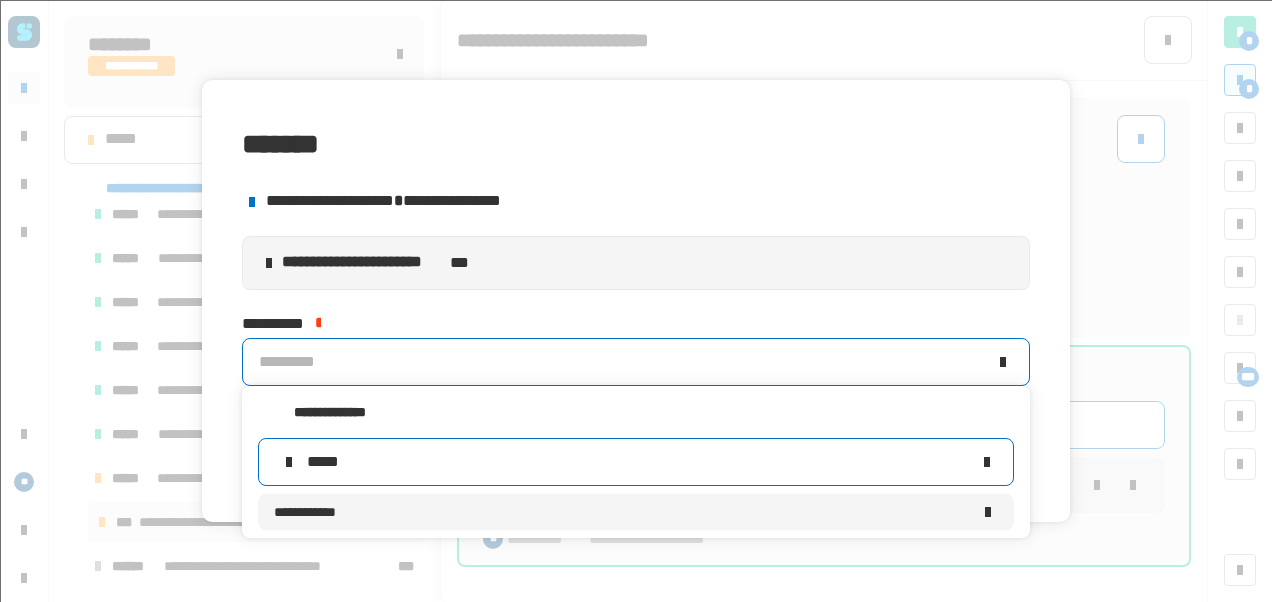 type on "*****" 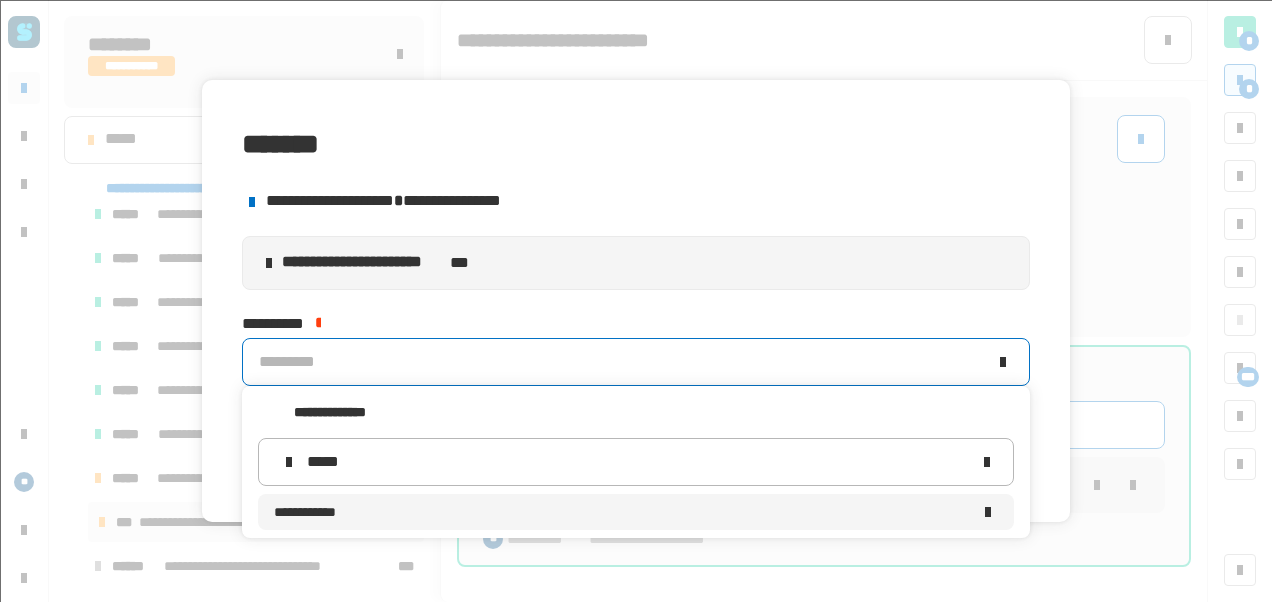 click on "**********" at bounding box center (622, 512) 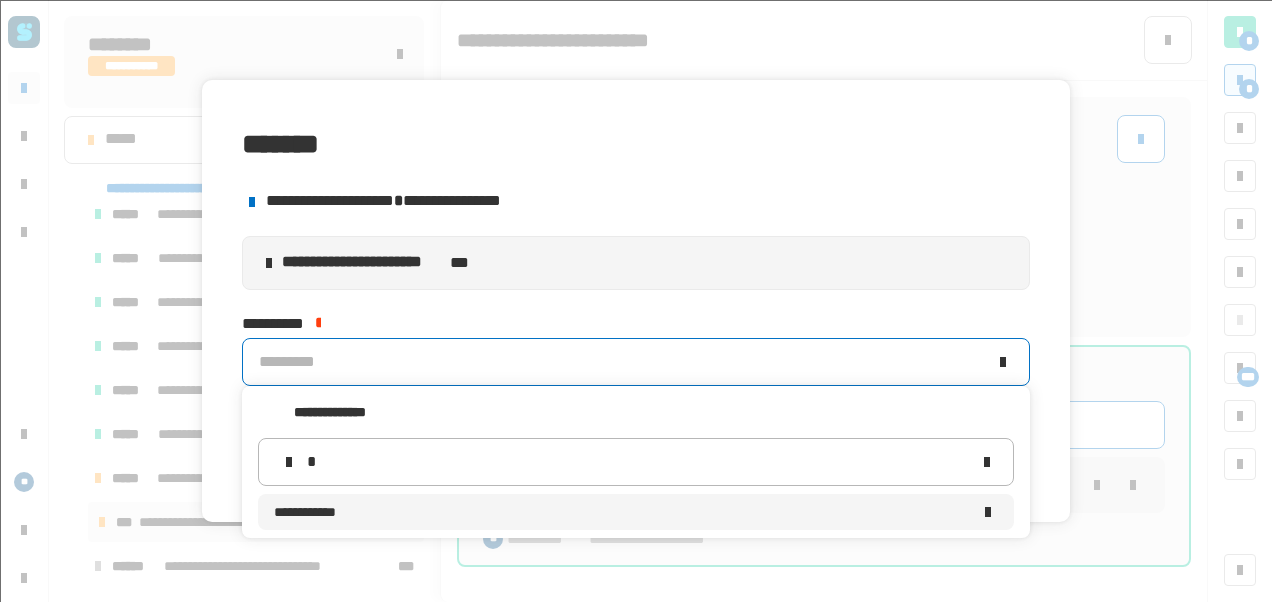 type 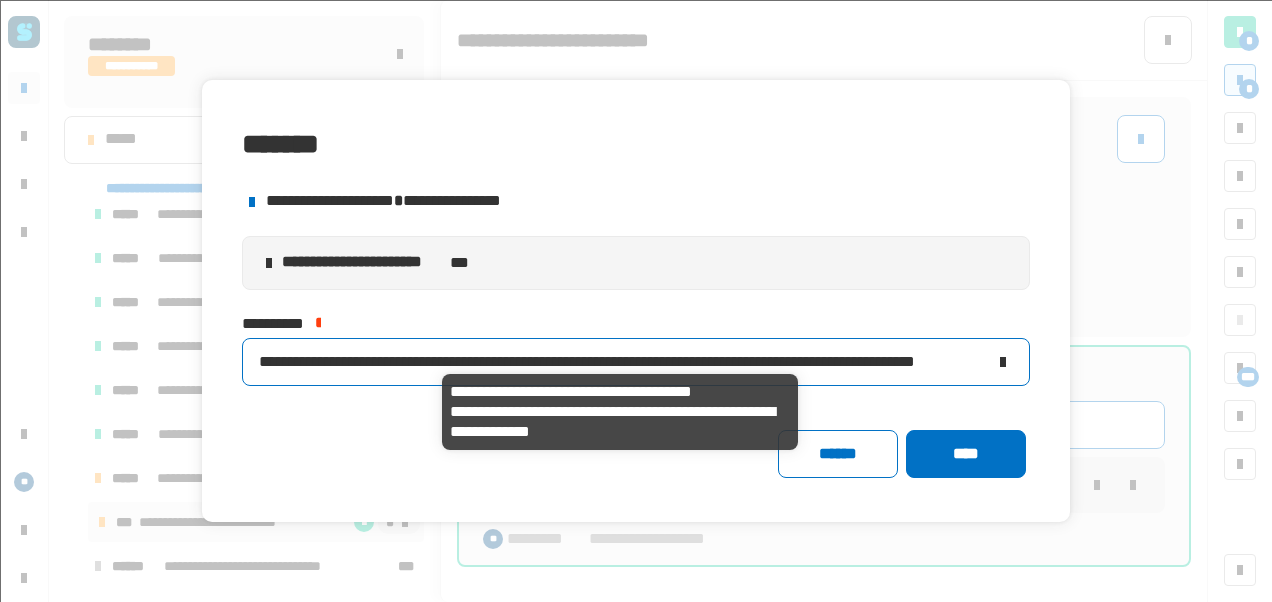 click on "**********" 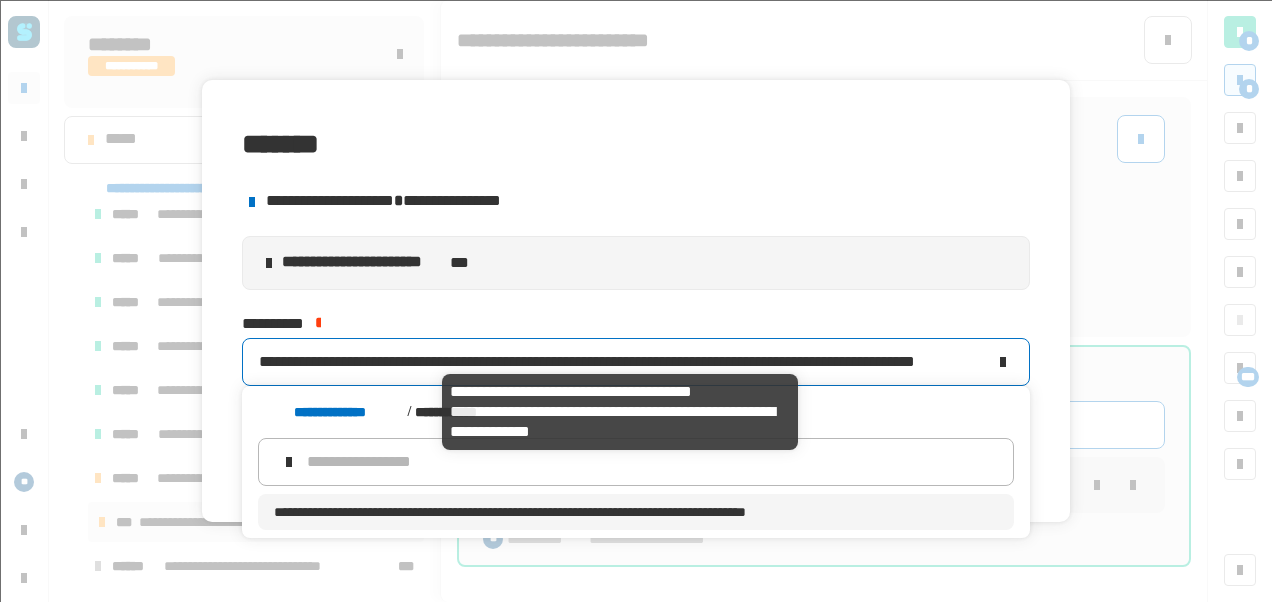 click on "**********" 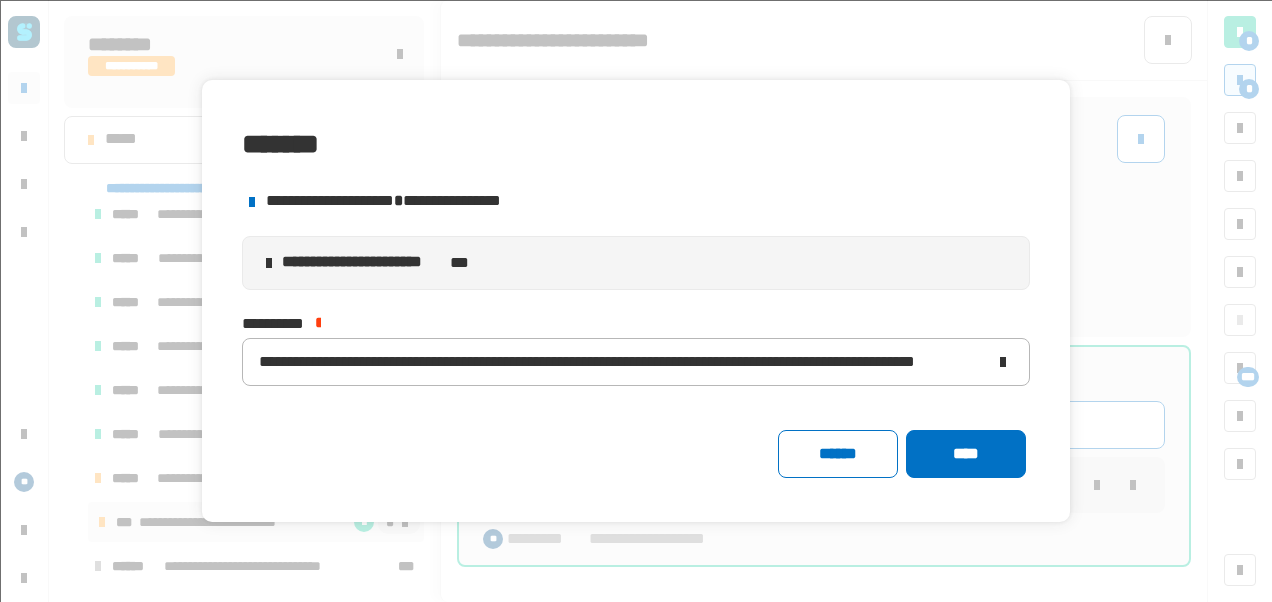 click on "****** ****" 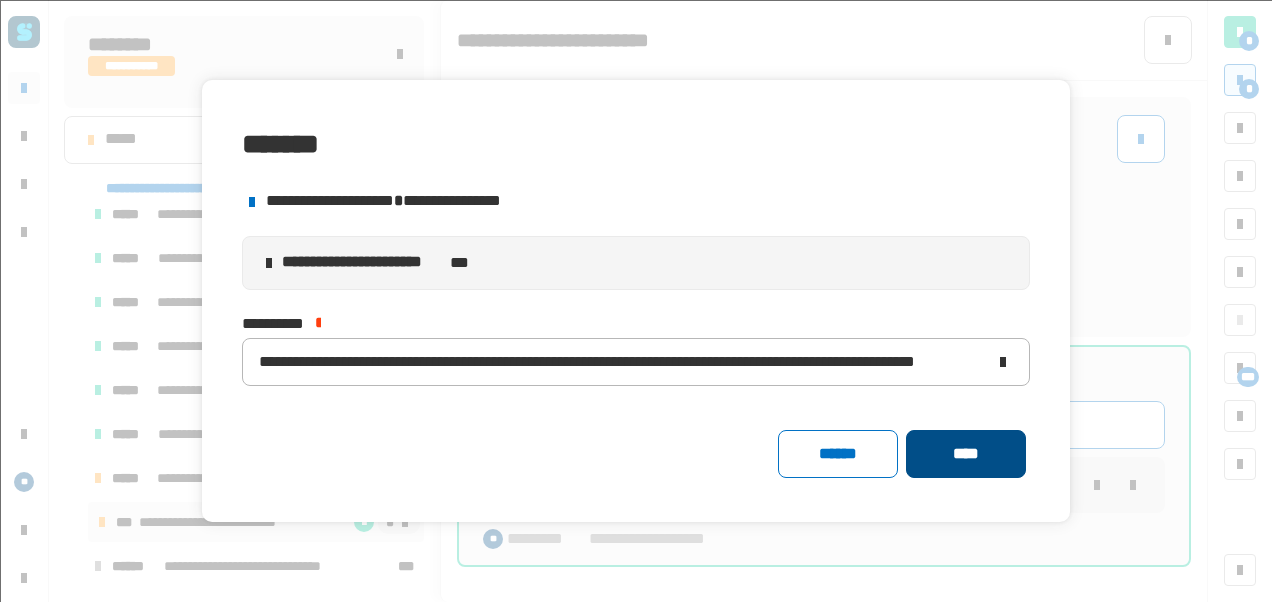 click on "****" 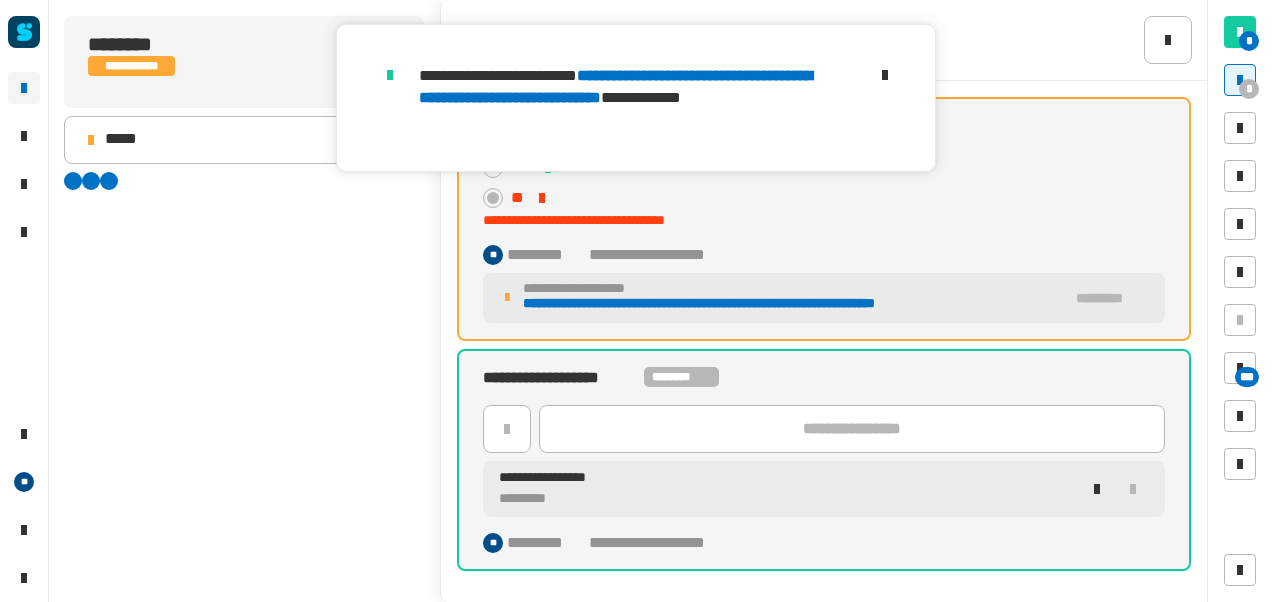 scroll, scrollTop: 106, scrollLeft: 0, axis: vertical 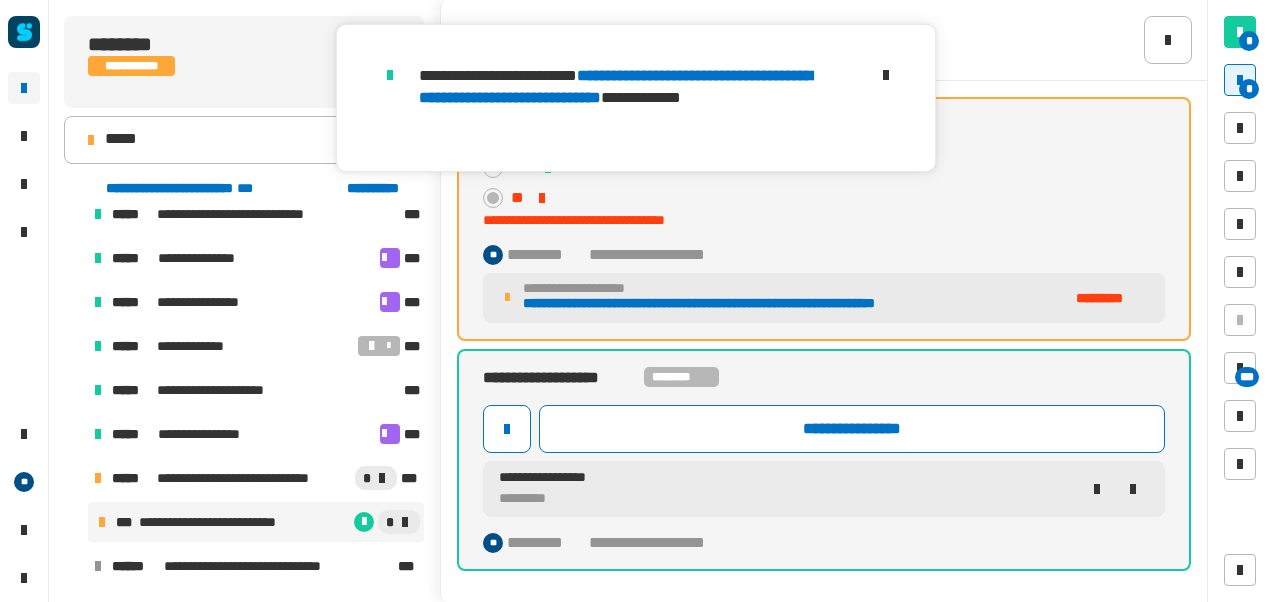 click on "**********" 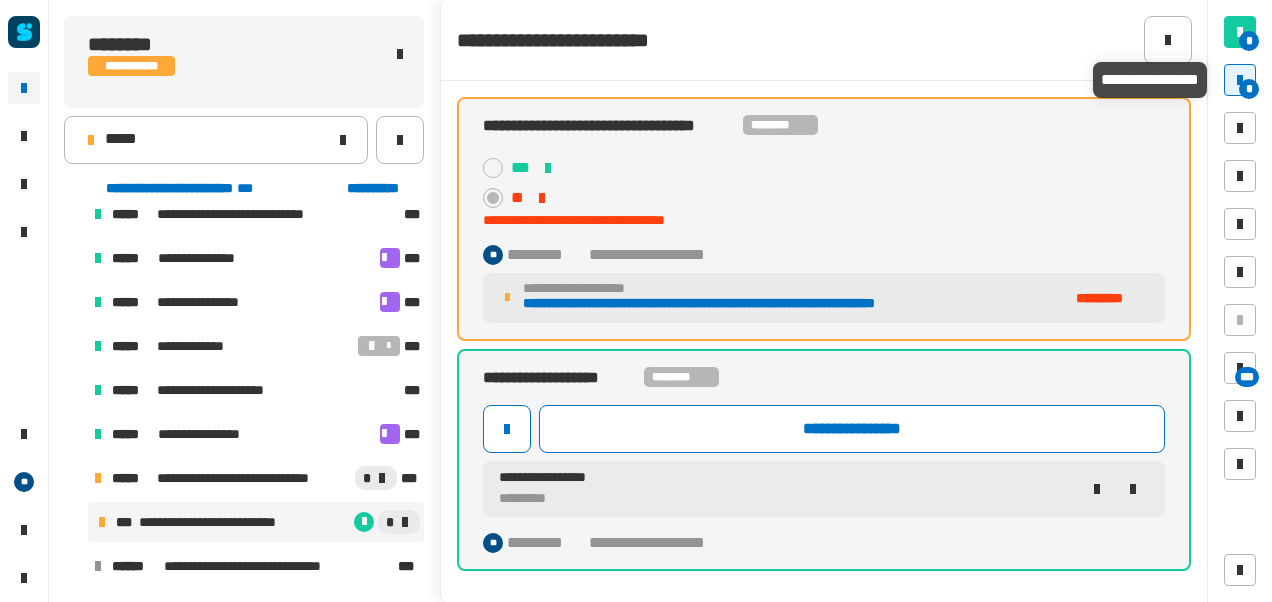 click on "*" at bounding box center [1240, 80] 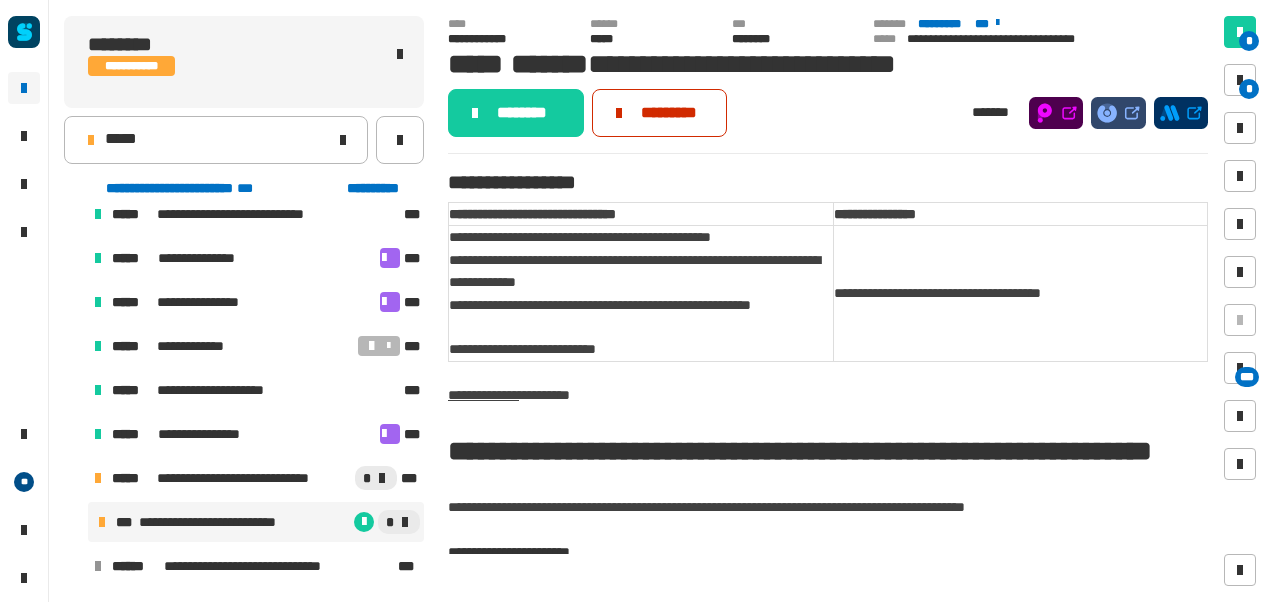 click on "*********" 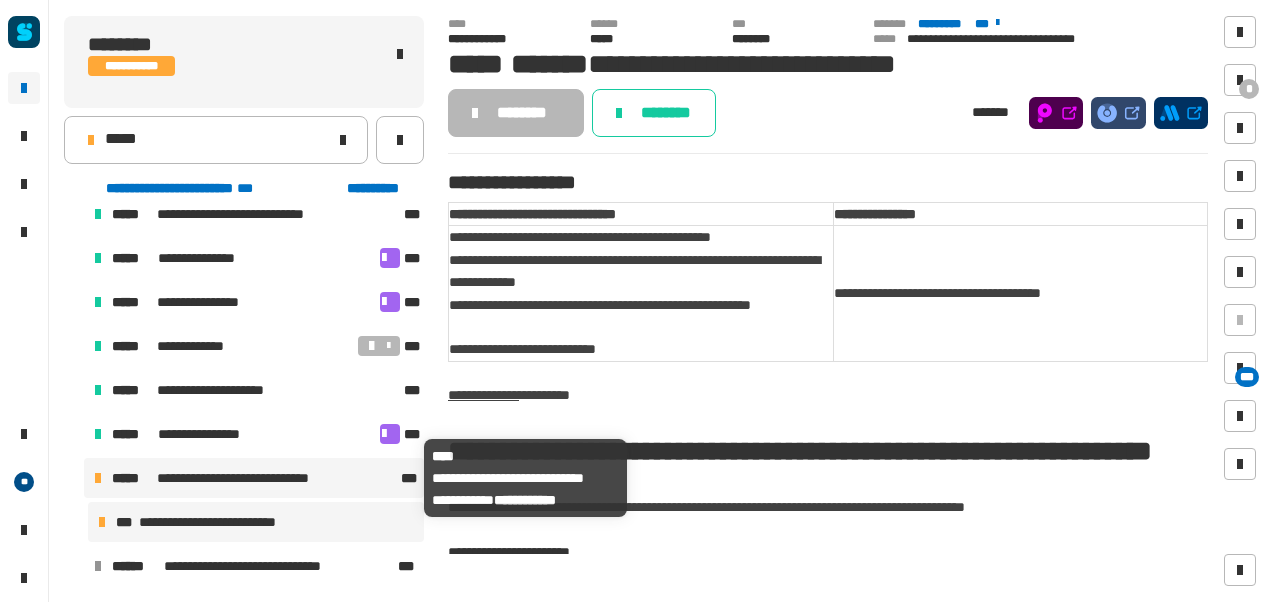 click on "**********" at bounding box center (250, 478) 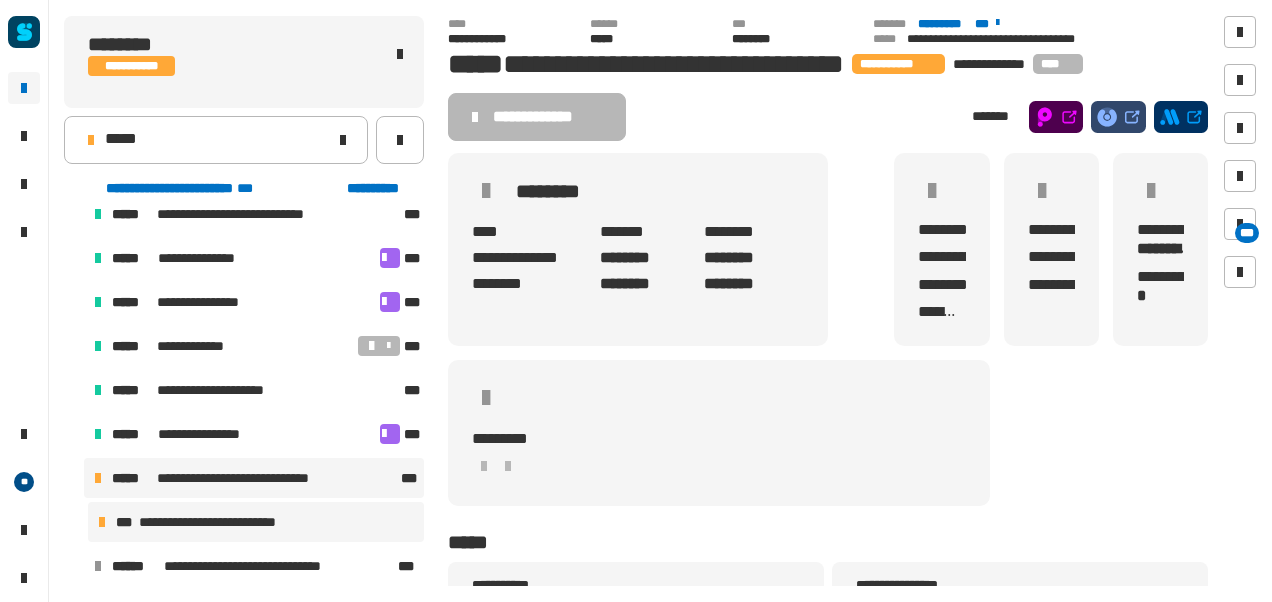 click on "**********" at bounding box center (256, 522) 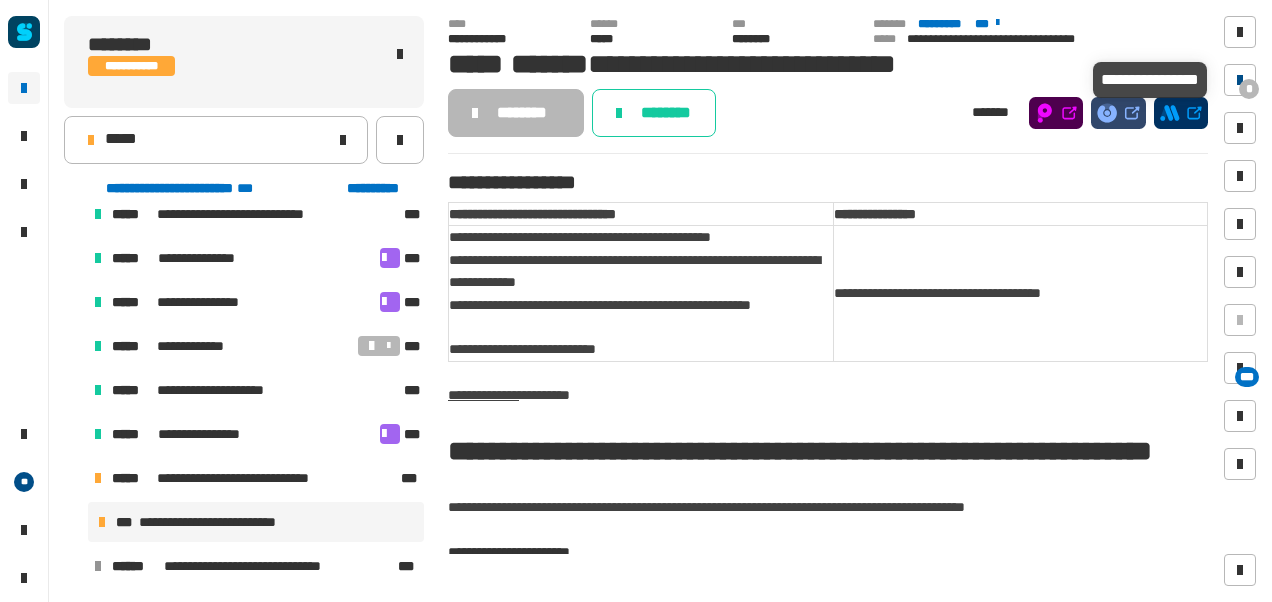 click on "*" at bounding box center (1240, 80) 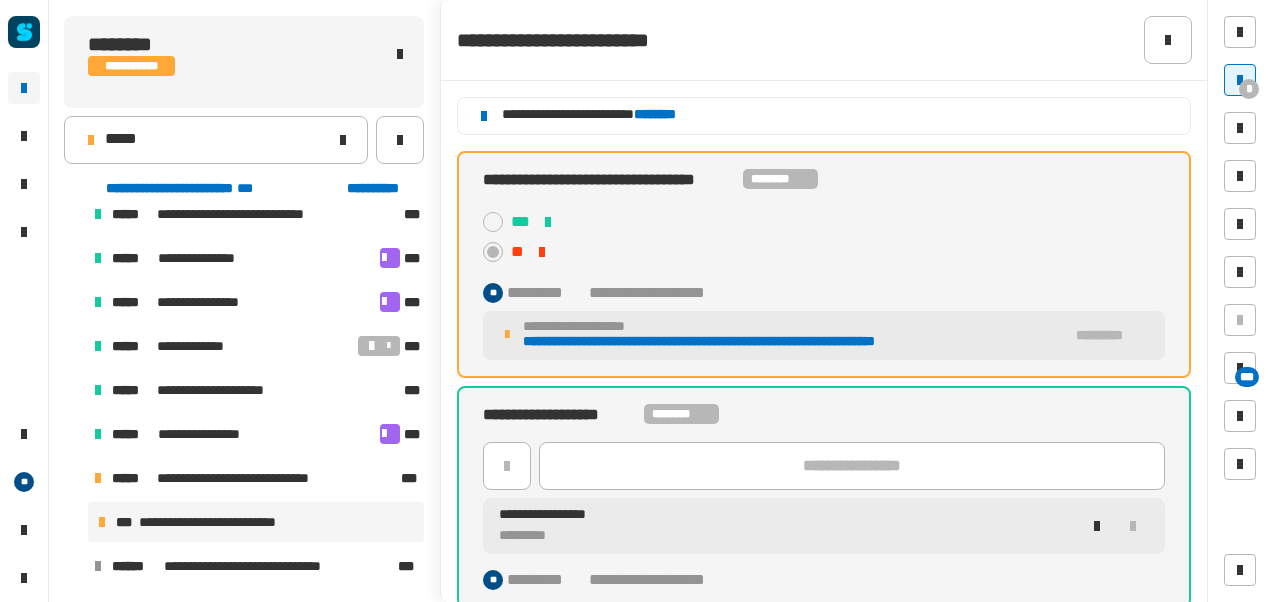scroll, scrollTop: 5, scrollLeft: 0, axis: vertical 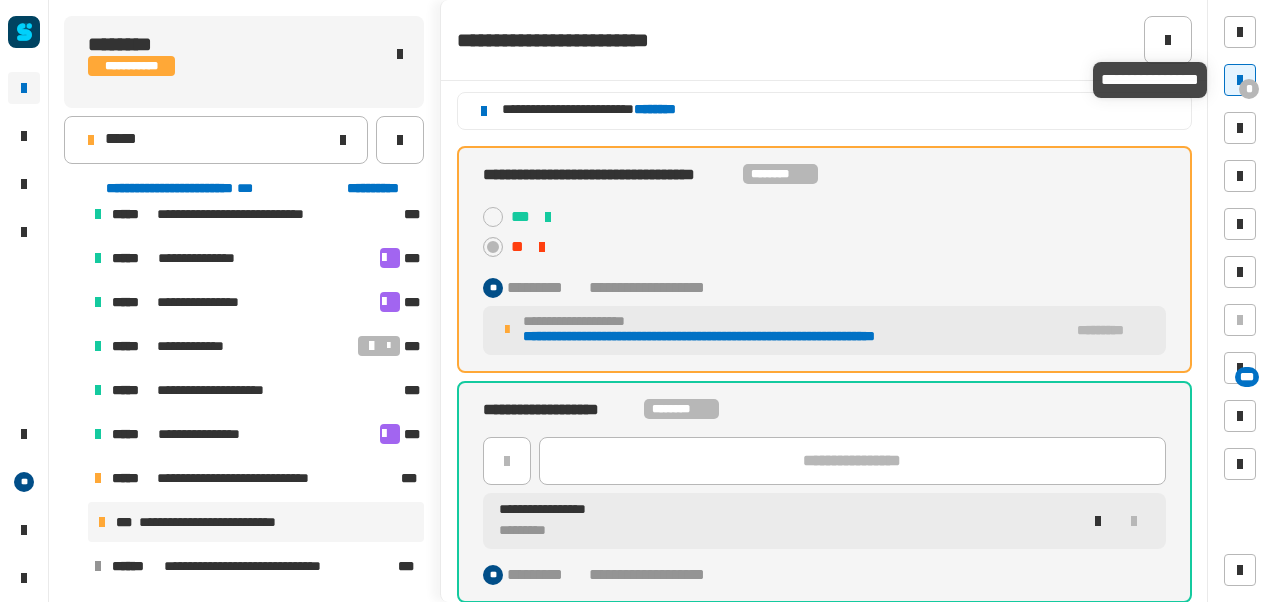 click on "*" at bounding box center (1249, 89) 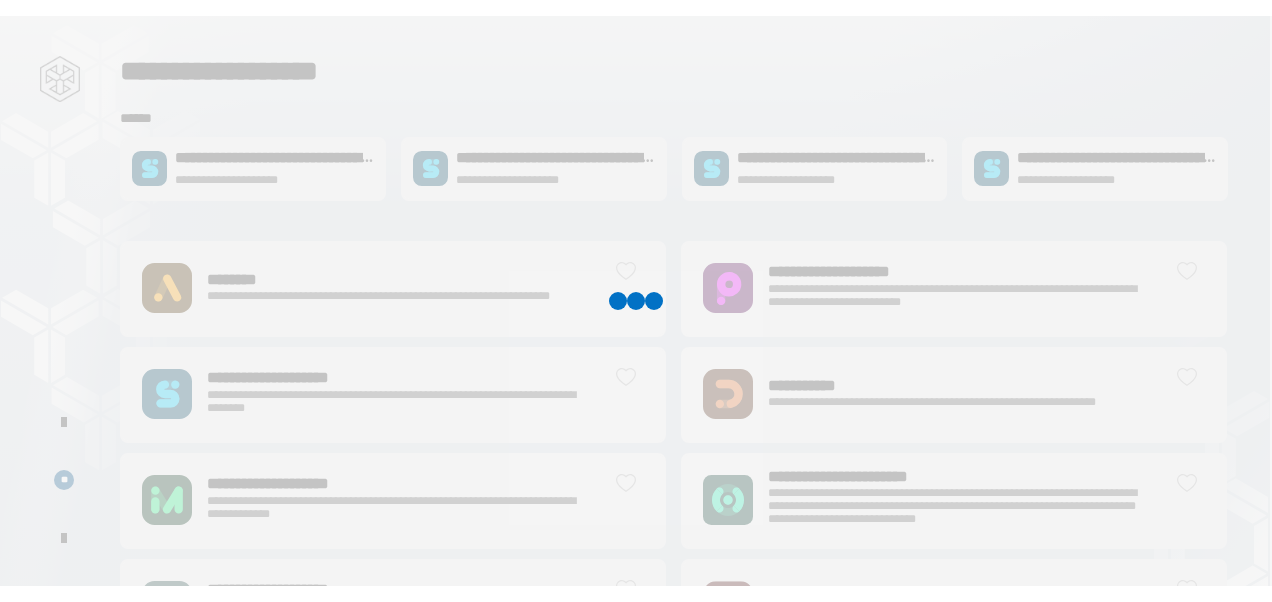 scroll, scrollTop: 0, scrollLeft: 0, axis: both 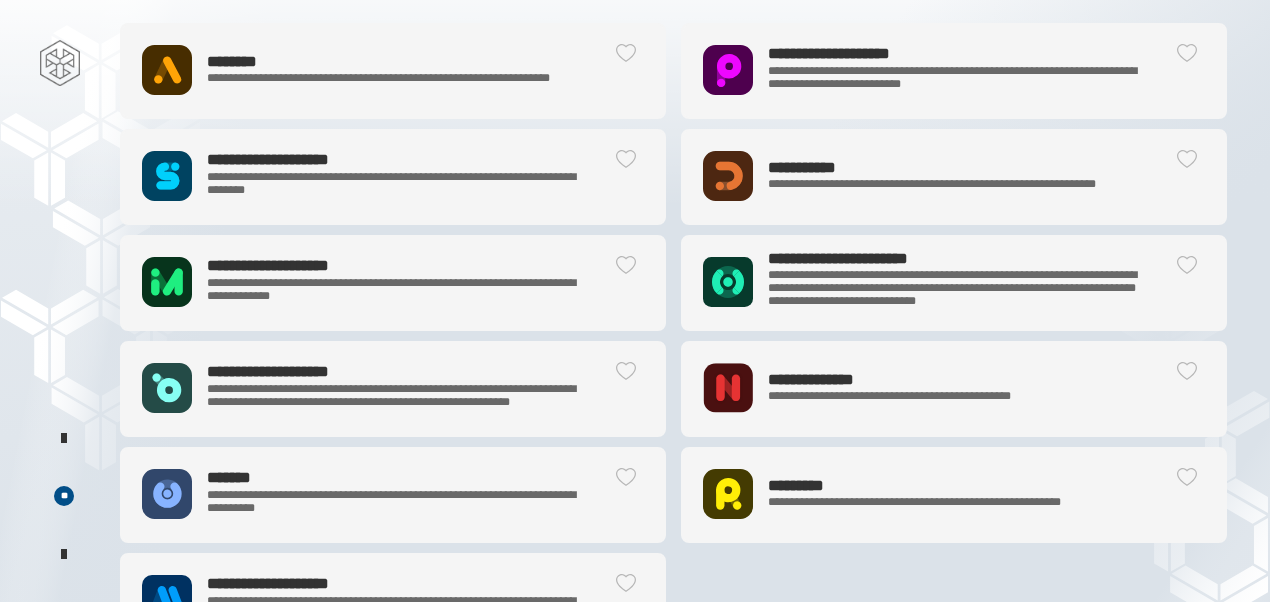 click on "**********" 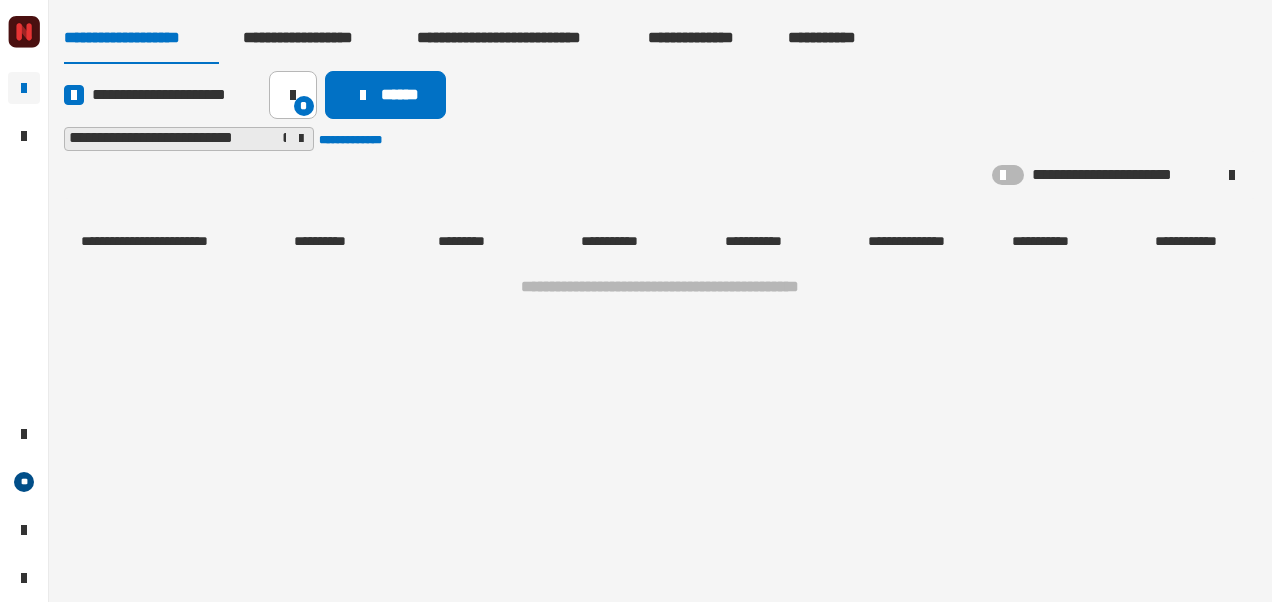 click 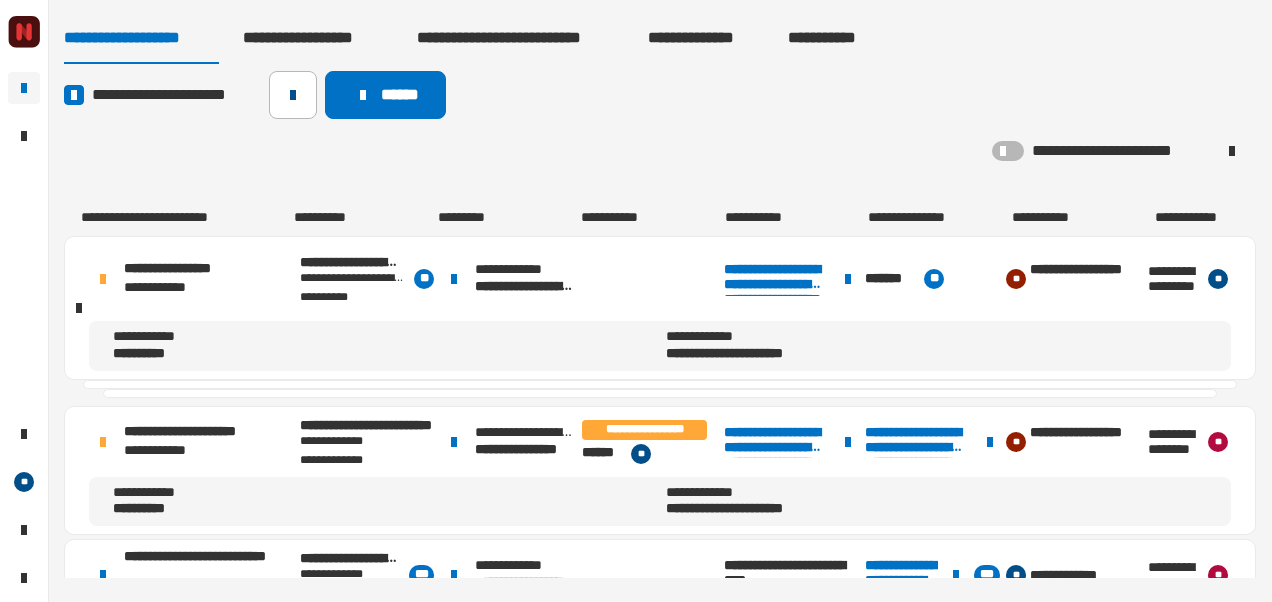 click 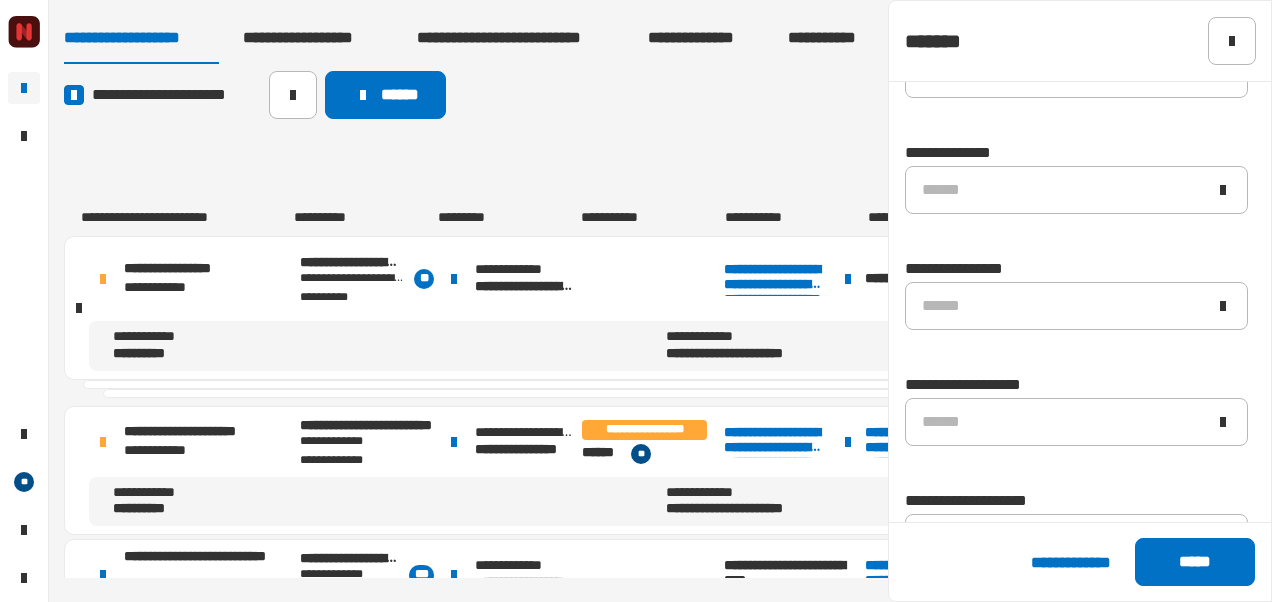 scroll, scrollTop: 1701, scrollLeft: 0, axis: vertical 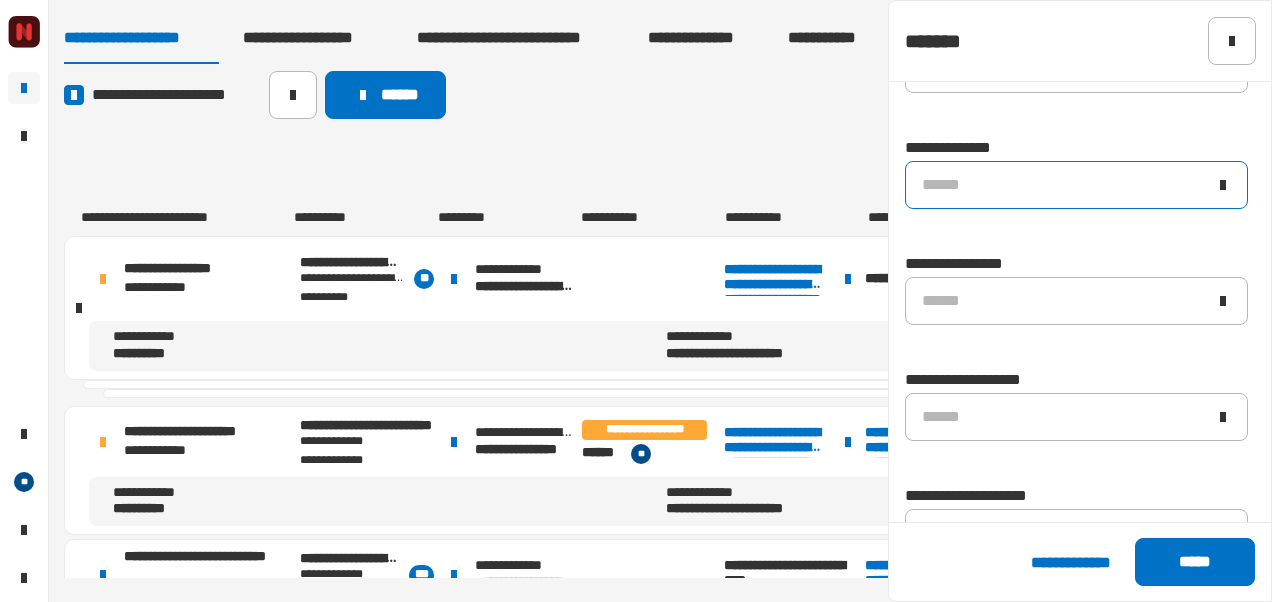 click on "******" 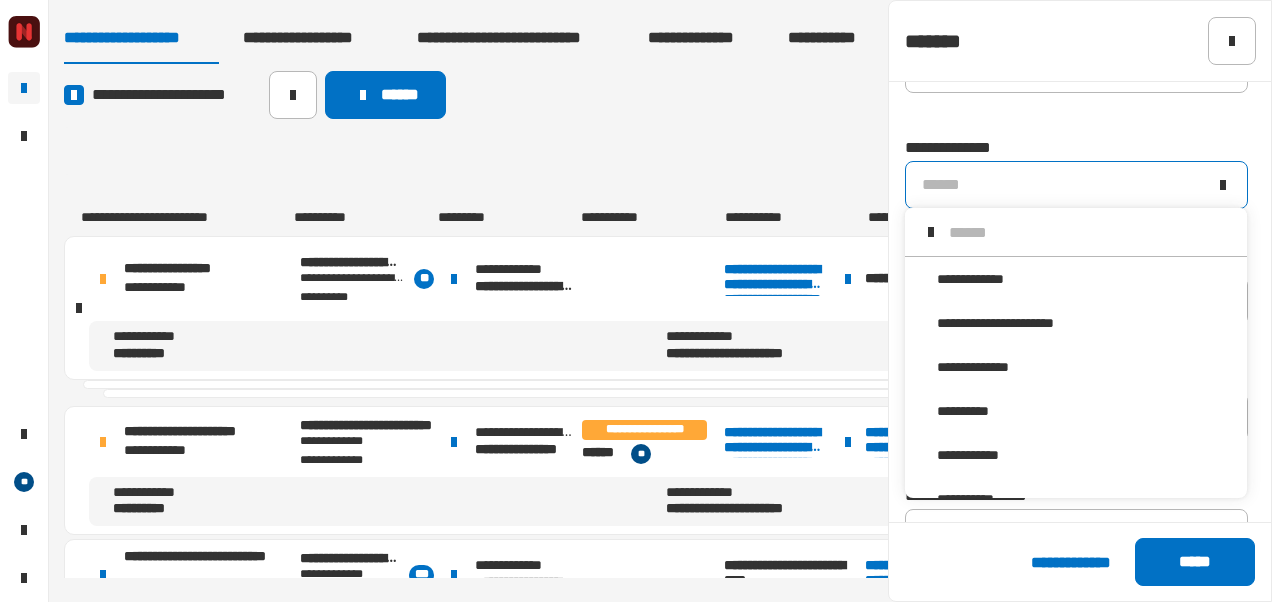 scroll, scrollTop: 15, scrollLeft: 0, axis: vertical 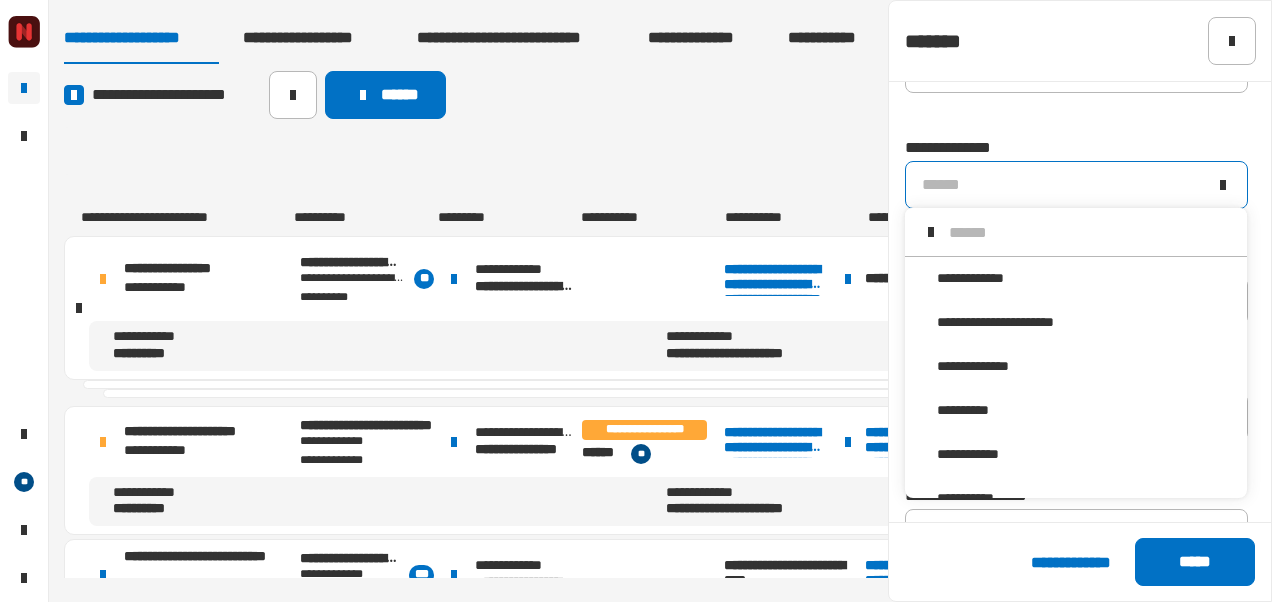 click on "******" 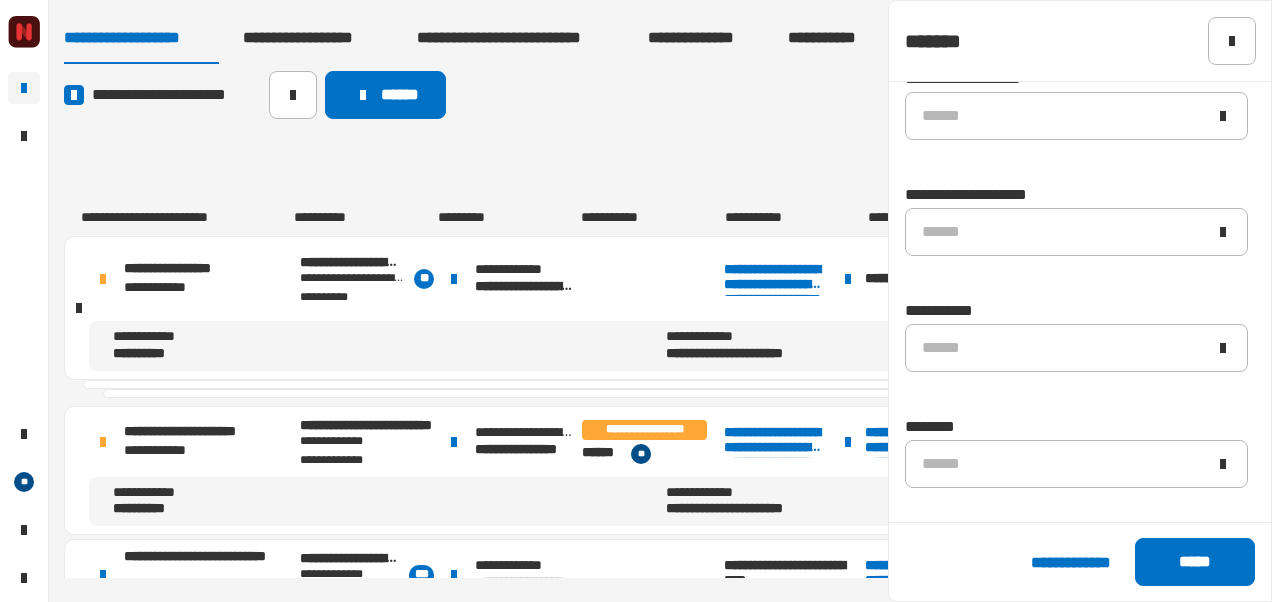 scroll, scrollTop: 2008, scrollLeft: 0, axis: vertical 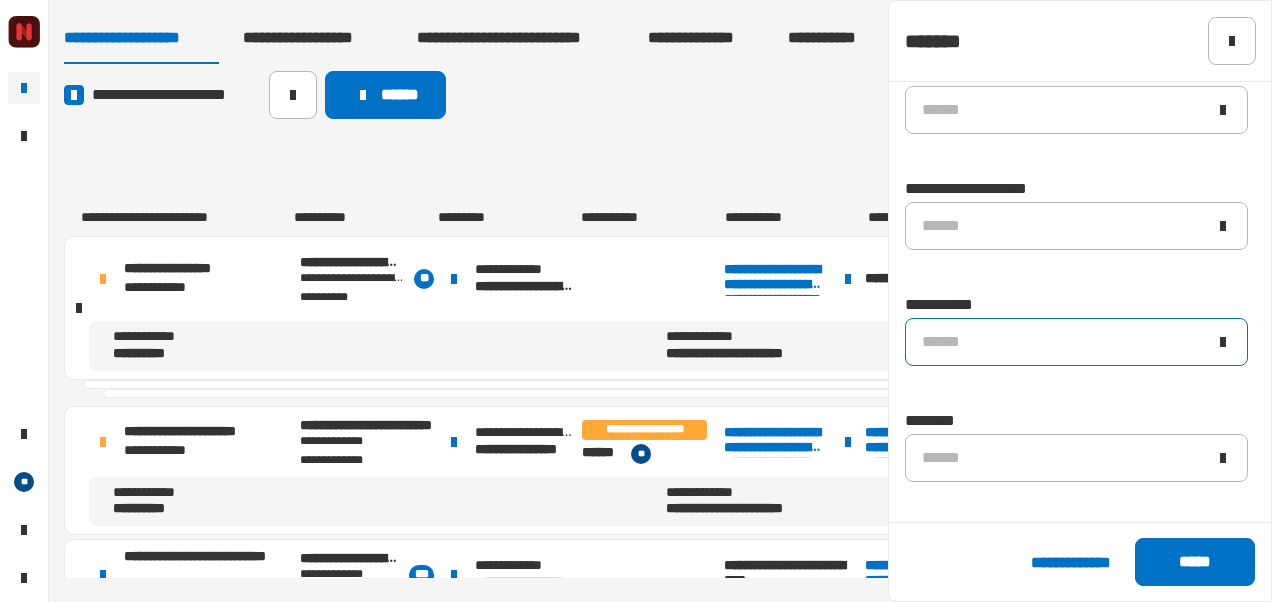 click on "******" 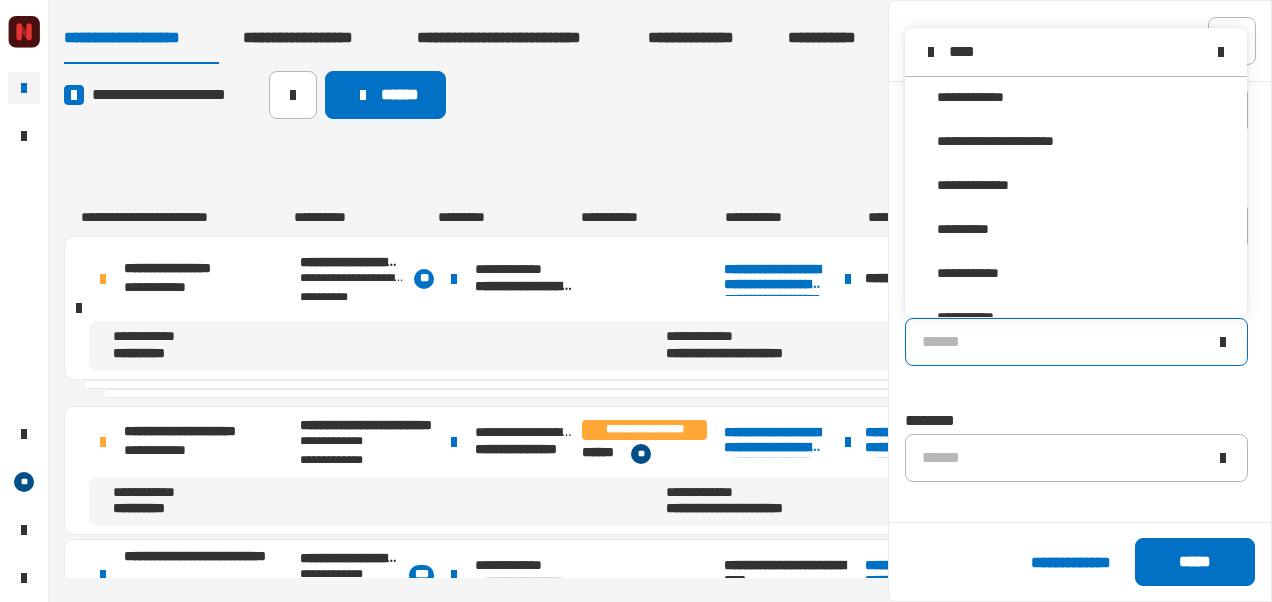 scroll, scrollTop: 0, scrollLeft: 0, axis: both 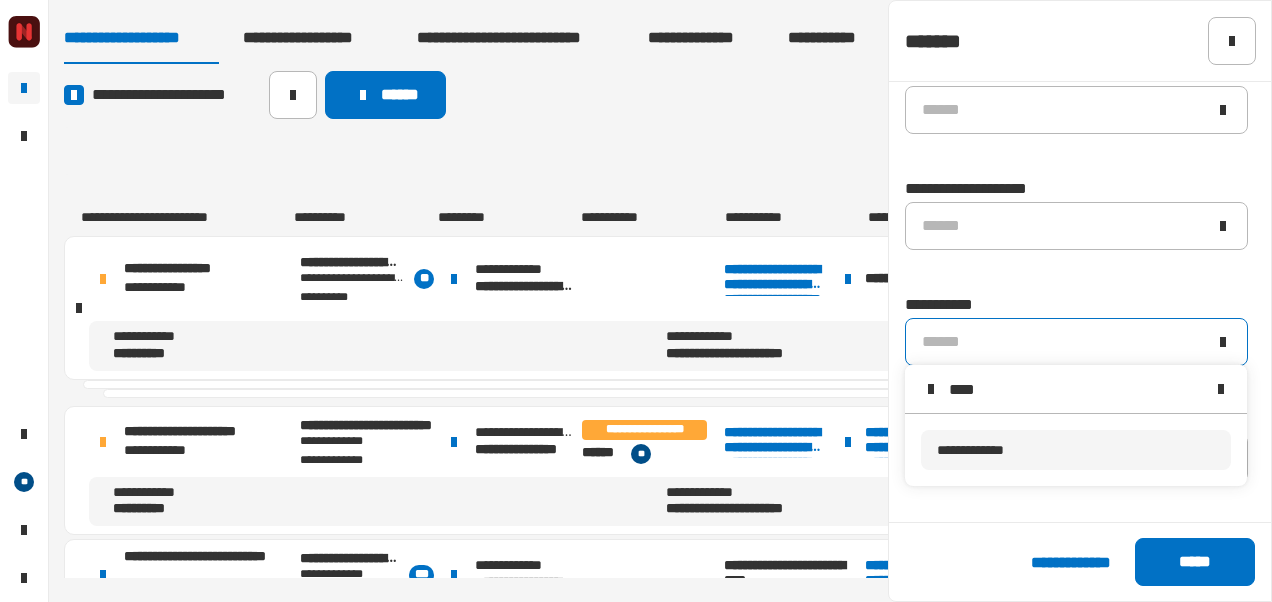type on "****" 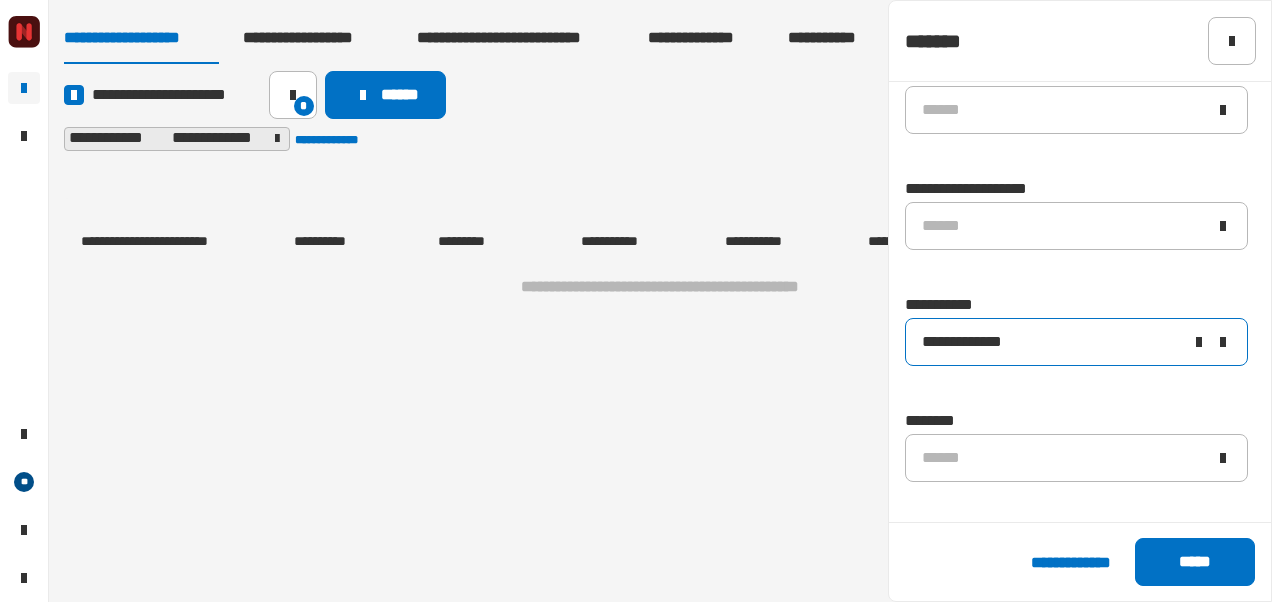 click on "**********" 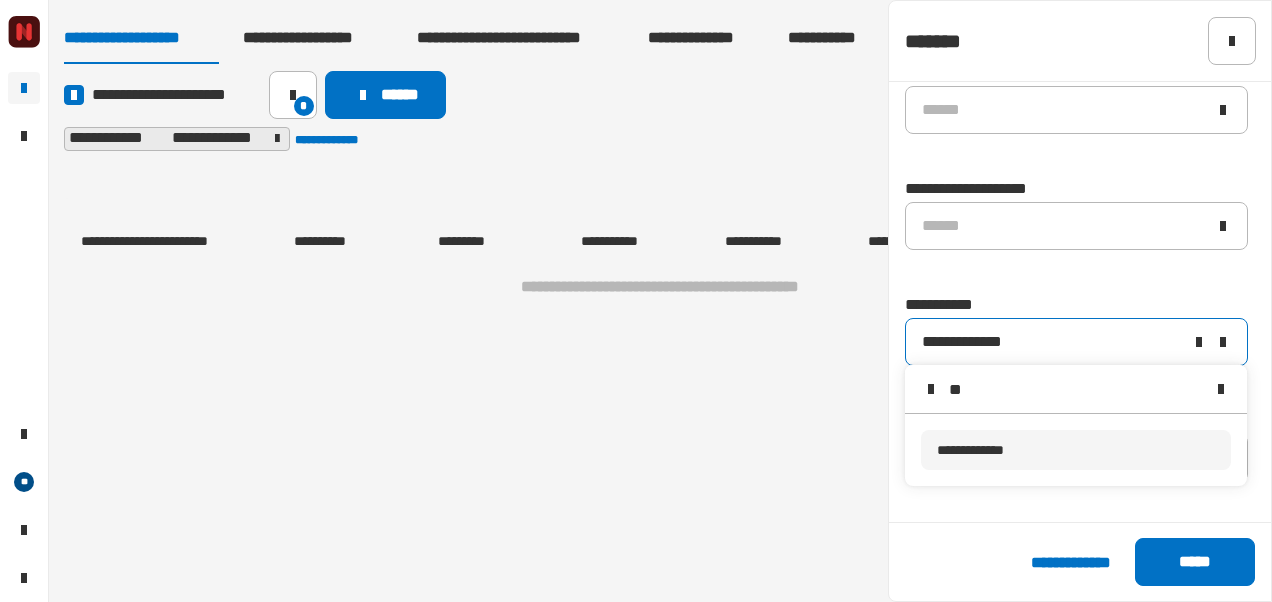 type on "*" 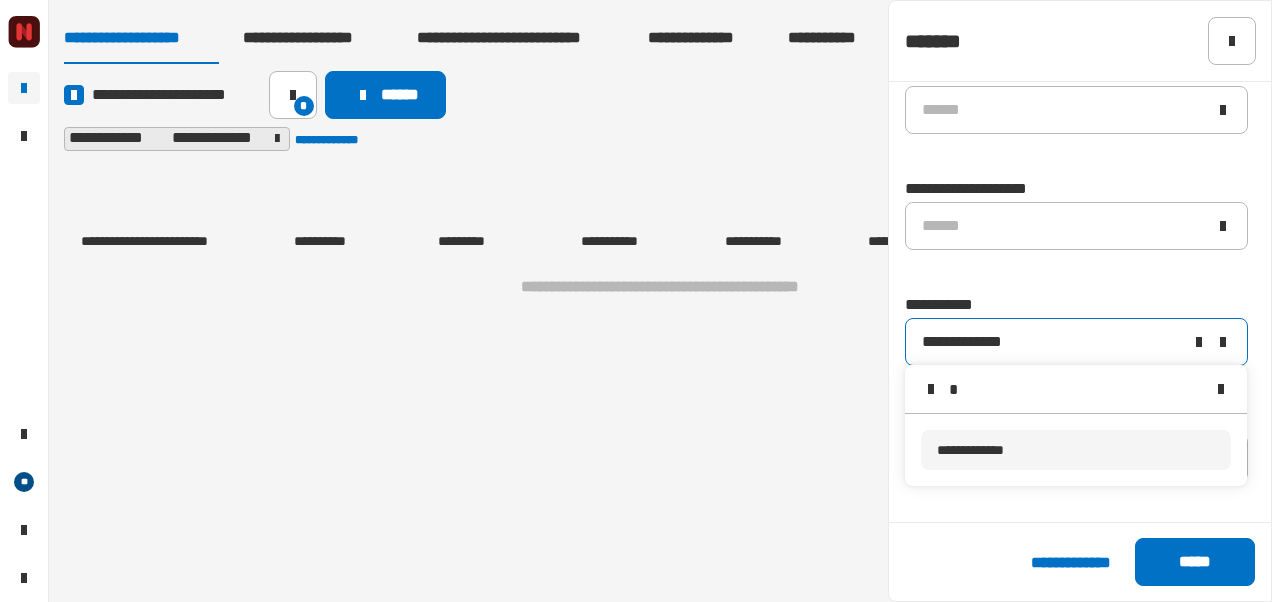 type 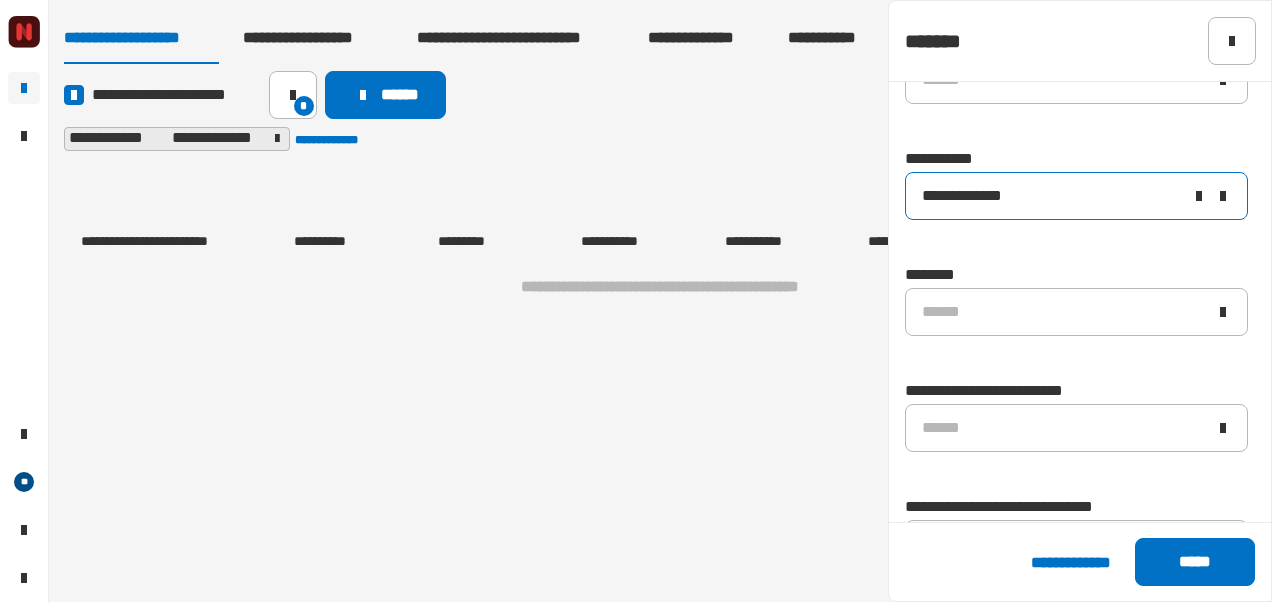 scroll, scrollTop: 2168, scrollLeft: 0, axis: vertical 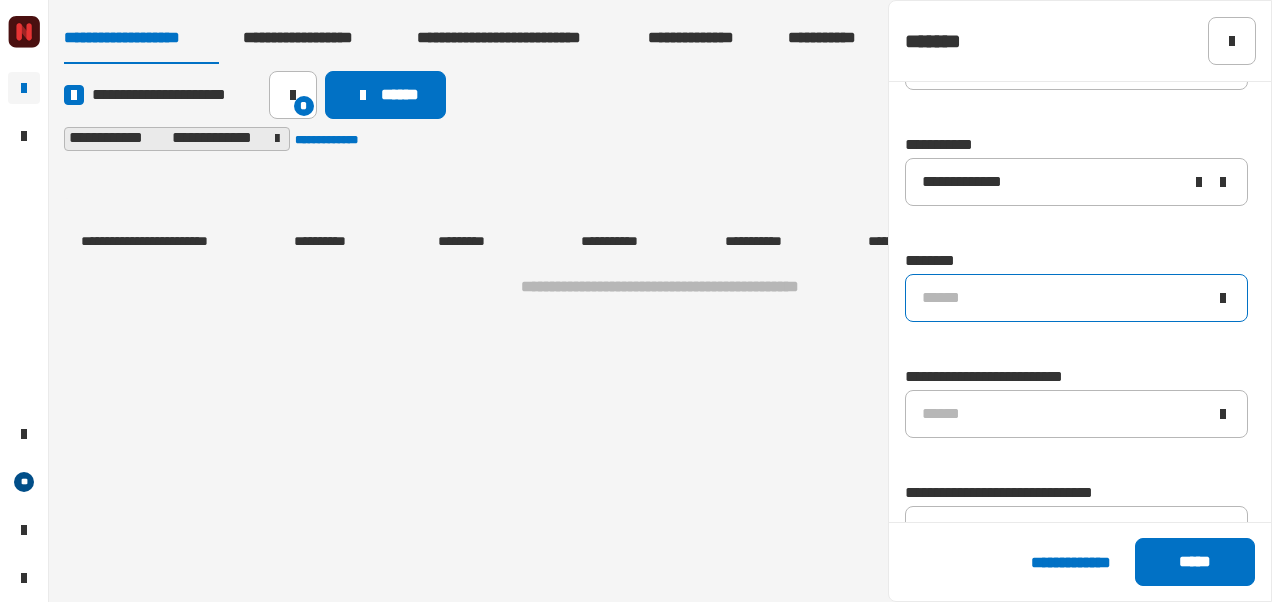 click on "******" 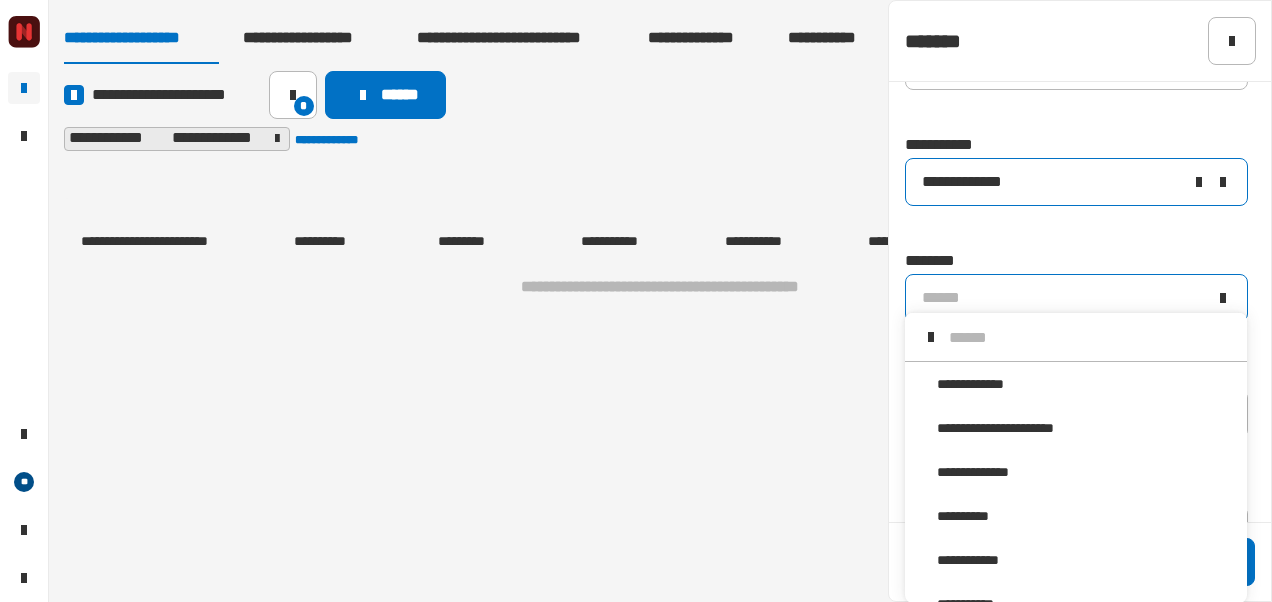 scroll, scrollTop: 16, scrollLeft: 0, axis: vertical 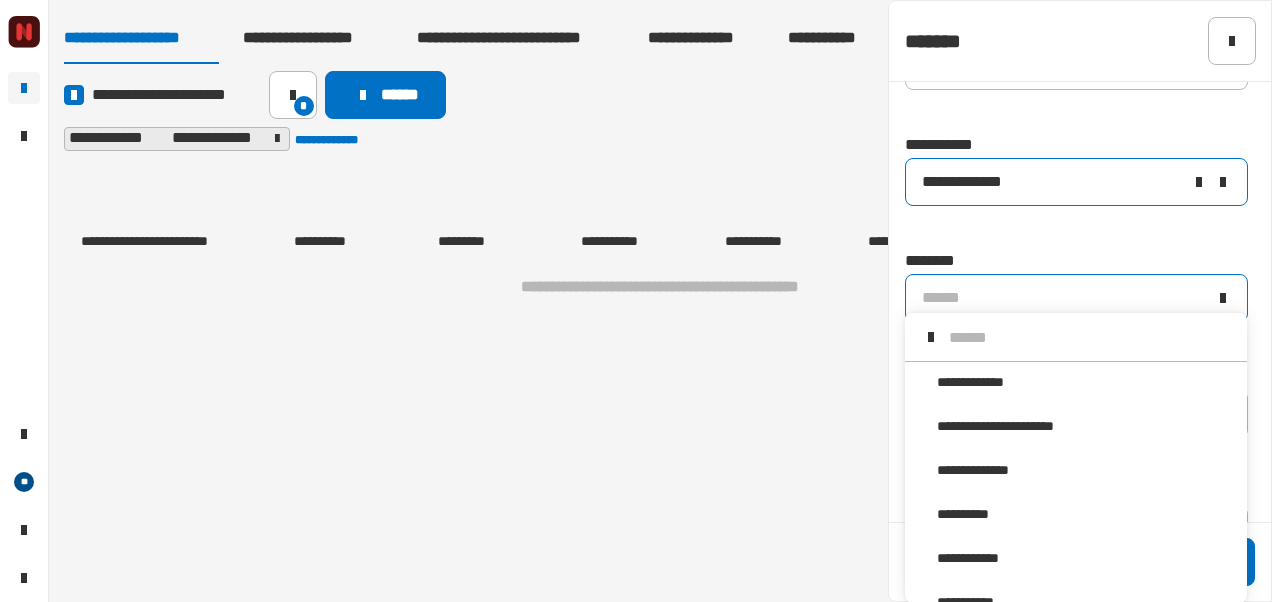 click 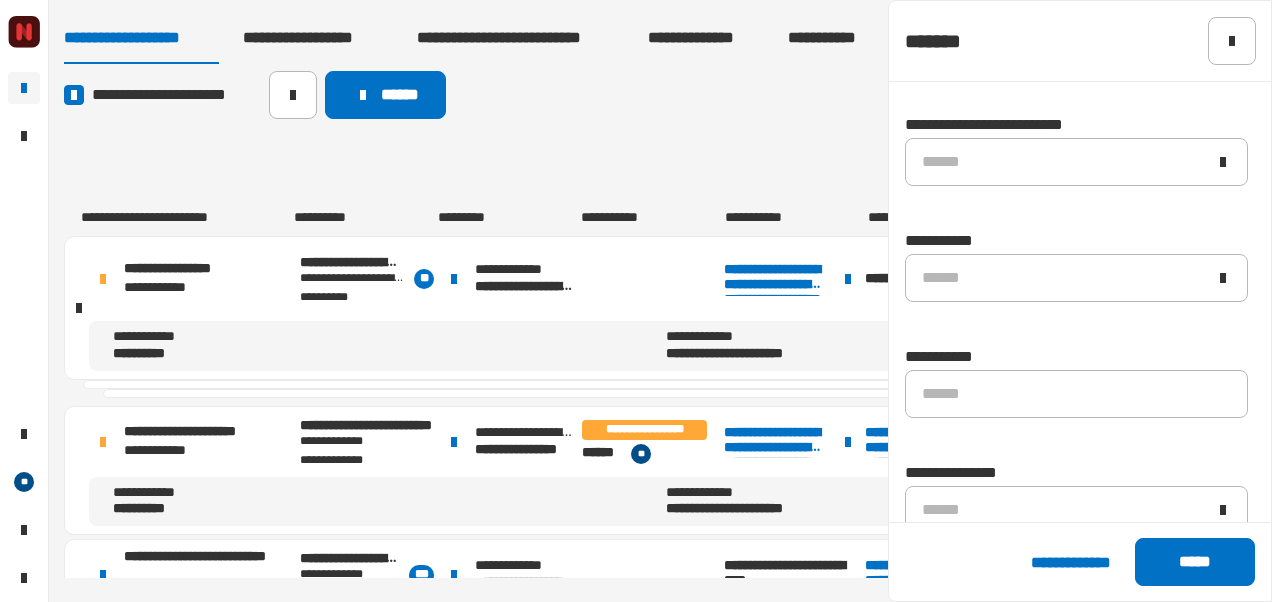 scroll, scrollTop: 2655, scrollLeft: 0, axis: vertical 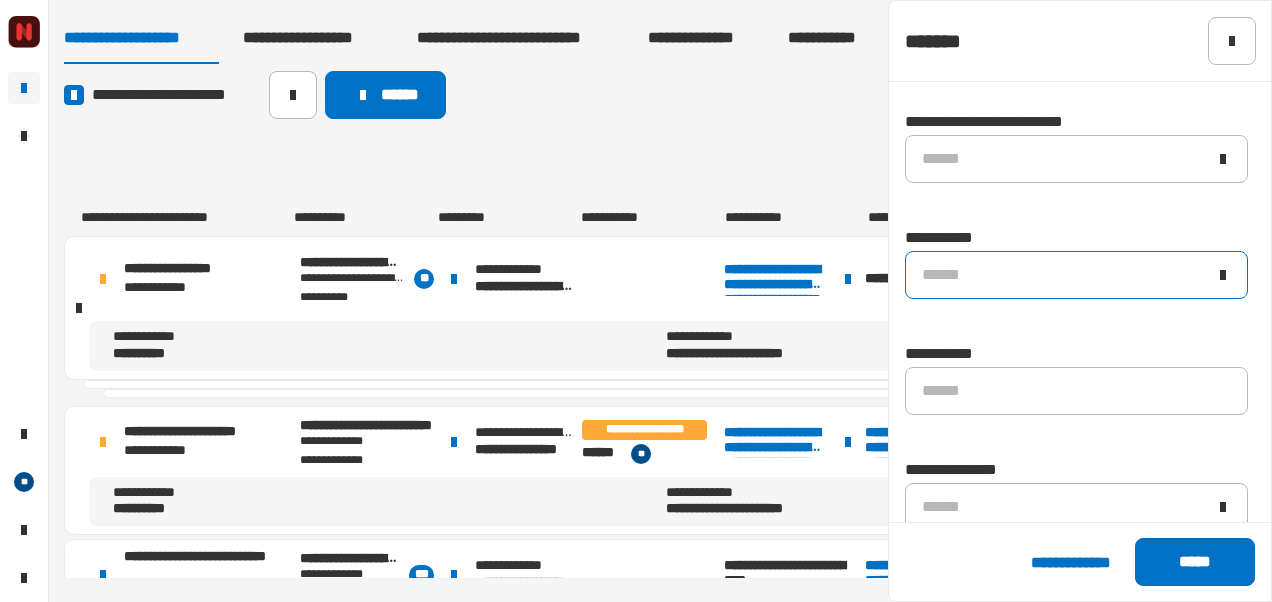 click on "******" 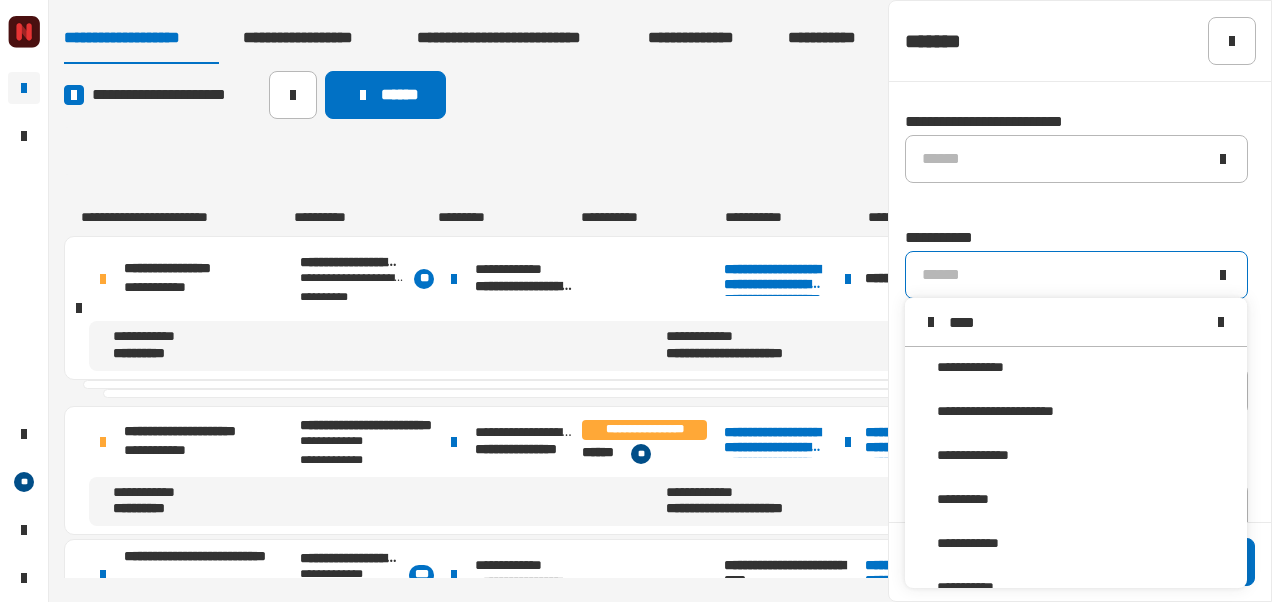 scroll, scrollTop: 0, scrollLeft: 0, axis: both 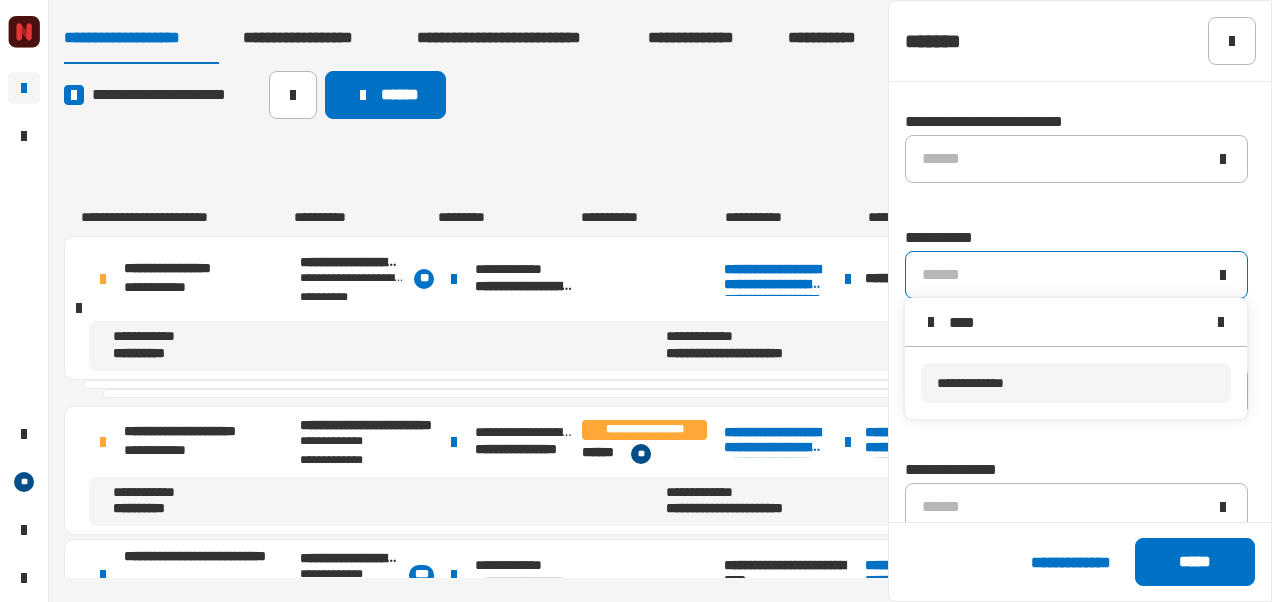 type on "****" 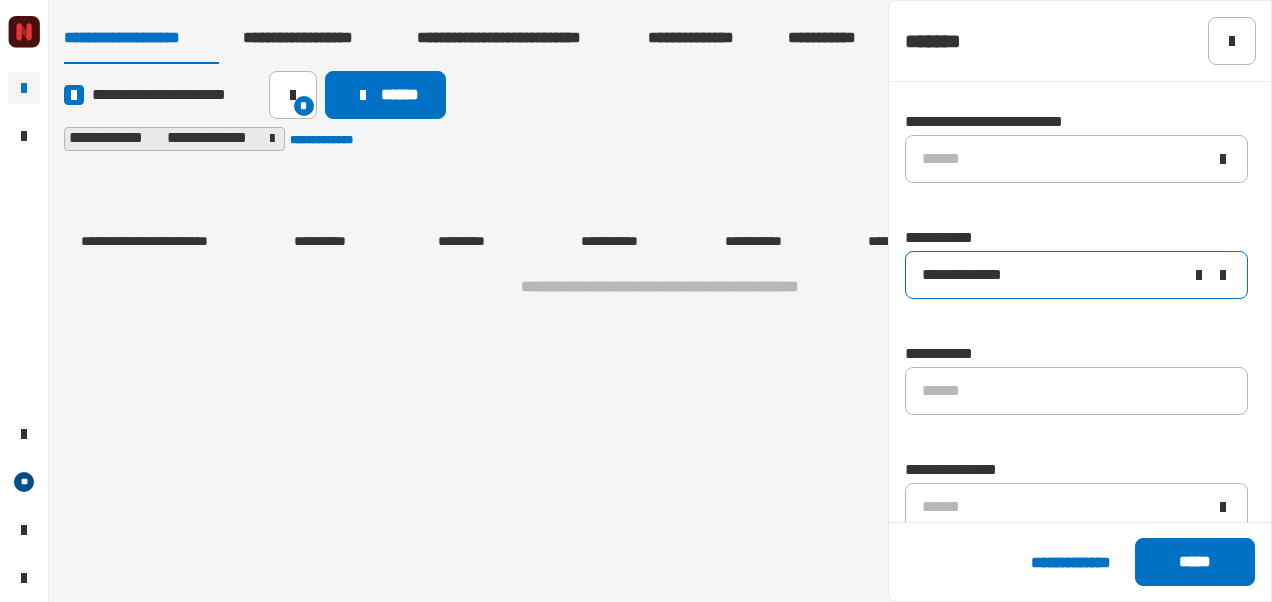 click 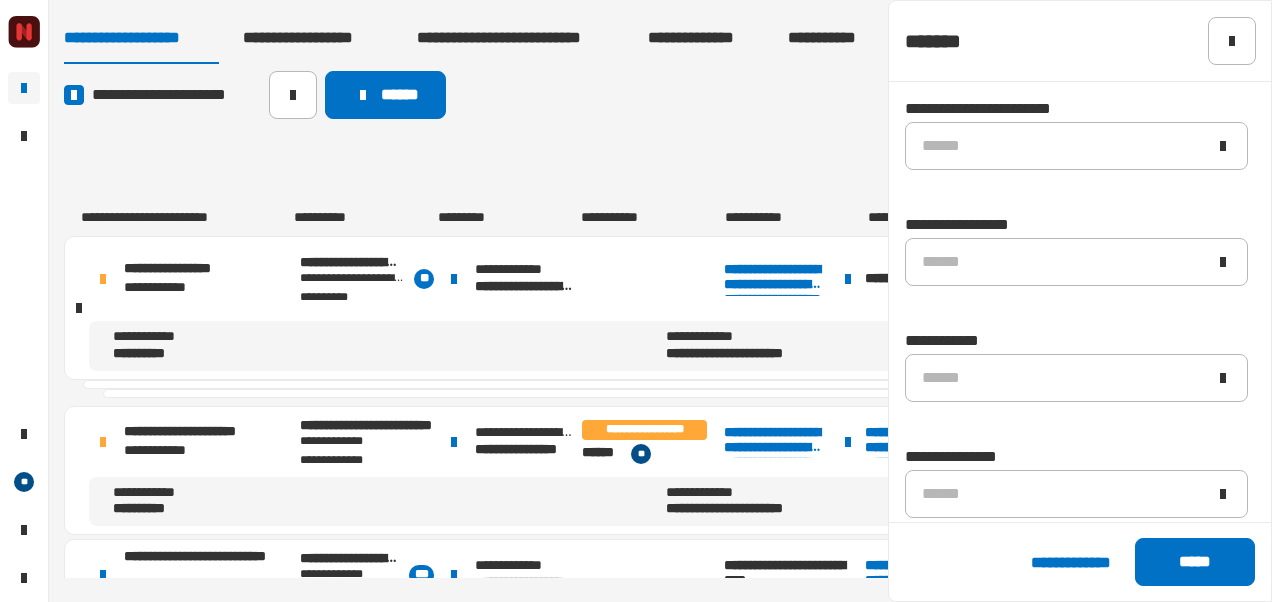 scroll, scrollTop: 3376, scrollLeft: 0, axis: vertical 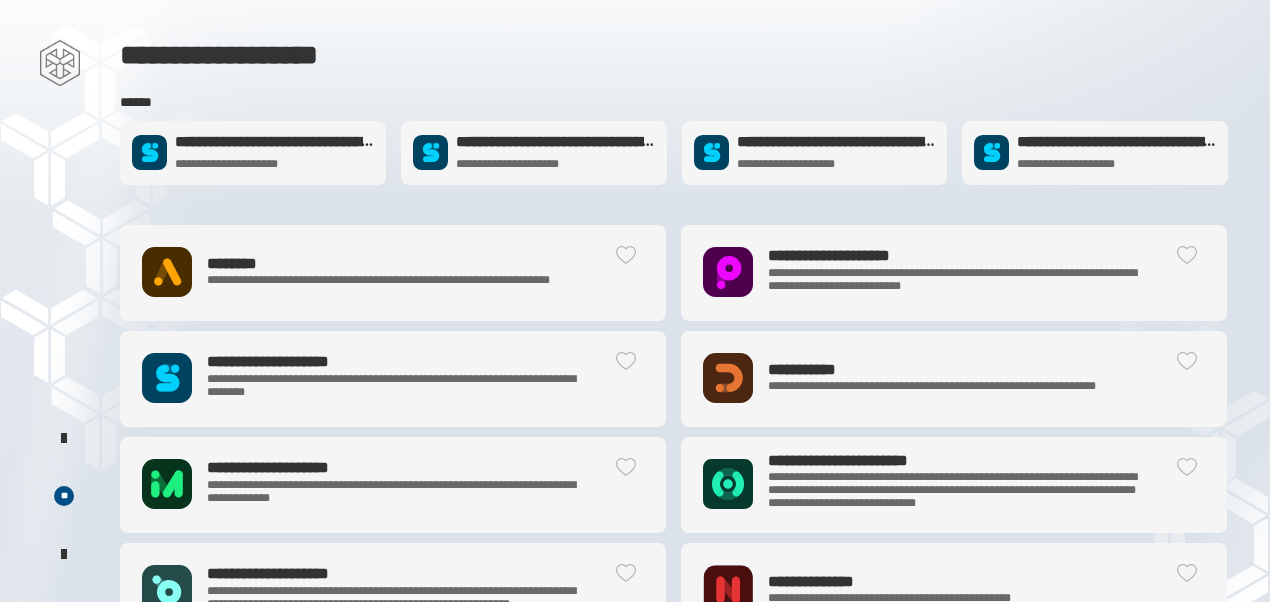 click on "**********" 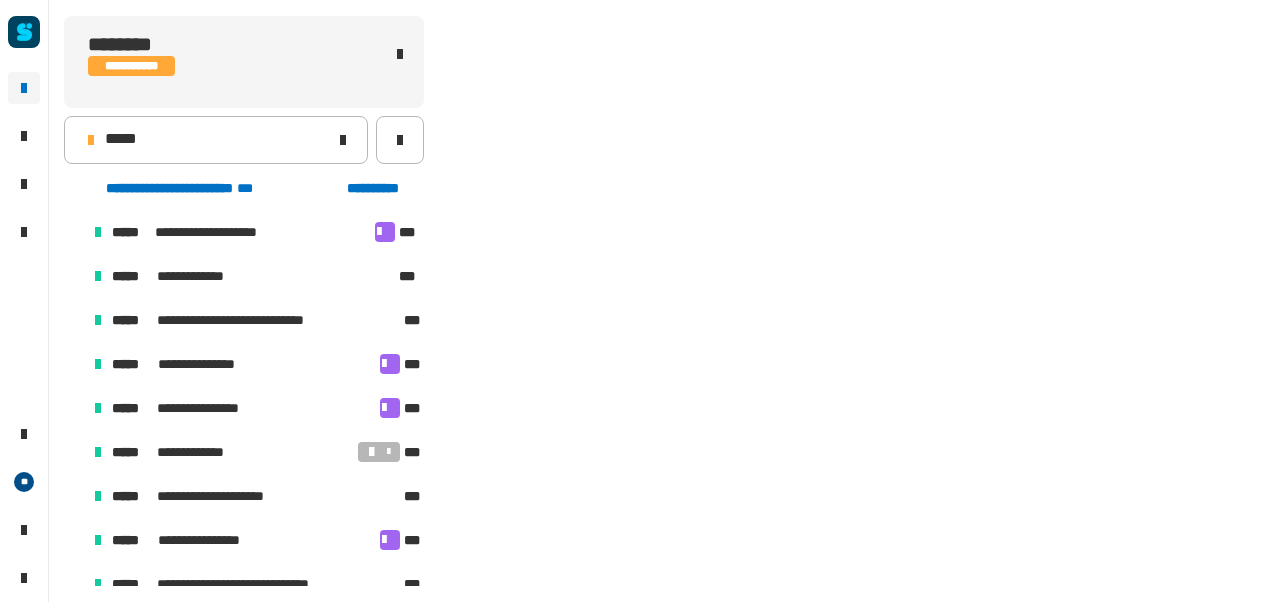 scroll, scrollTop: 150, scrollLeft: 0, axis: vertical 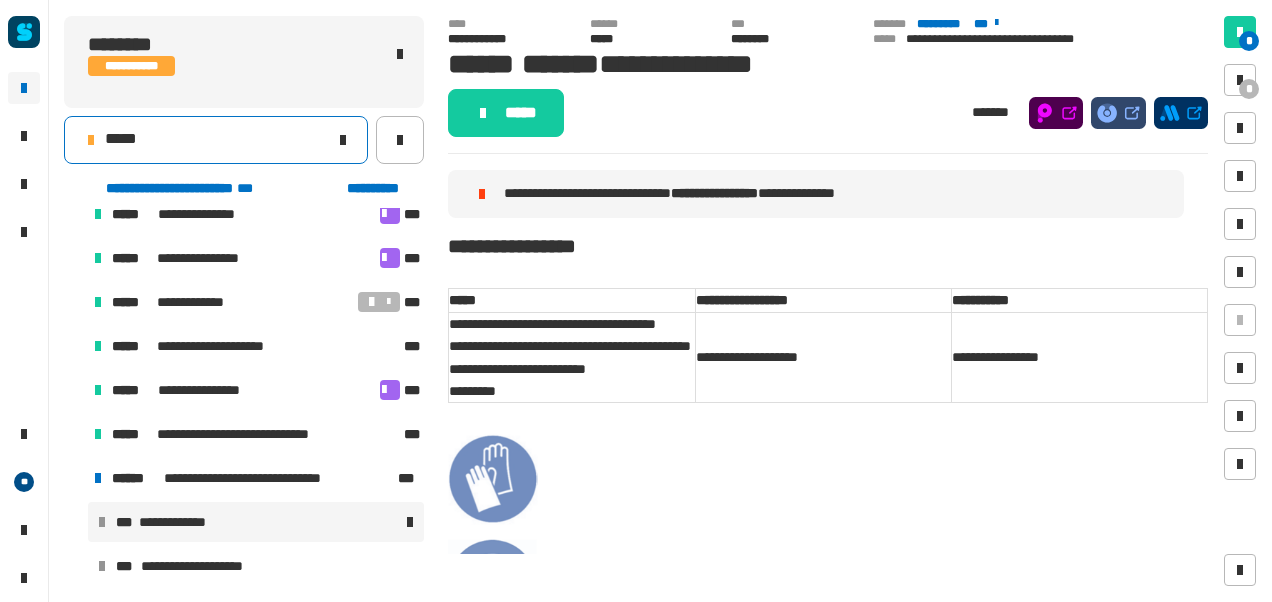 click on "*****" 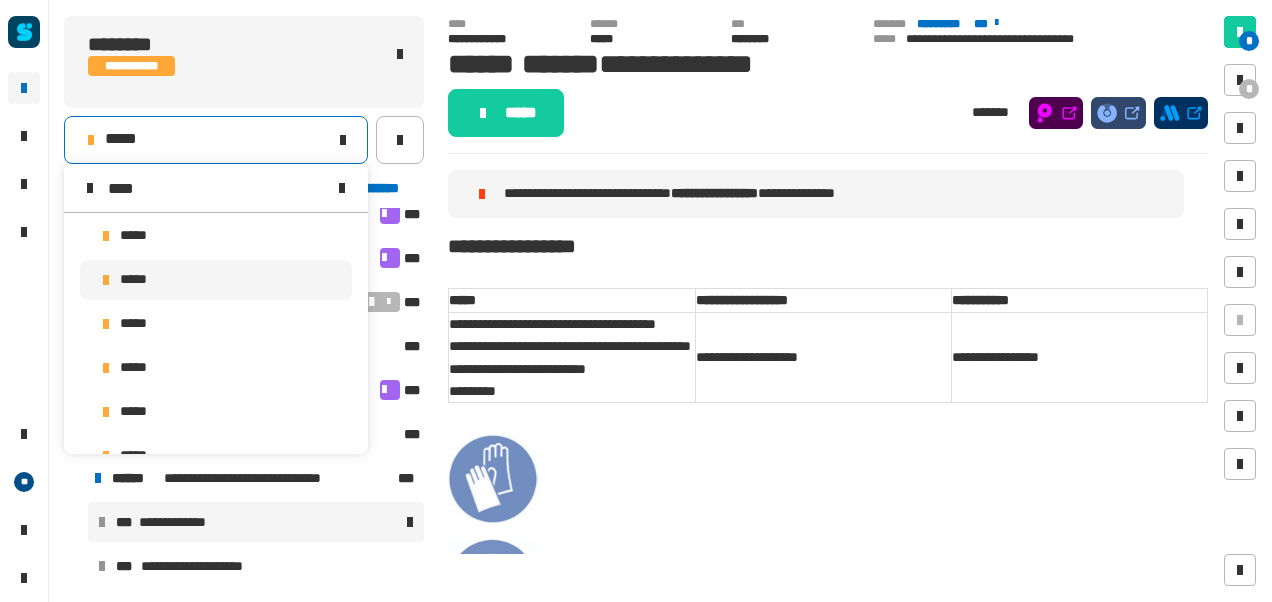 scroll, scrollTop: 0, scrollLeft: 0, axis: both 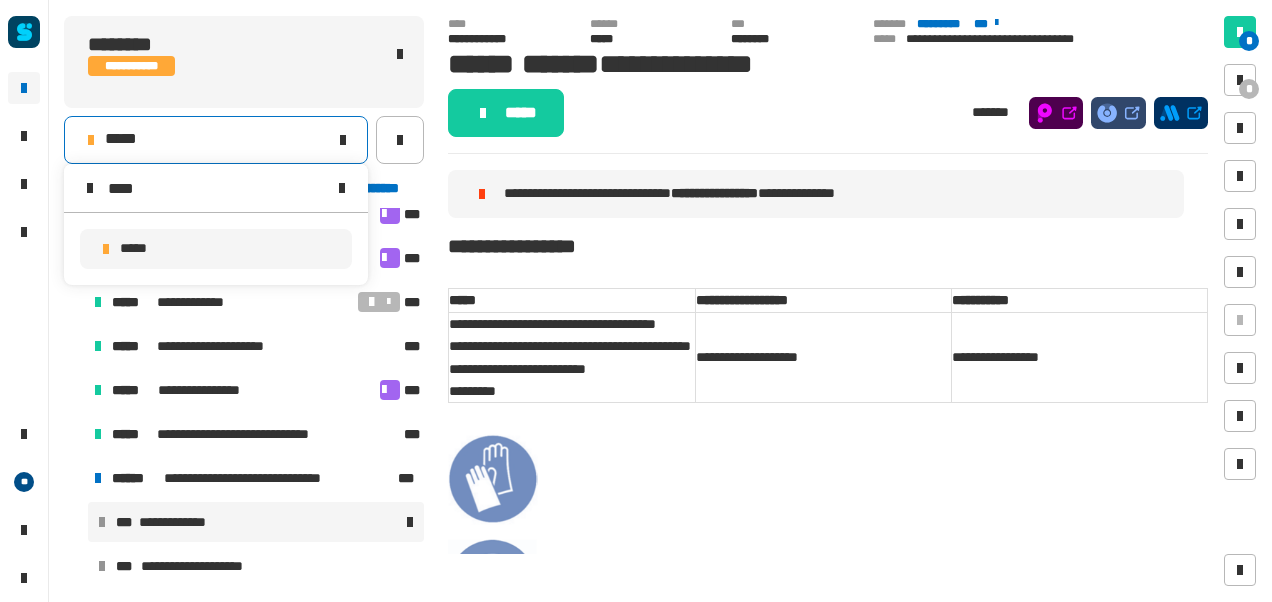 type on "****" 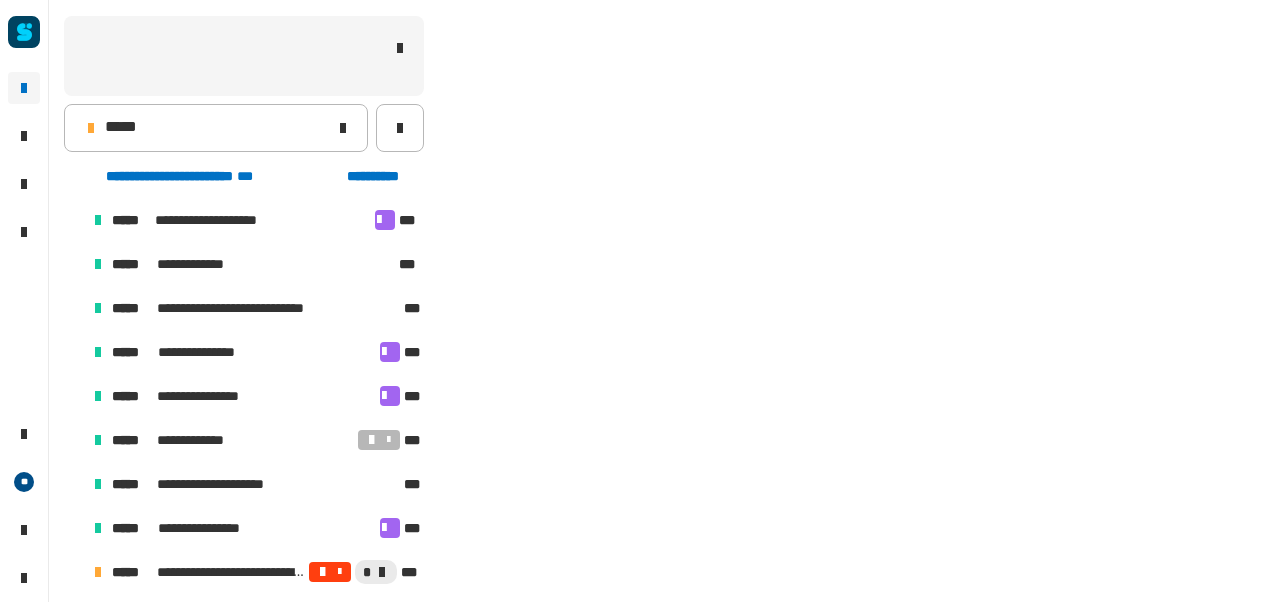scroll, scrollTop: 106, scrollLeft: 0, axis: vertical 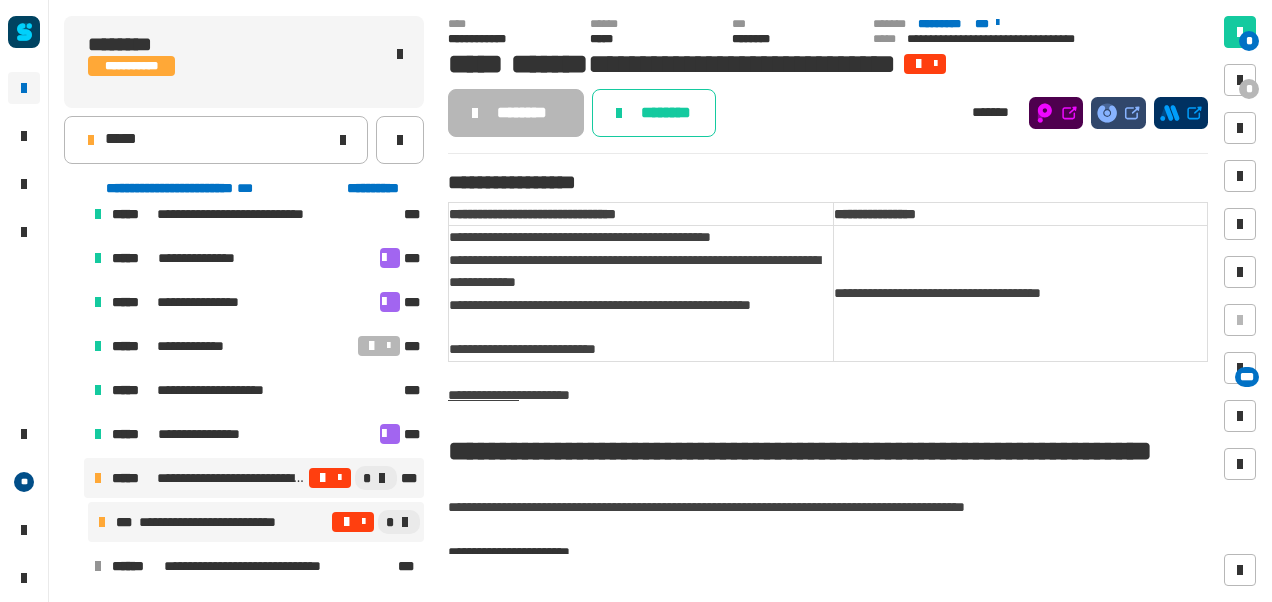 click at bounding box center [323, 478] 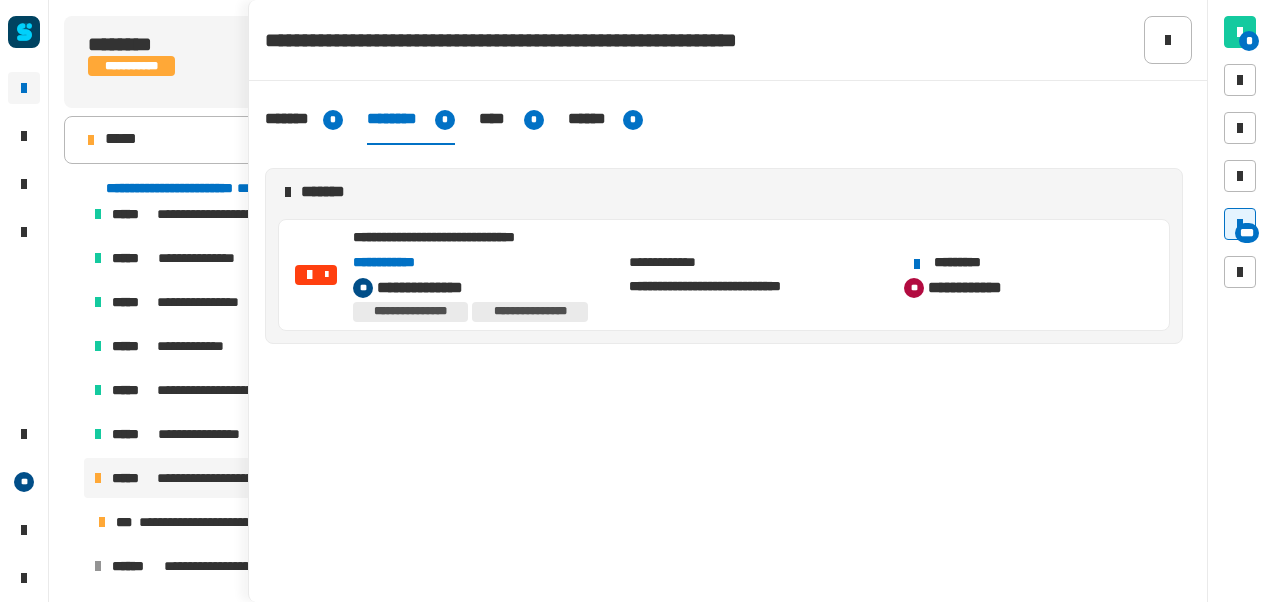 click on "**********" 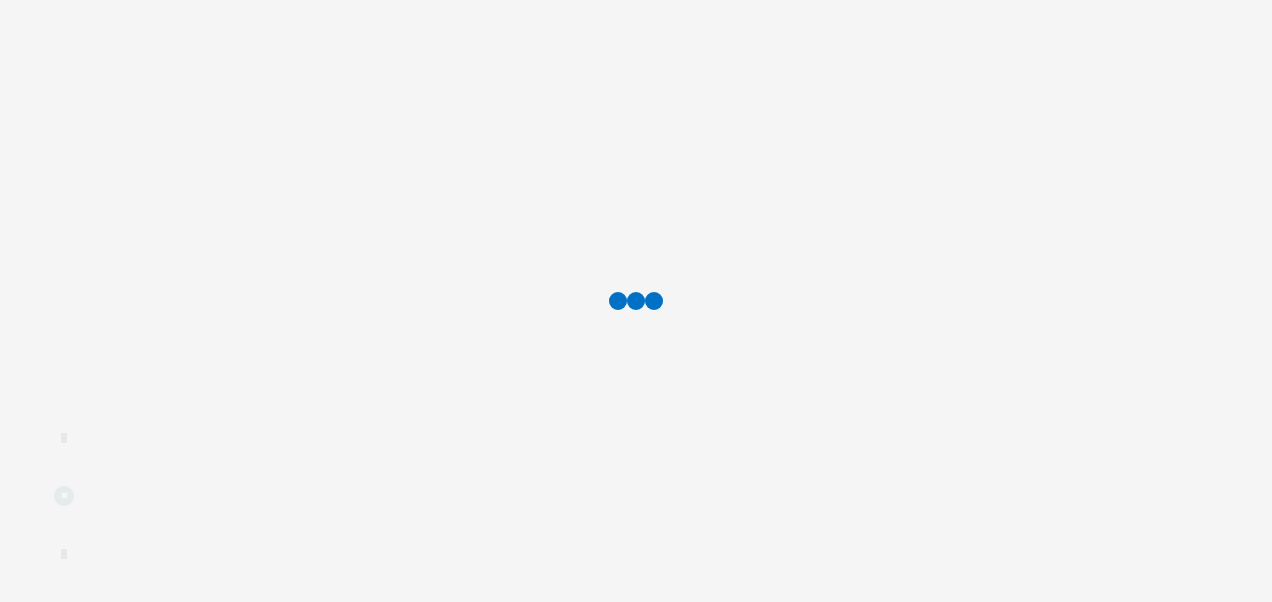 scroll, scrollTop: 0, scrollLeft: 0, axis: both 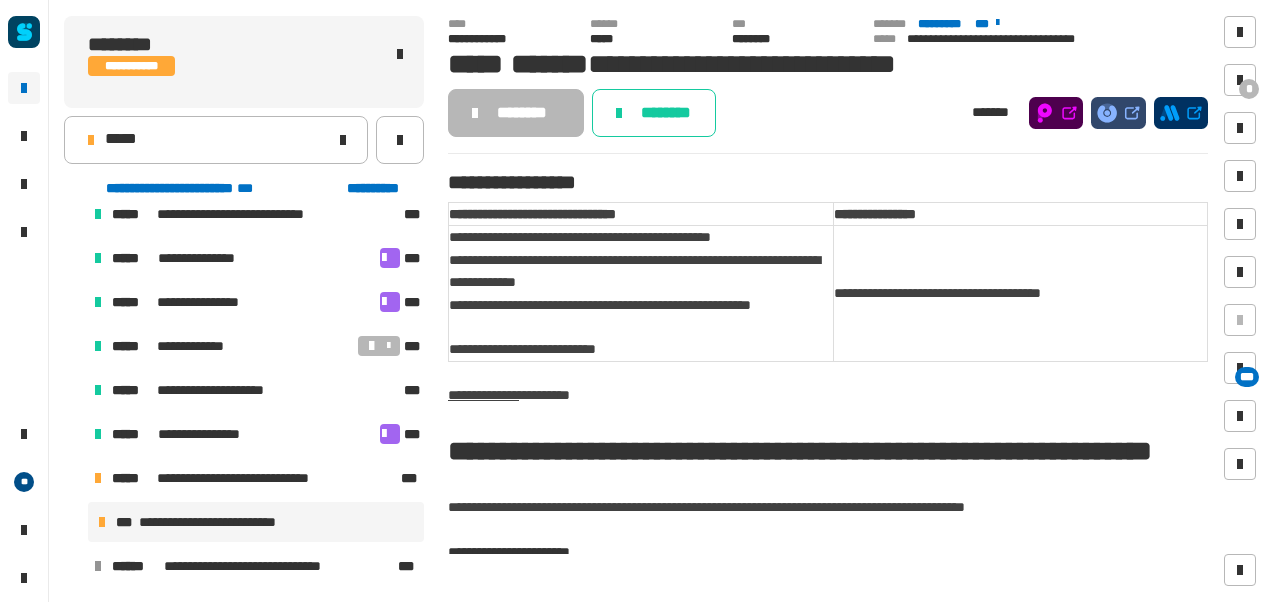 click on "**********" at bounding box center [244, 520] 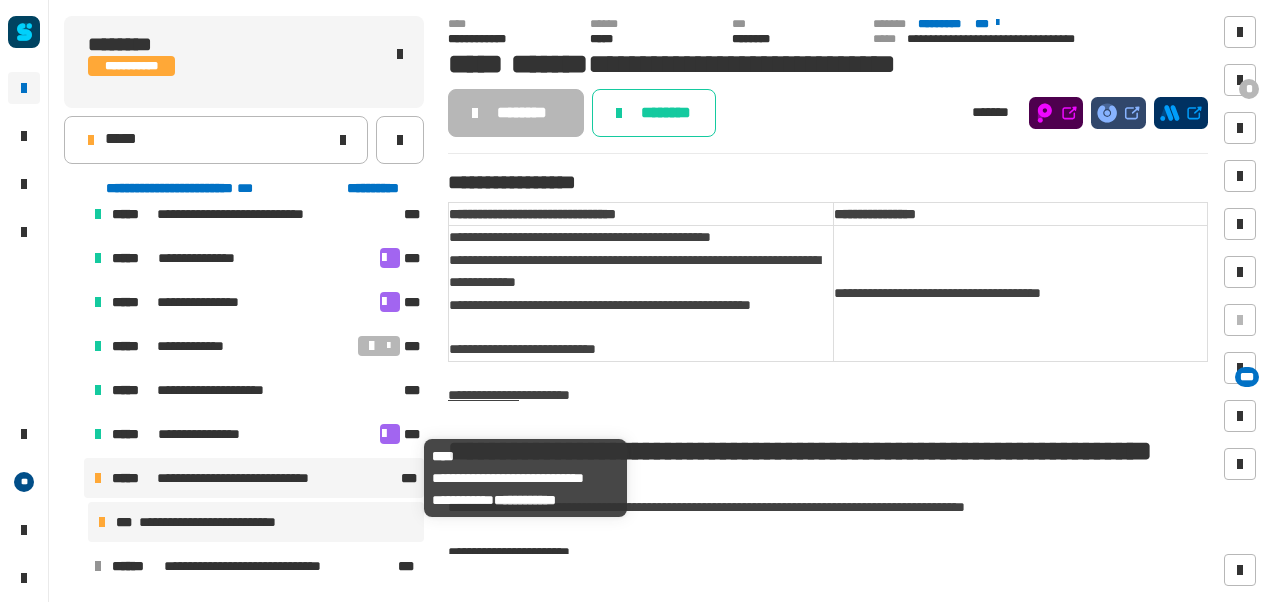 click on "**********" at bounding box center (250, 478) 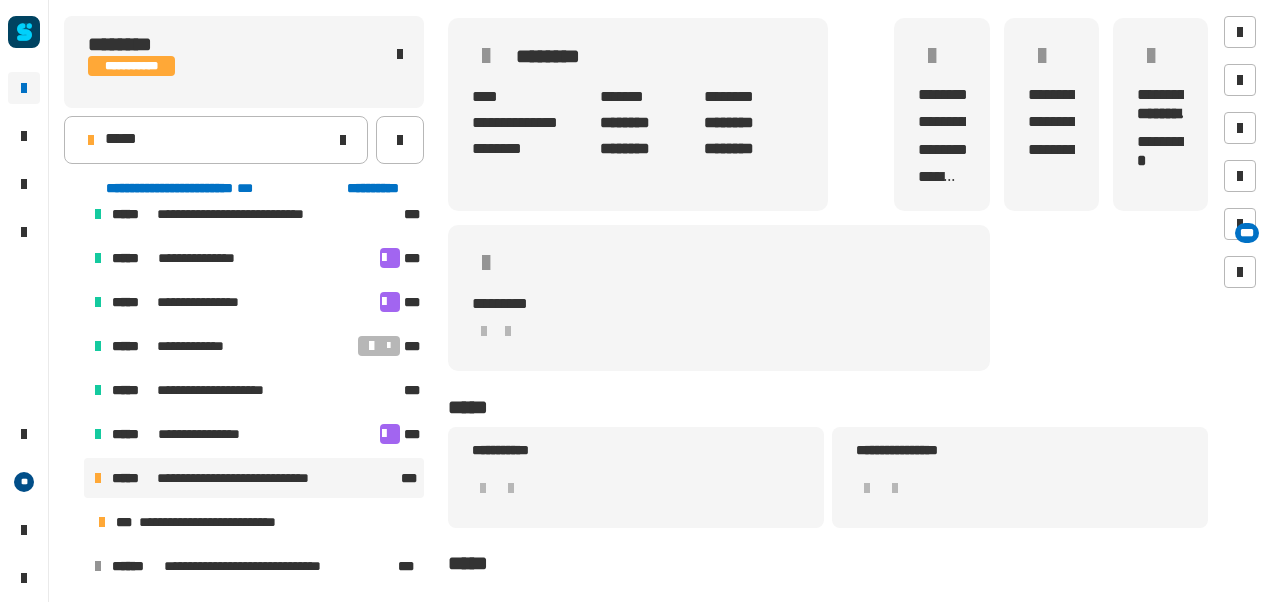 scroll, scrollTop: 196, scrollLeft: 0, axis: vertical 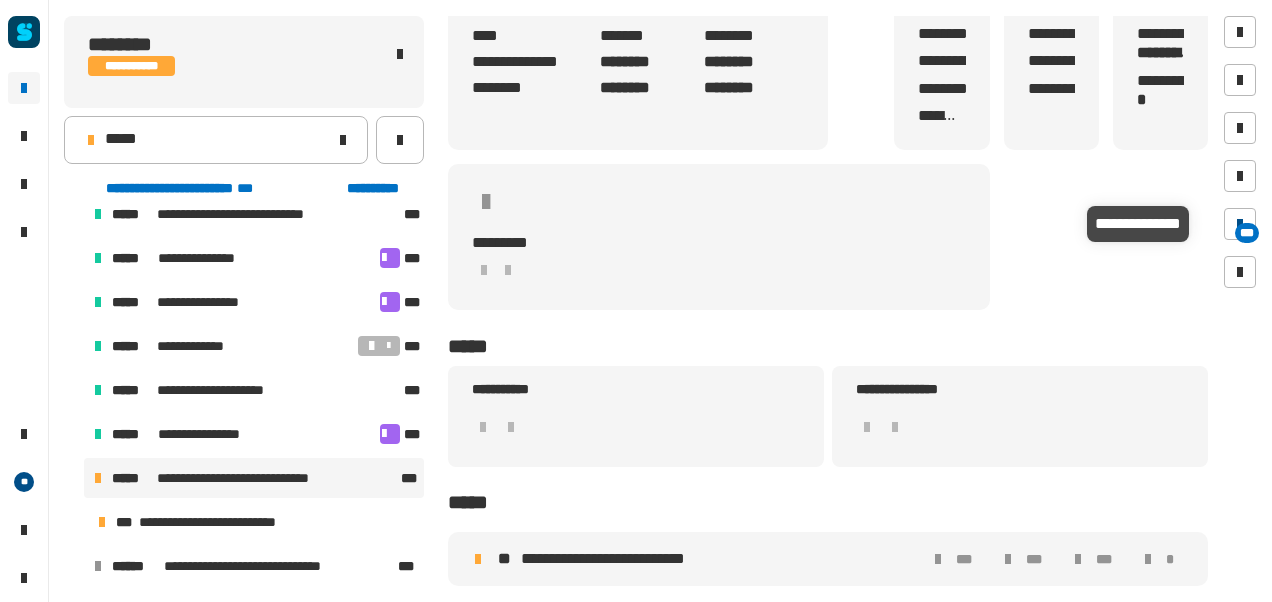 click on "***" at bounding box center (1247, 233) 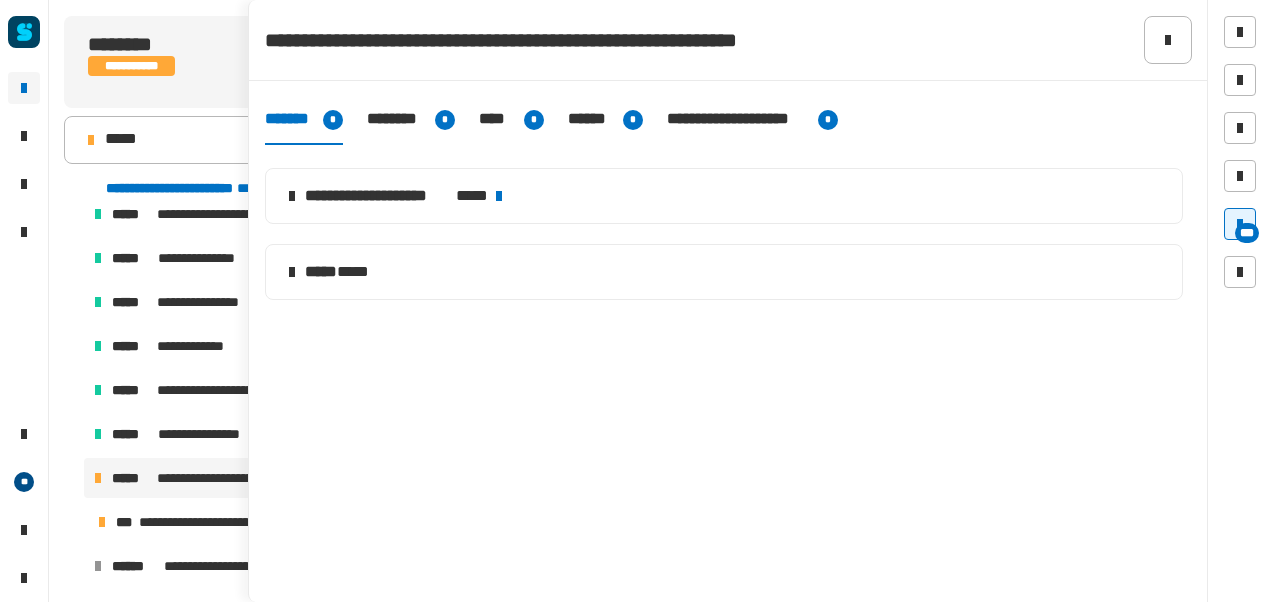 click on "**** *****" 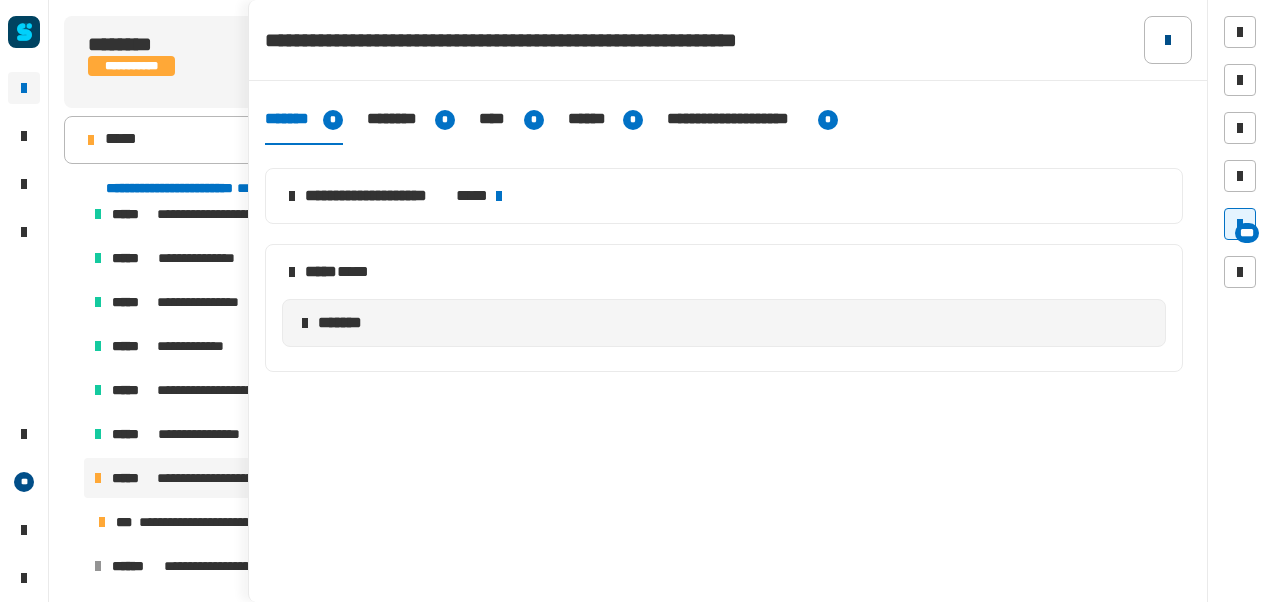 click 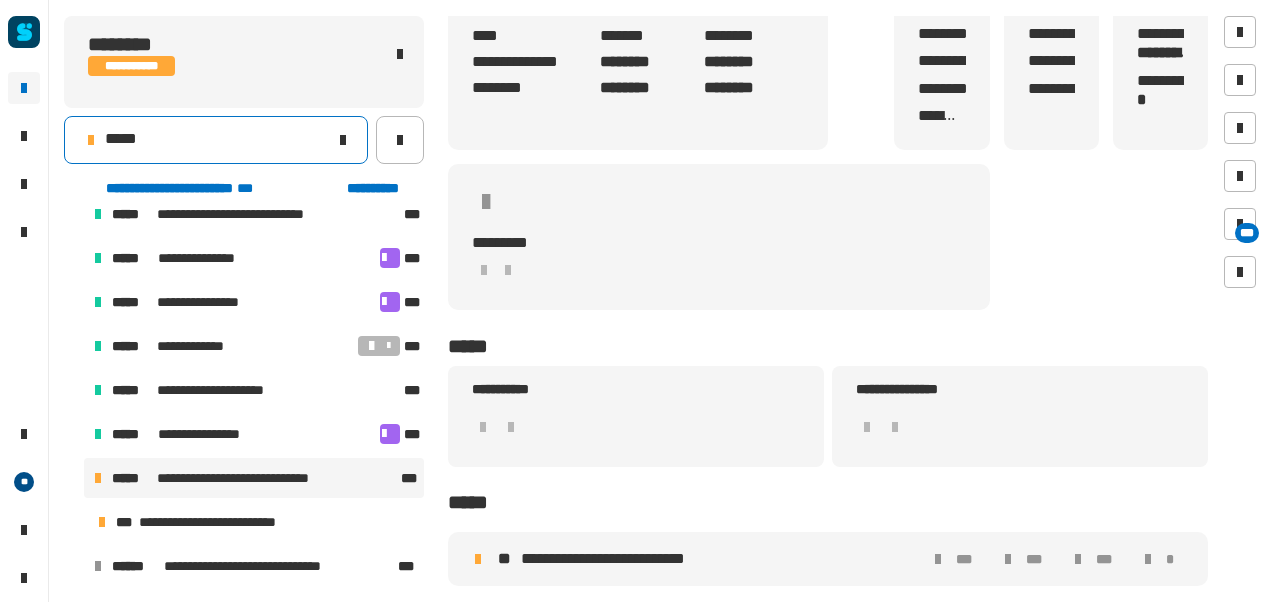 click on "*****" 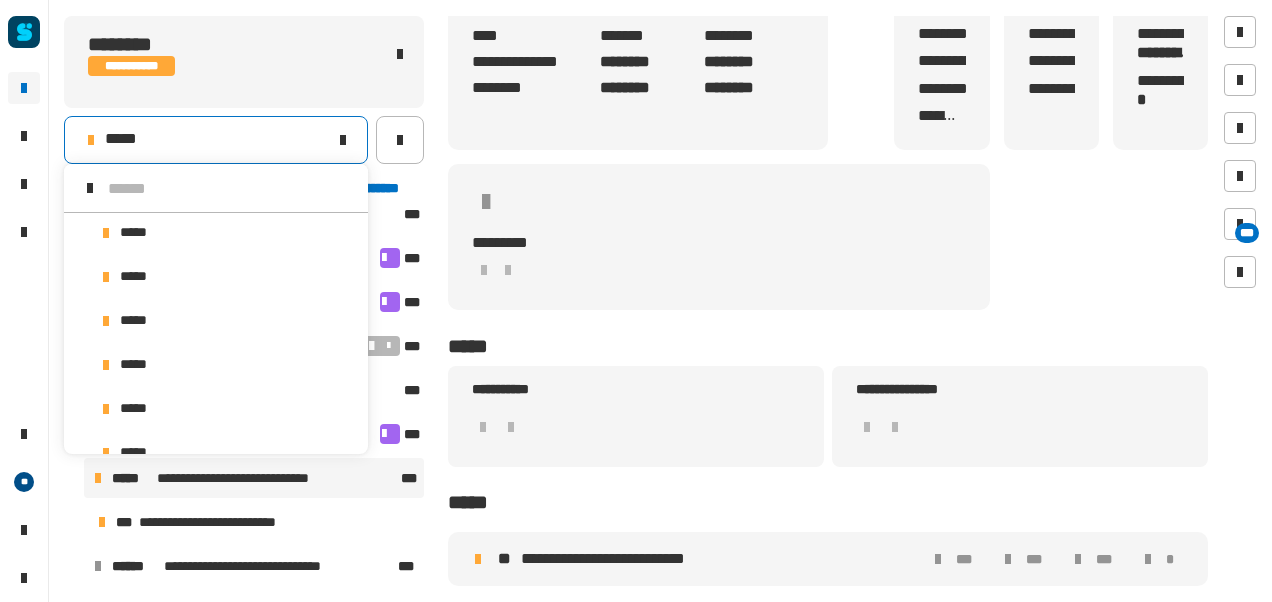 scroll, scrollTop: 0, scrollLeft: 0, axis: both 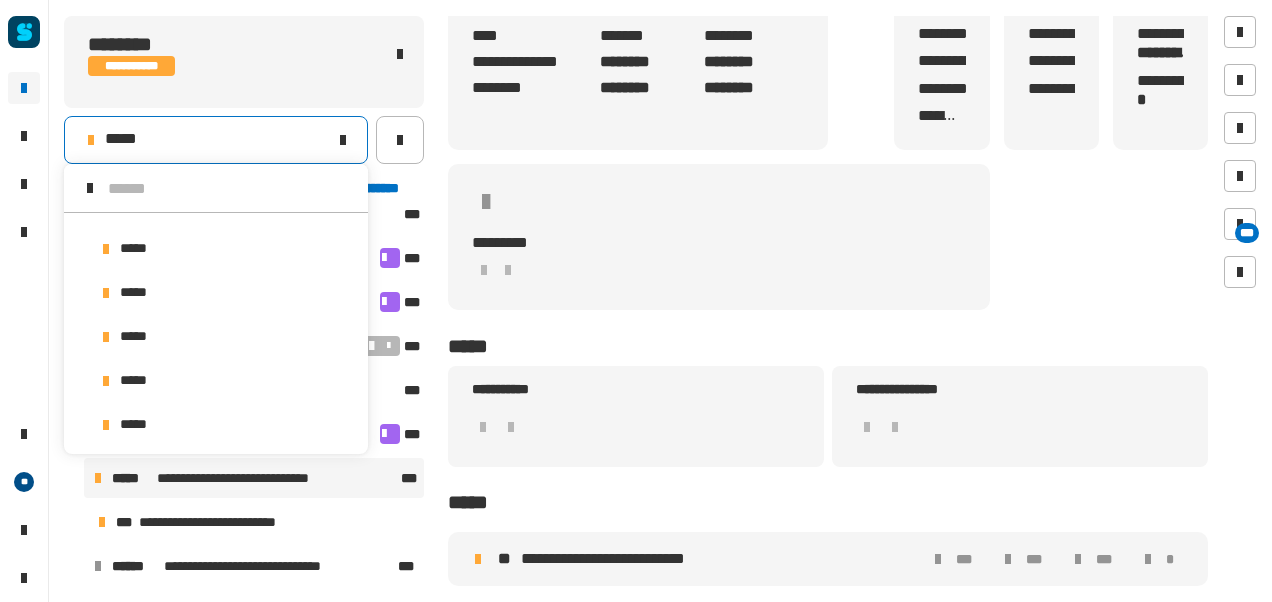 click 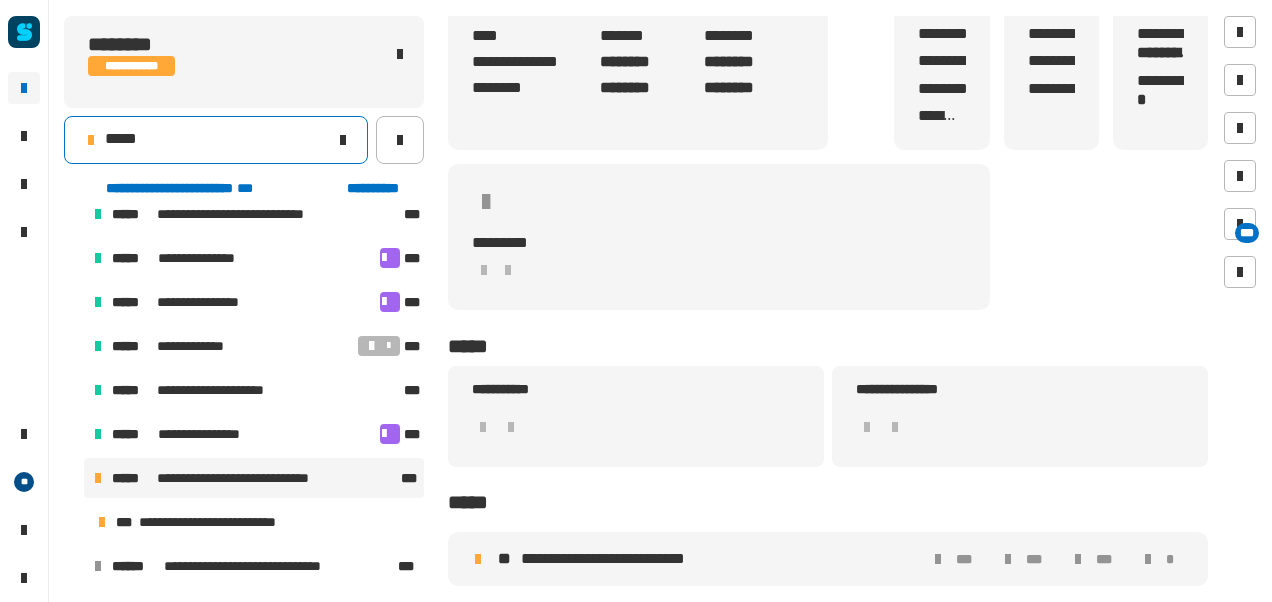 click on "*****" 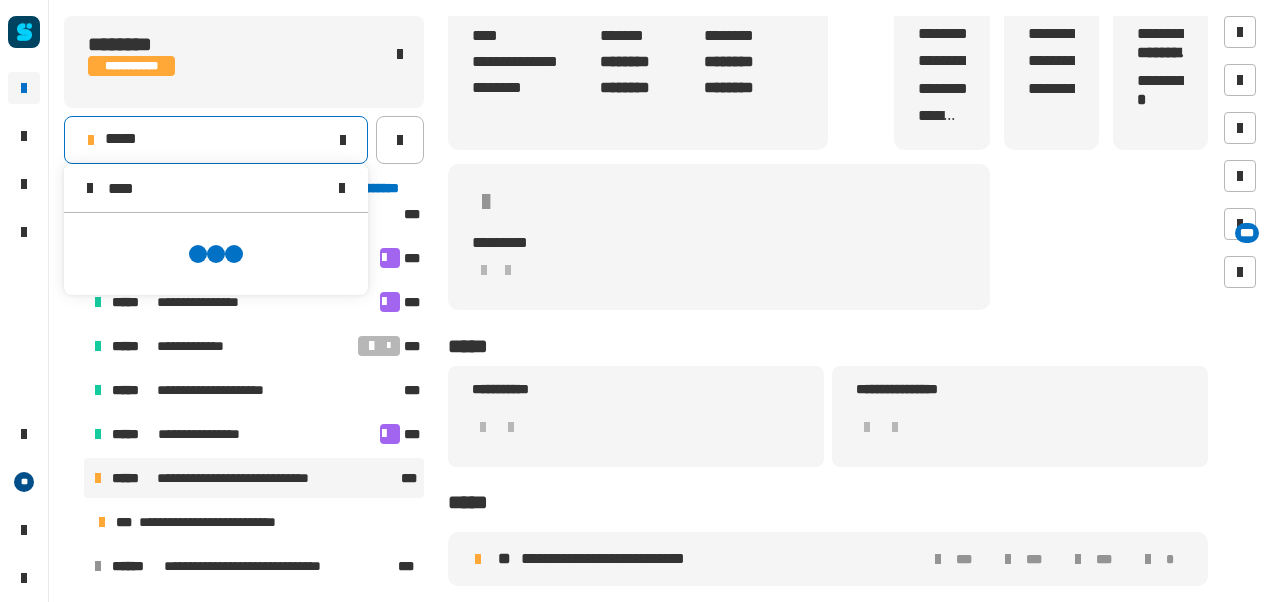 scroll, scrollTop: 0, scrollLeft: 0, axis: both 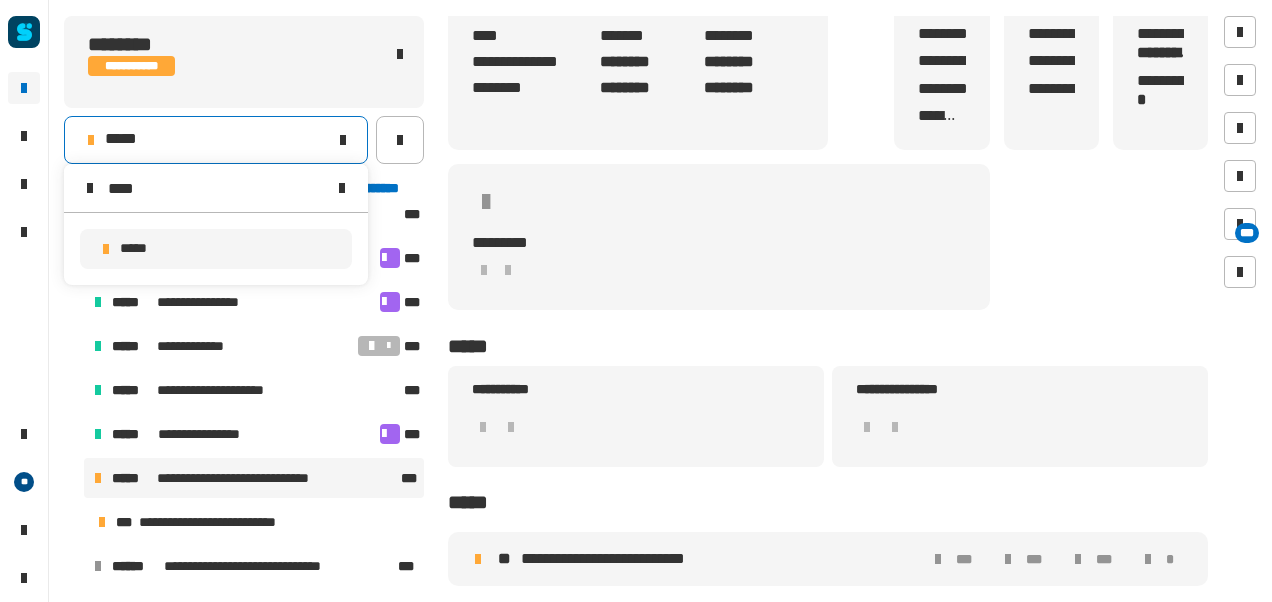 type on "****" 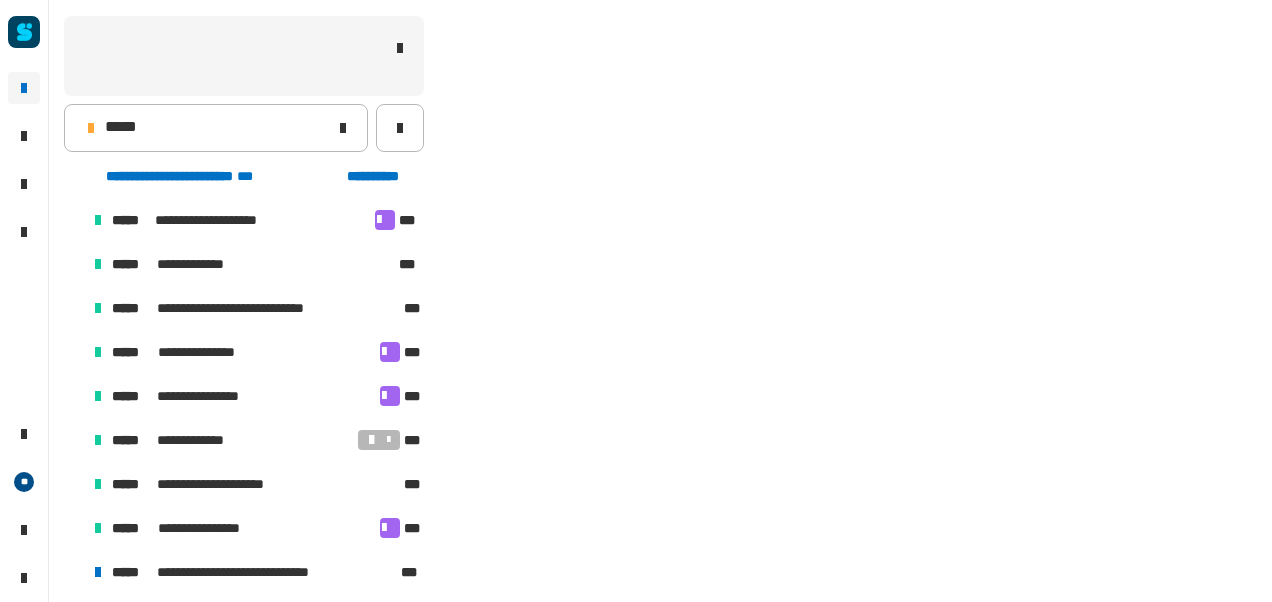 scroll, scrollTop: 106, scrollLeft: 0, axis: vertical 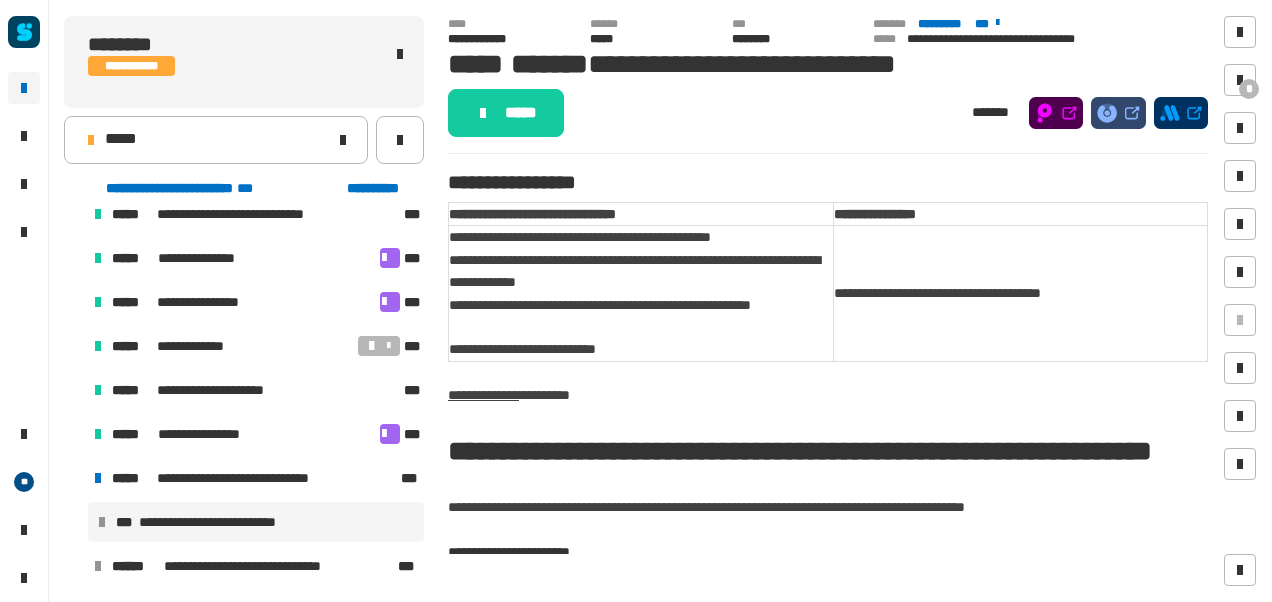 click on "**********" at bounding box center [256, 522] 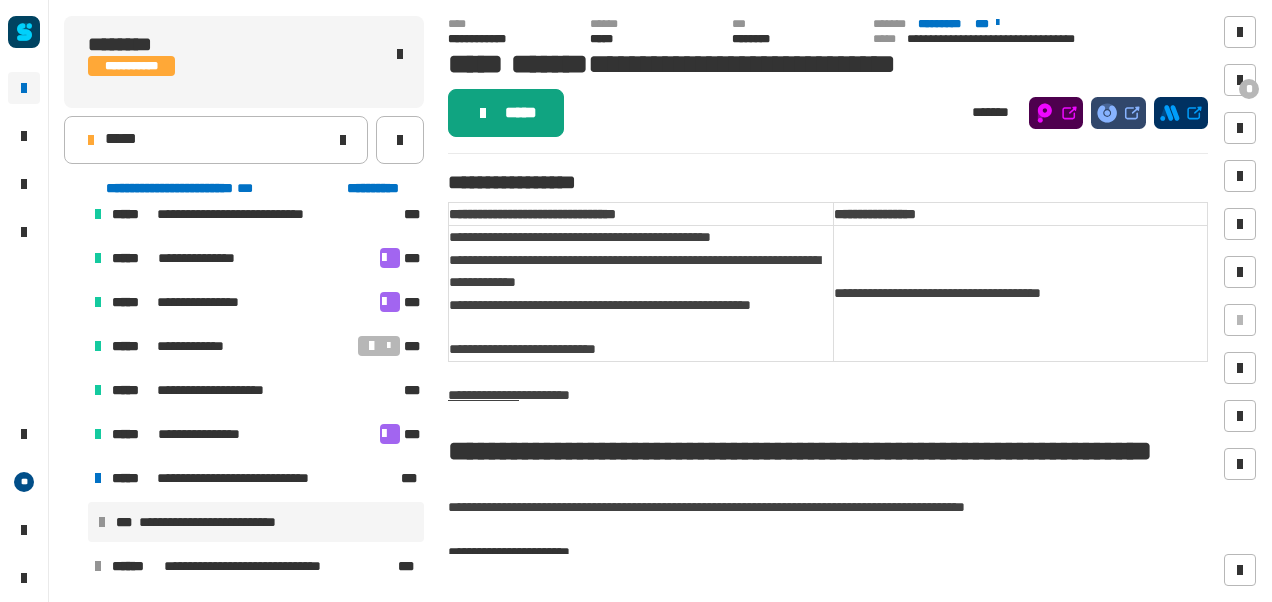 click on "*****" 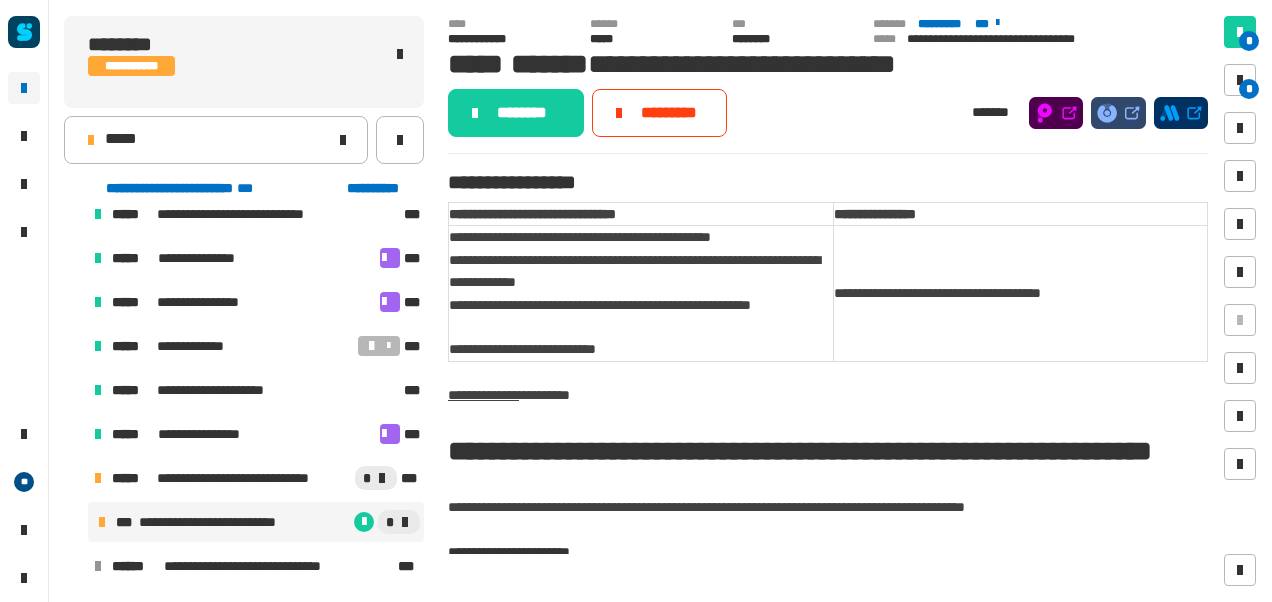 click on "**********" at bounding box center (231, 522) 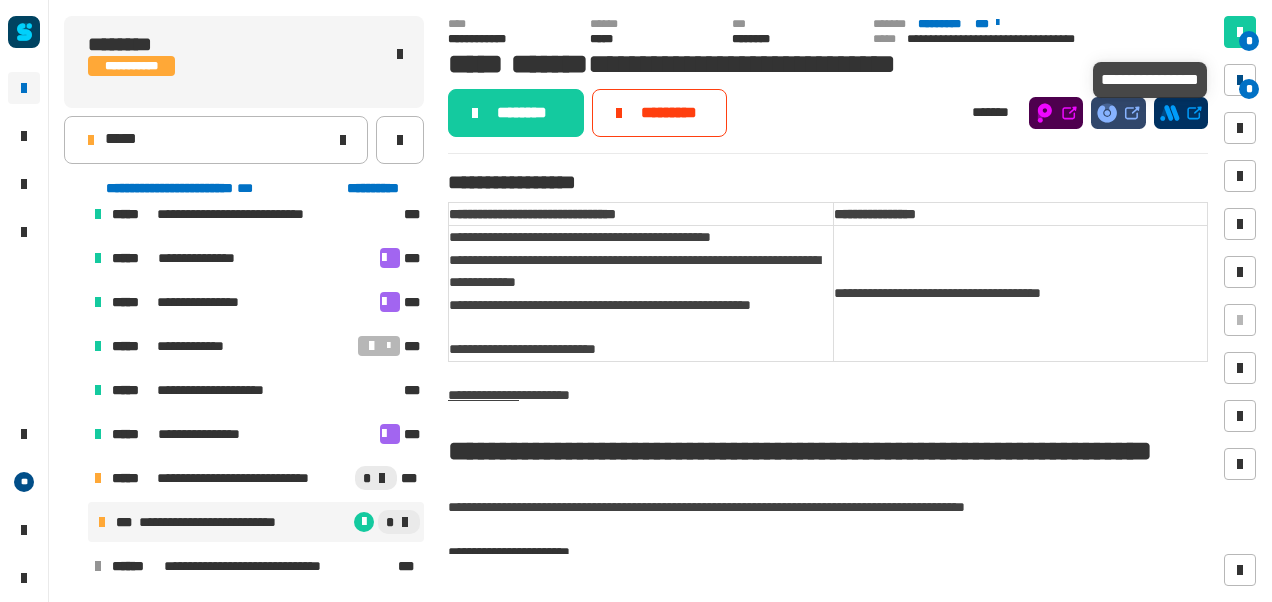 click on "*" at bounding box center [1249, 89] 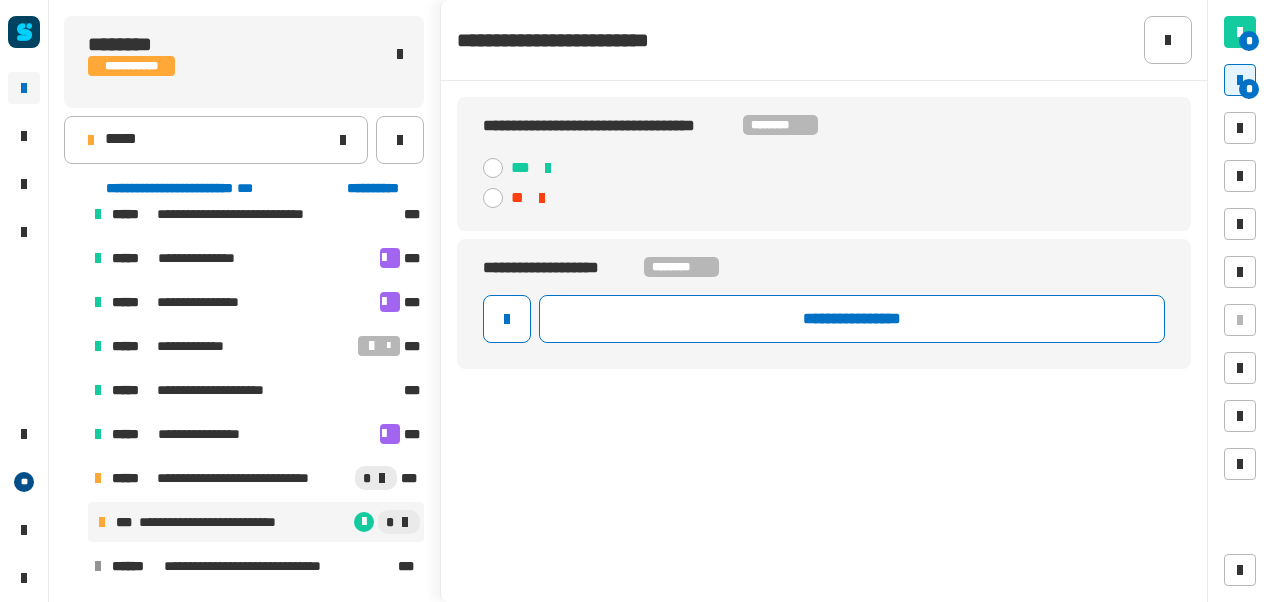 click 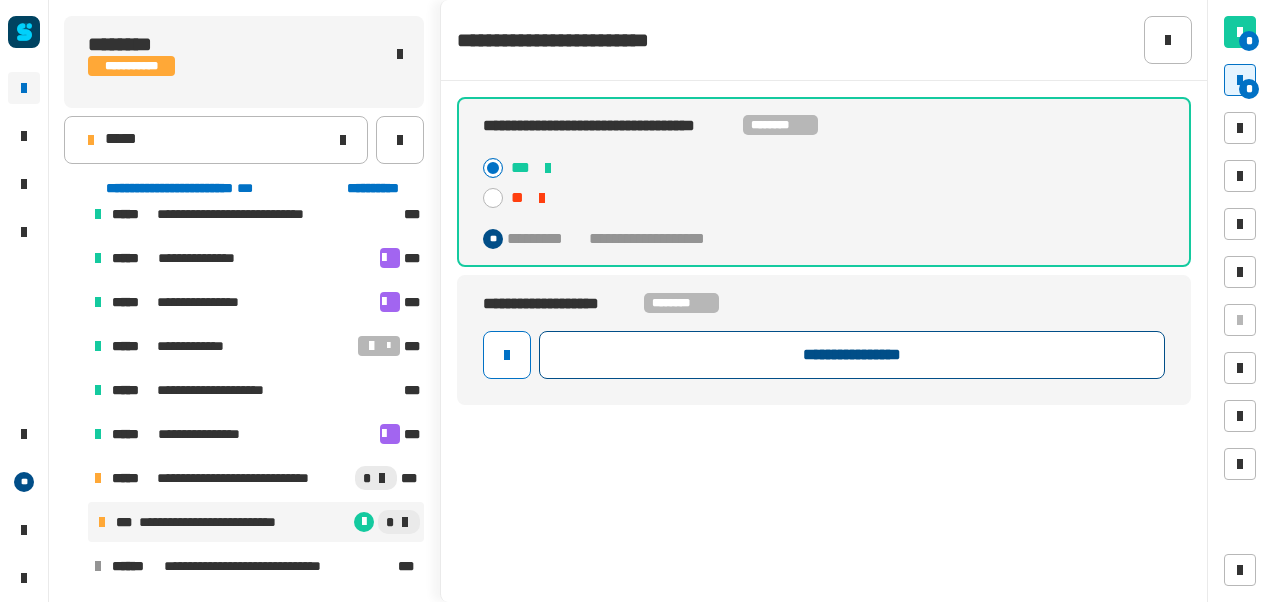 click on "**********" 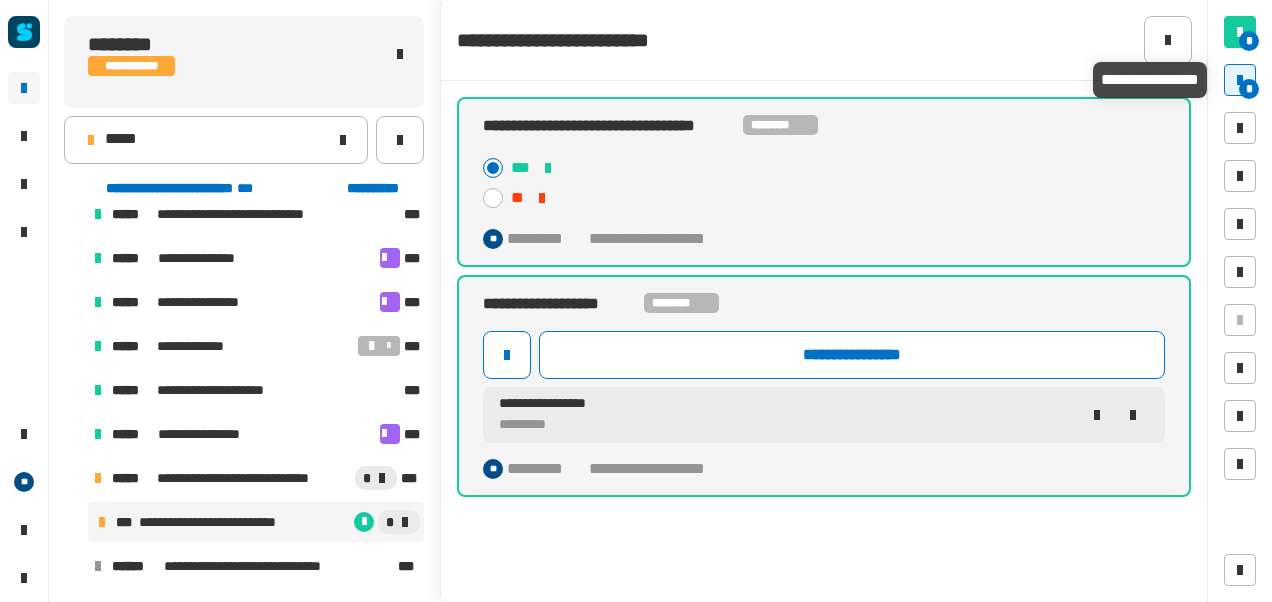 click on "*" at bounding box center [1240, 80] 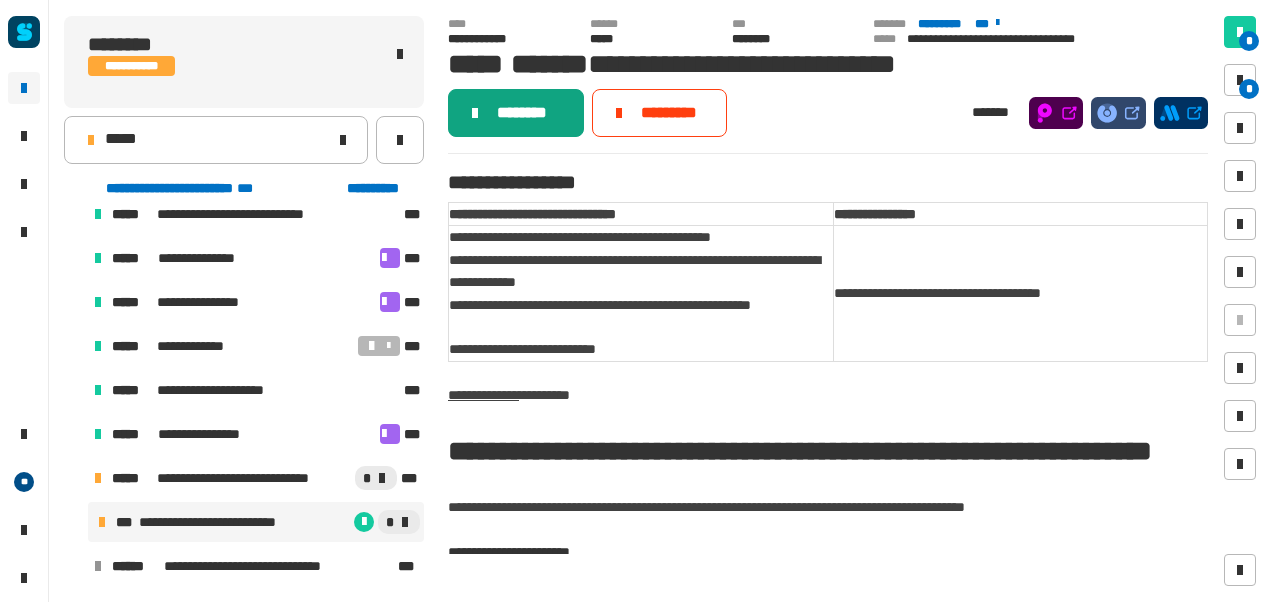 click on "********" 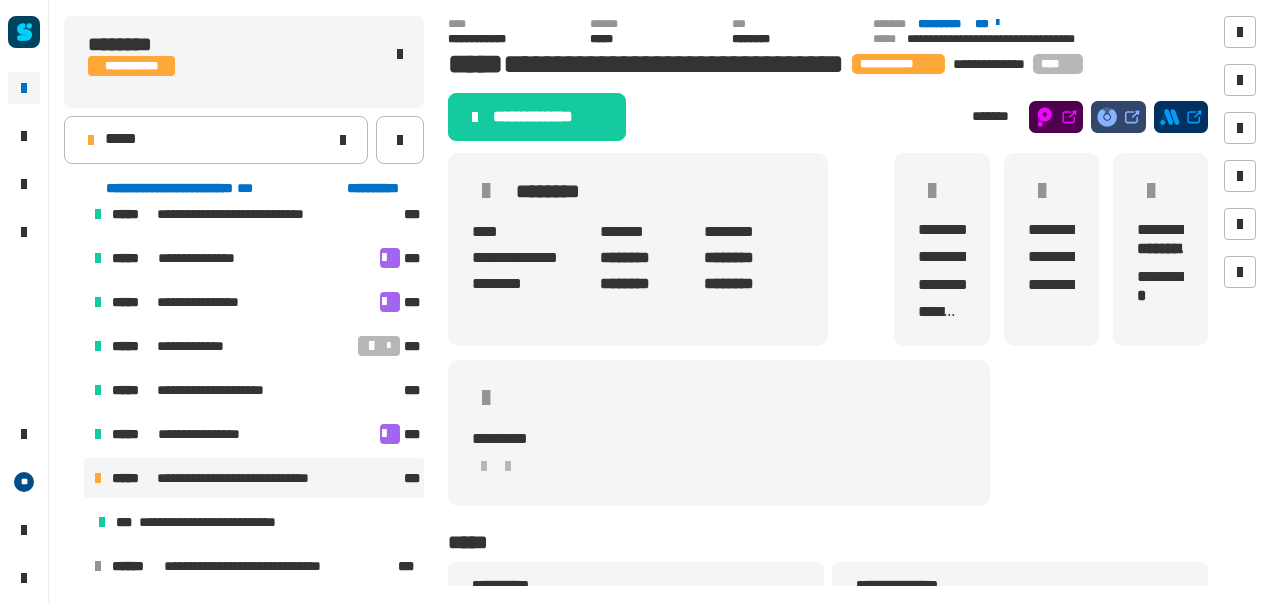 click on "**********" 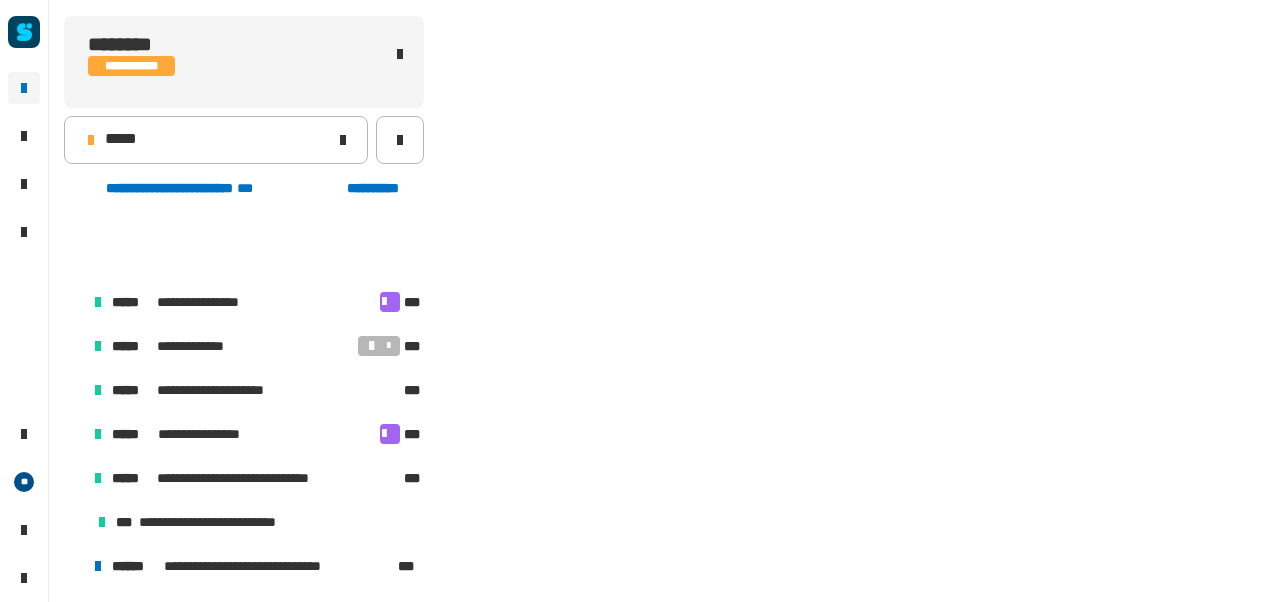 scroll, scrollTop: 194, scrollLeft: 0, axis: vertical 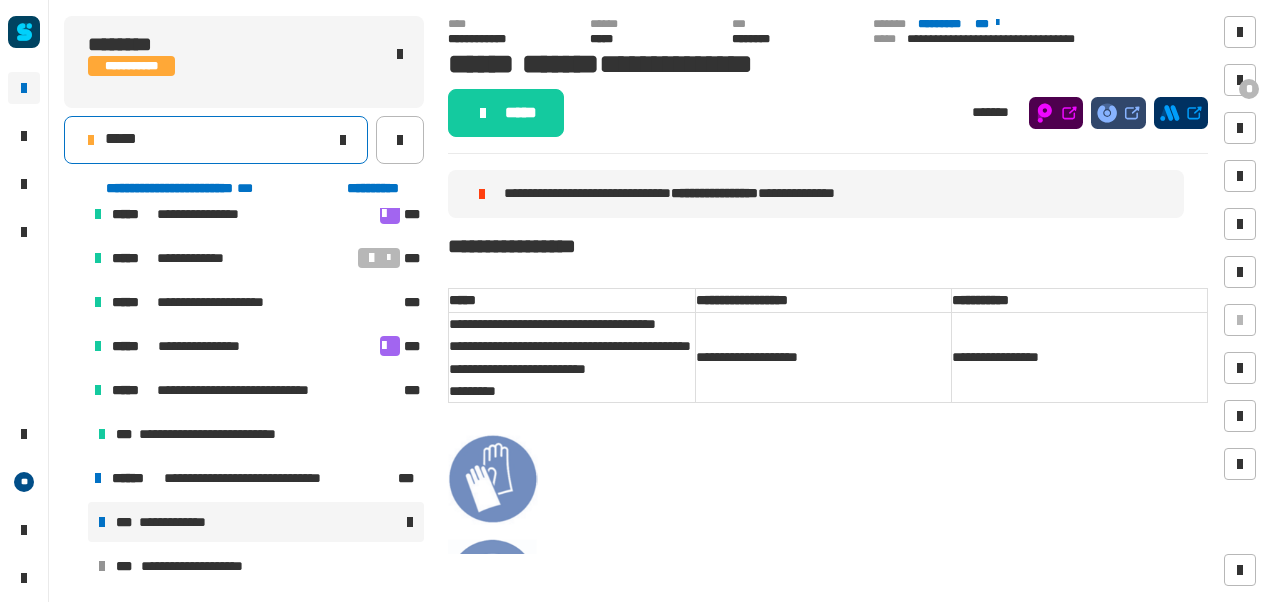 click on "*****" 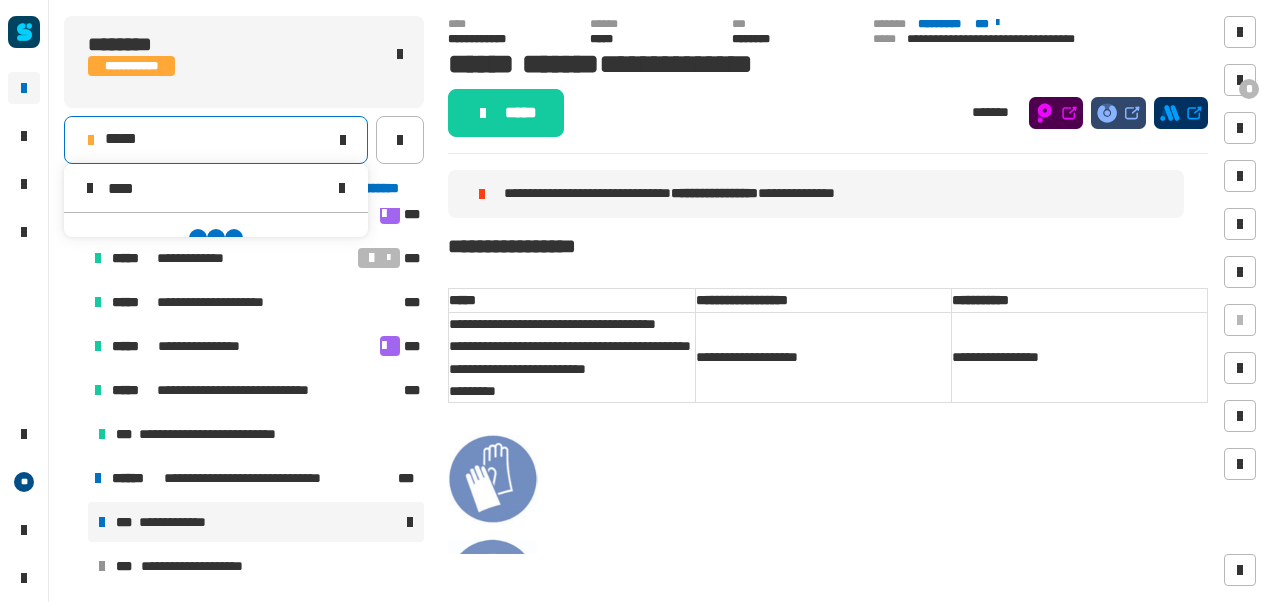 scroll, scrollTop: 0, scrollLeft: 0, axis: both 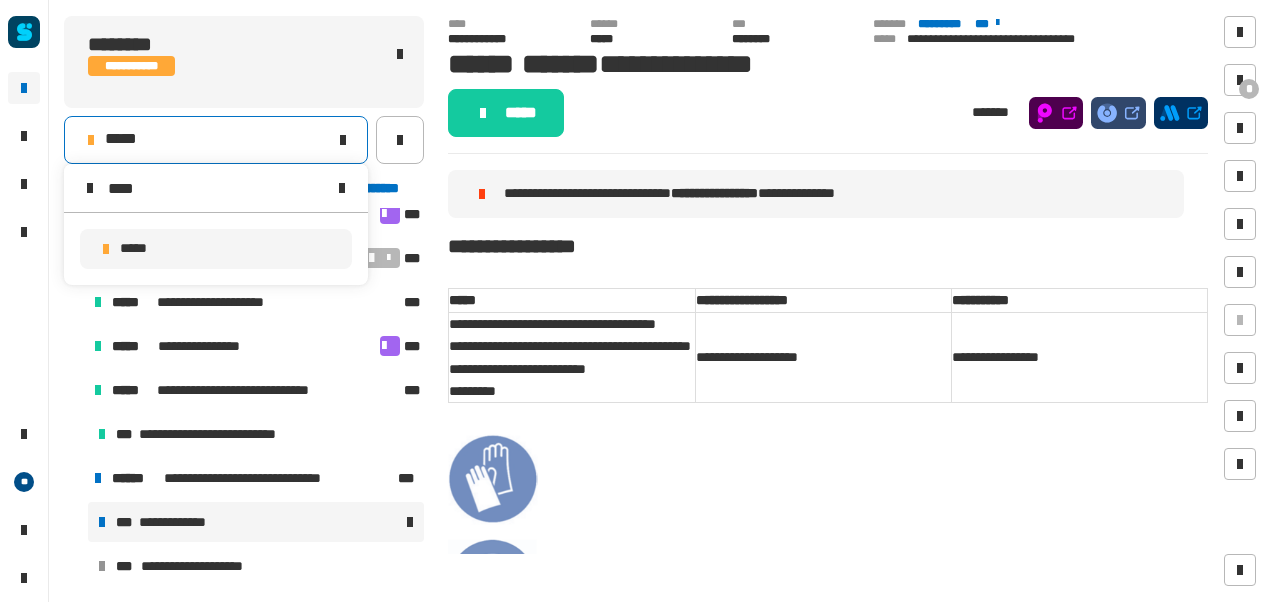 type on "****" 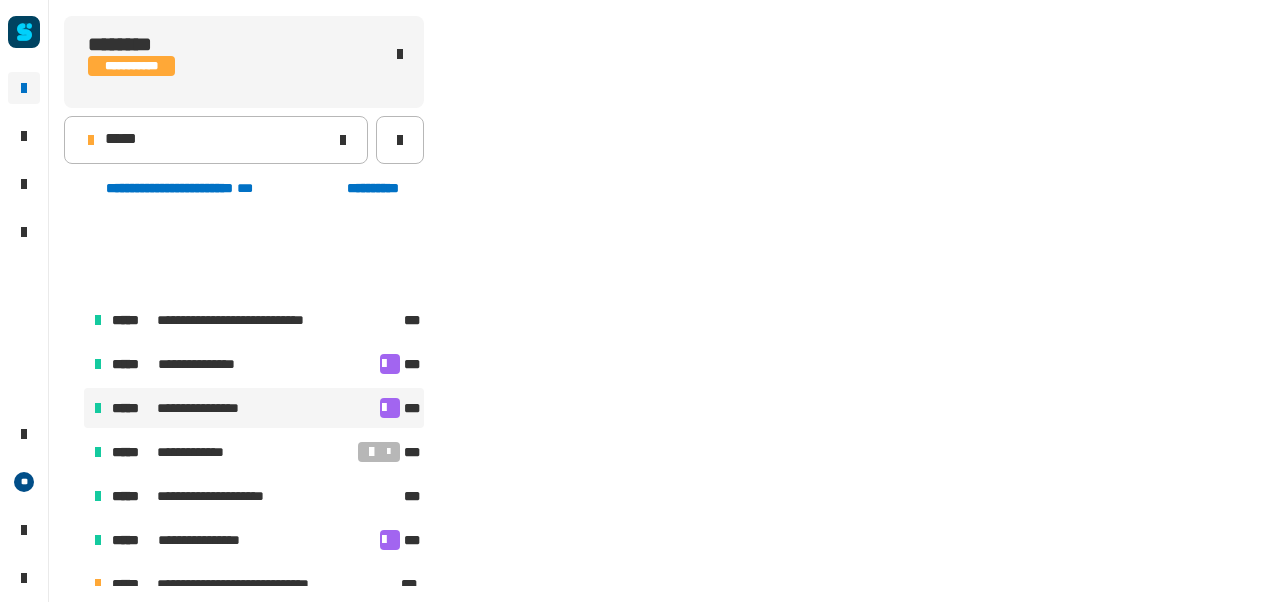 scroll, scrollTop: 106, scrollLeft: 0, axis: vertical 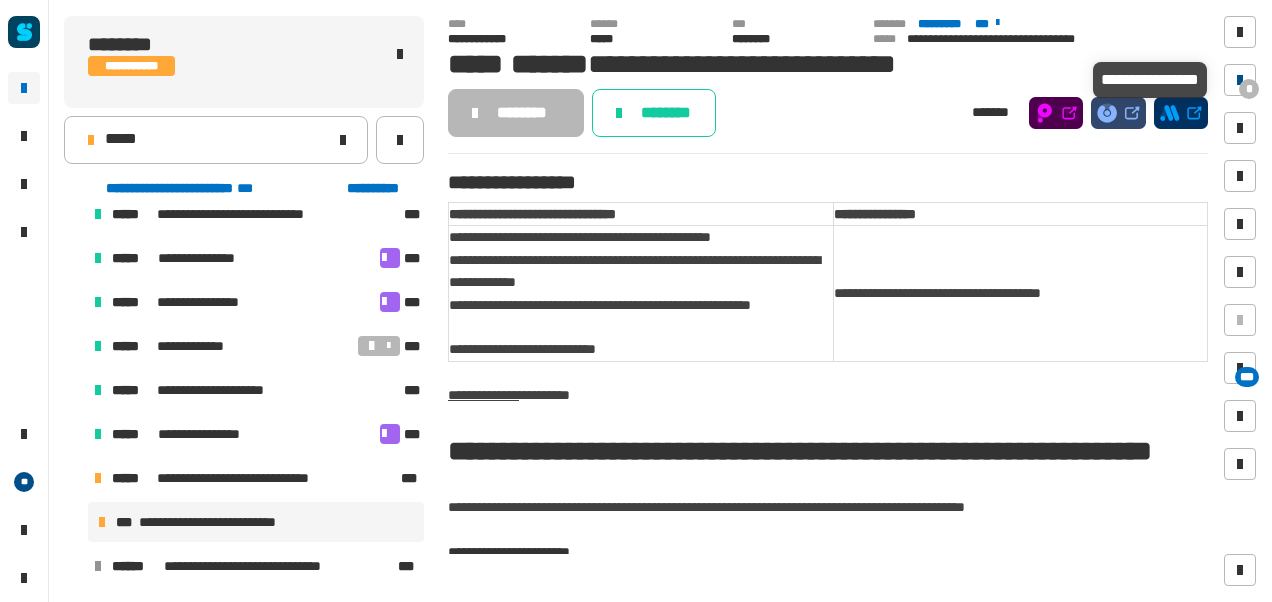 click on "*" at bounding box center (1240, 80) 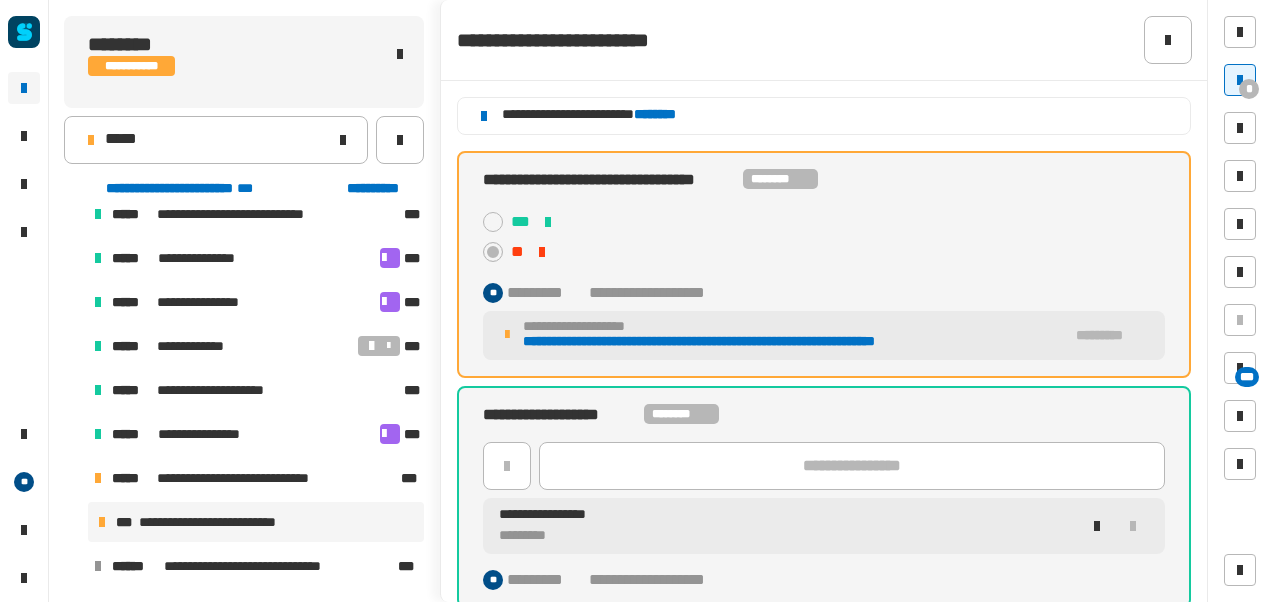 scroll, scrollTop: 5, scrollLeft: 0, axis: vertical 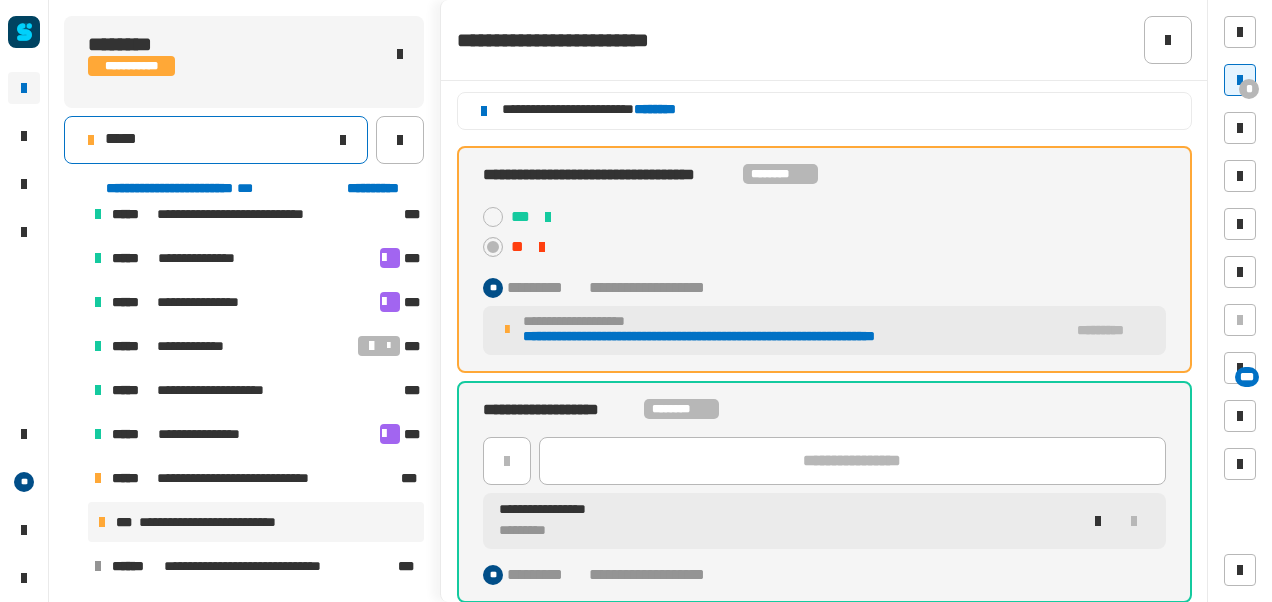 click on "*****" 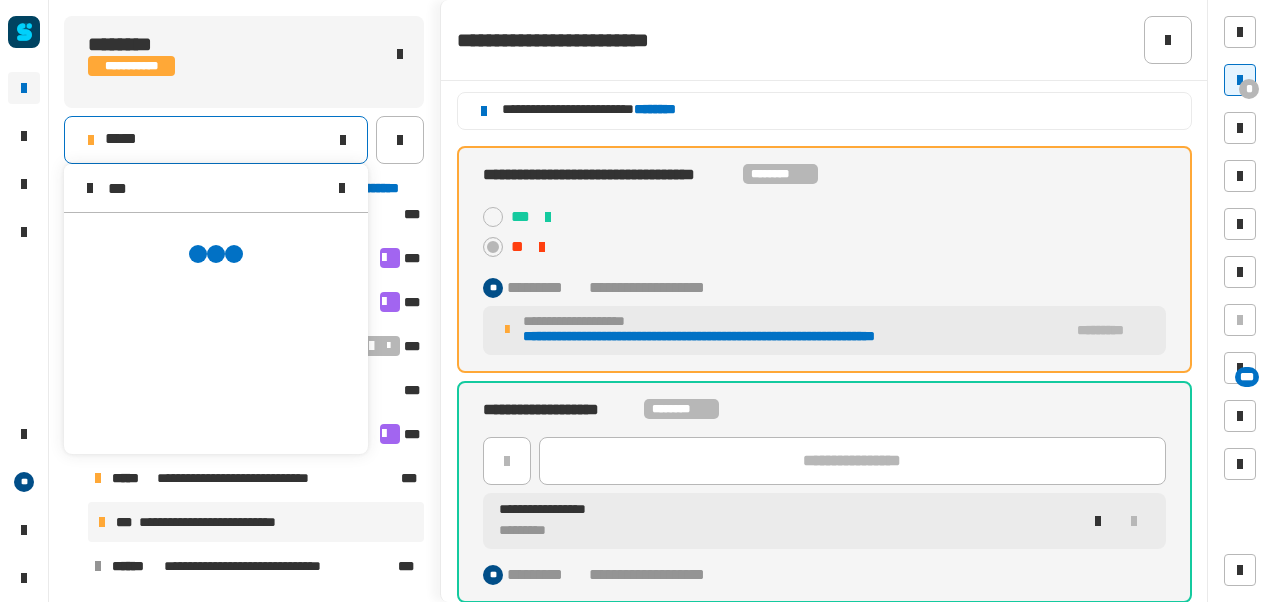 scroll, scrollTop: 0, scrollLeft: 0, axis: both 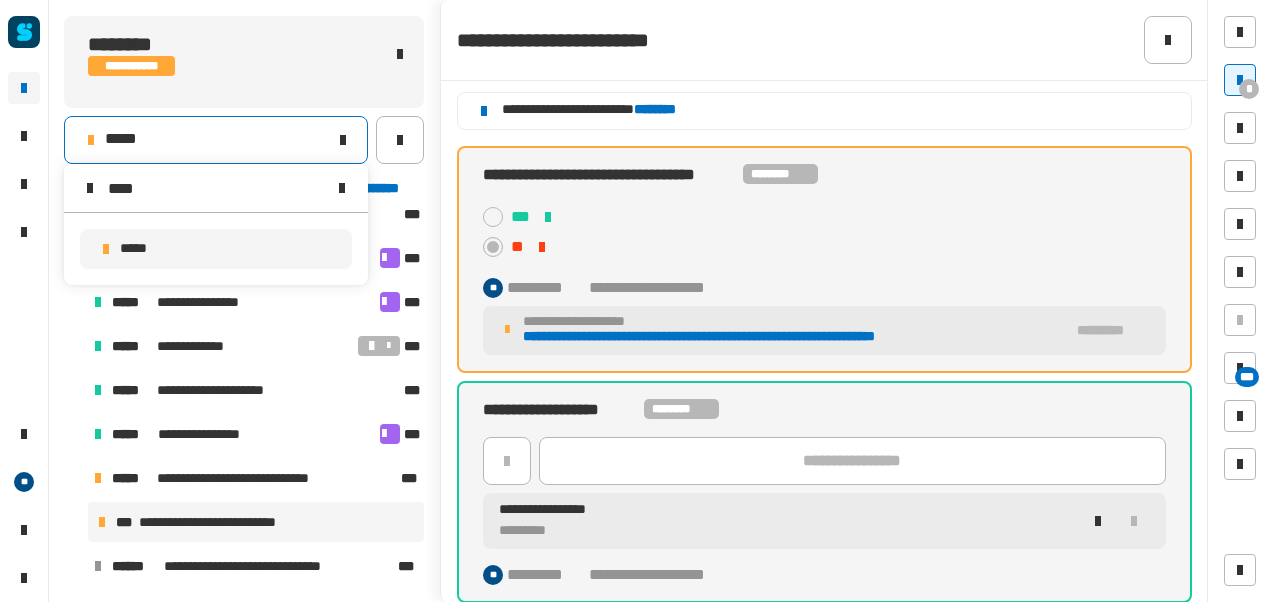 type on "****" 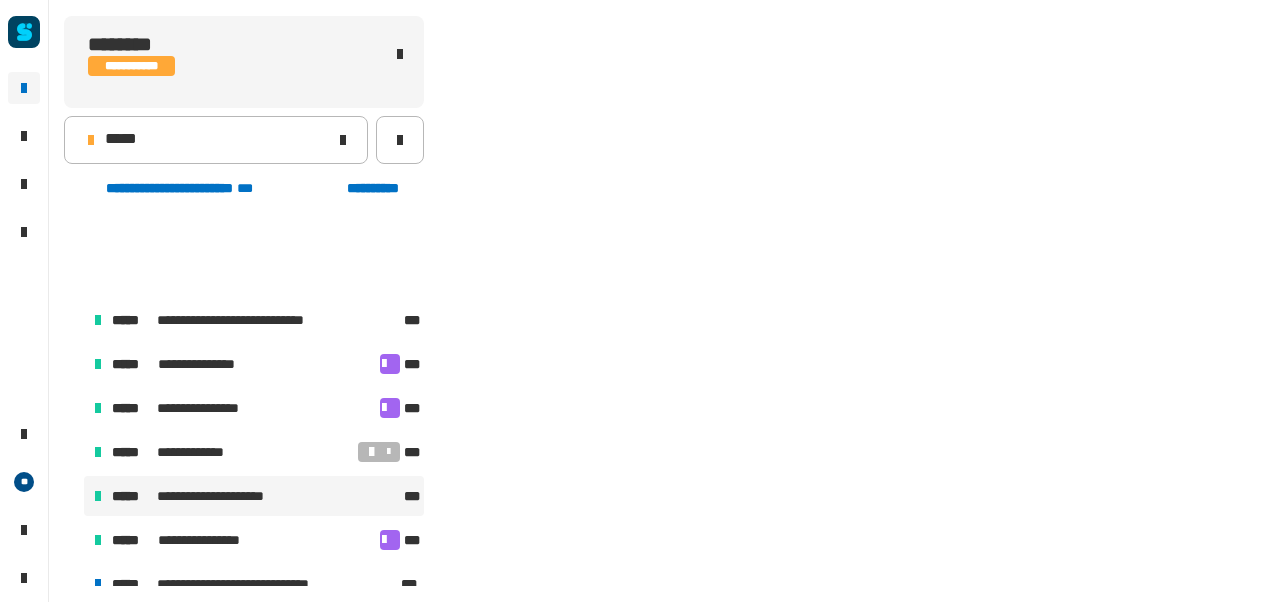 scroll, scrollTop: 106, scrollLeft: 0, axis: vertical 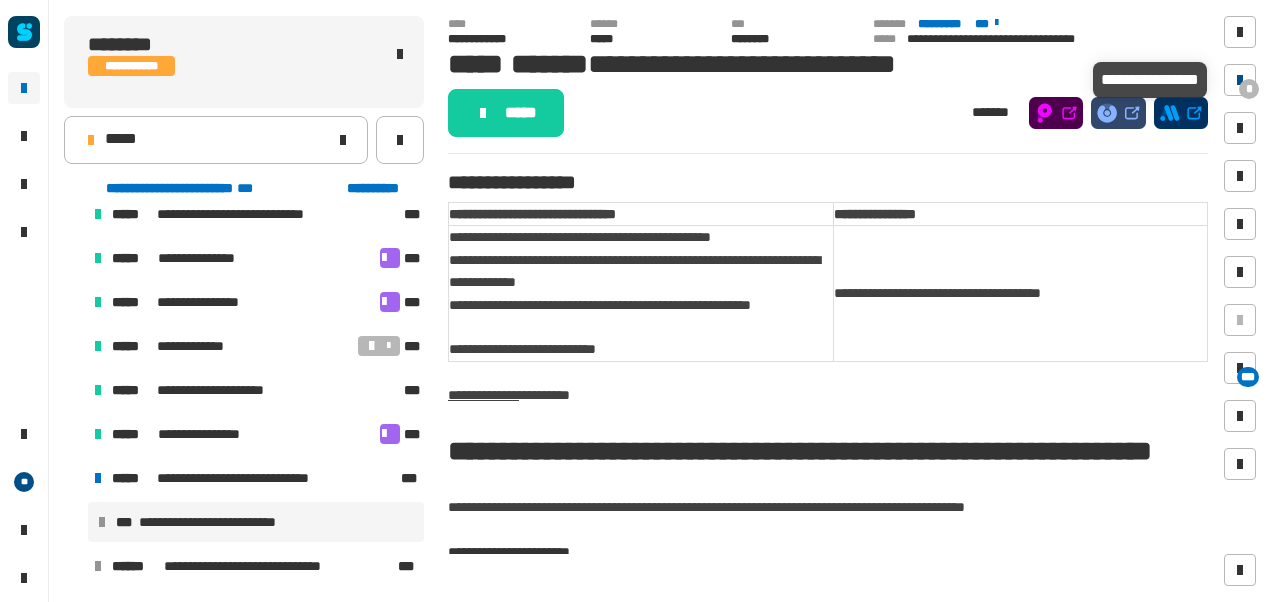 click on "*" at bounding box center (1249, 89) 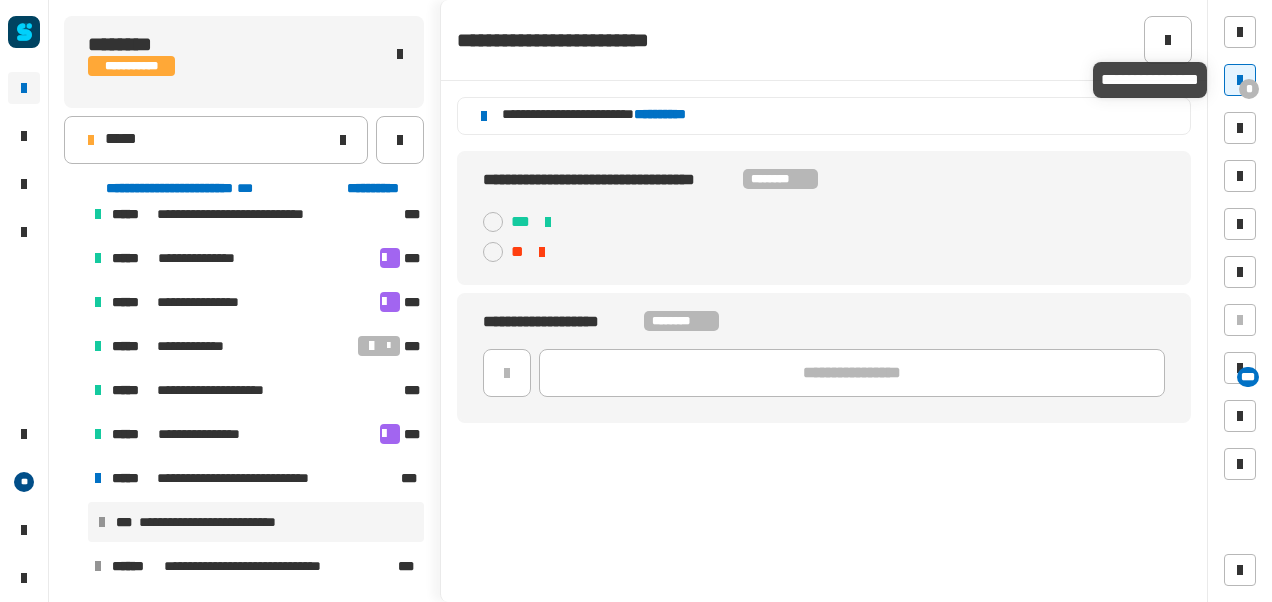 click on "*" at bounding box center (1240, 80) 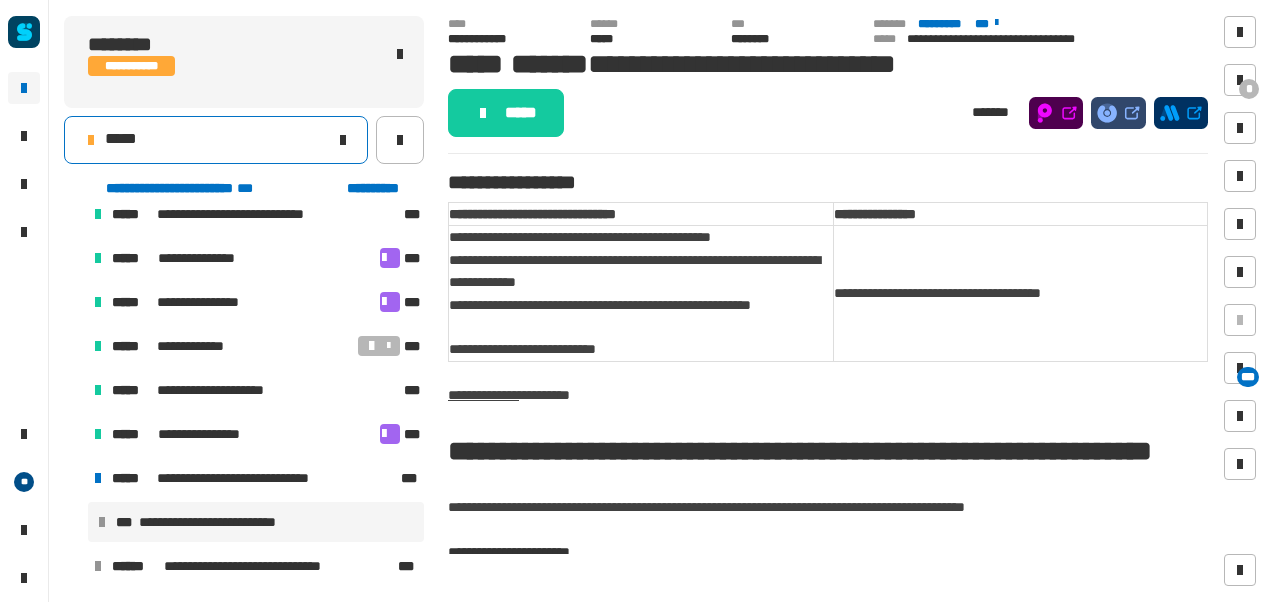 click on "*****" 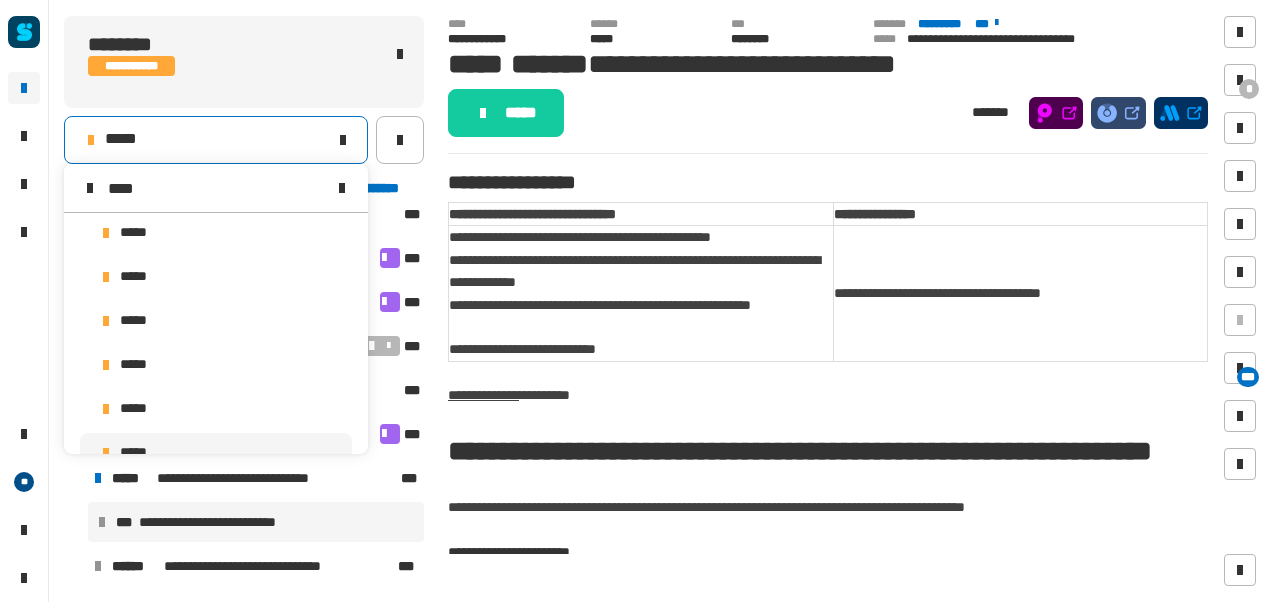 scroll, scrollTop: 0, scrollLeft: 0, axis: both 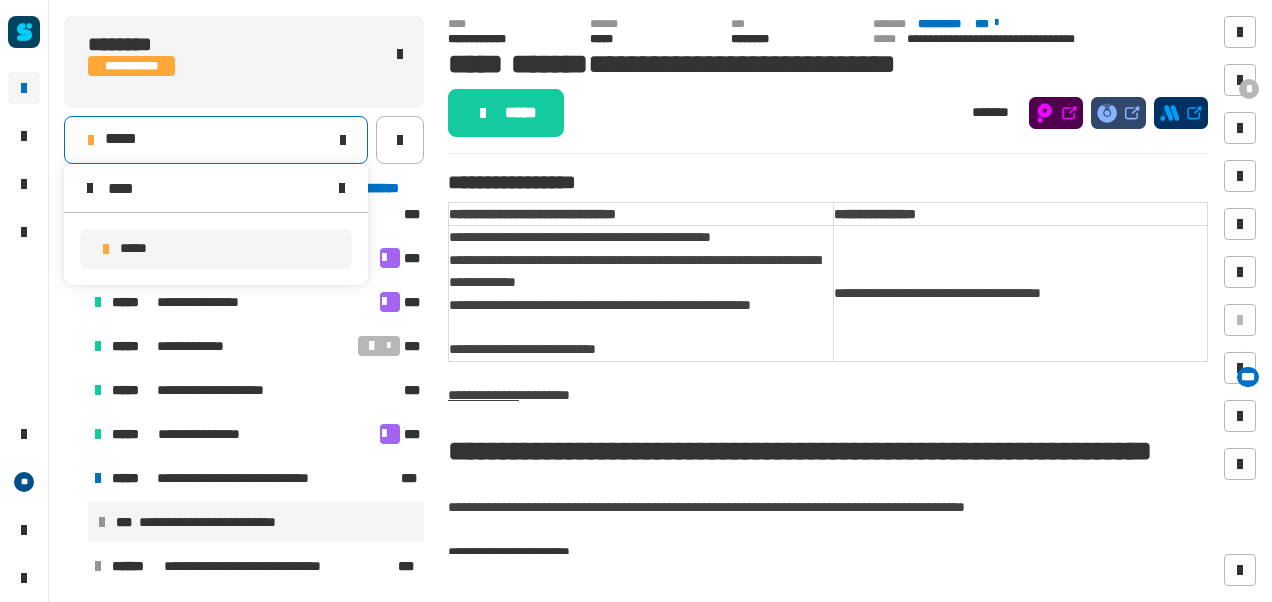 type on "****" 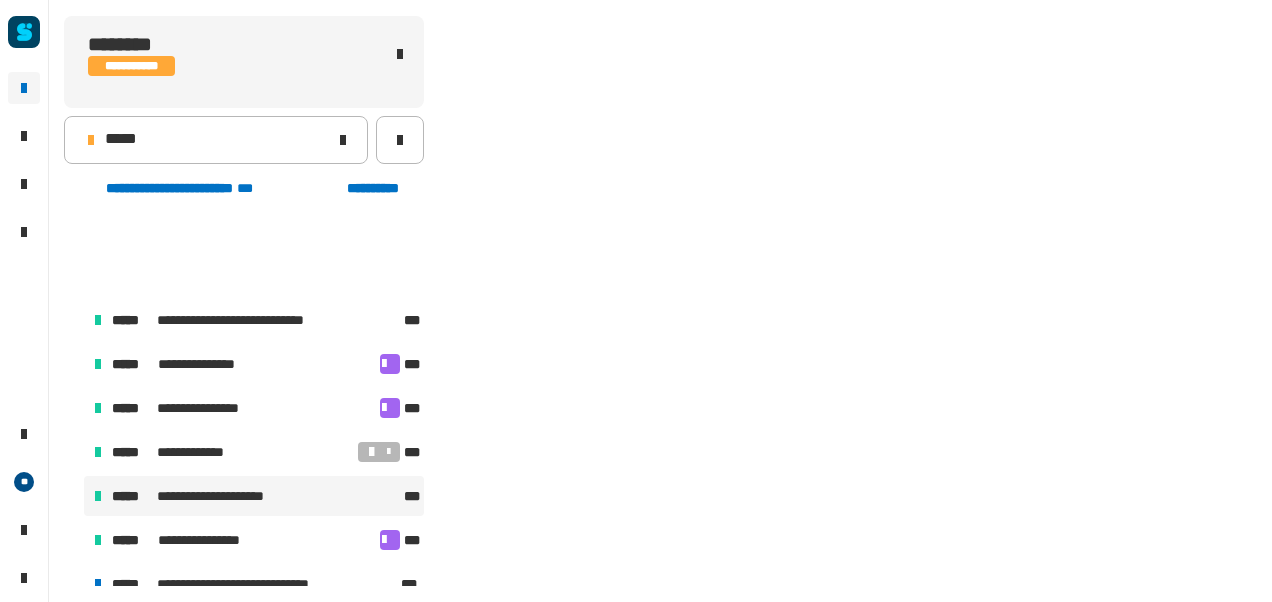 scroll, scrollTop: 106, scrollLeft: 0, axis: vertical 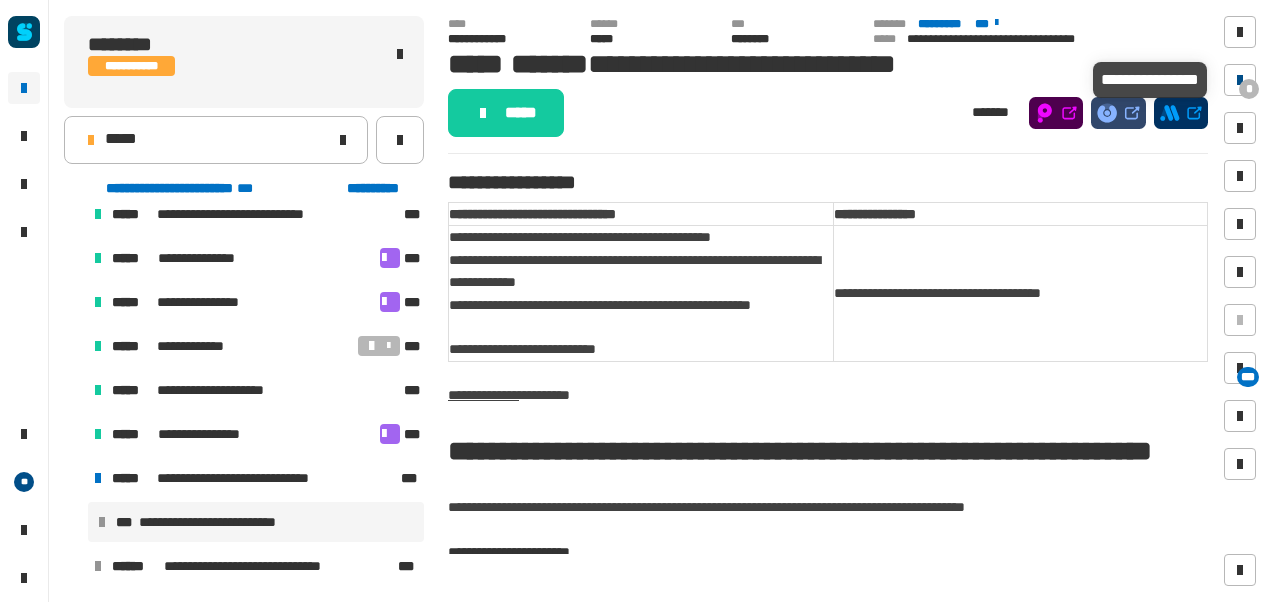 click at bounding box center [1240, 80] 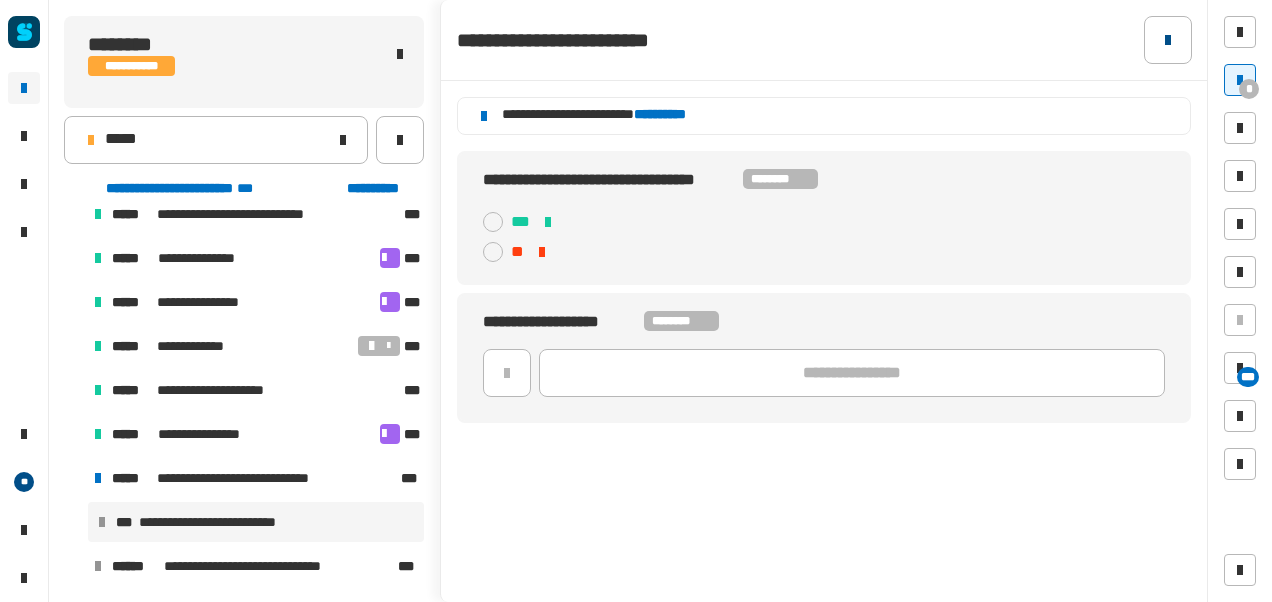 click 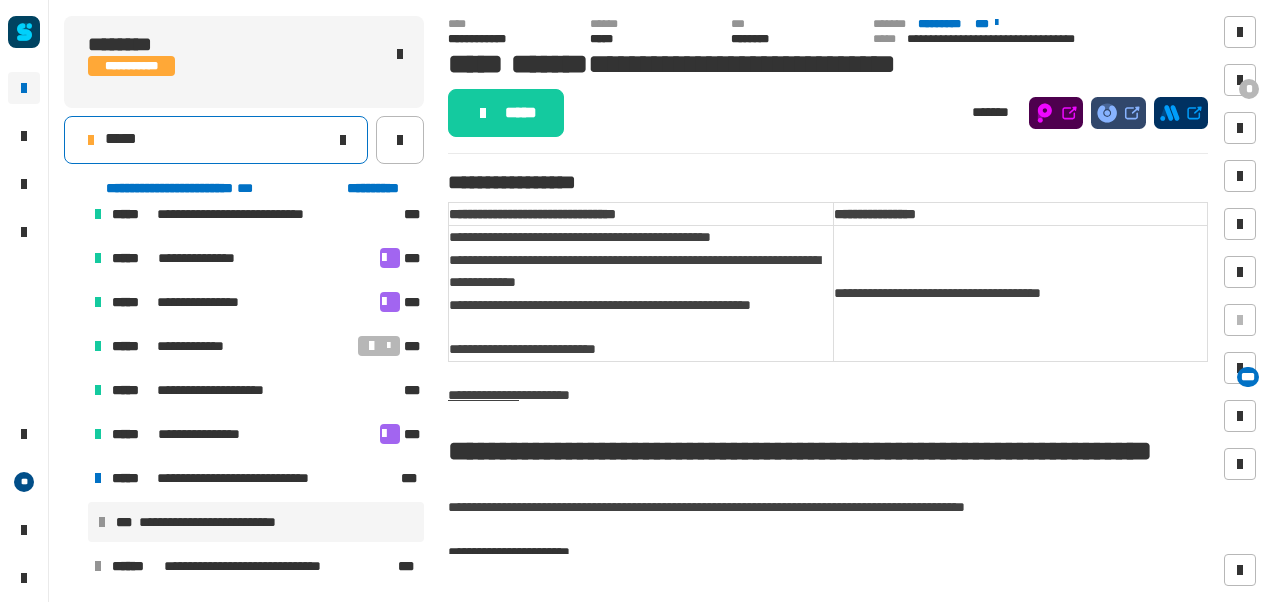 click on "*****" 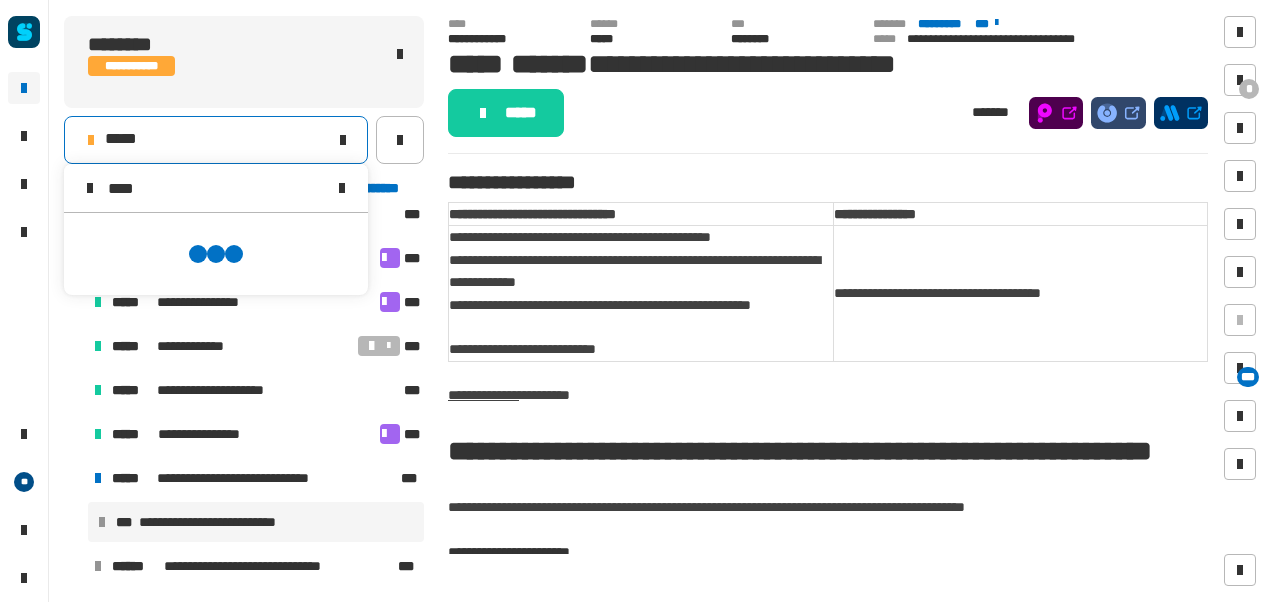 scroll, scrollTop: 0, scrollLeft: 0, axis: both 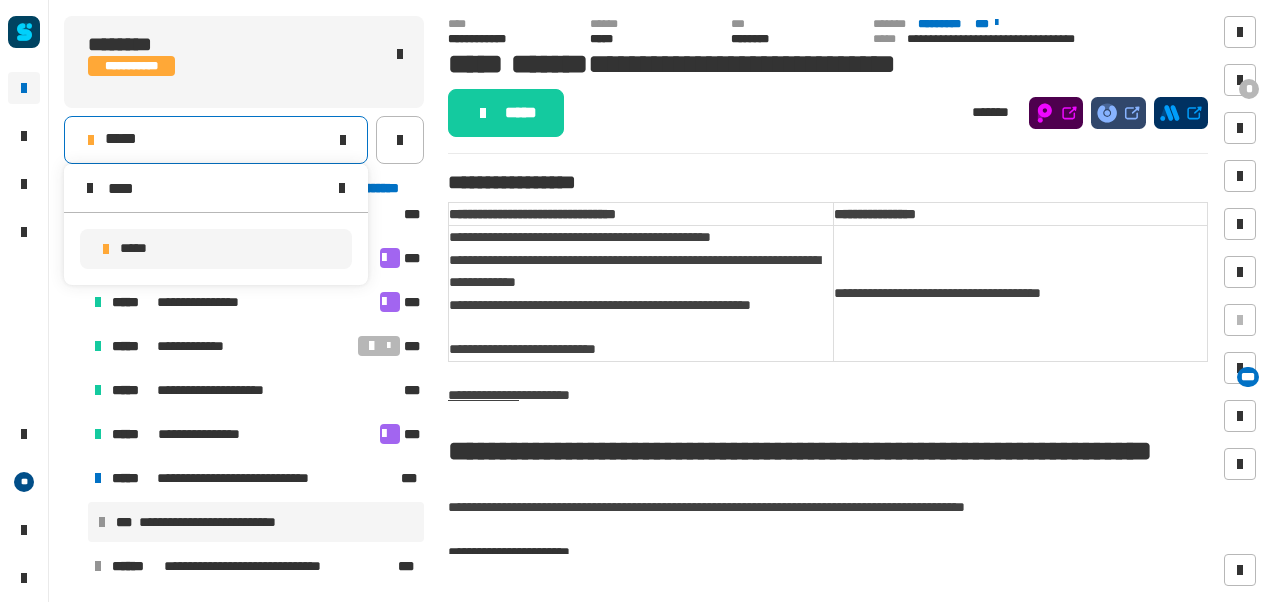 type on "****" 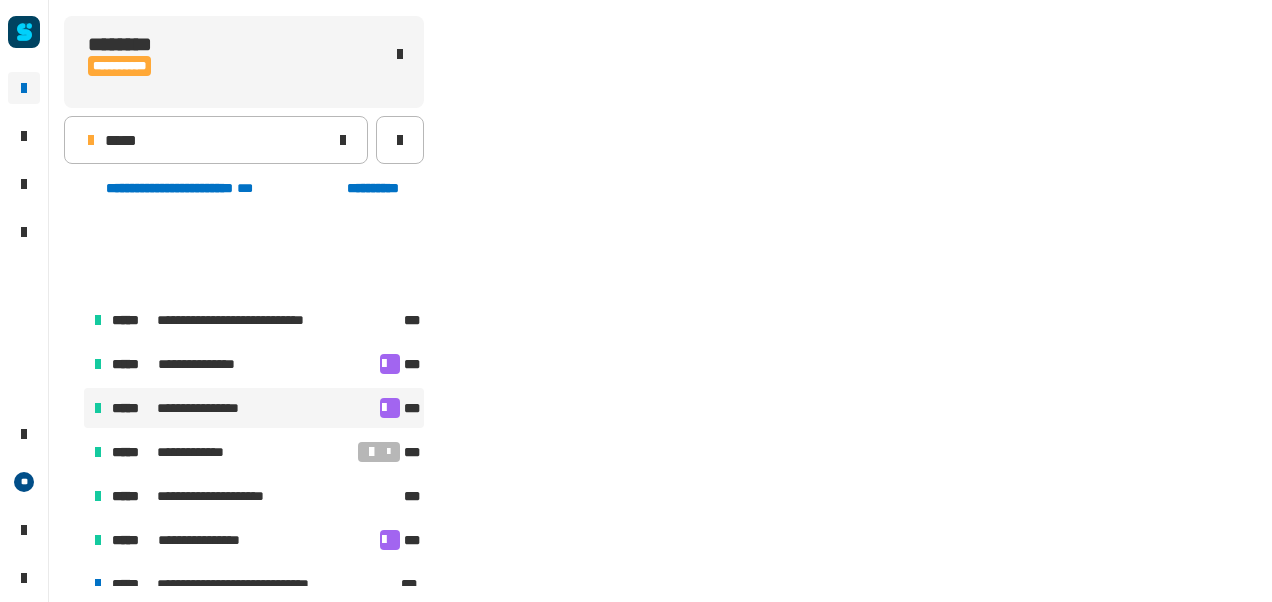 scroll, scrollTop: 106, scrollLeft: 0, axis: vertical 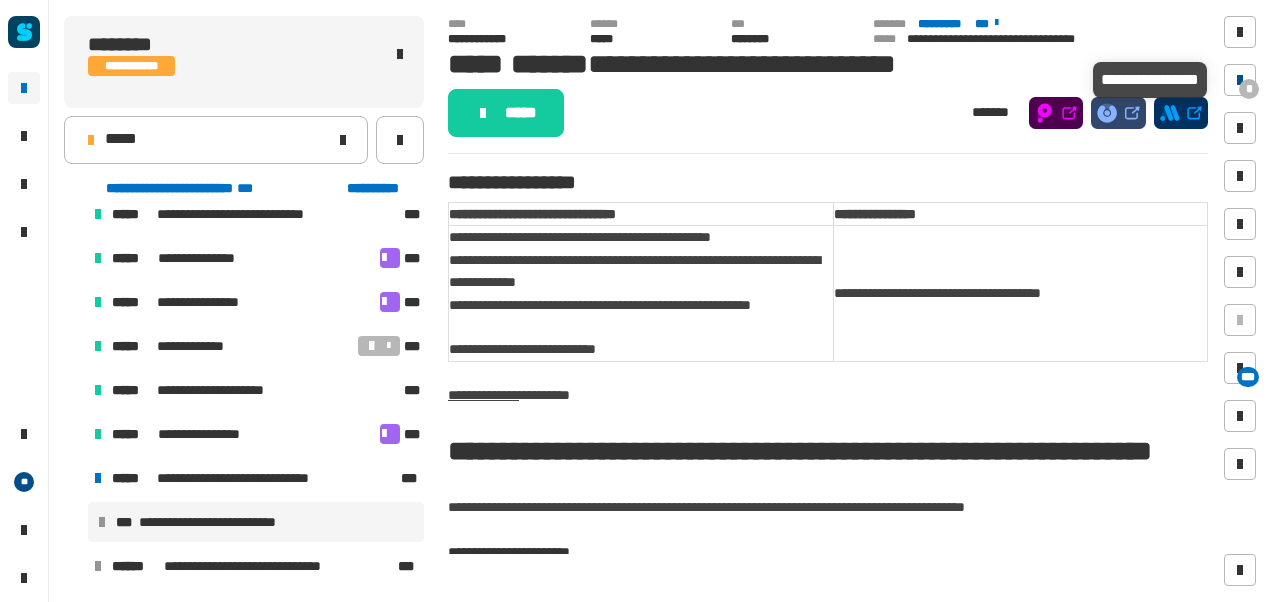 click on "*" at bounding box center (1249, 89) 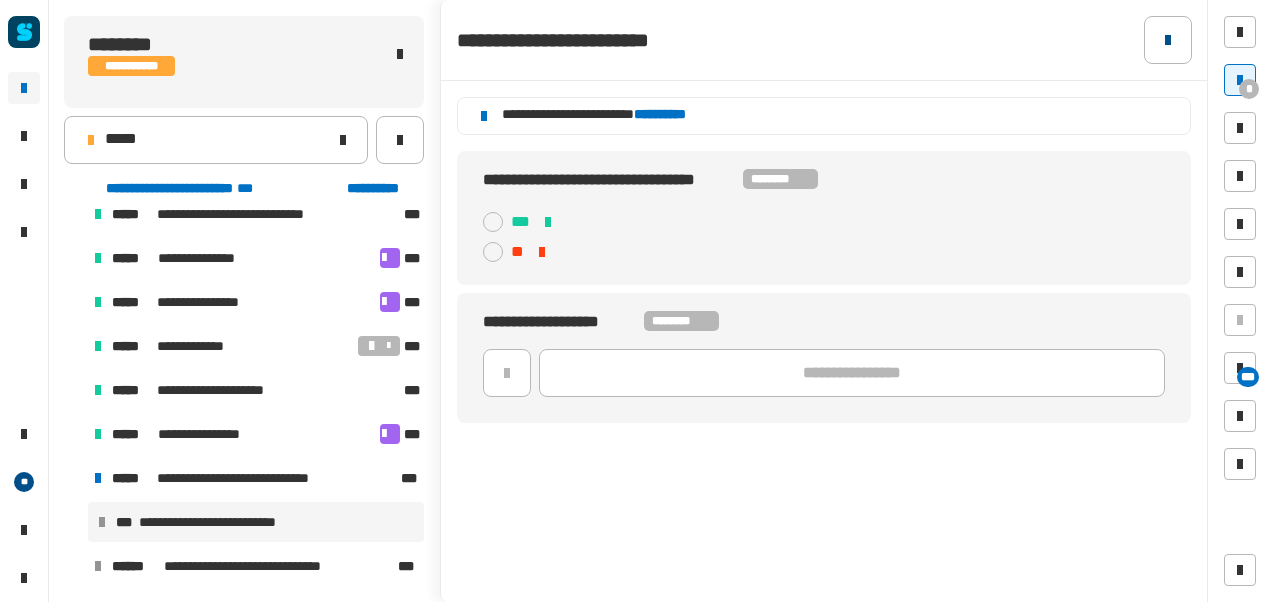 click 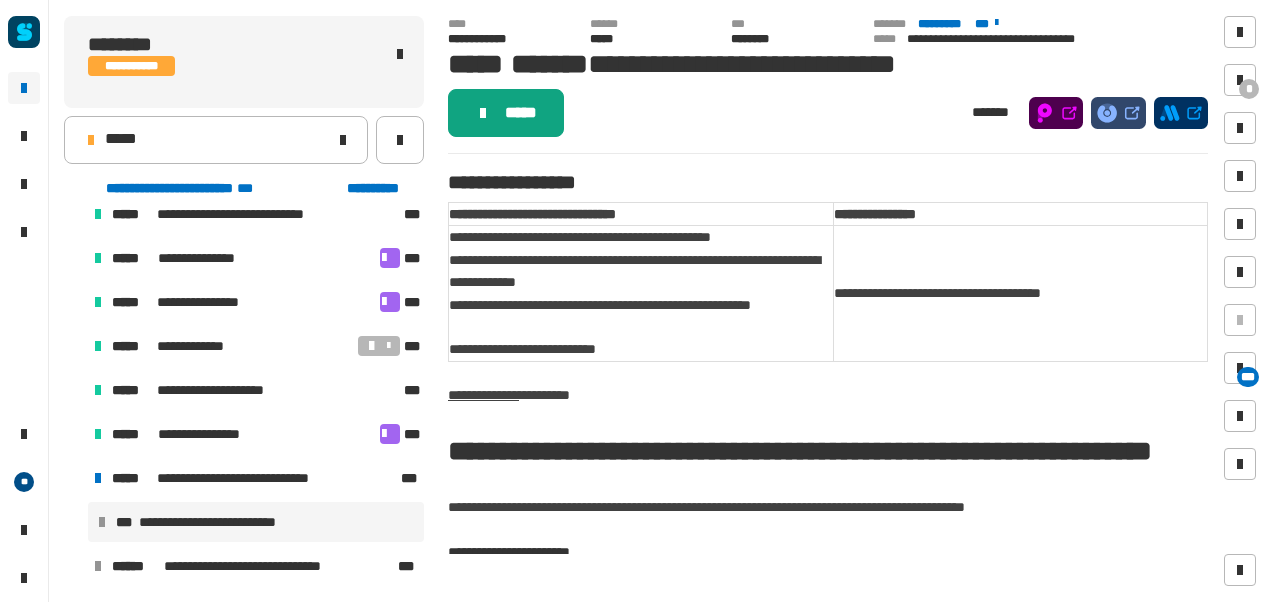 click on "*****" 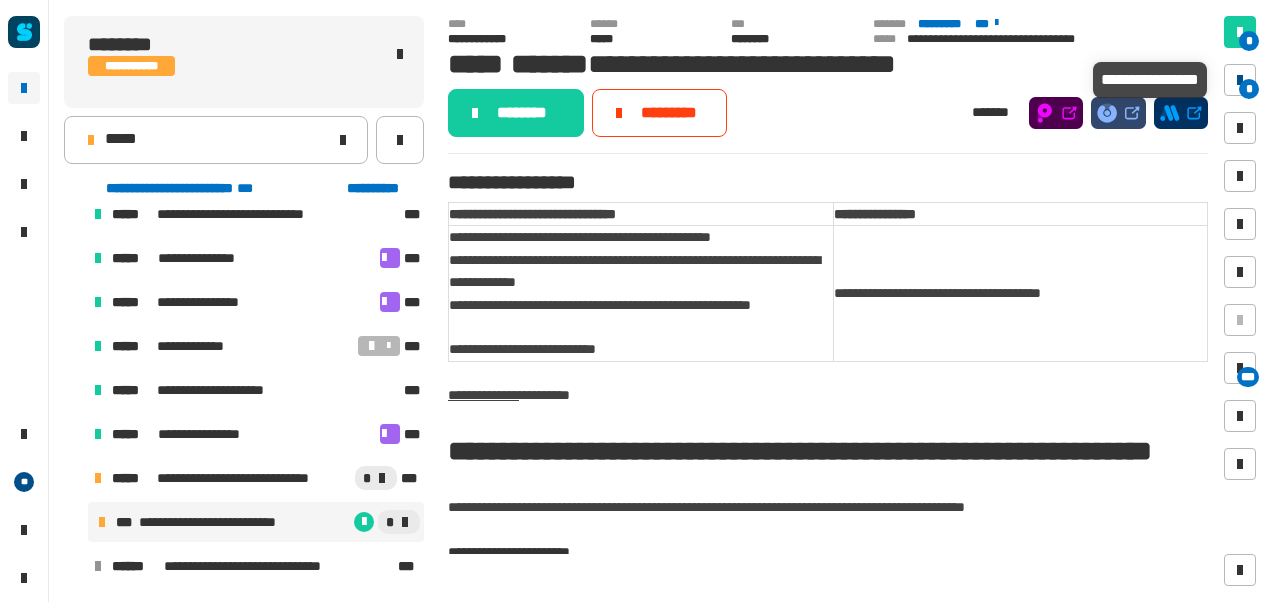click on "*" at bounding box center (1240, 80) 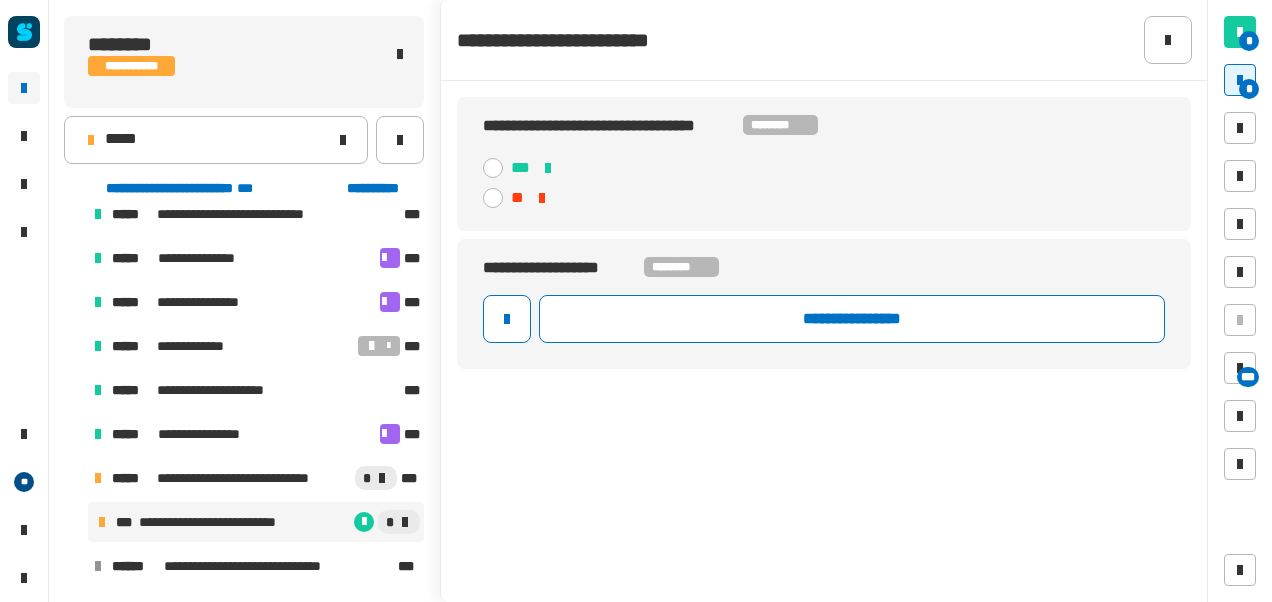 click 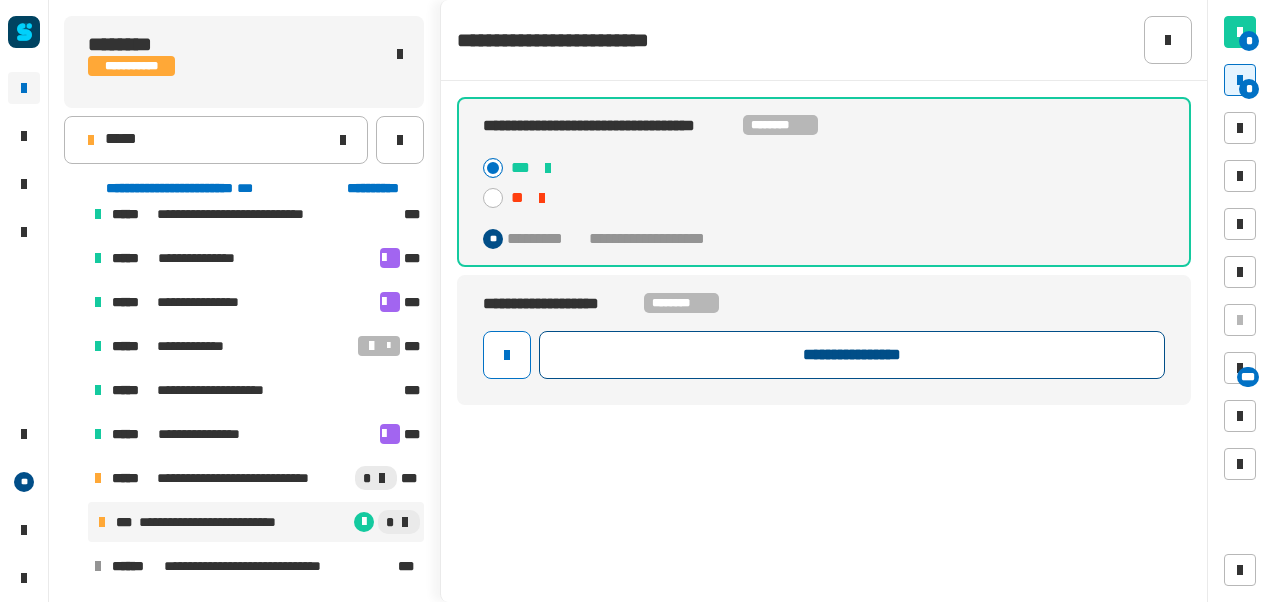 click on "**********" 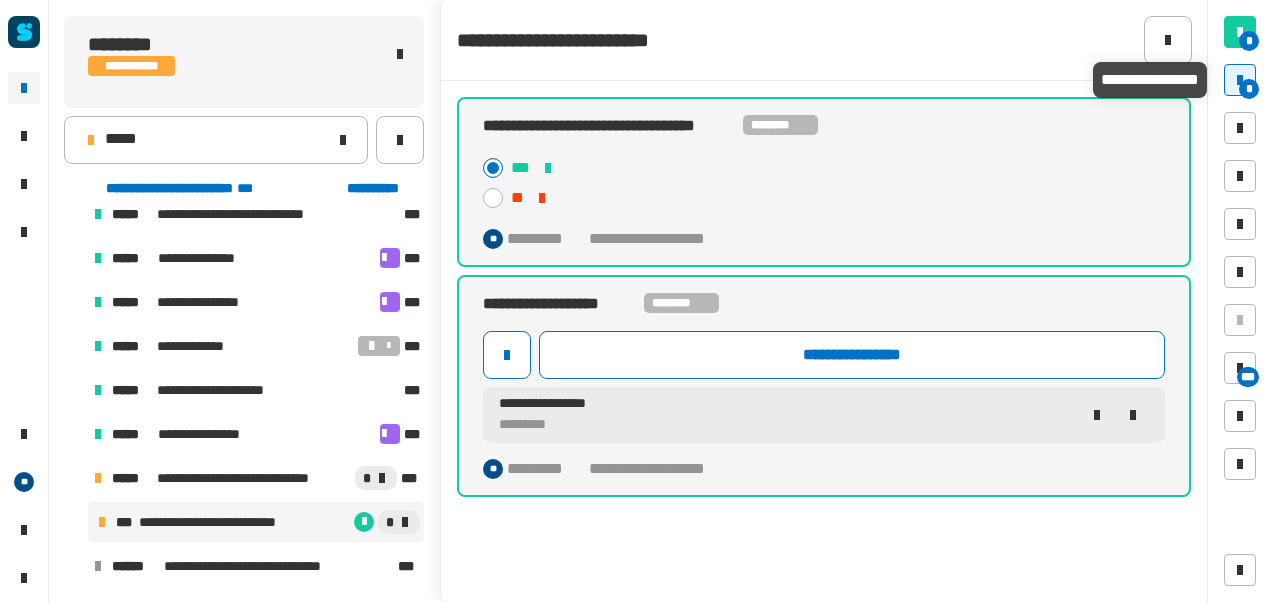 click on "*" at bounding box center (1240, 80) 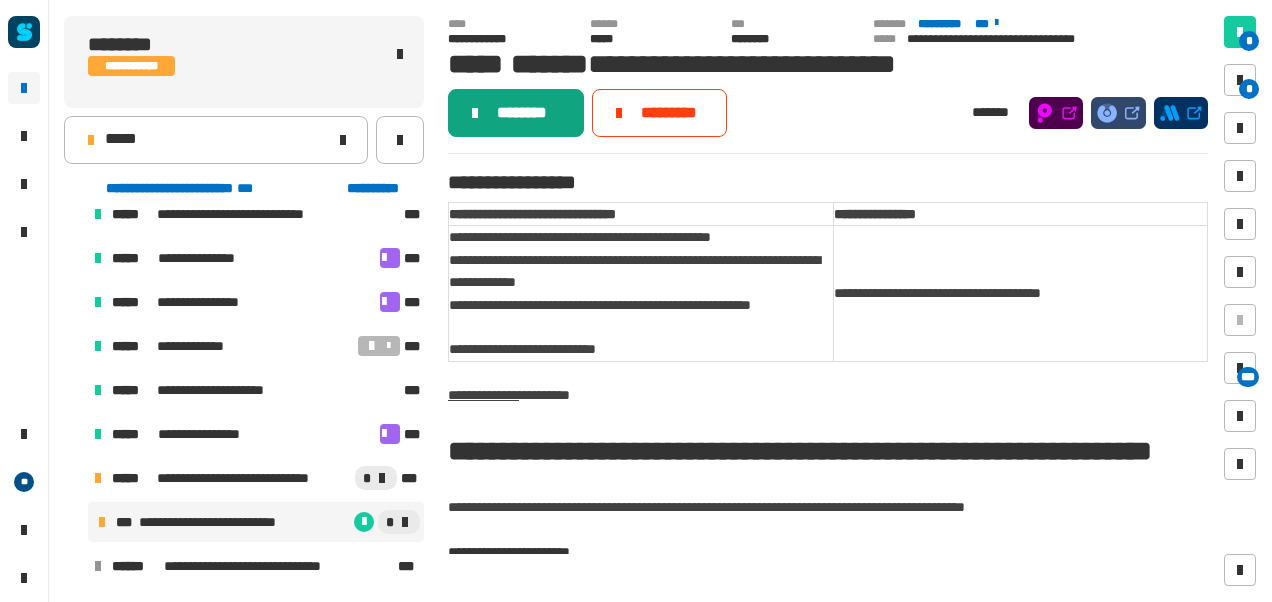 click on "********" 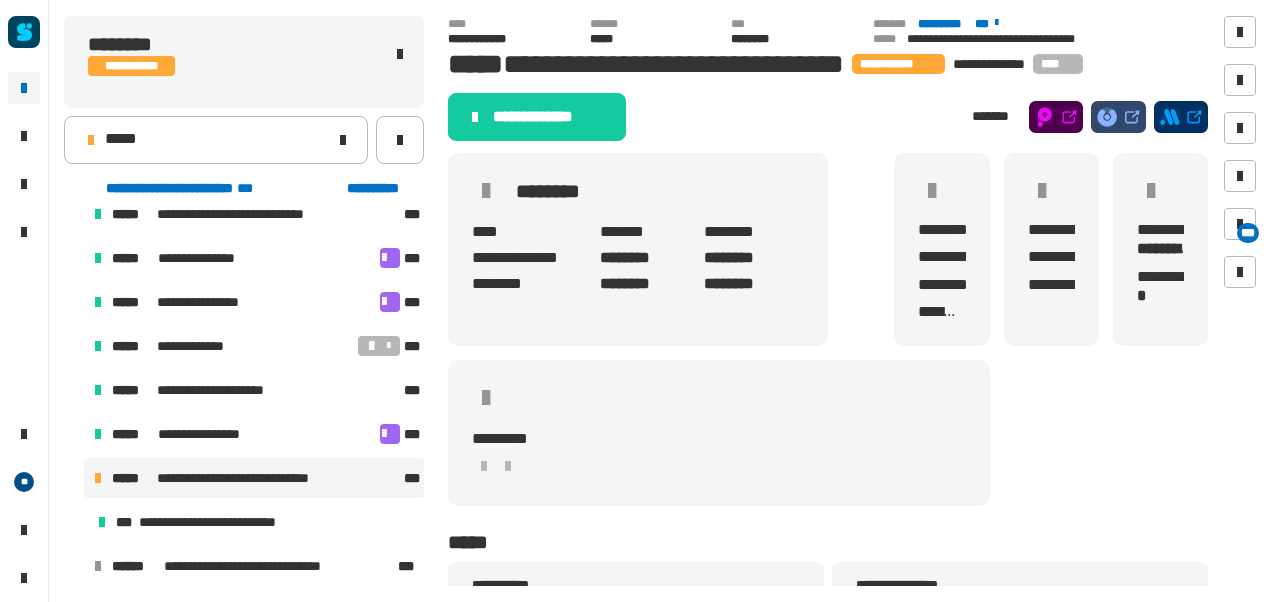 click on "**********" 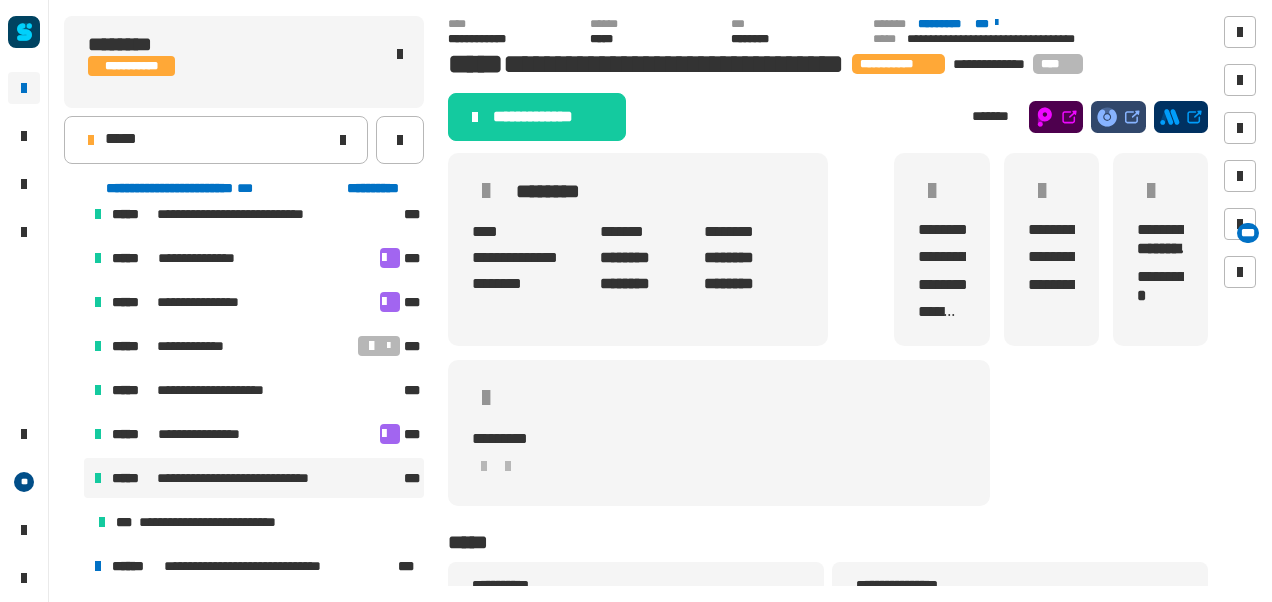 scroll, scrollTop: 194, scrollLeft: 0, axis: vertical 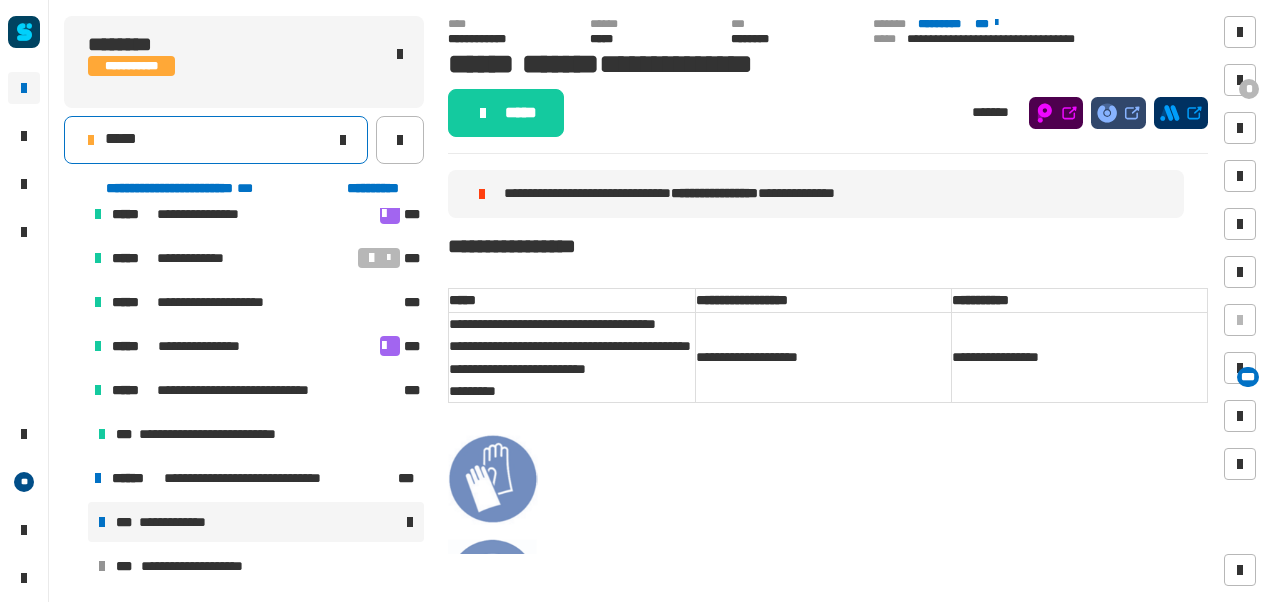 click on "*****" 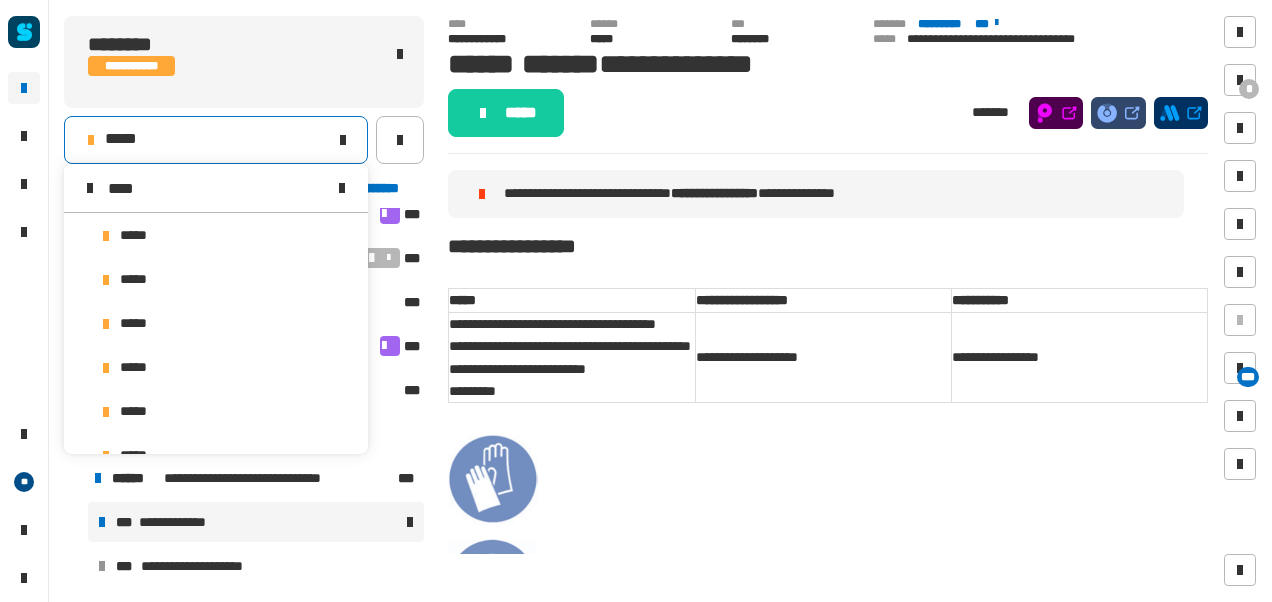 scroll, scrollTop: 0, scrollLeft: 0, axis: both 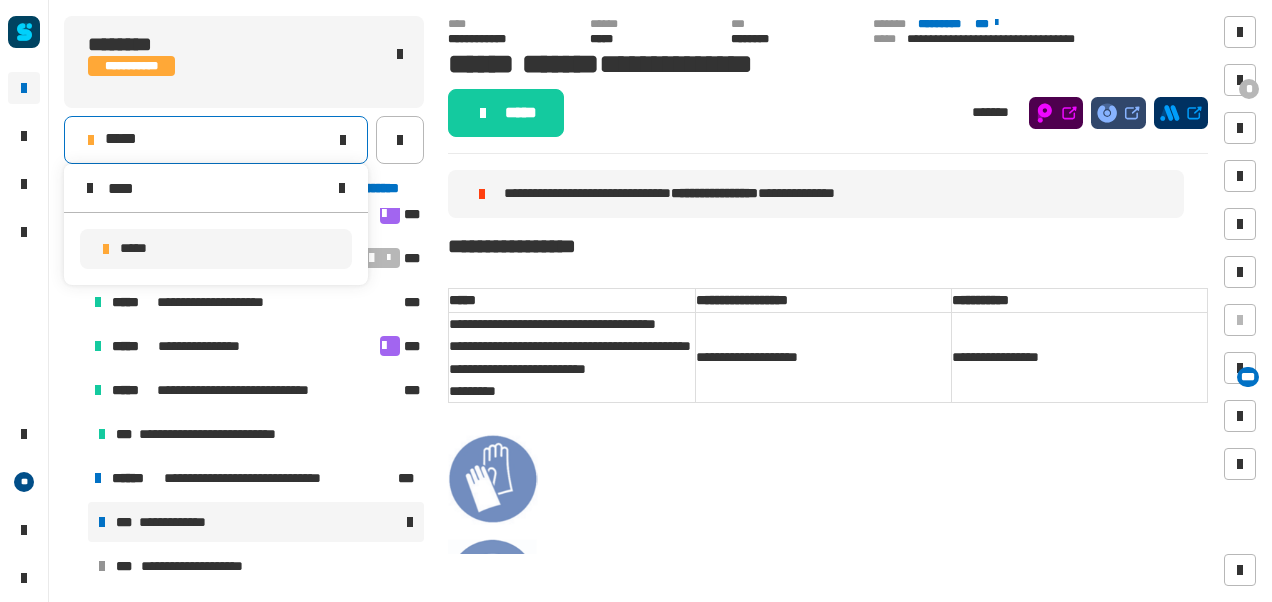 type on "****" 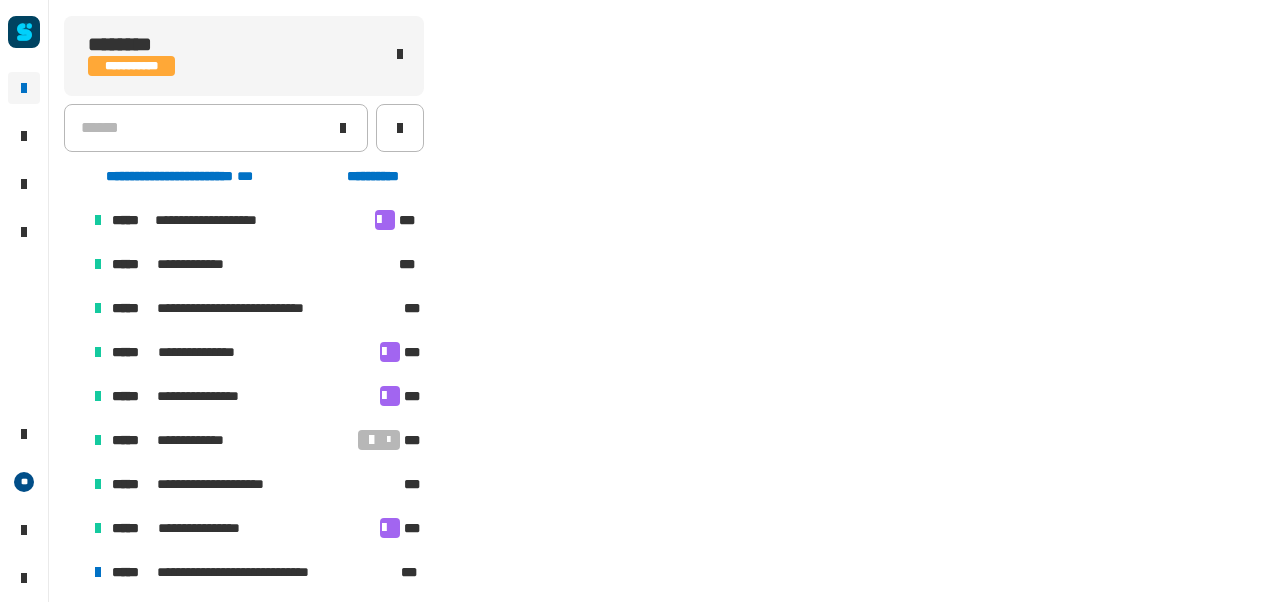 scroll, scrollTop: 106, scrollLeft: 0, axis: vertical 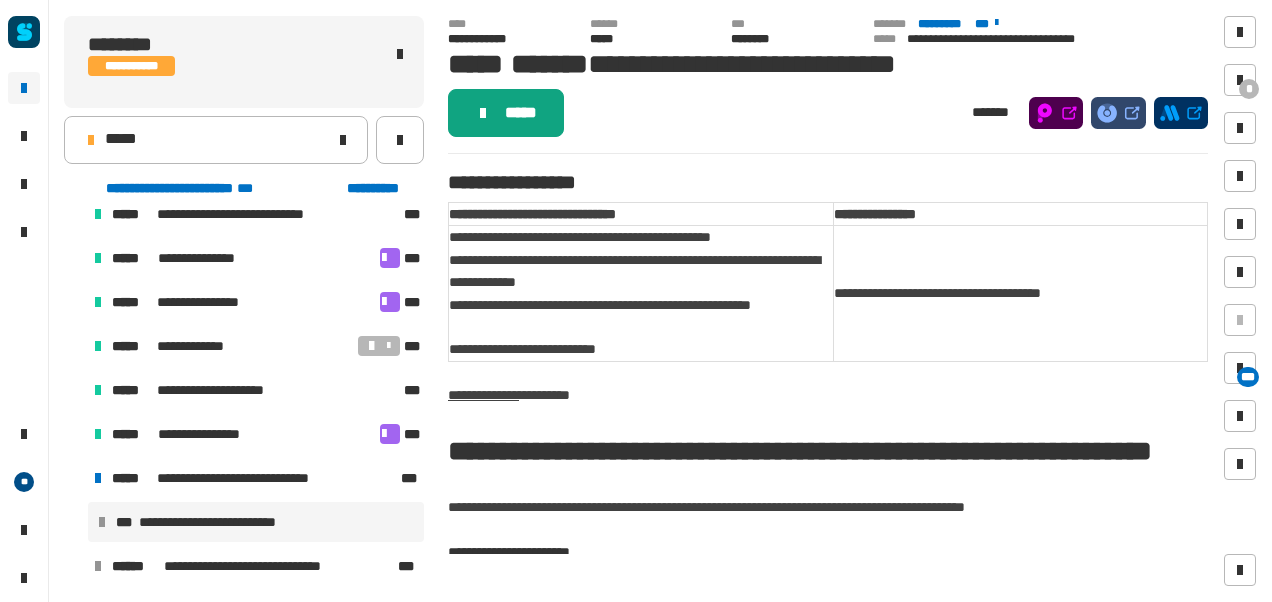 click on "*****" 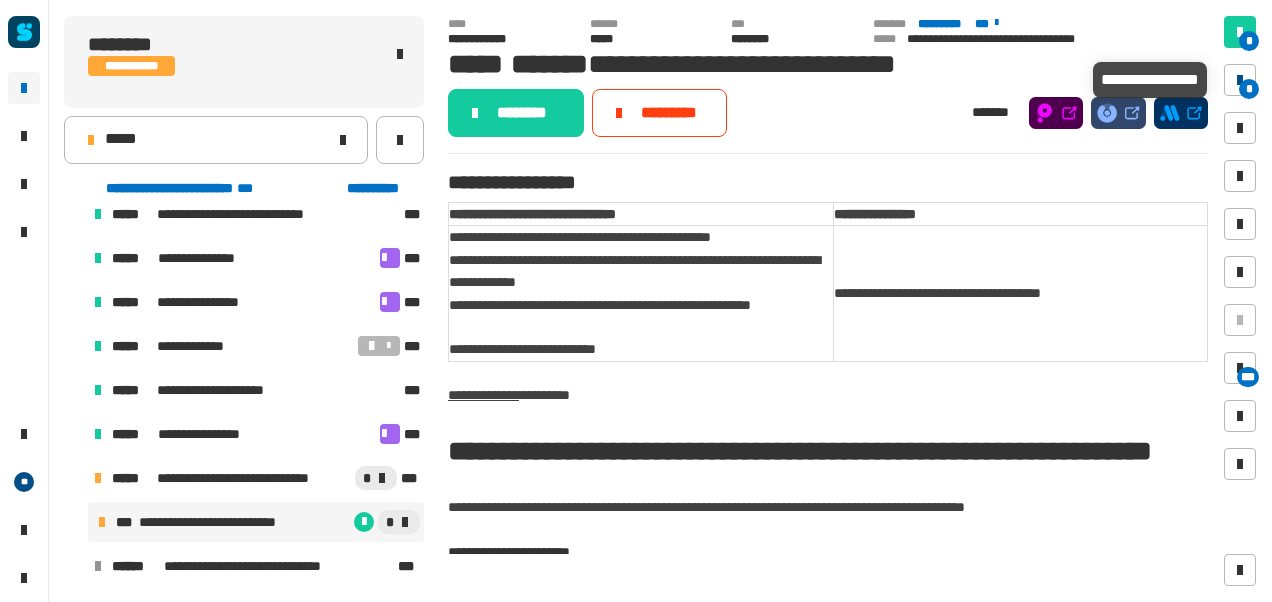 click on "*" at bounding box center [1249, 89] 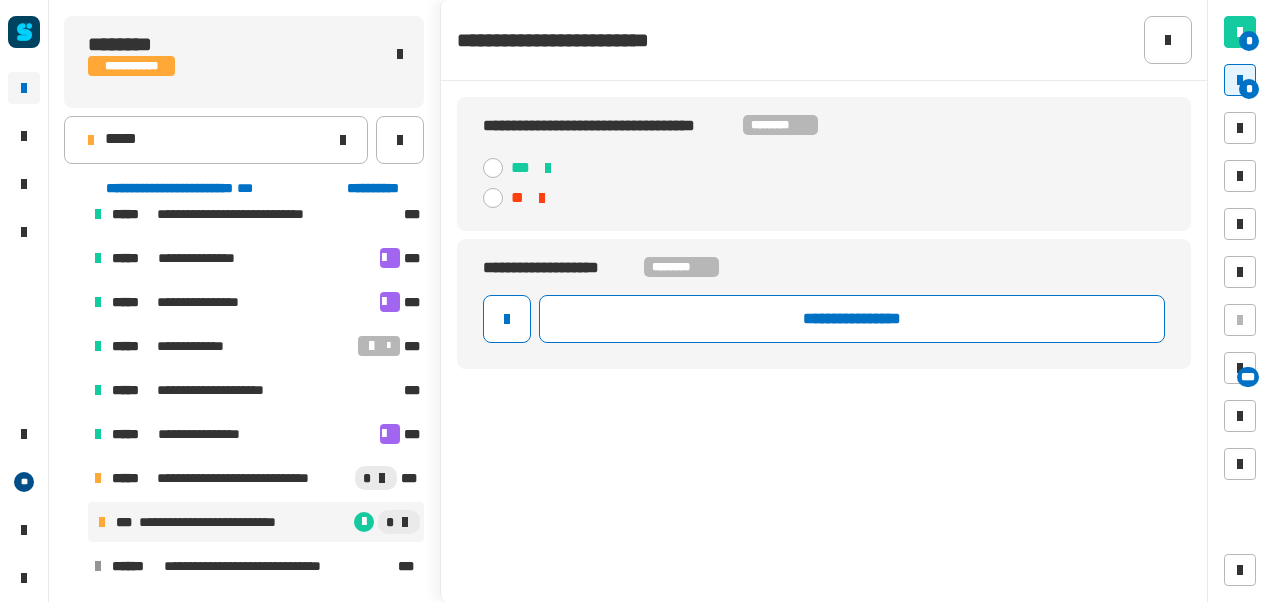click 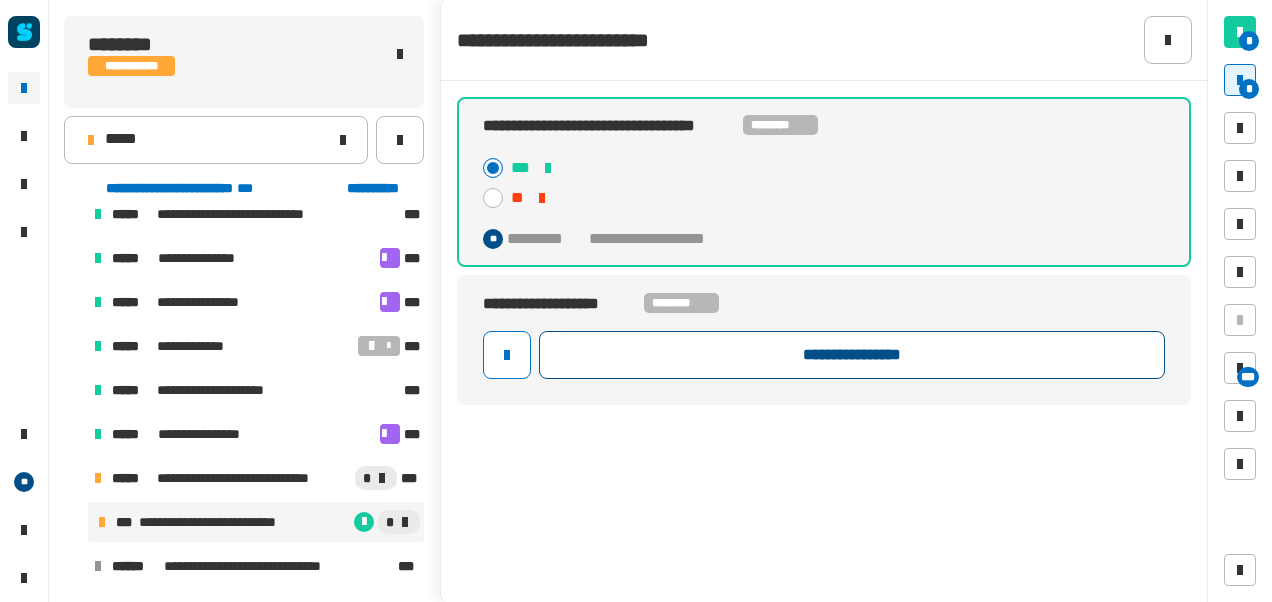 click on "**********" 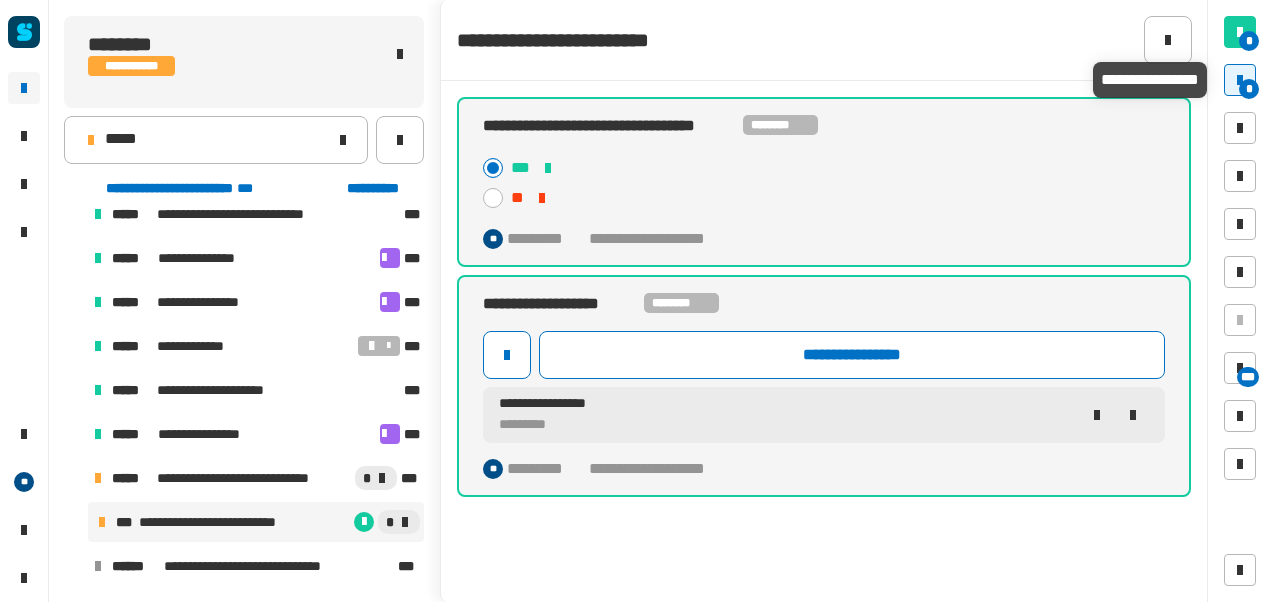 click at bounding box center (1240, 80) 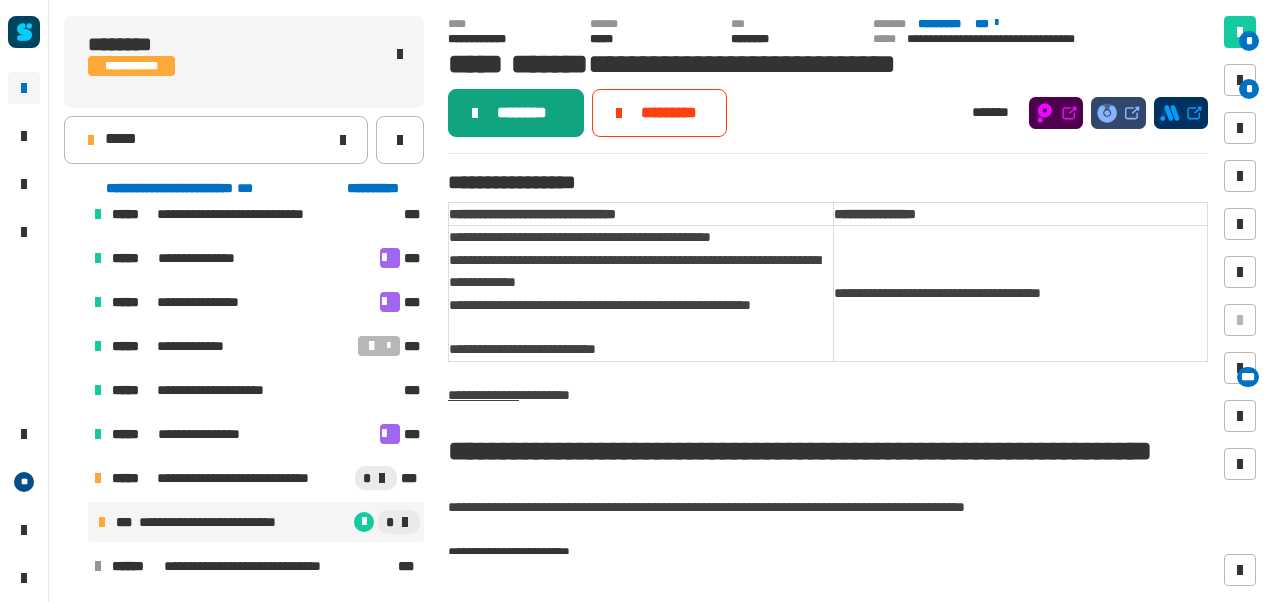 click on "********" 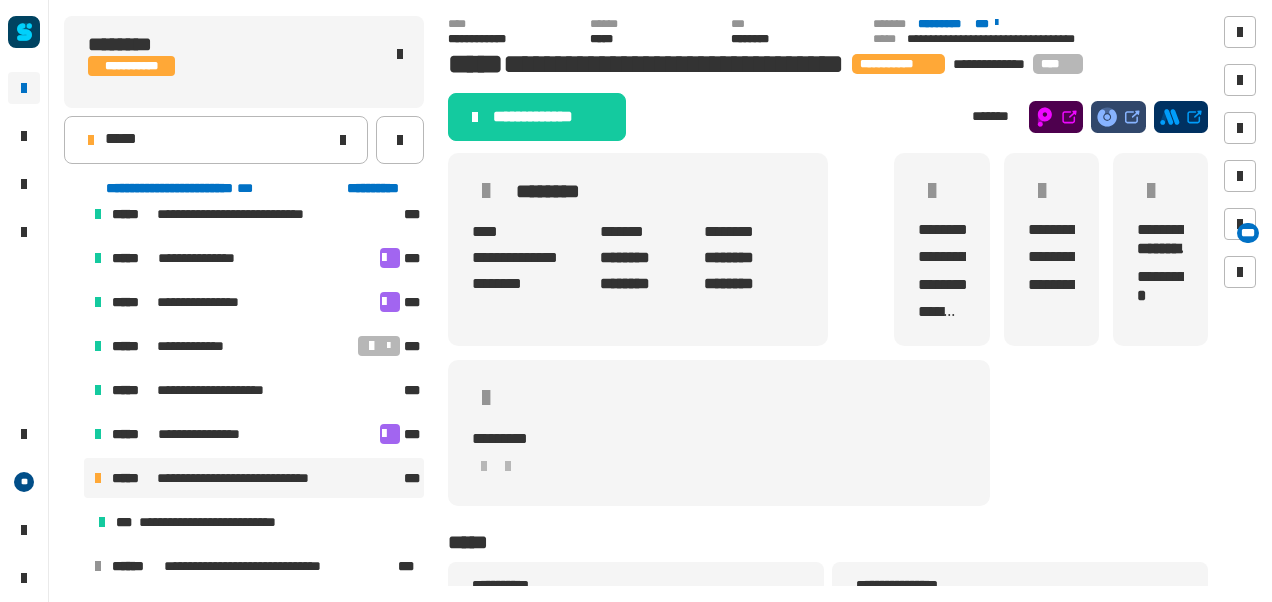 click on "**********" 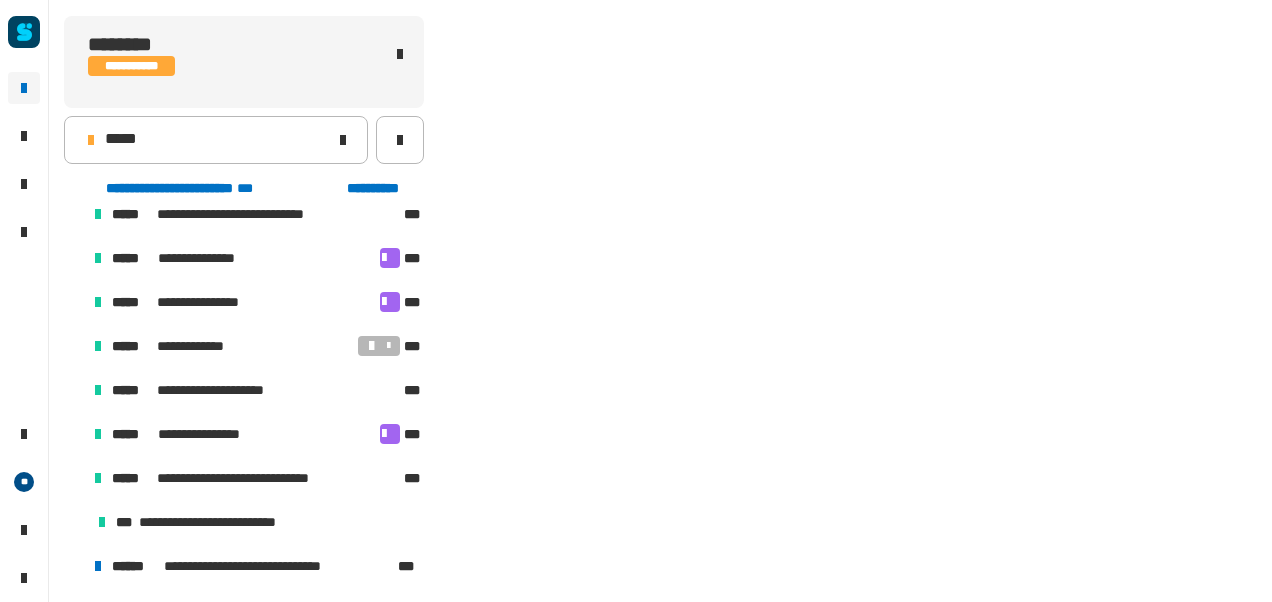 scroll, scrollTop: 194, scrollLeft: 0, axis: vertical 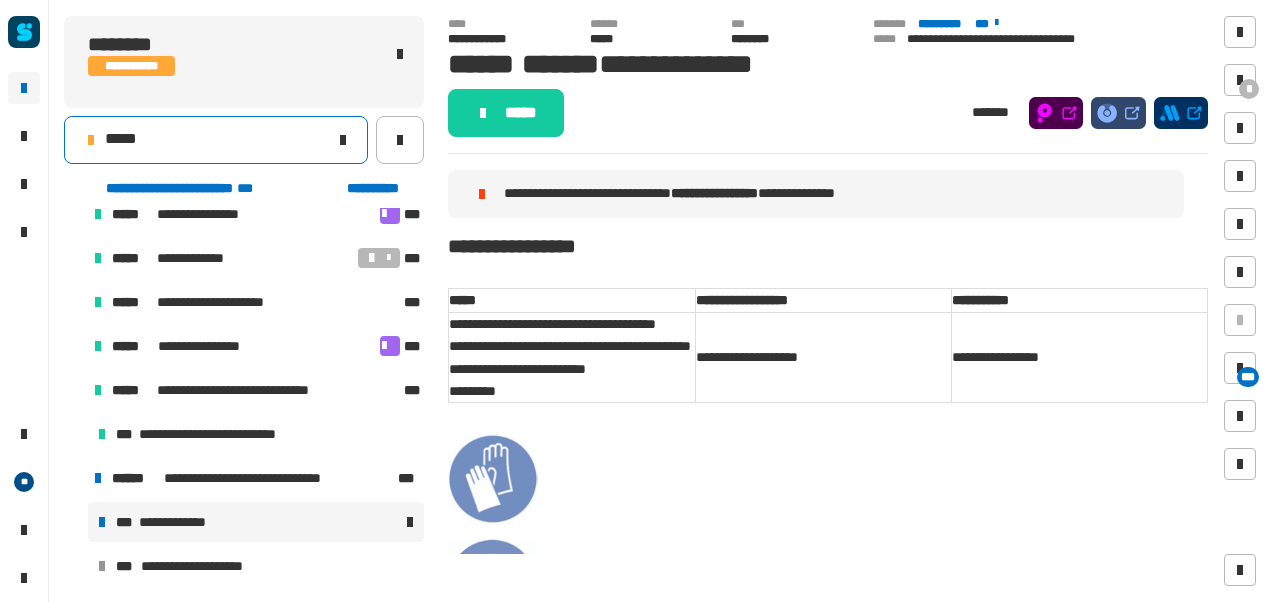 click on "*****" 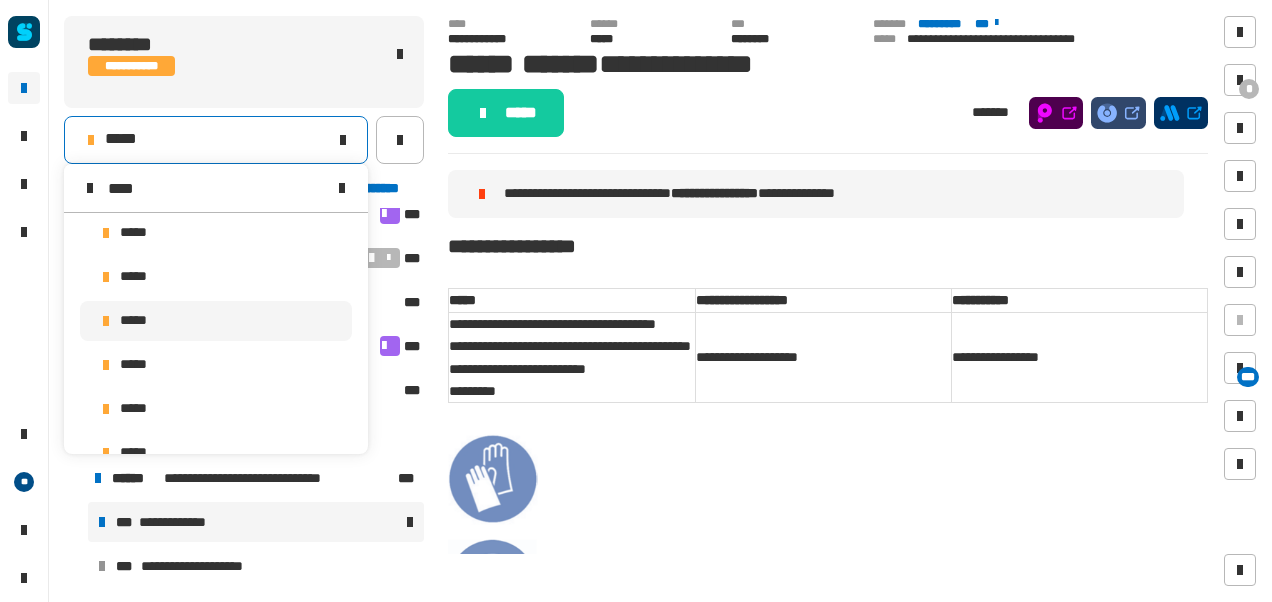 scroll, scrollTop: 0, scrollLeft: 0, axis: both 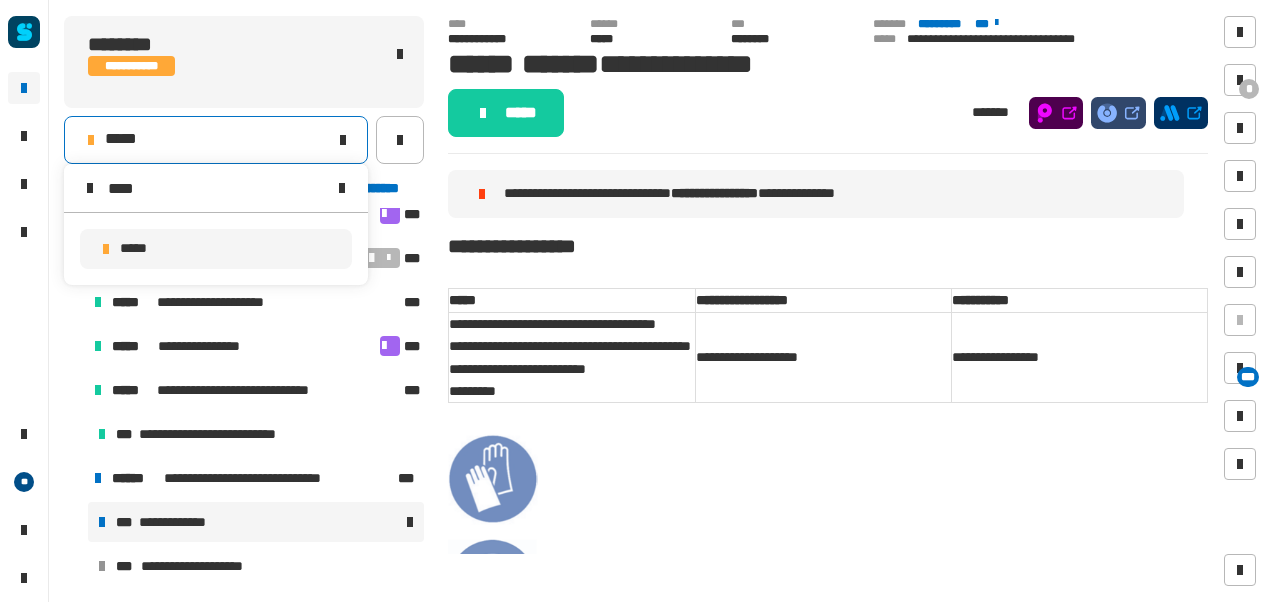 type on "****" 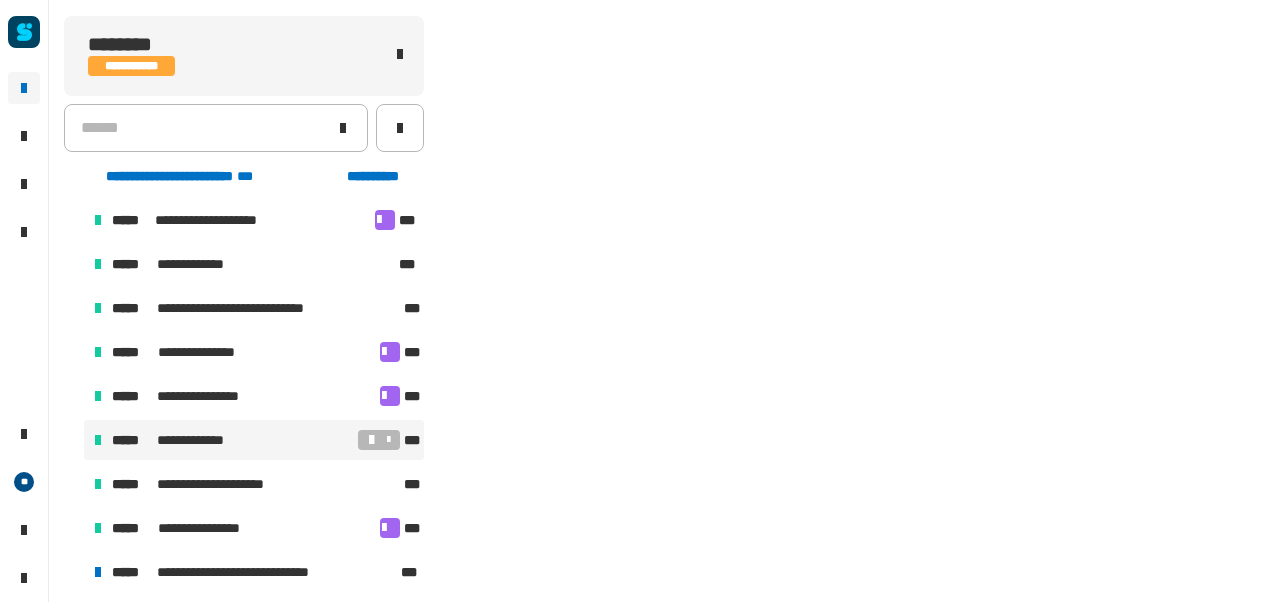 scroll, scrollTop: 106, scrollLeft: 0, axis: vertical 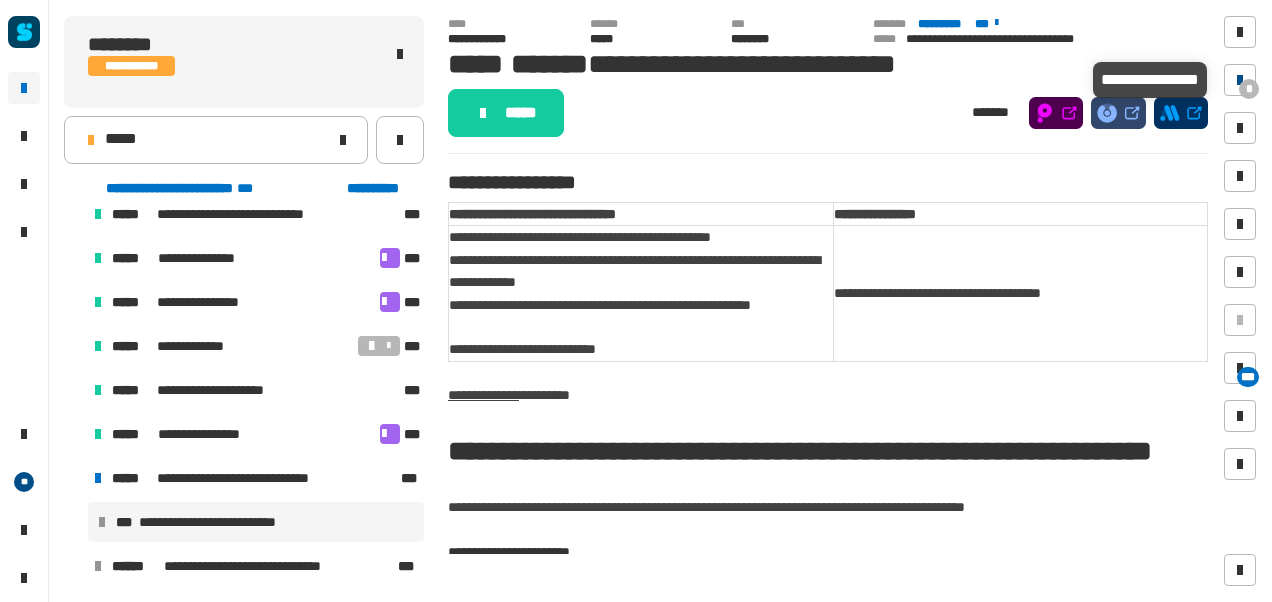 click on "*" at bounding box center [1249, 89] 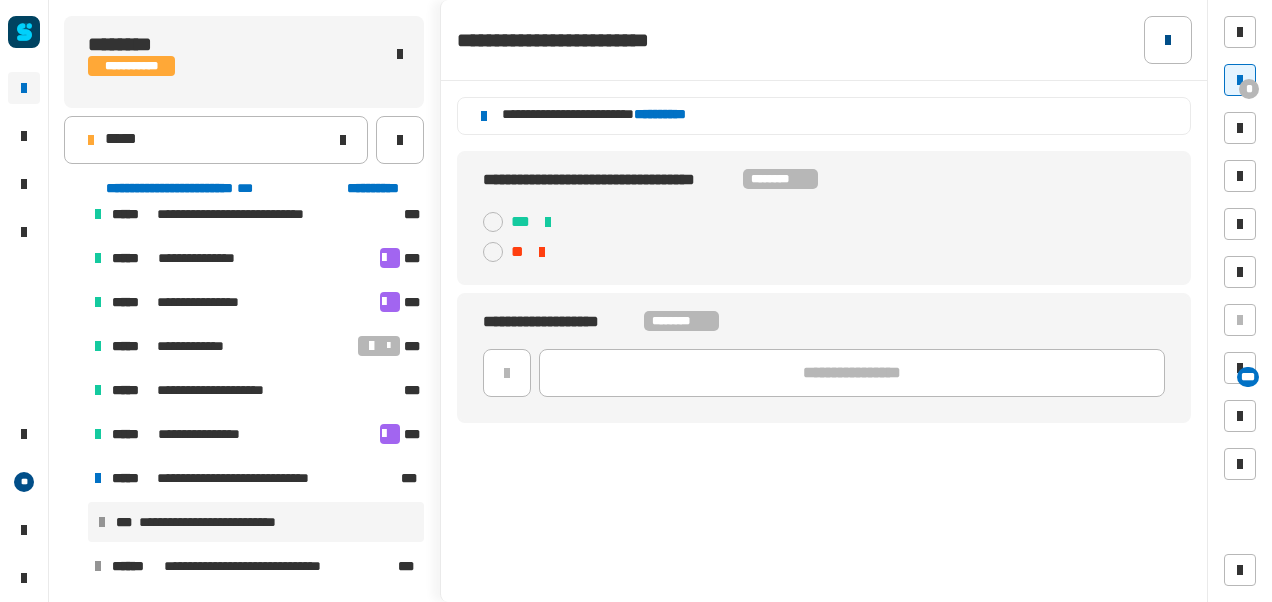 click 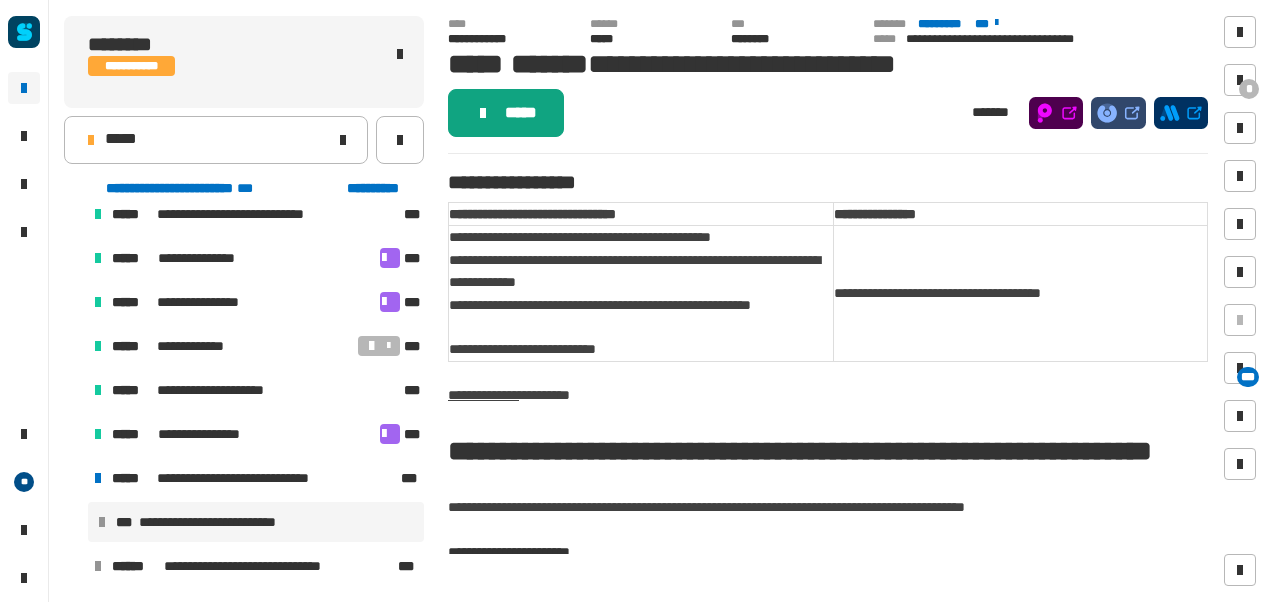 click on "*****" 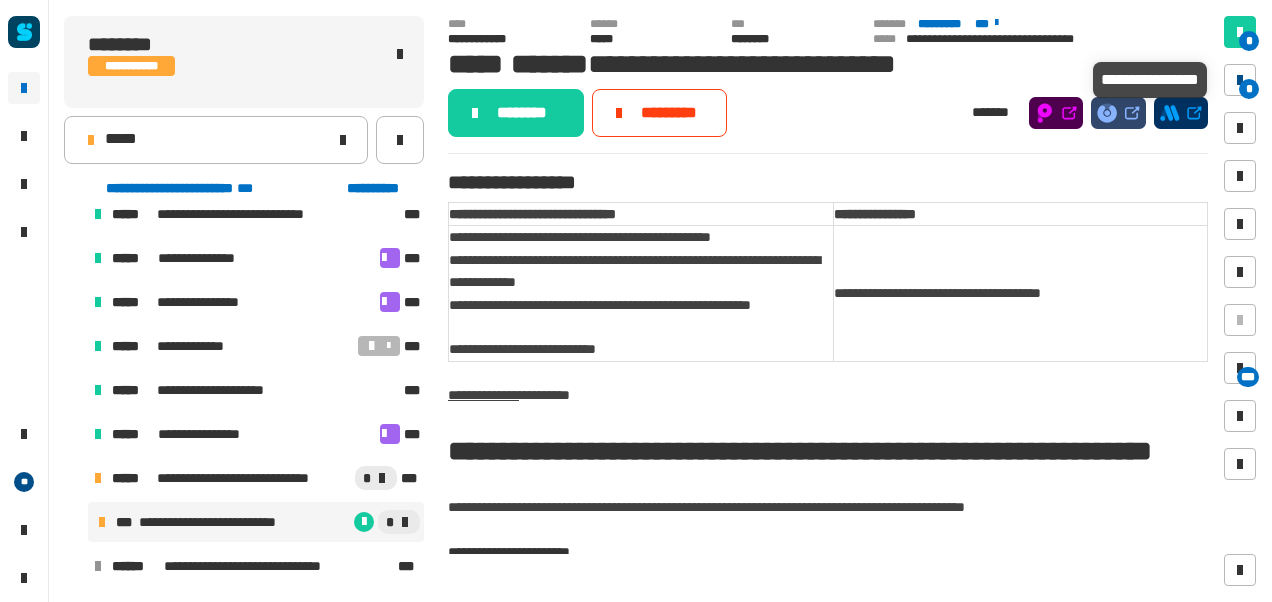 click at bounding box center [1240, 80] 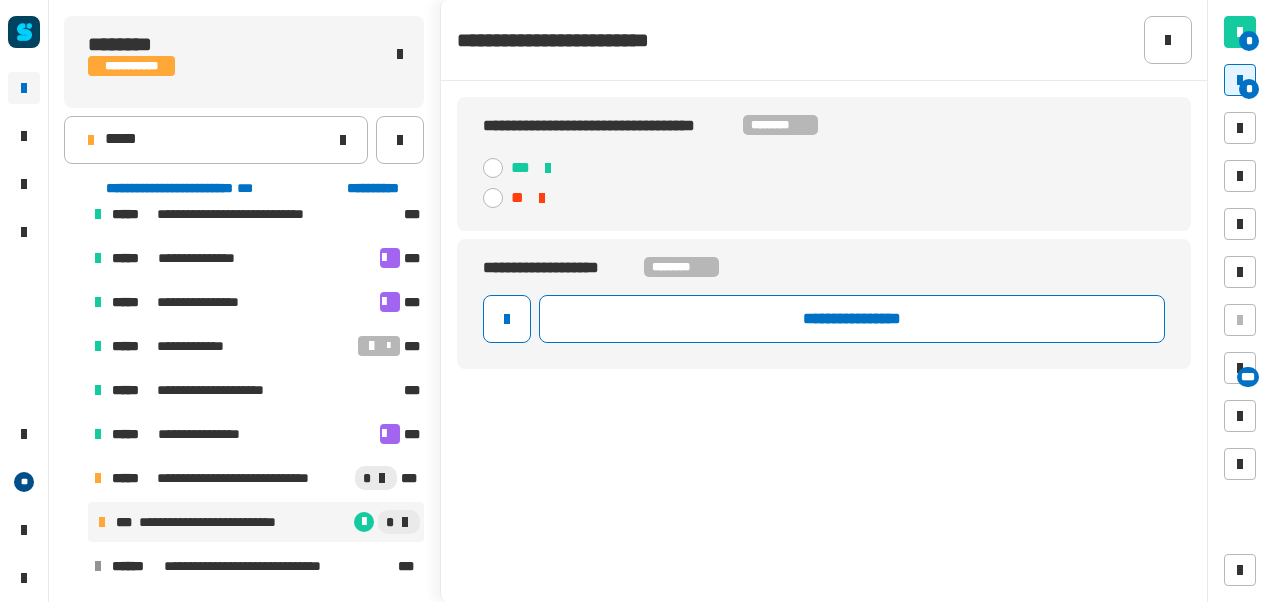 click 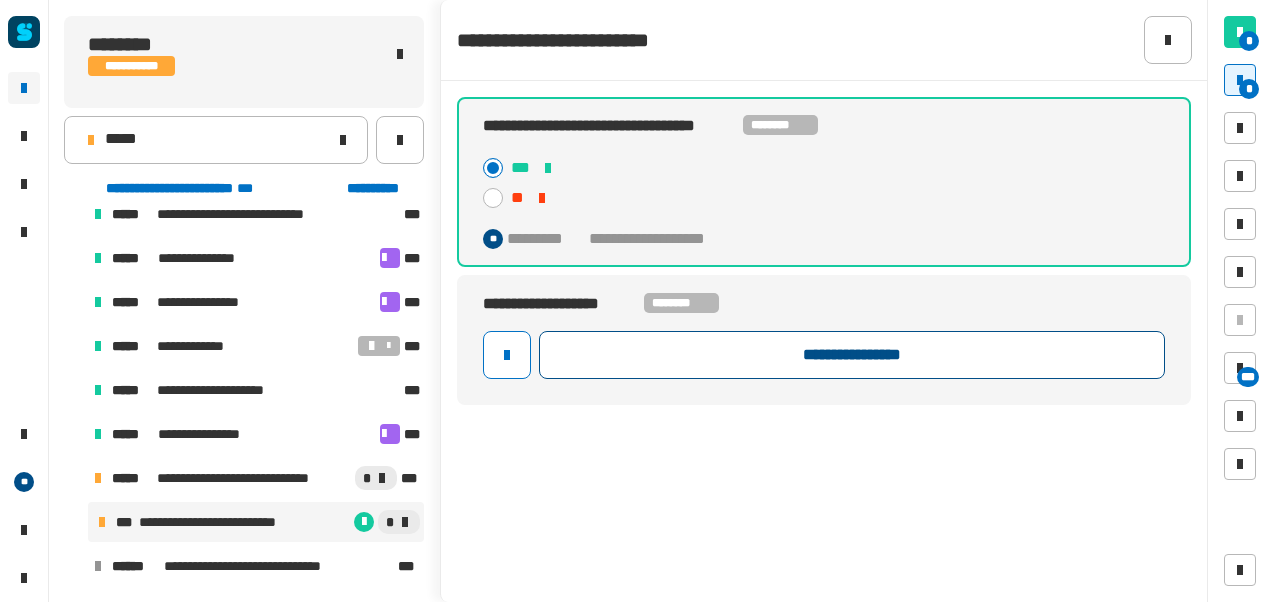 click on "**********" 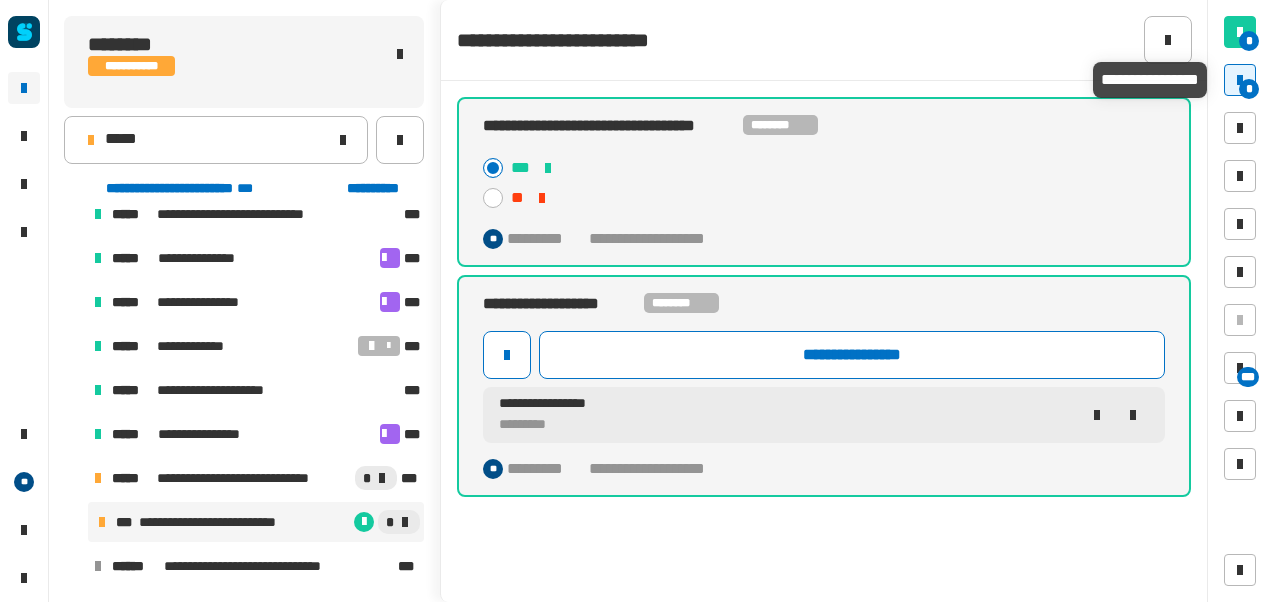 click on "*" at bounding box center [1249, 89] 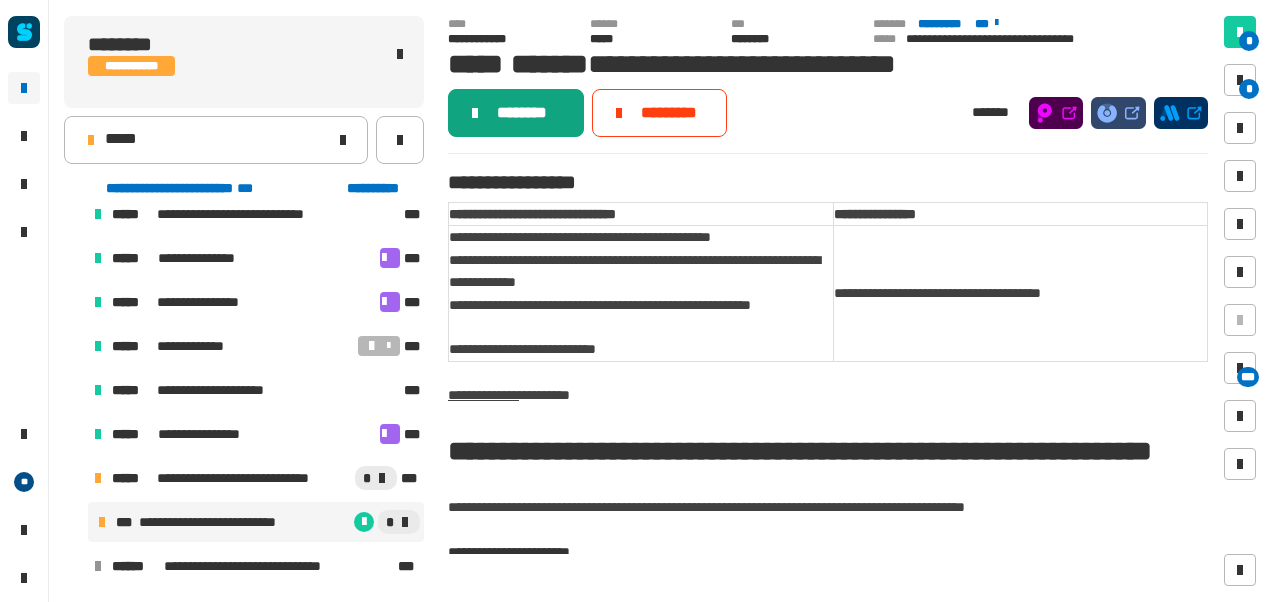 click on "********" 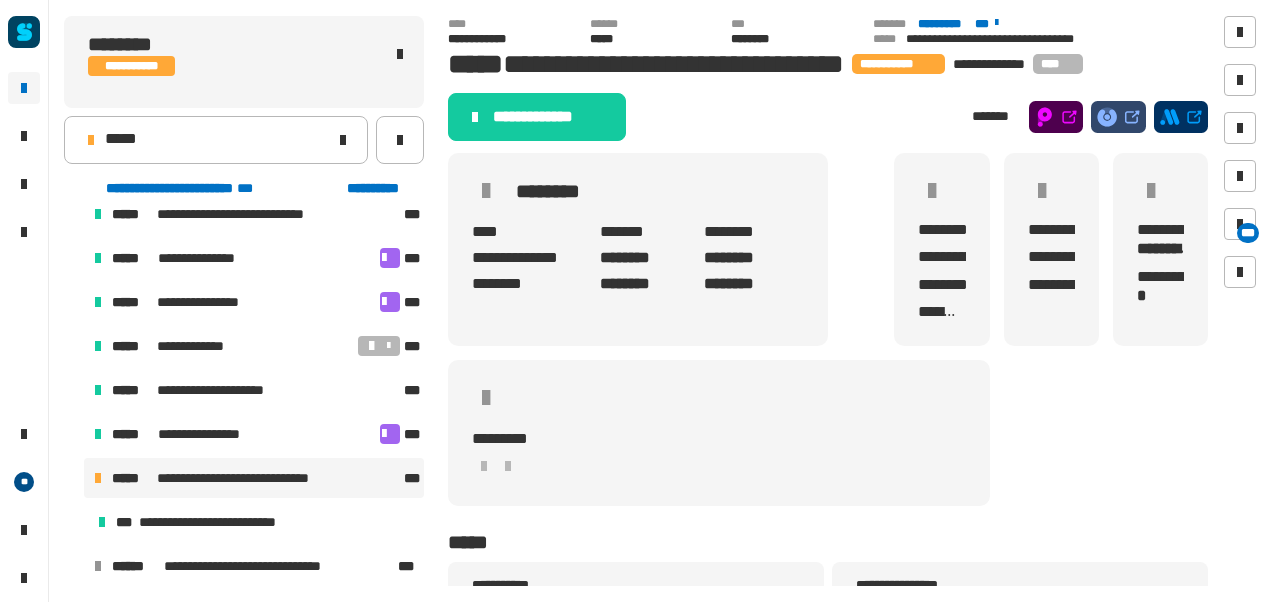 click on "**********" 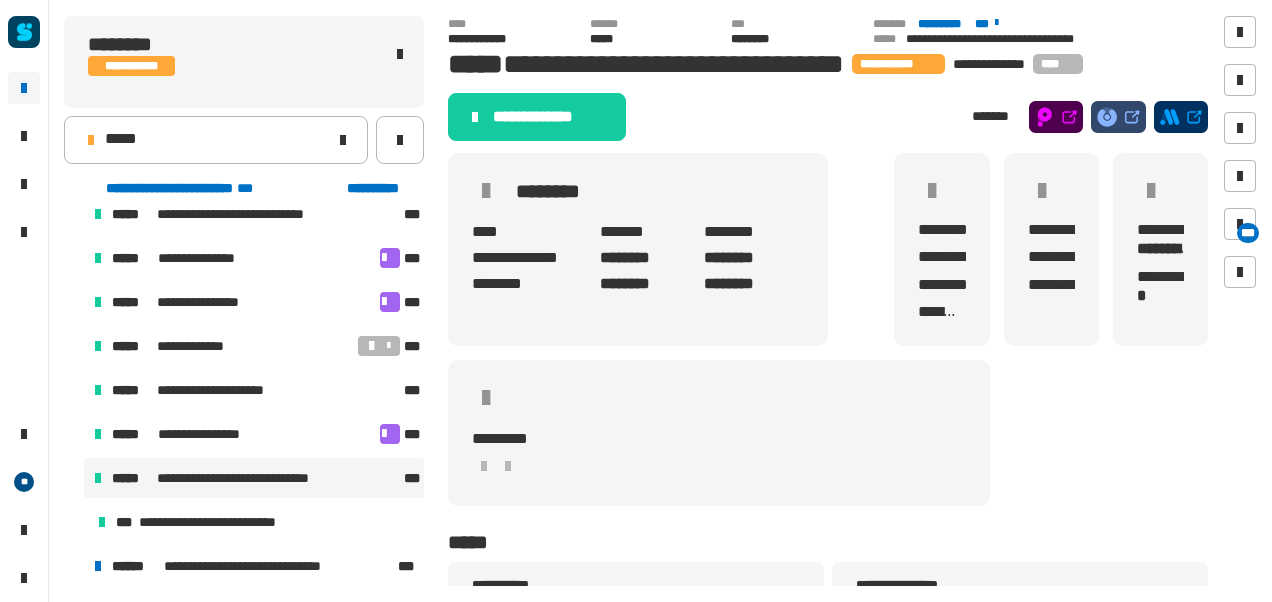 scroll, scrollTop: 194, scrollLeft: 0, axis: vertical 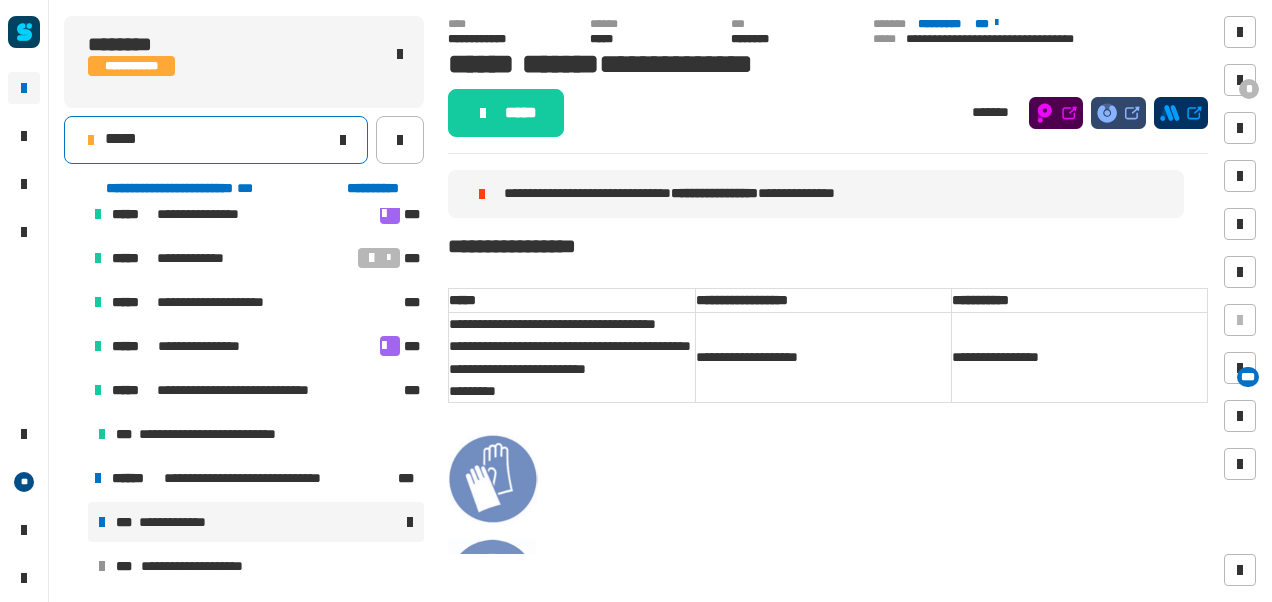 click on "*****" 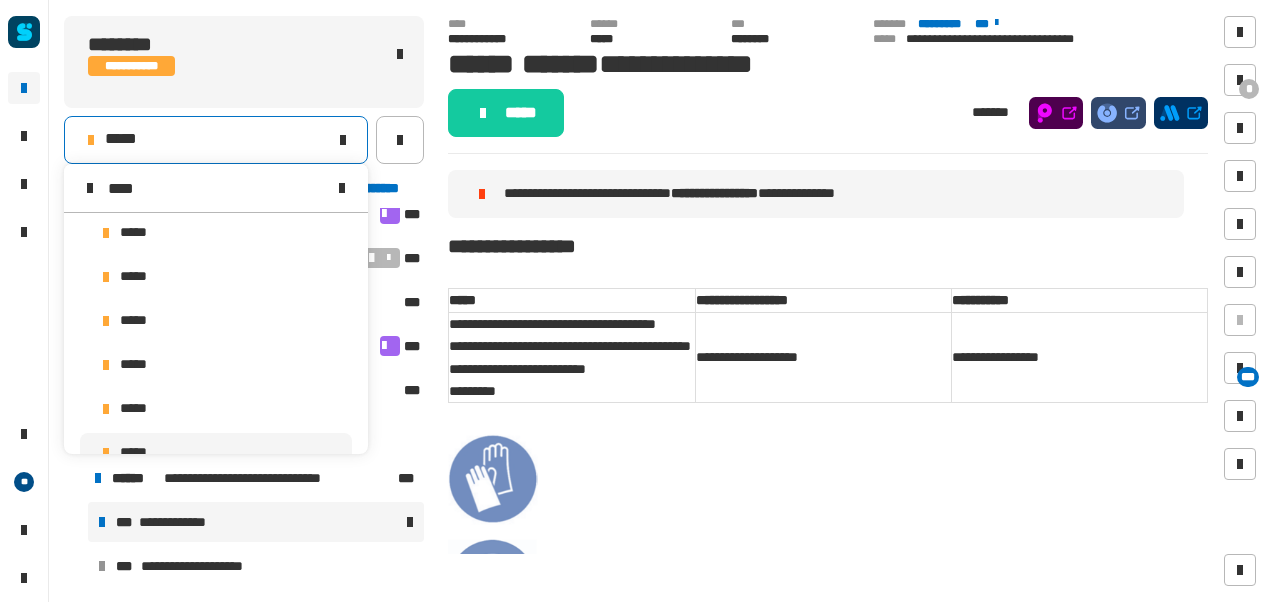 scroll, scrollTop: 0, scrollLeft: 0, axis: both 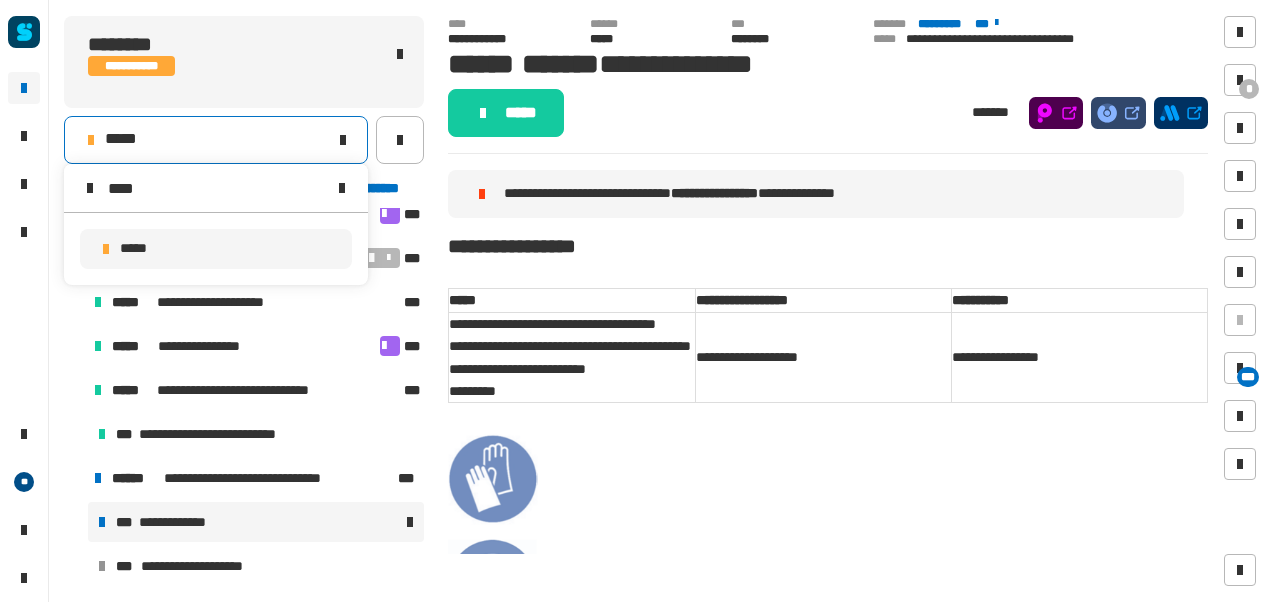 type on "****" 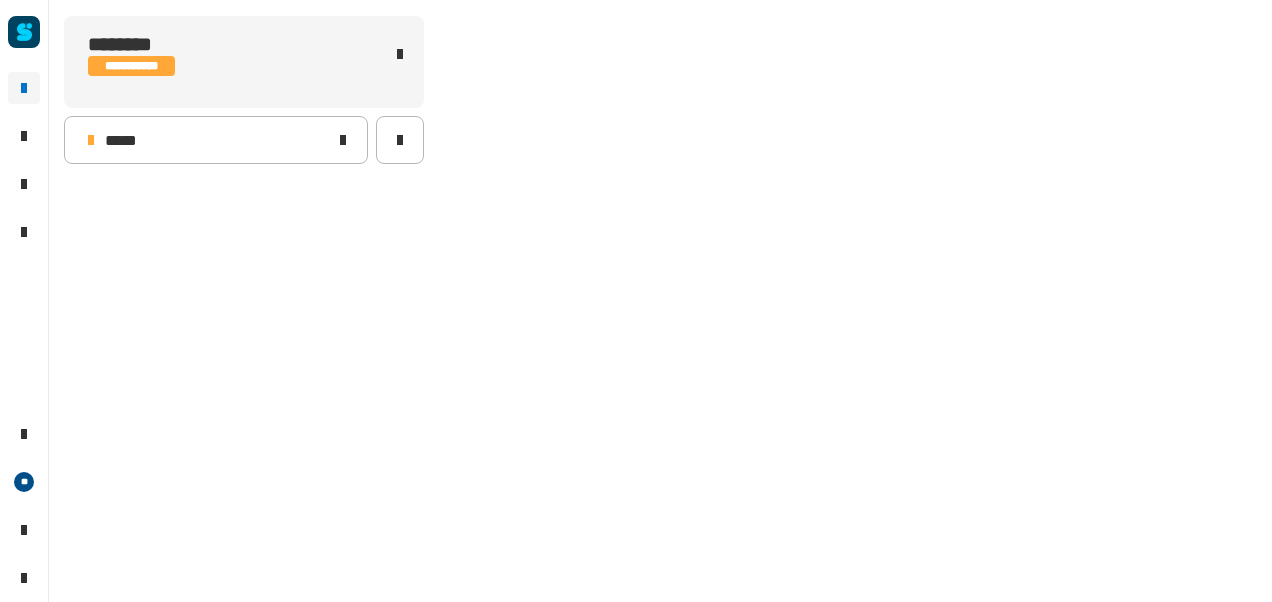 scroll, scrollTop: 0, scrollLeft: 0, axis: both 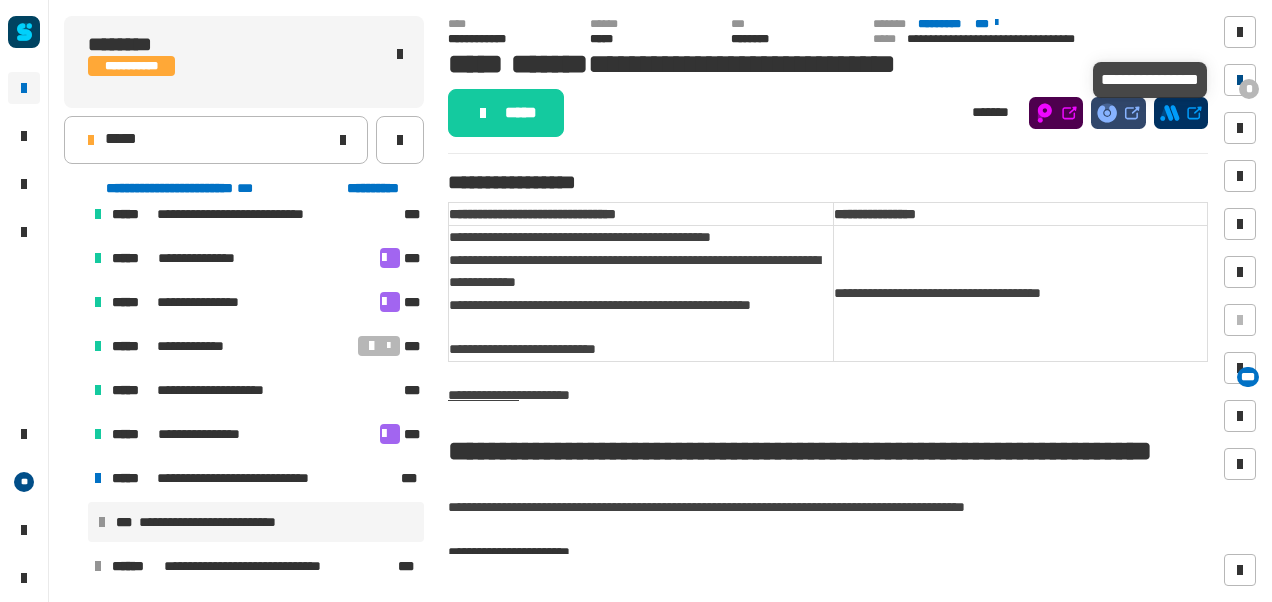 click on "*" at bounding box center [1249, 89] 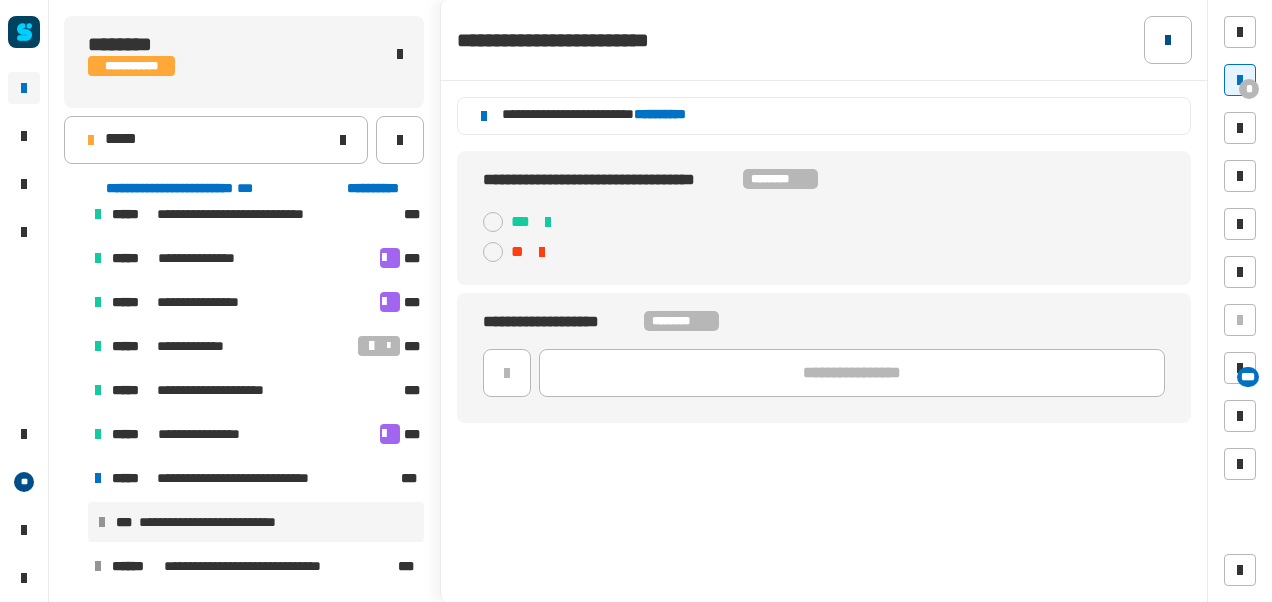 click 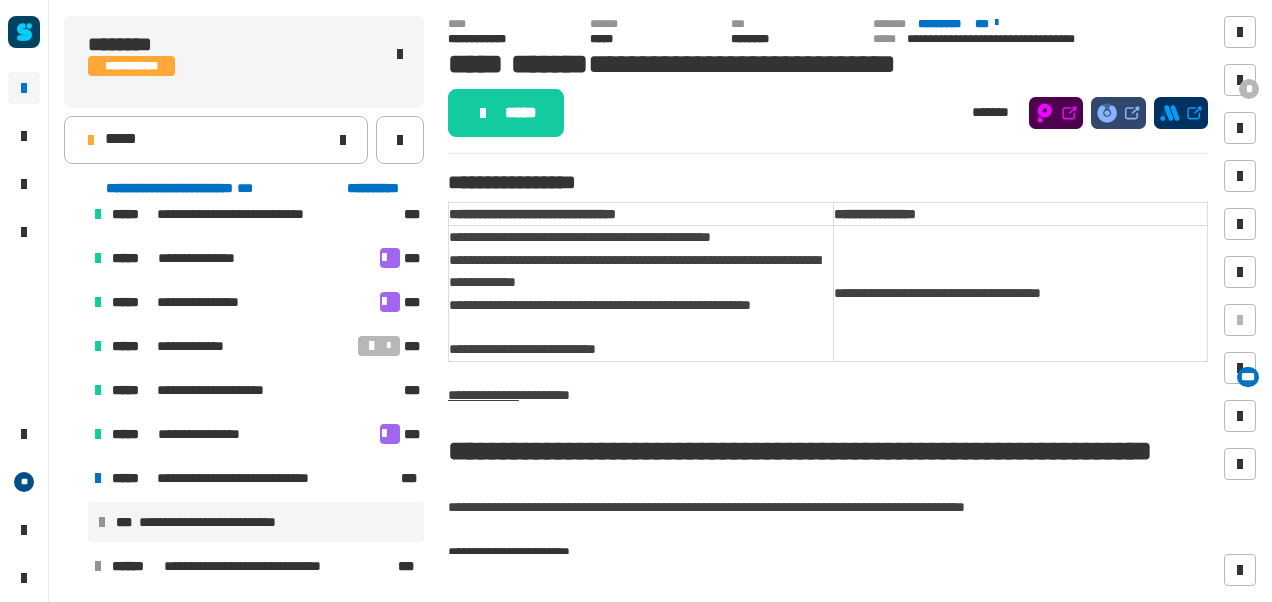click on "**********" 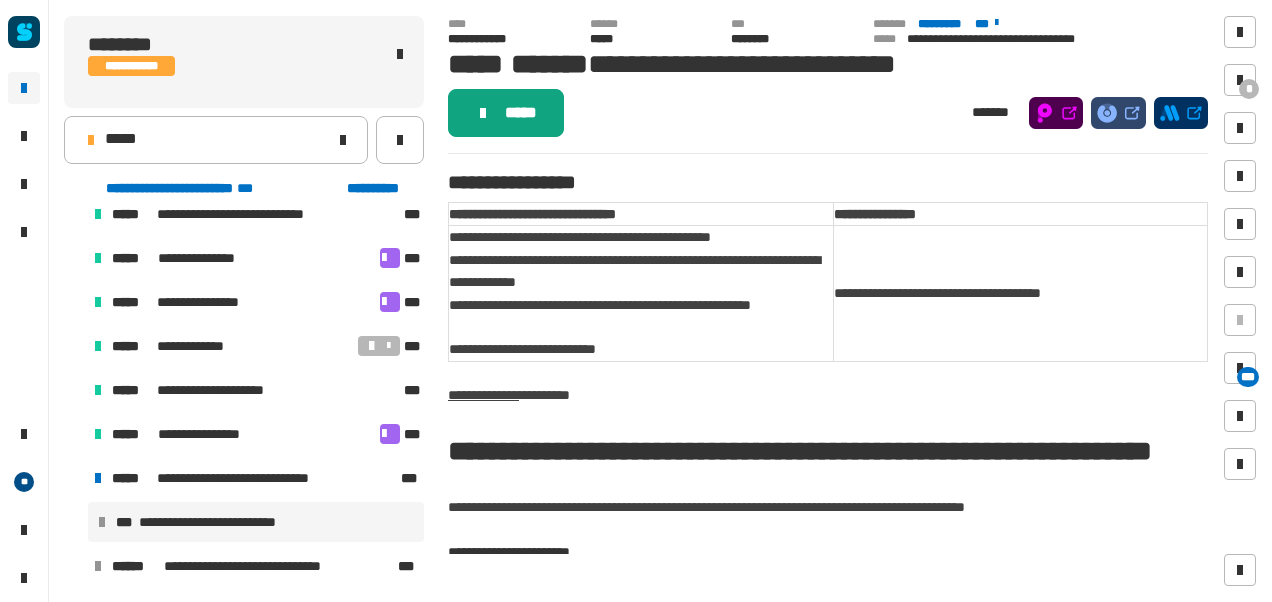 click on "*****" 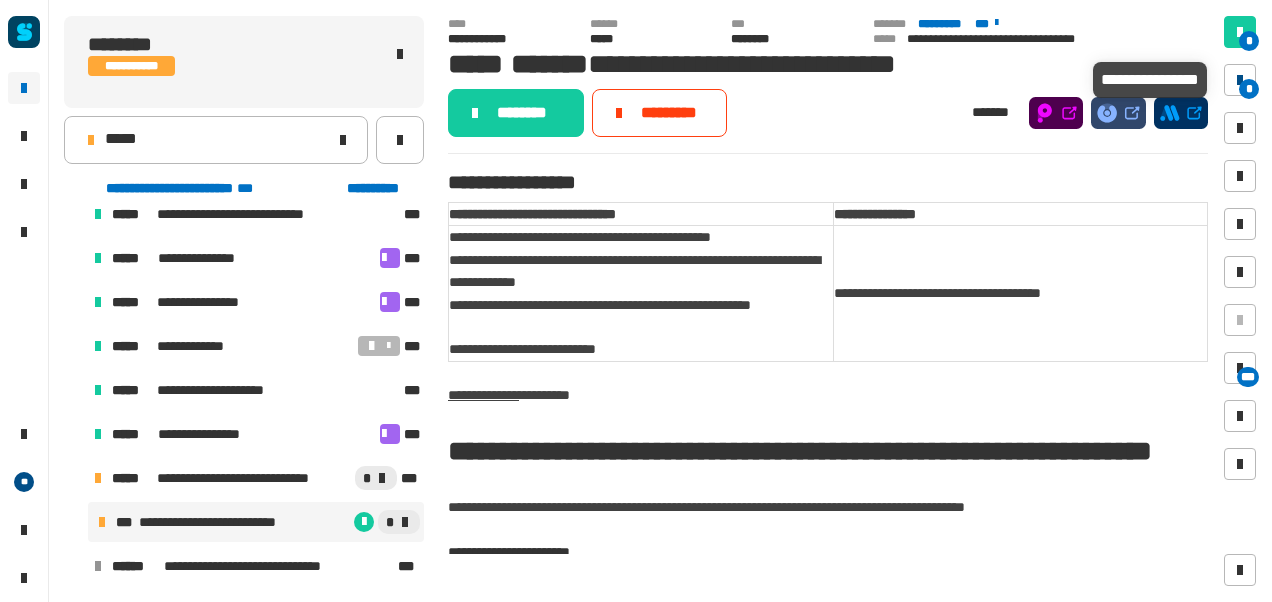 click on "*" at bounding box center (1240, 80) 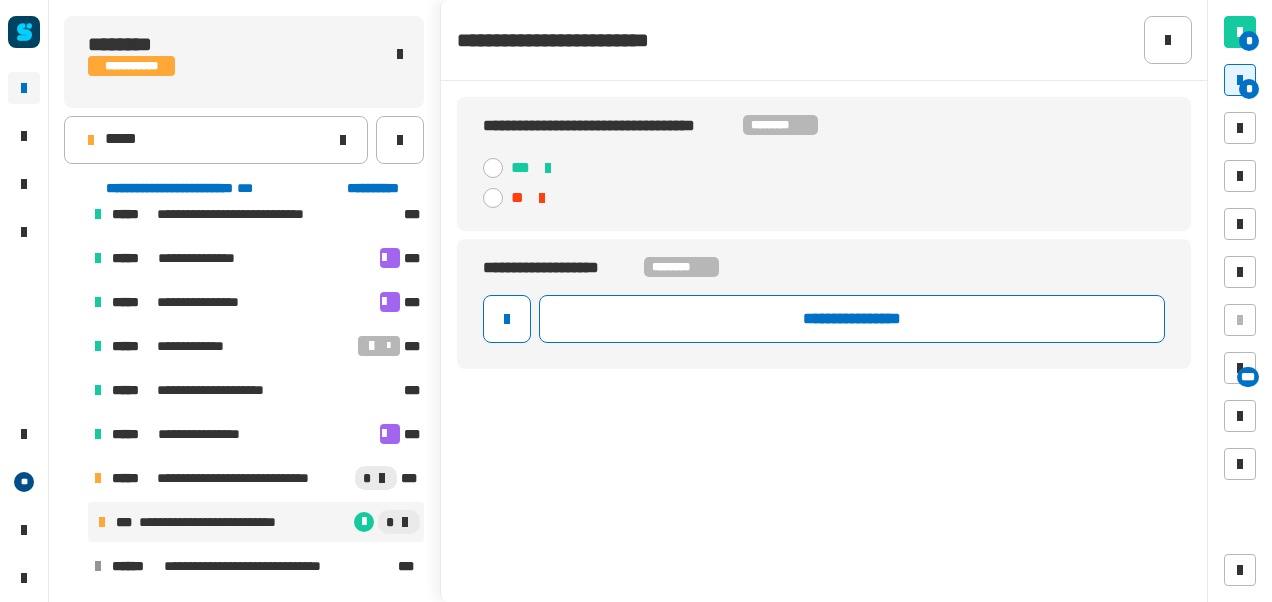 click 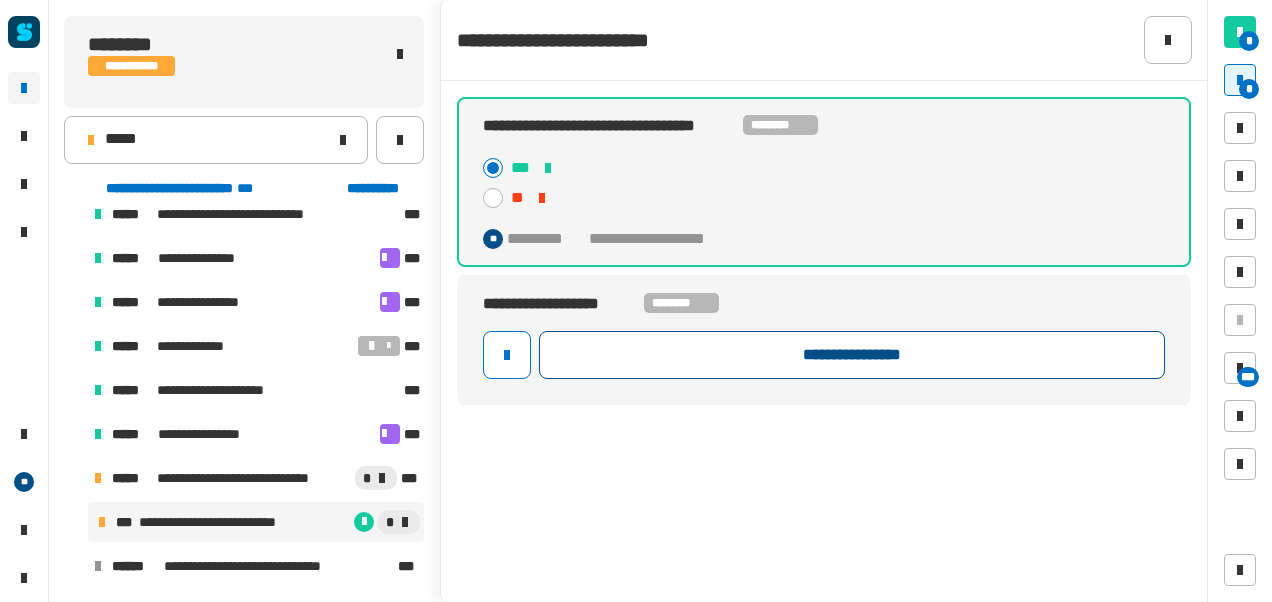 click on "**********" 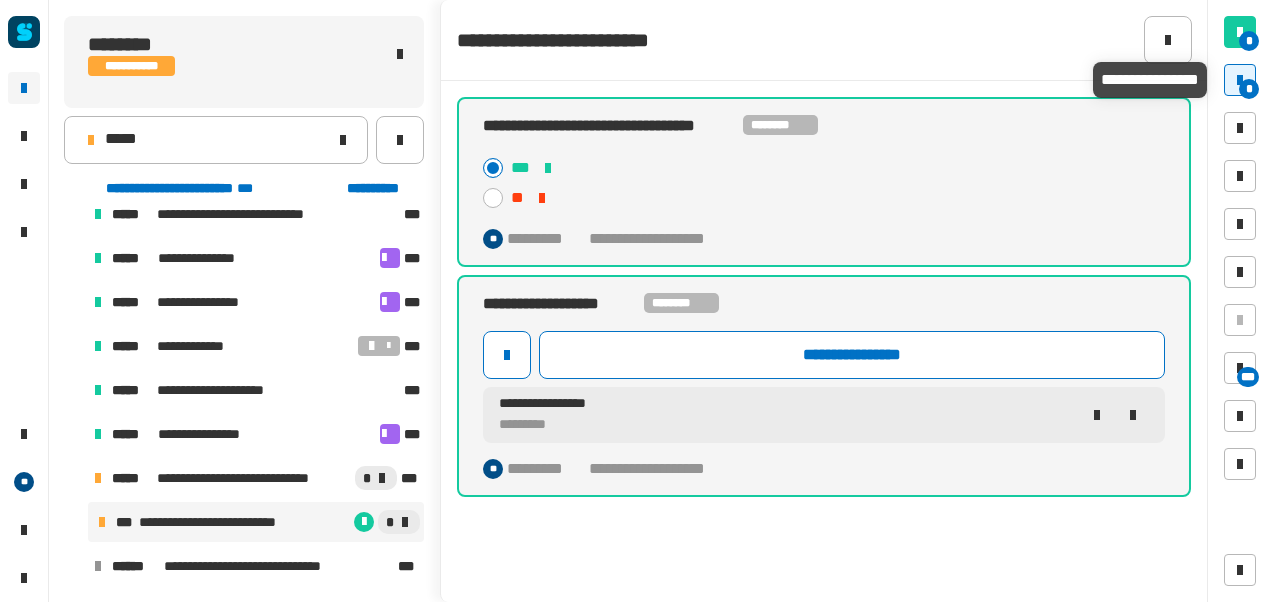 click at bounding box center [1240, 80] 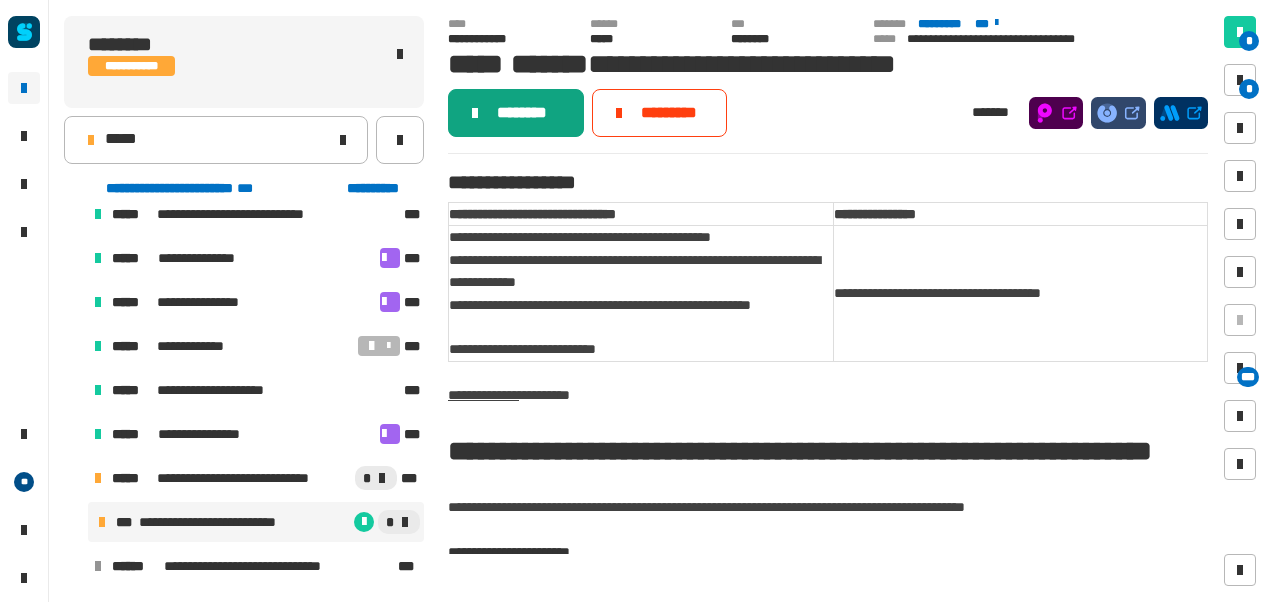 click on "********" 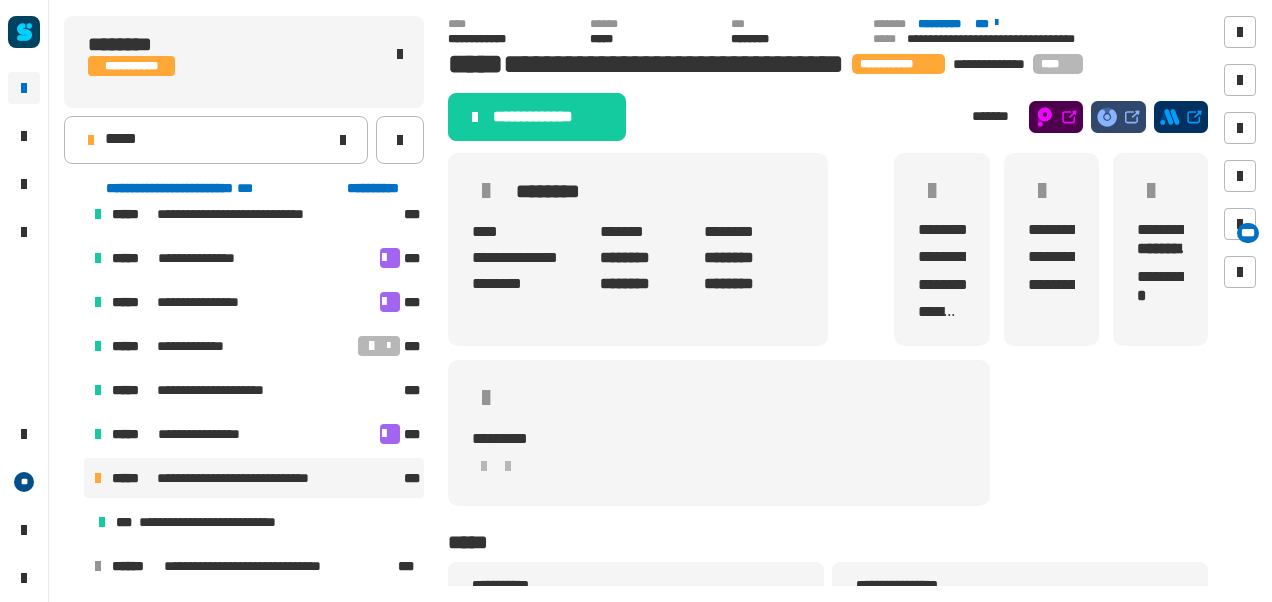 click on "**********" 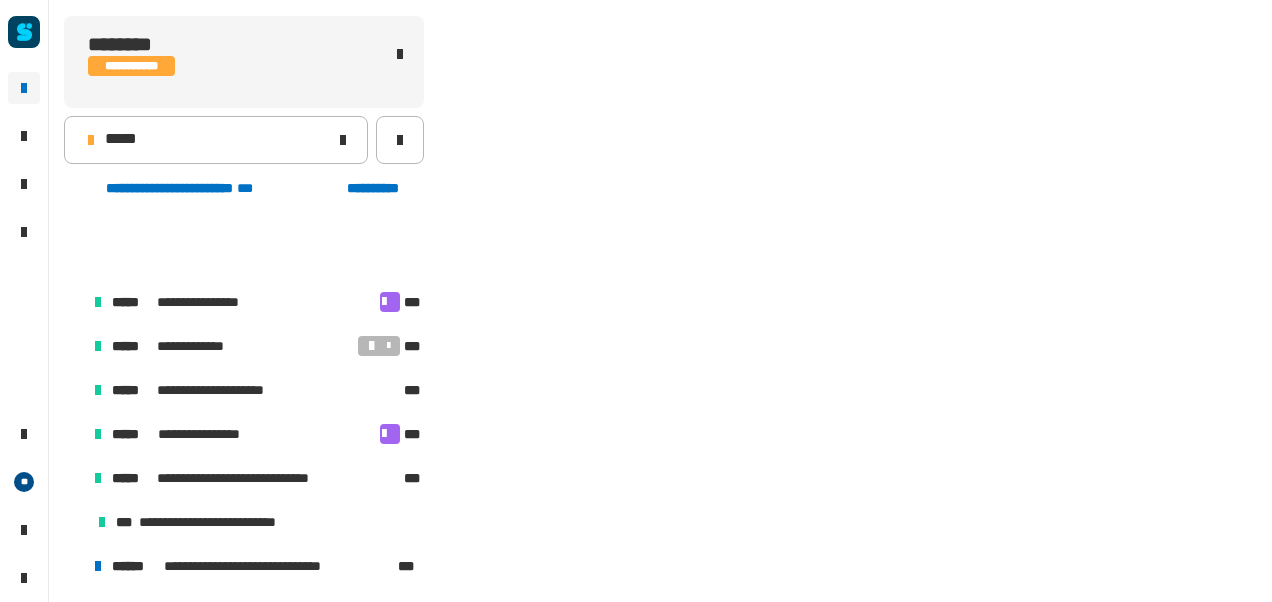 scroll, scrollTop: 194, scrollLeft: 0, axis: vertical 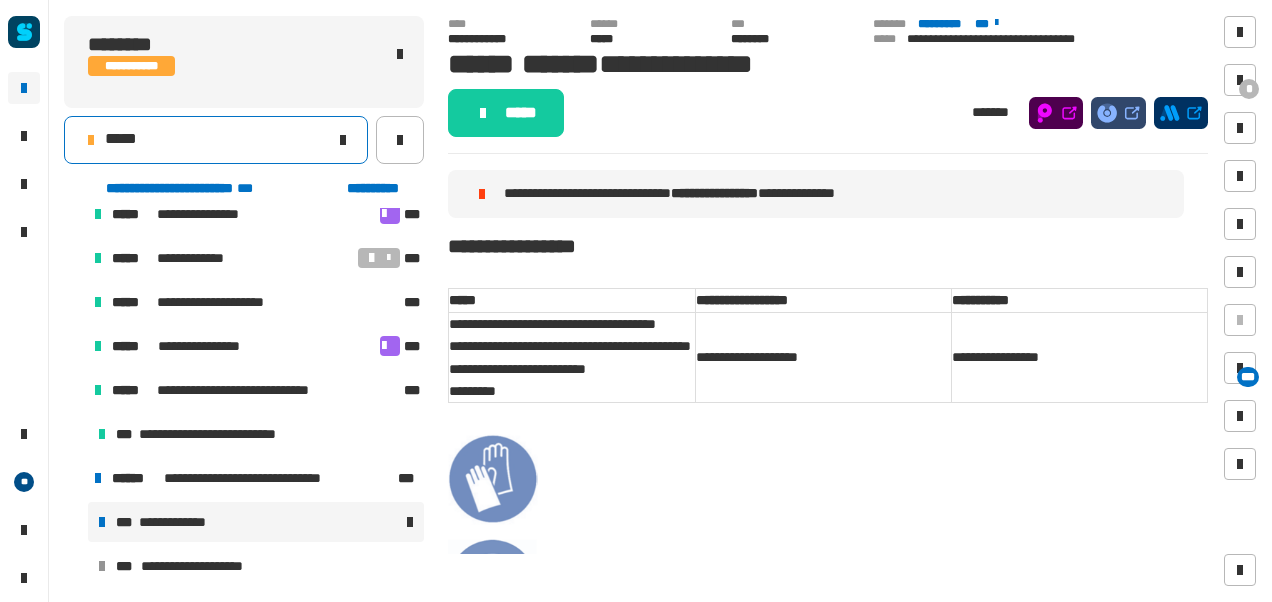 click on "*****" 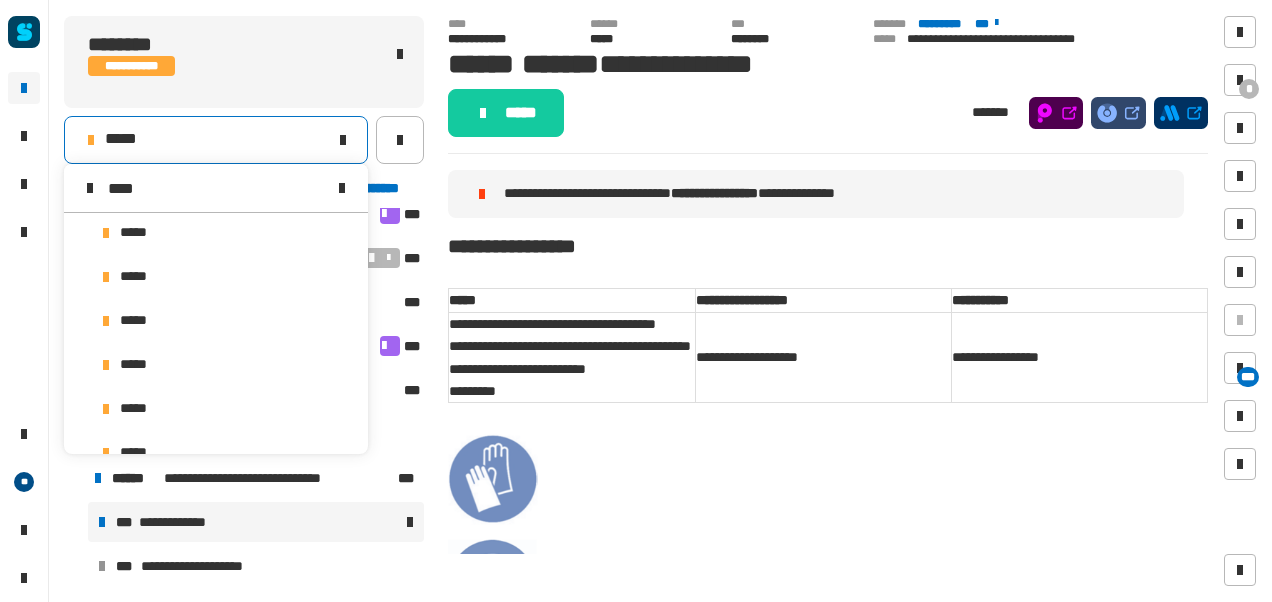scroll, scrollTop: 0, scrollLeft: 0, axis: both 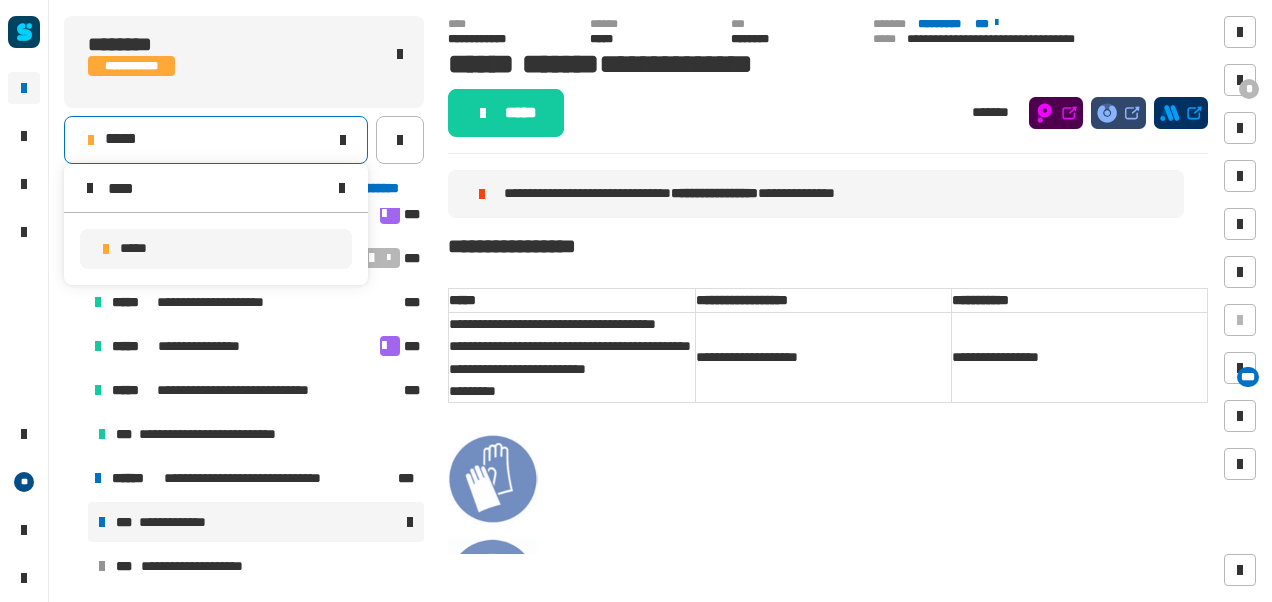type on "****" 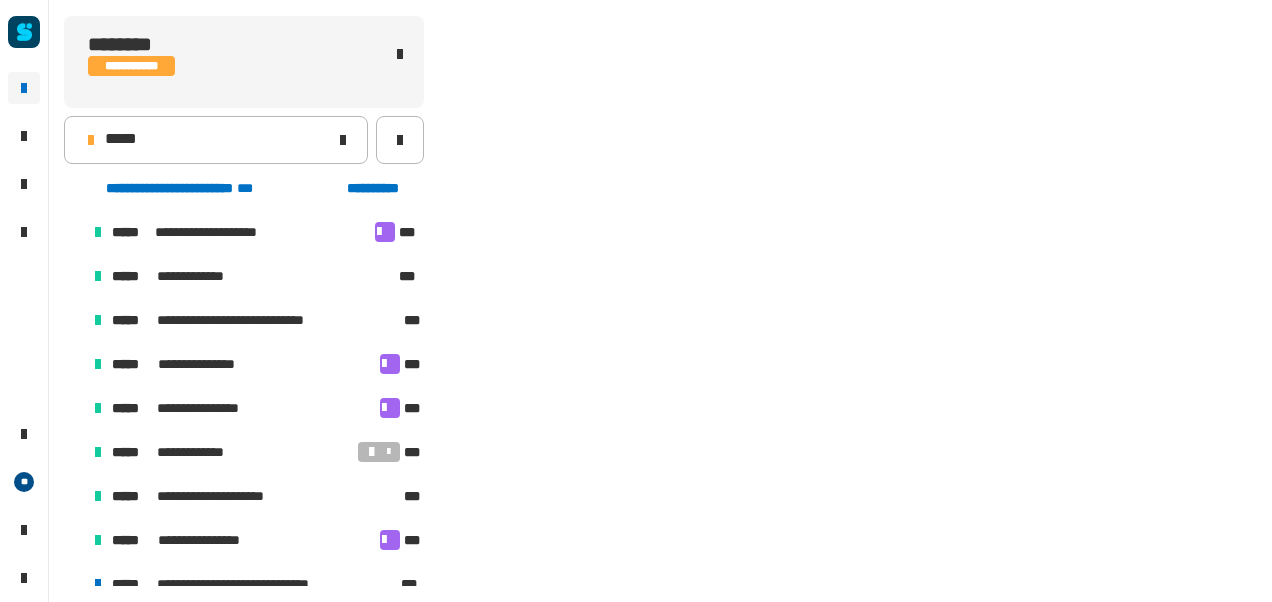 scroll, scrollTop: 106, scrollLeft: 0, axis: vertical 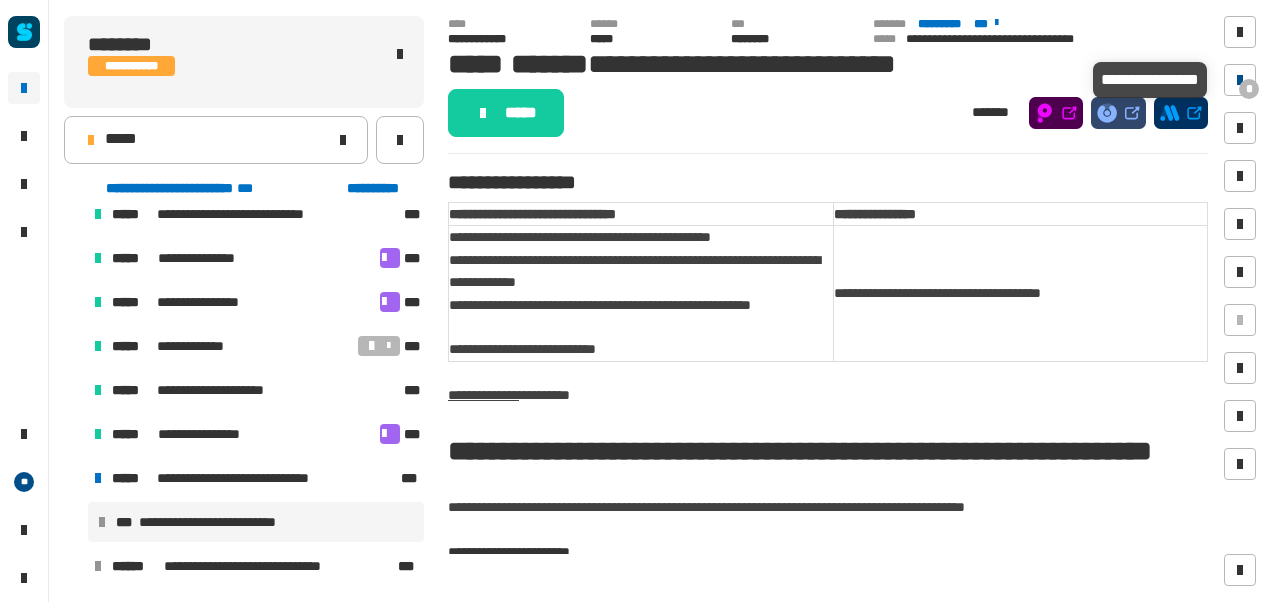 click at bounding box center (1240, 80) 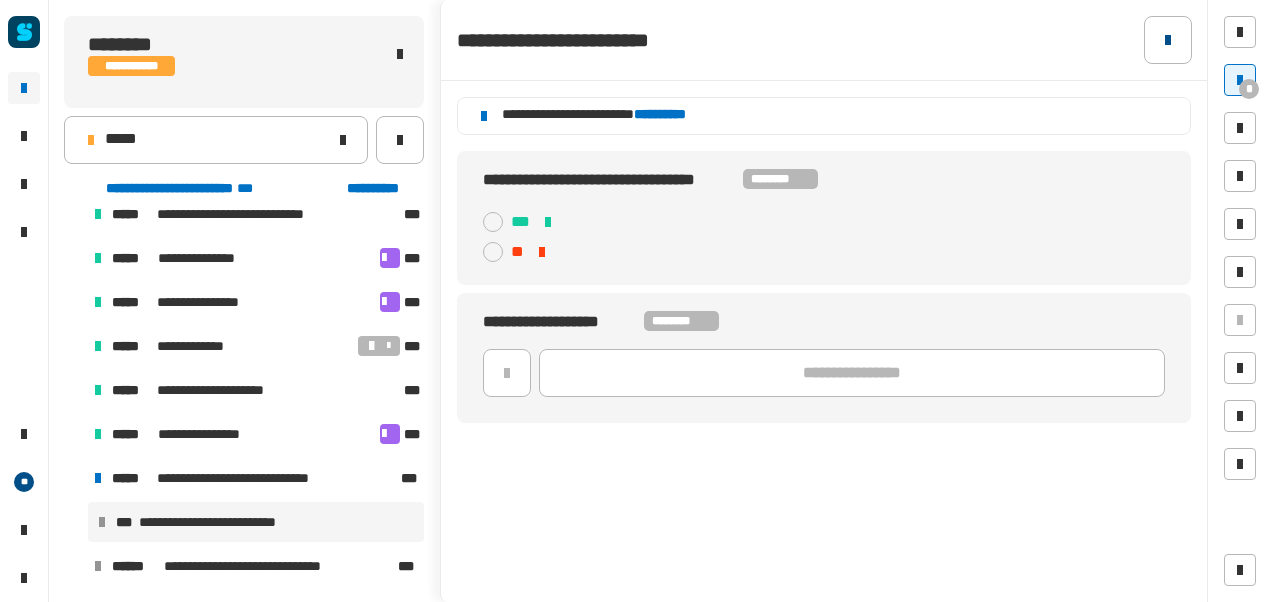 click 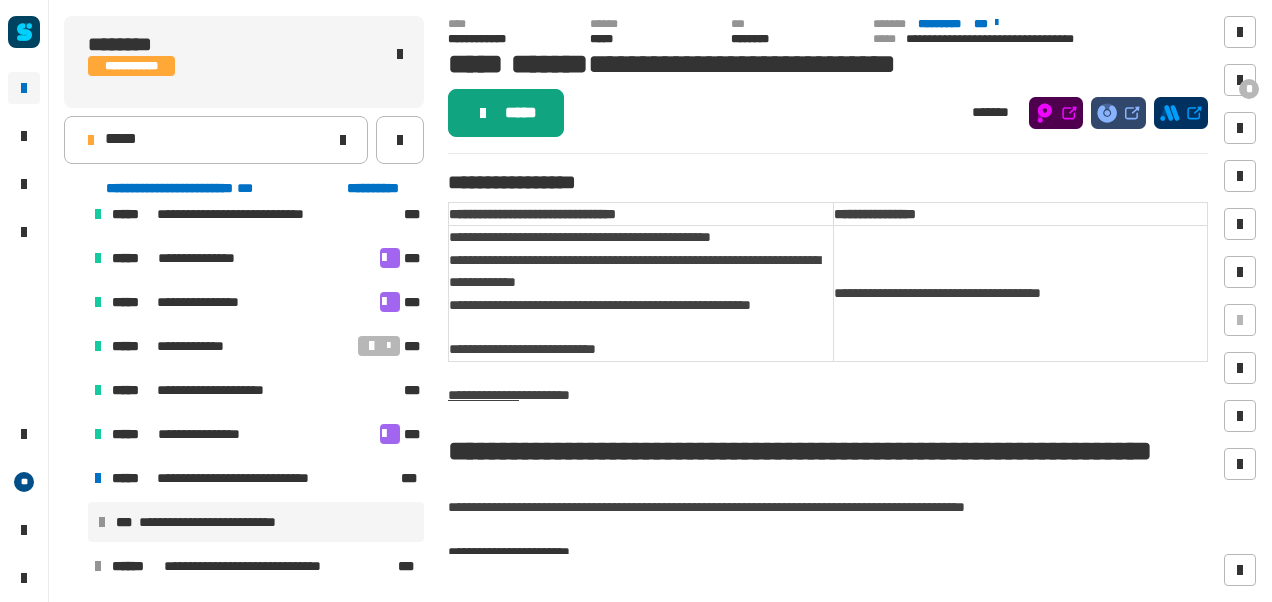 click on "*****" 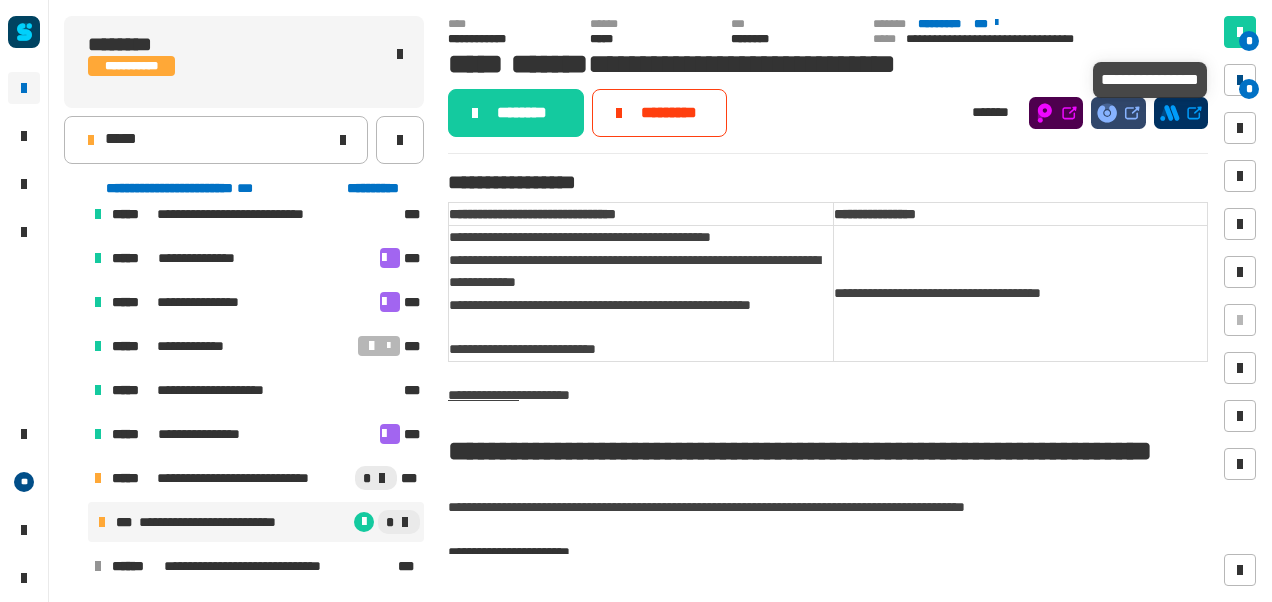 click on "*" at bounding box center [1249, 89] 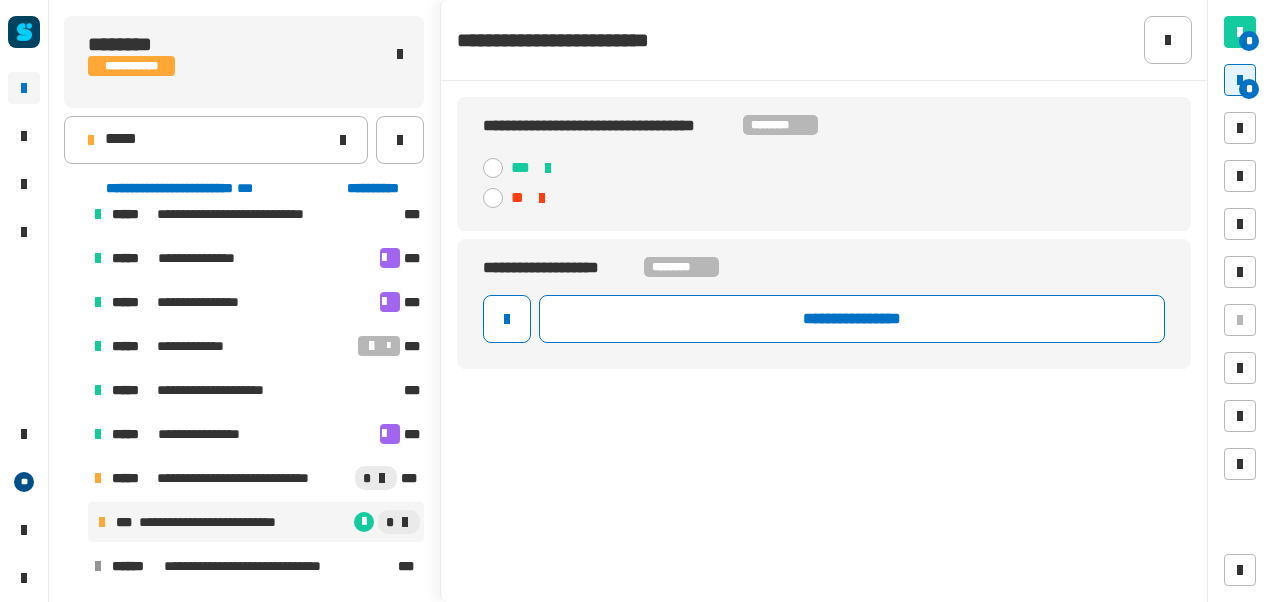 click 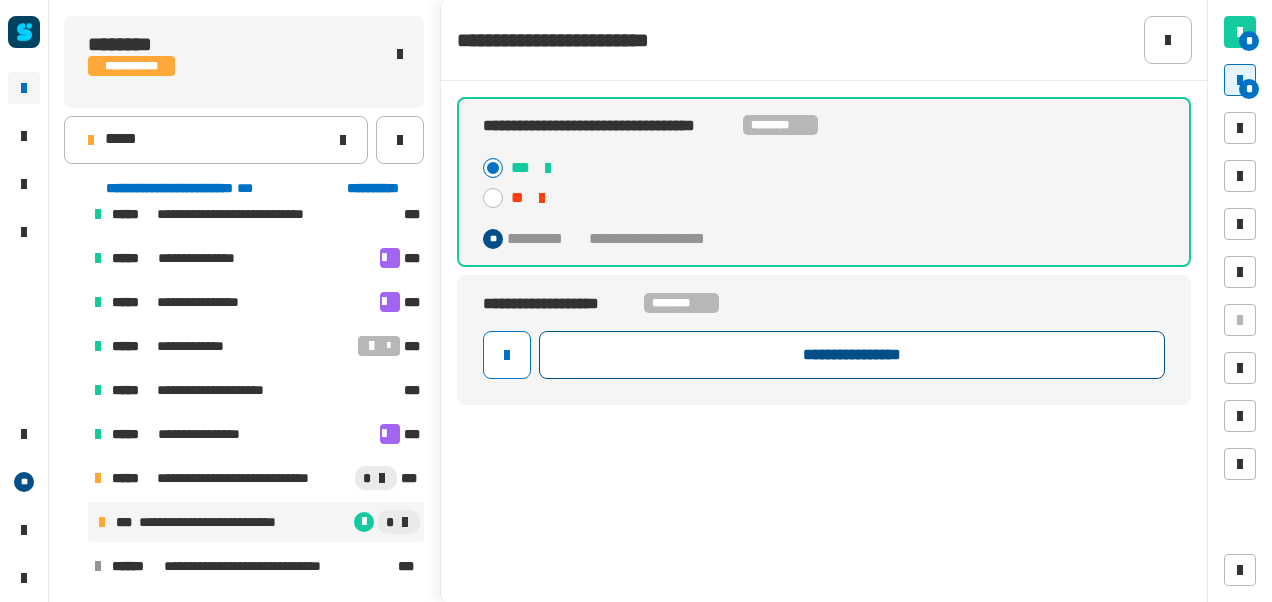 click on "**********" 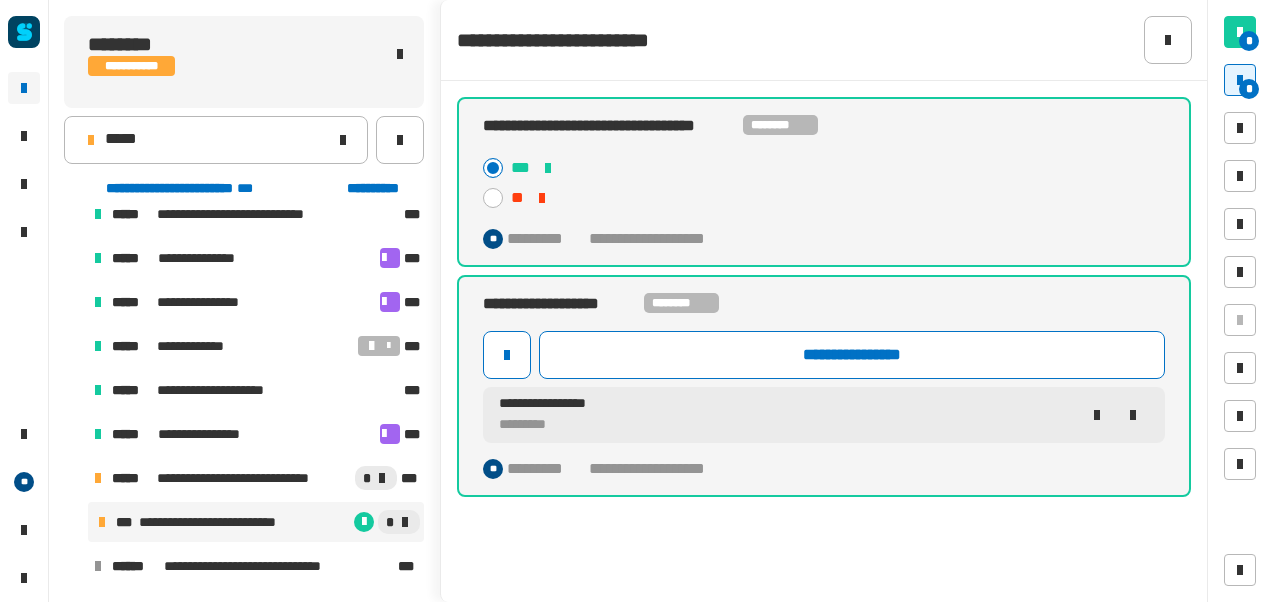 click on "*" at bounding box center (1240, 80) 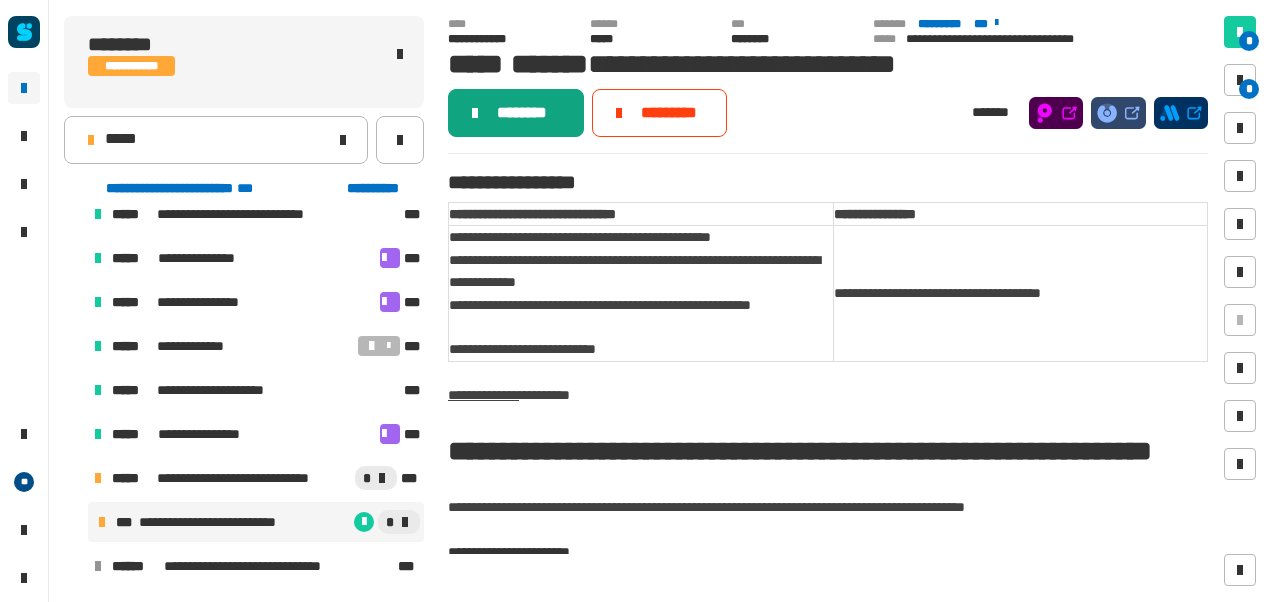 click on "********" 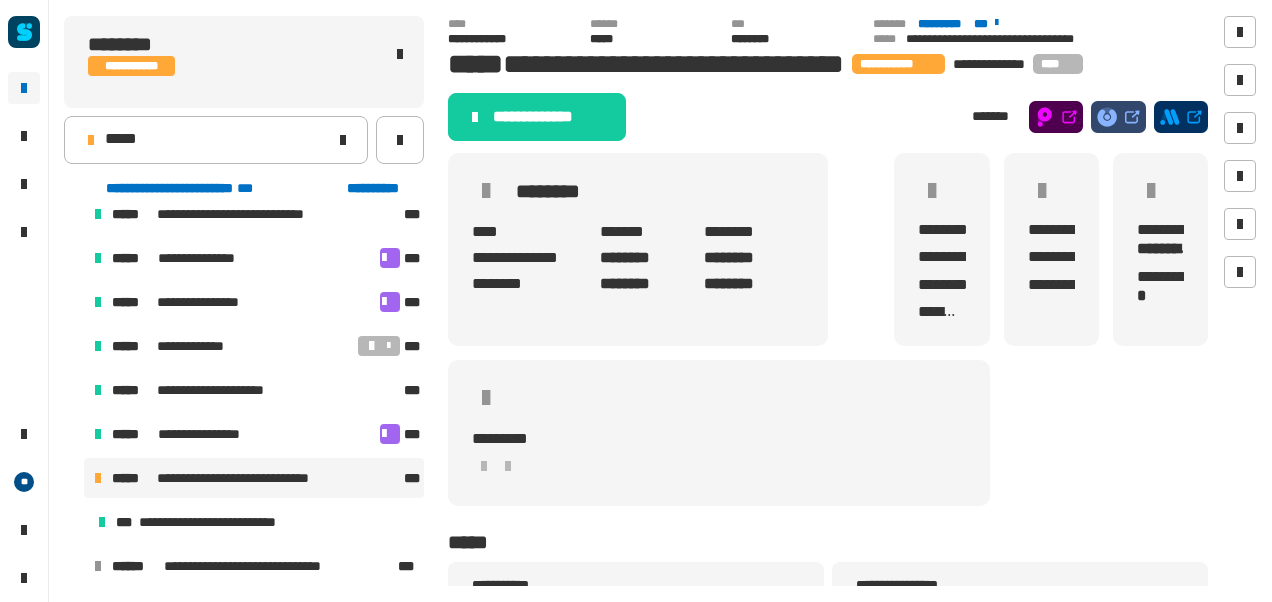 click on "**********" 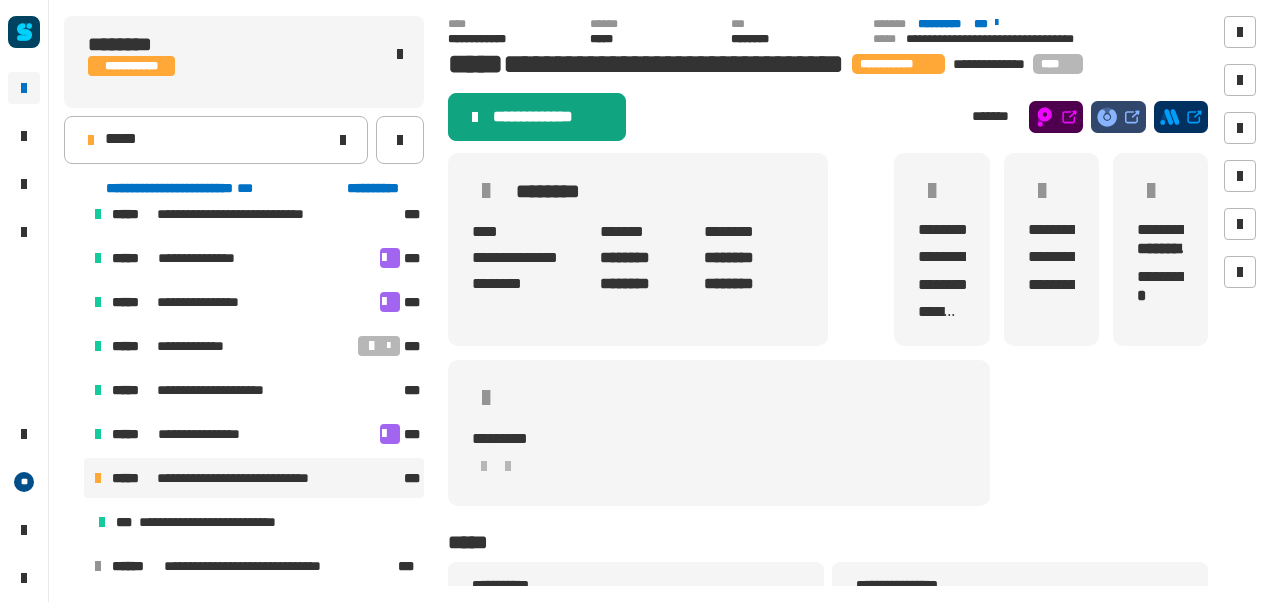click on "**********" 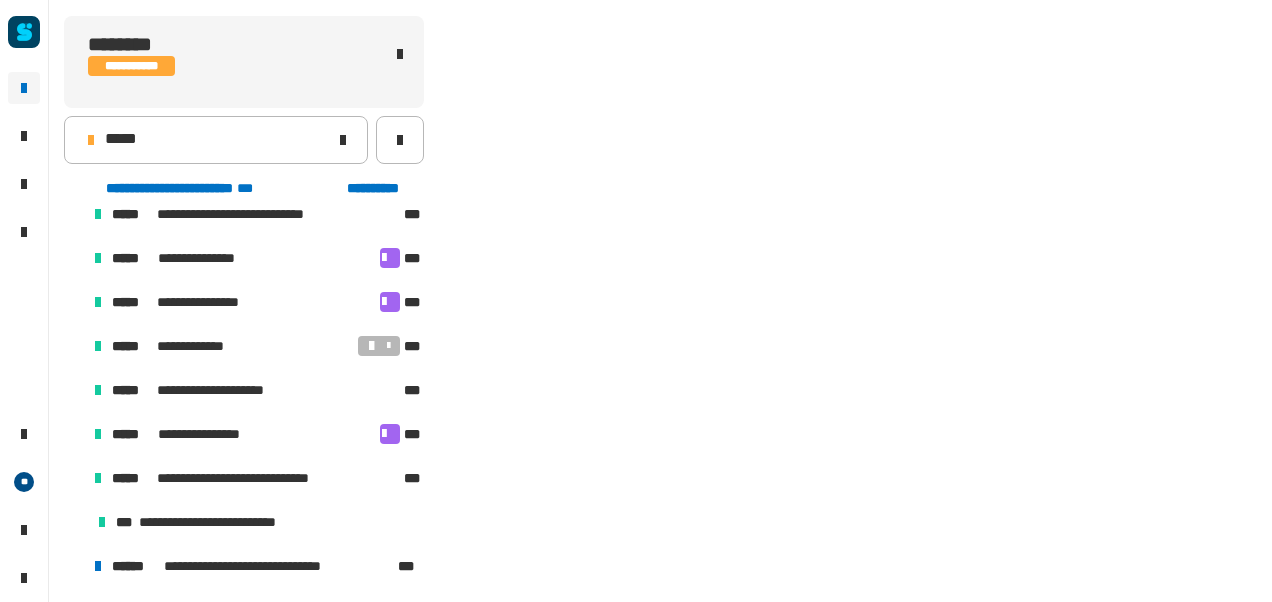 scroll, scrollTop: 194, scrollLeft: 0, axis: vertical 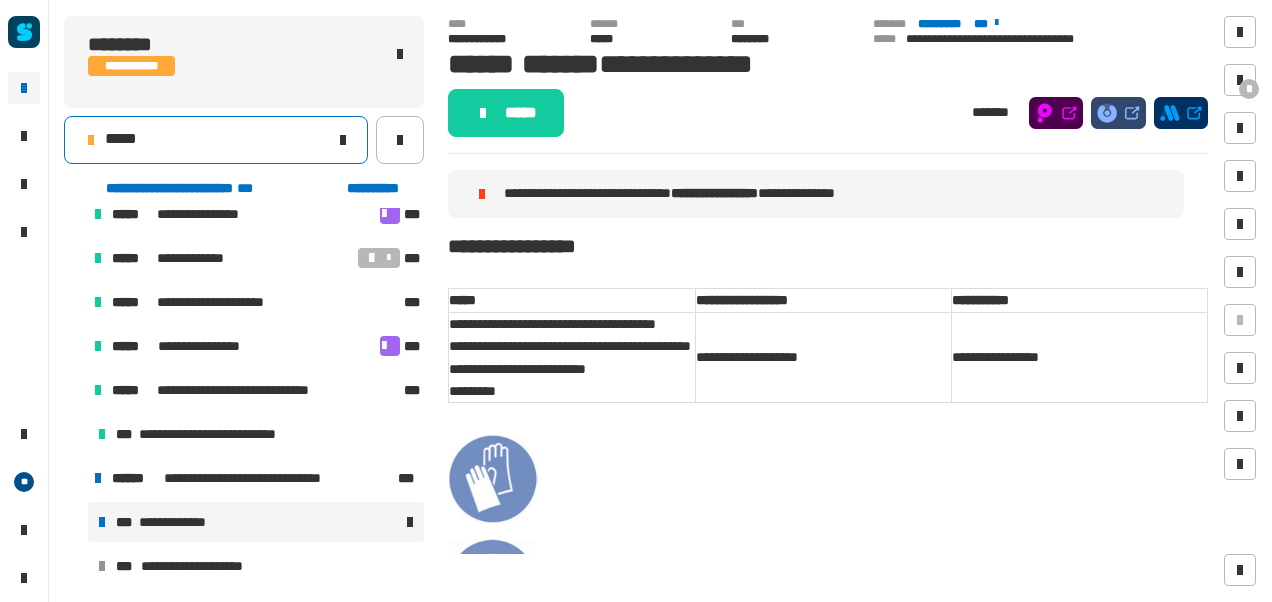 click on "*****" 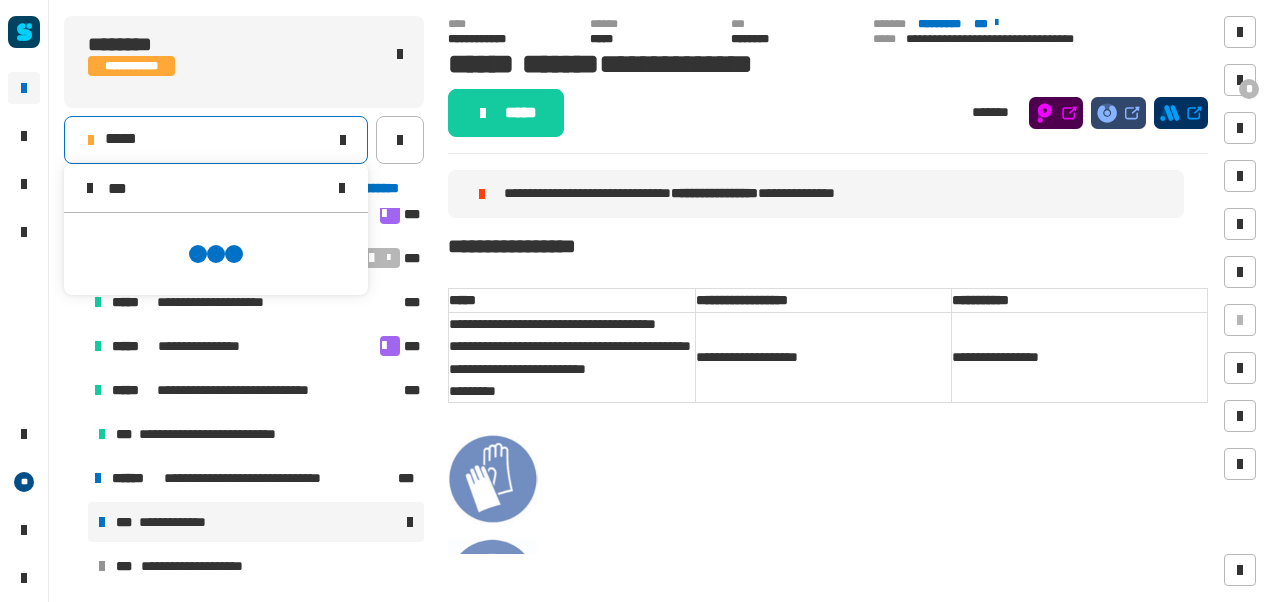 scroll, scrollTop: 0, scrollLeft: 0, axis: both 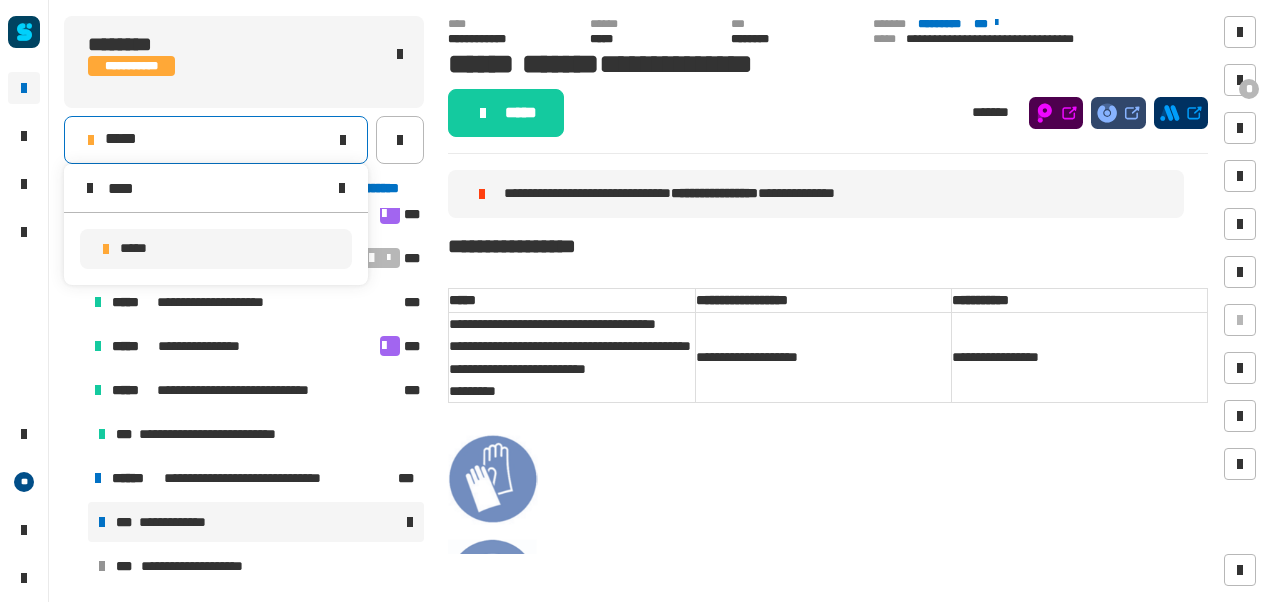 type on "****" 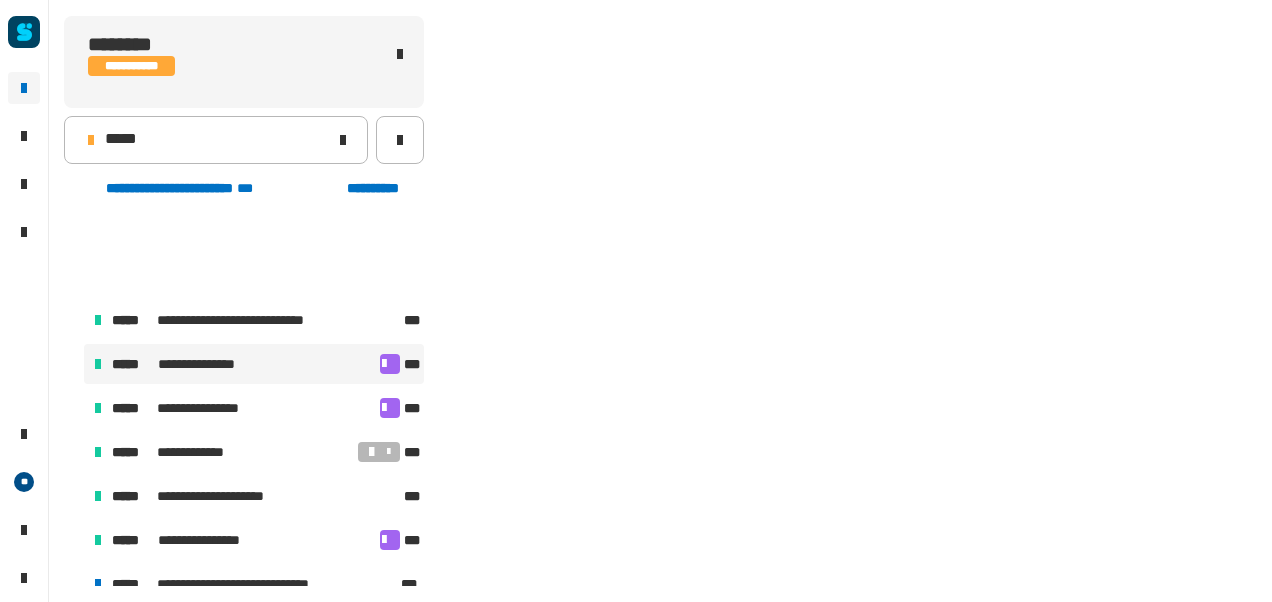 scroll, scrollTop: 106, scrollLeft: 0, axis: vertical 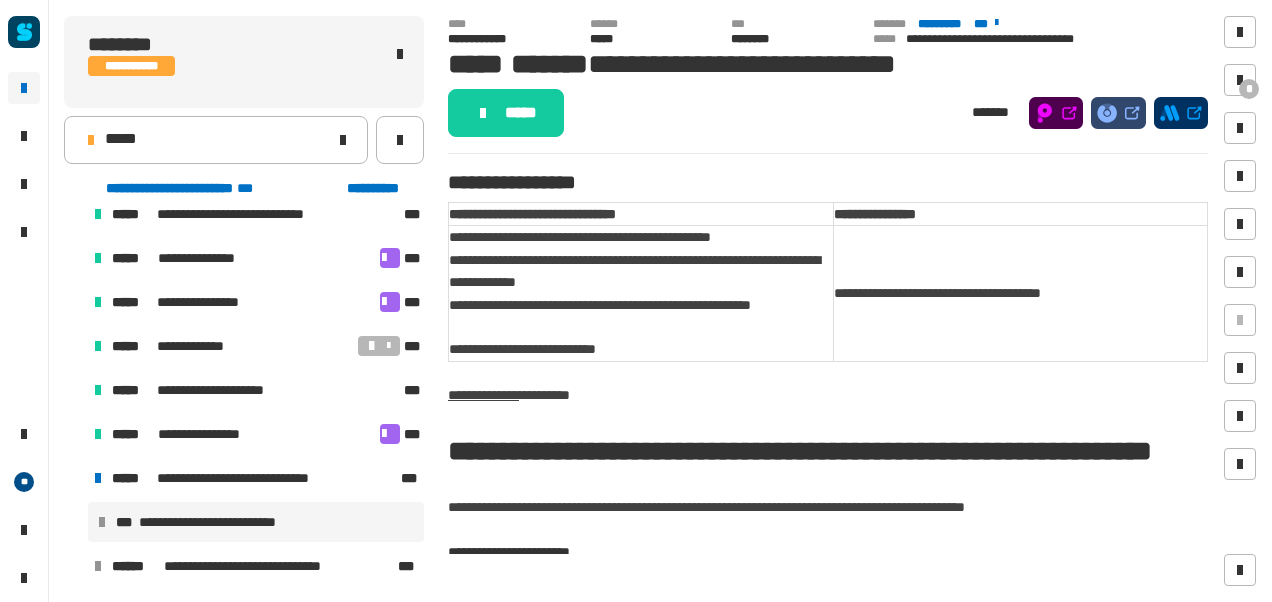 click on "**********" at bounding box center (256, 522) 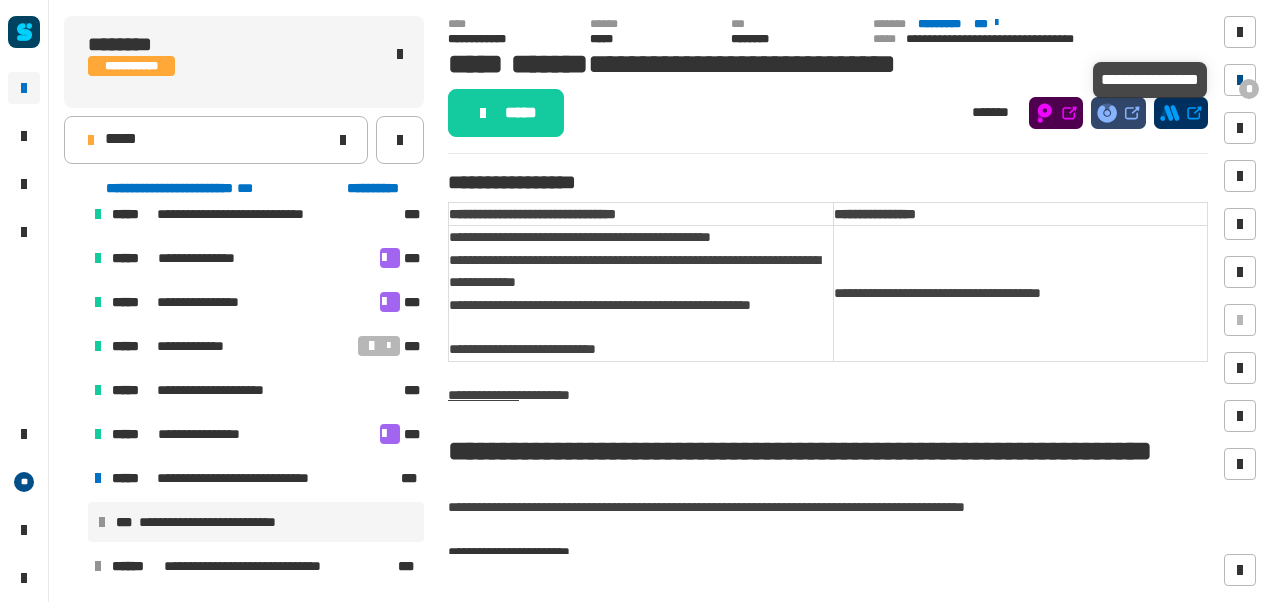 click on "*" at bounding box center (1249, 89) 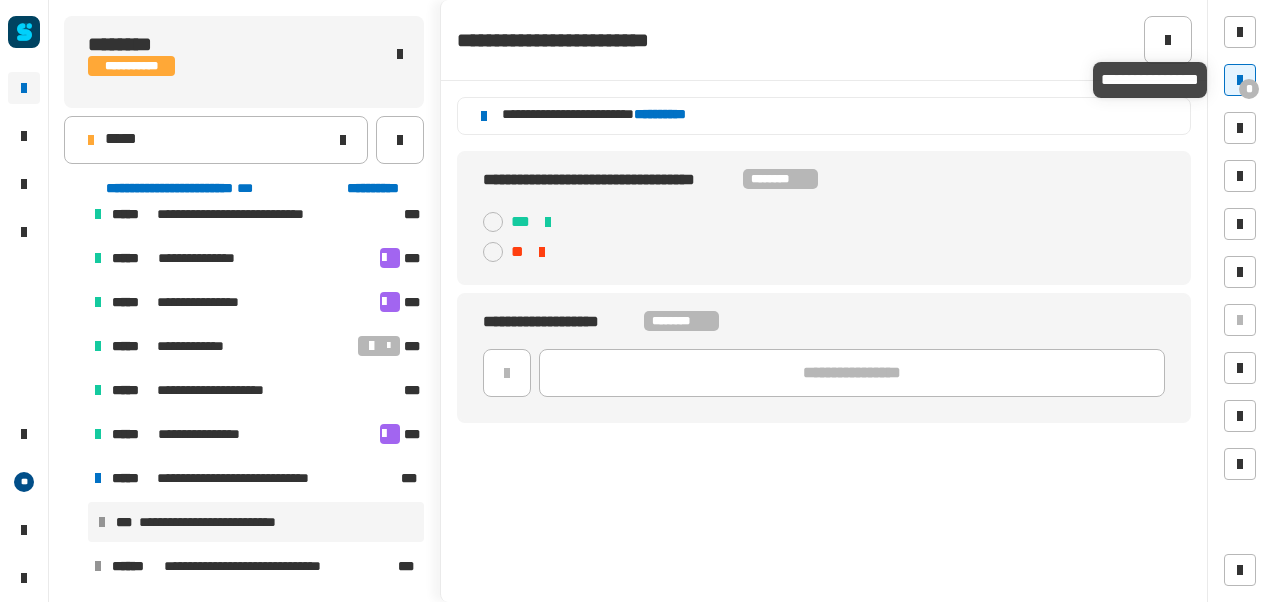 click on "*" at bounding box center (1249, 89) 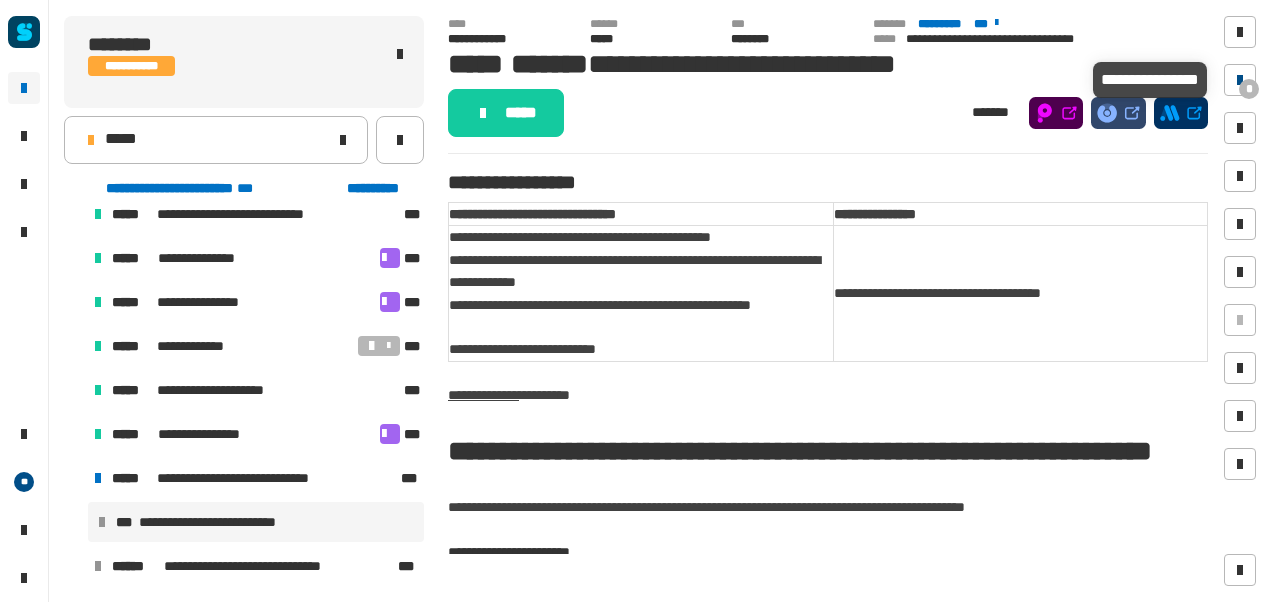 click on "*" at bounding box center (1249, 89) 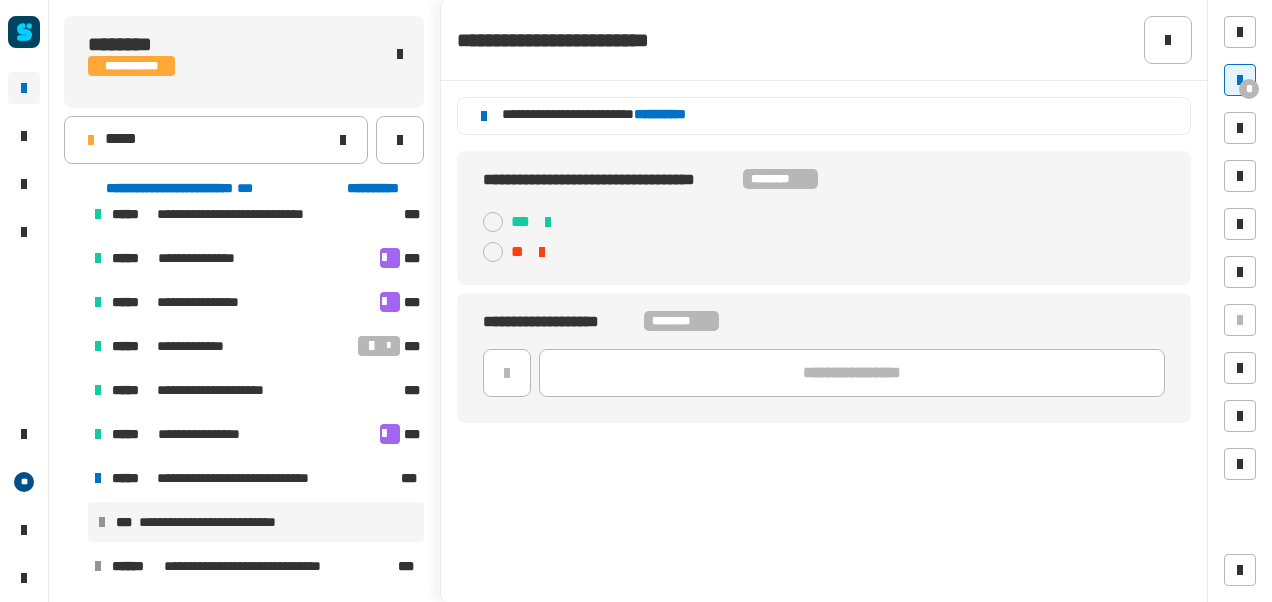 click on "**********" 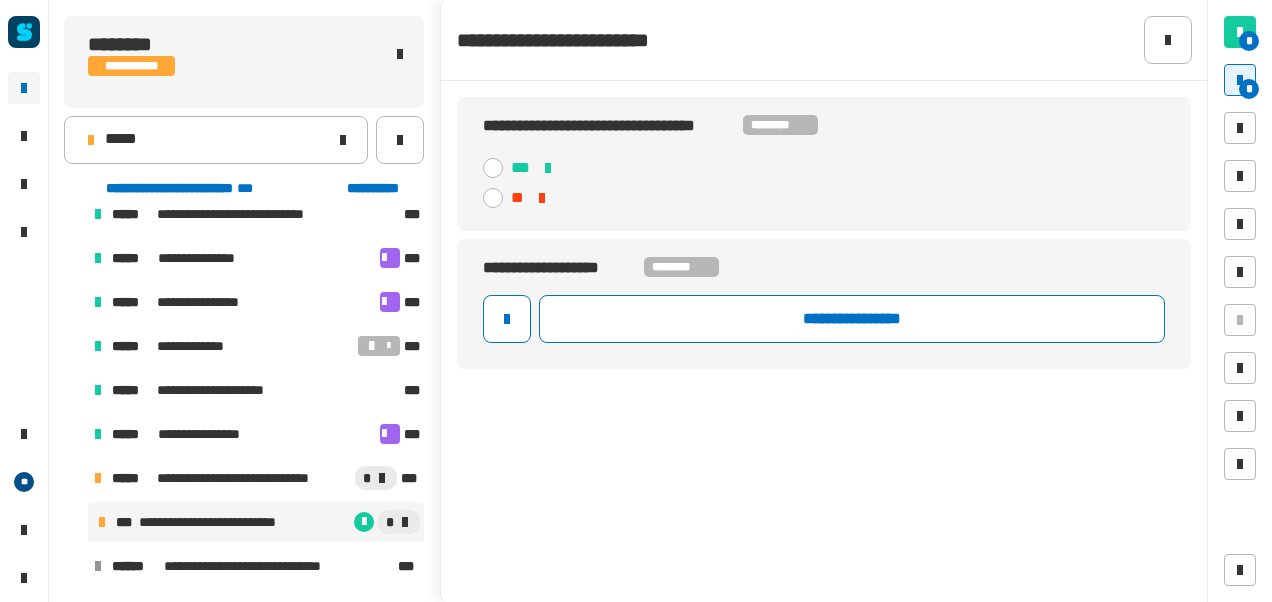 click on "***" 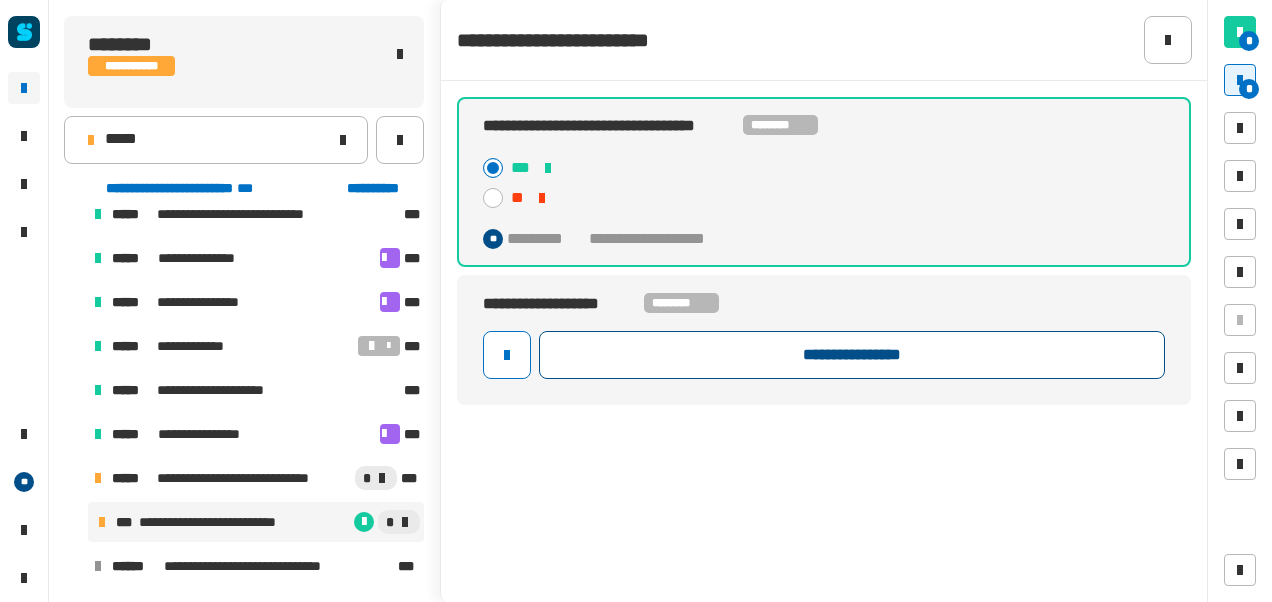 click on "**********" 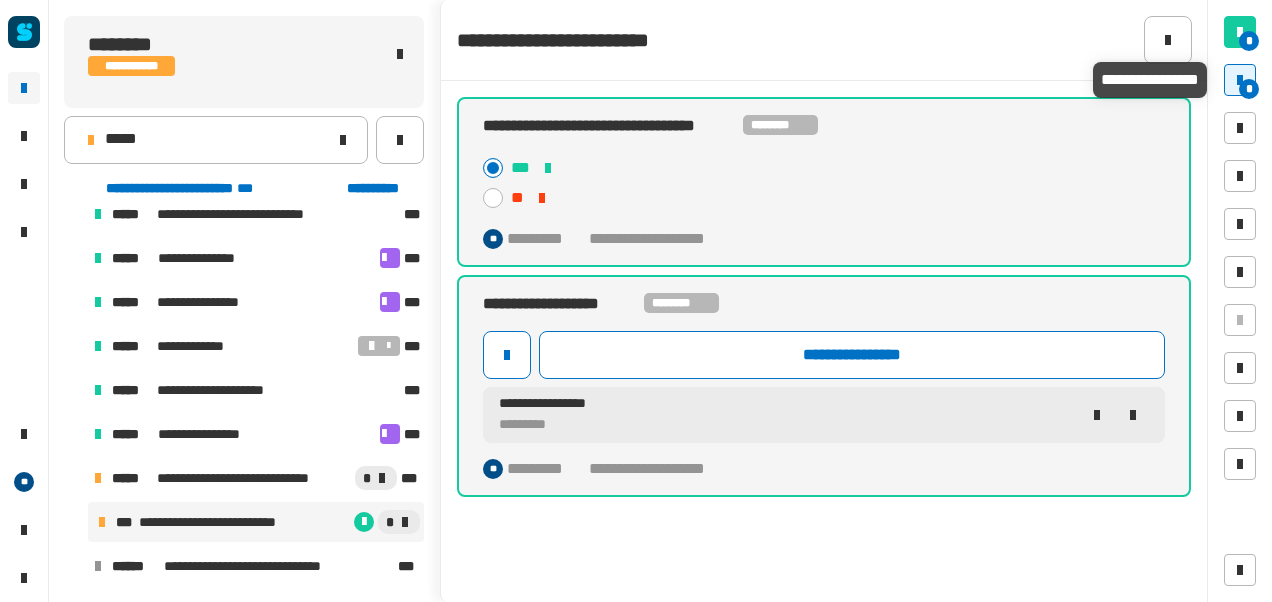 click at bounding box center (1240, 80) 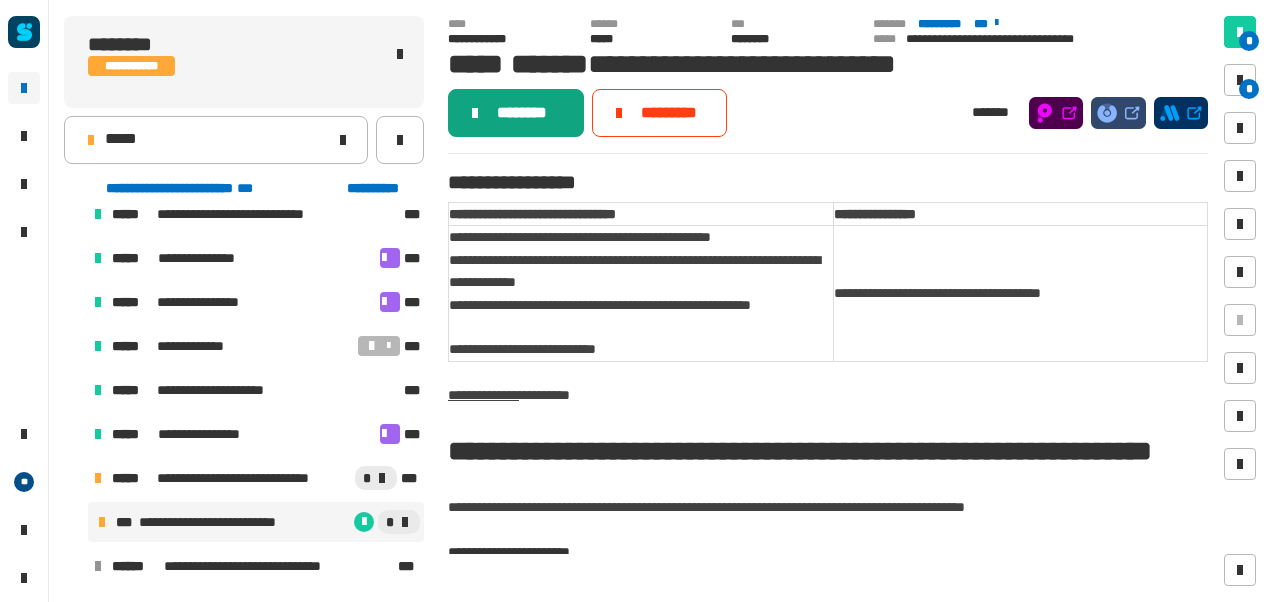 click on "********" 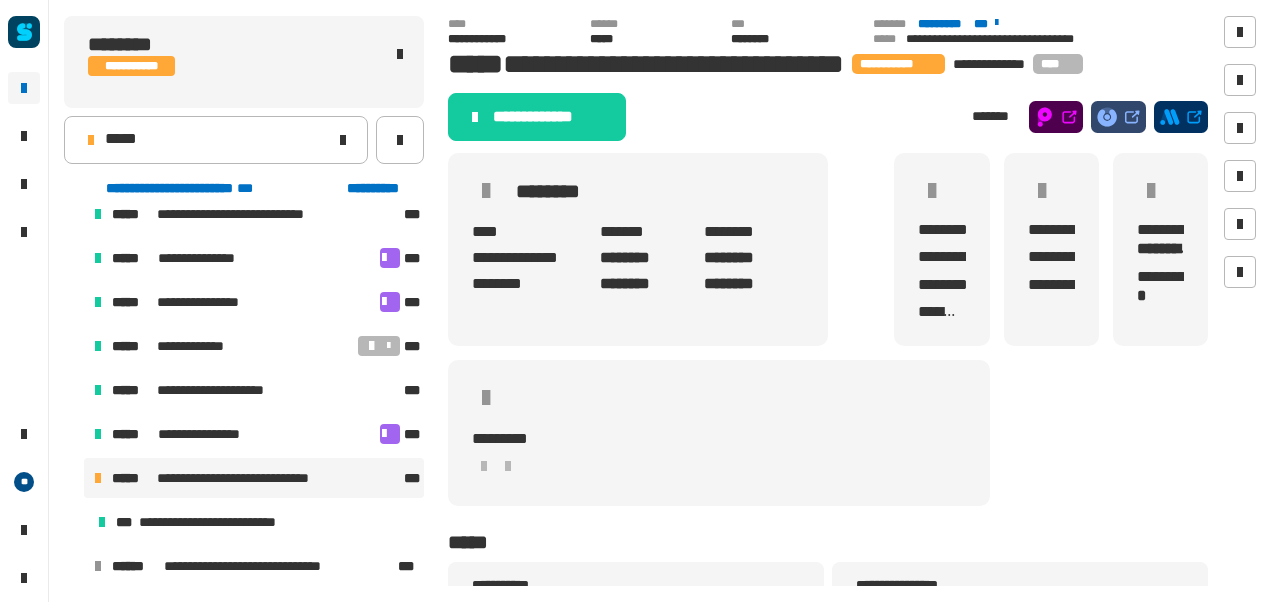 click on "**********" 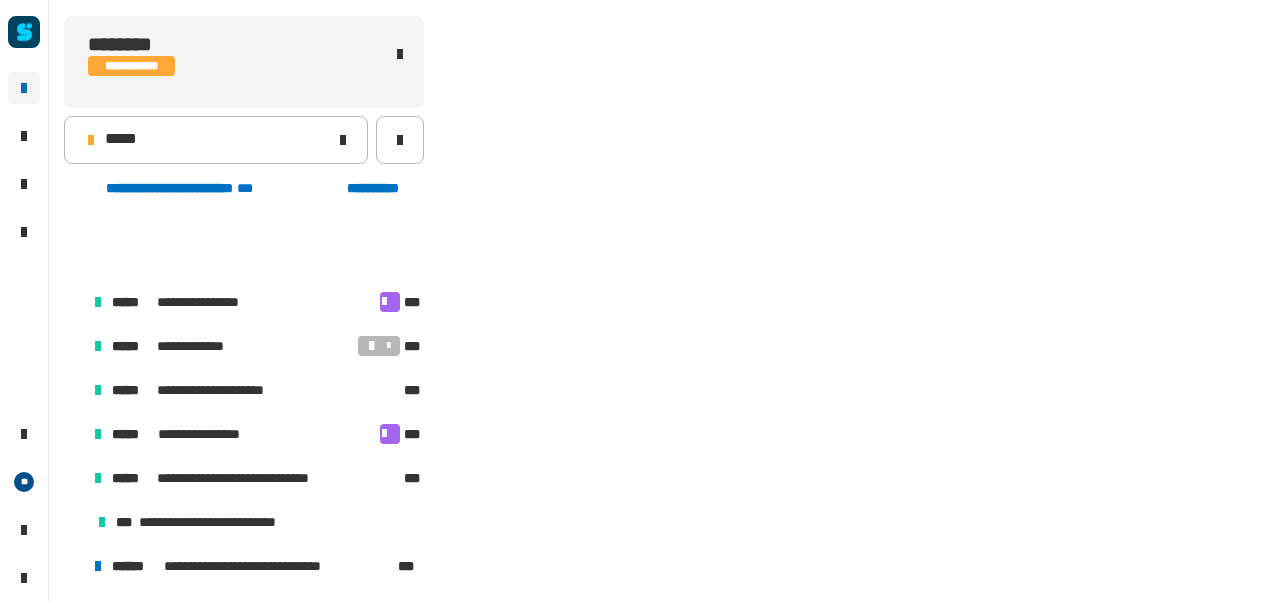 scroll, scrollTop: 194, scrollLeft: 0, axis: vertical 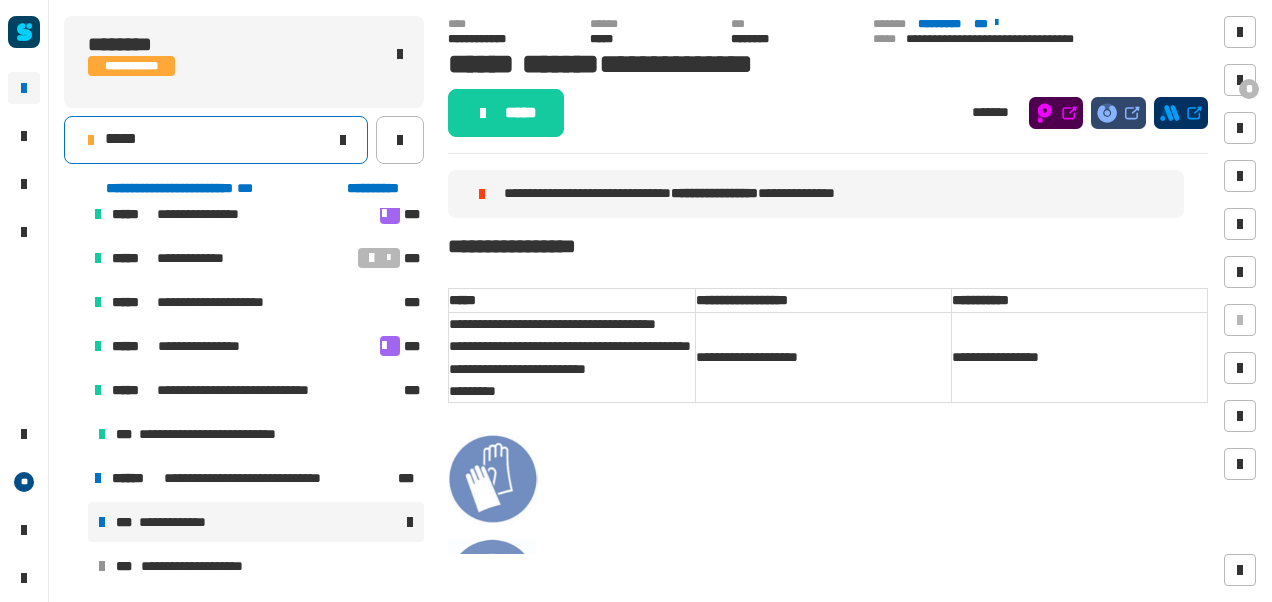 click on "*****" 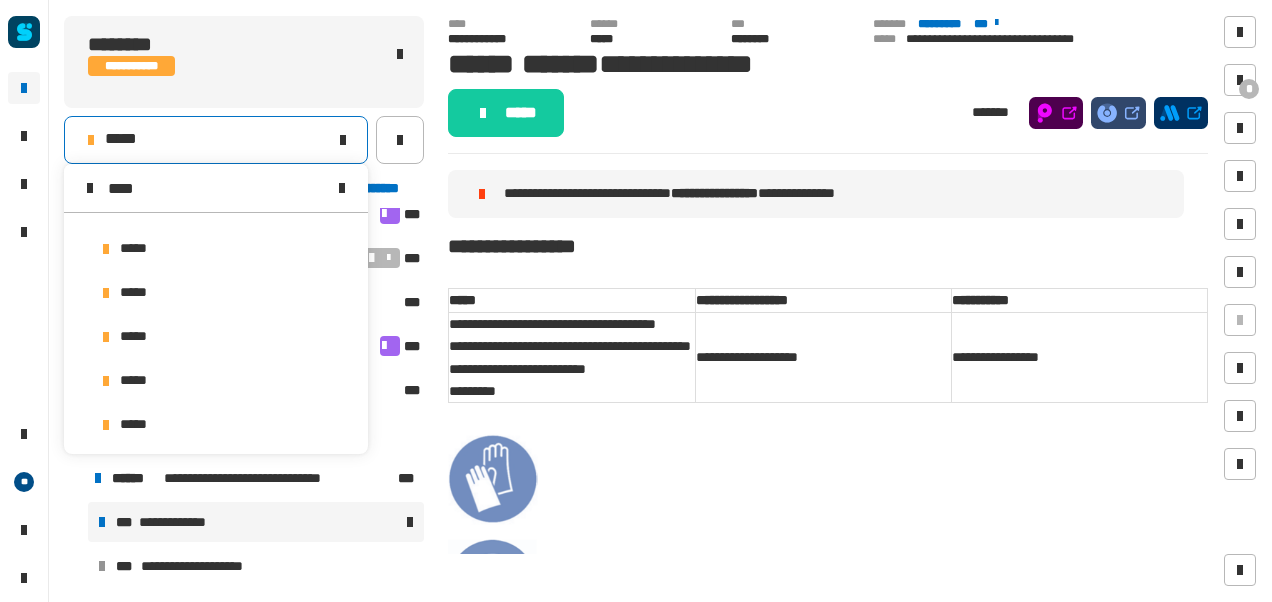 scroll, scrollTop: 0, scrollLeft: 0, axis: both 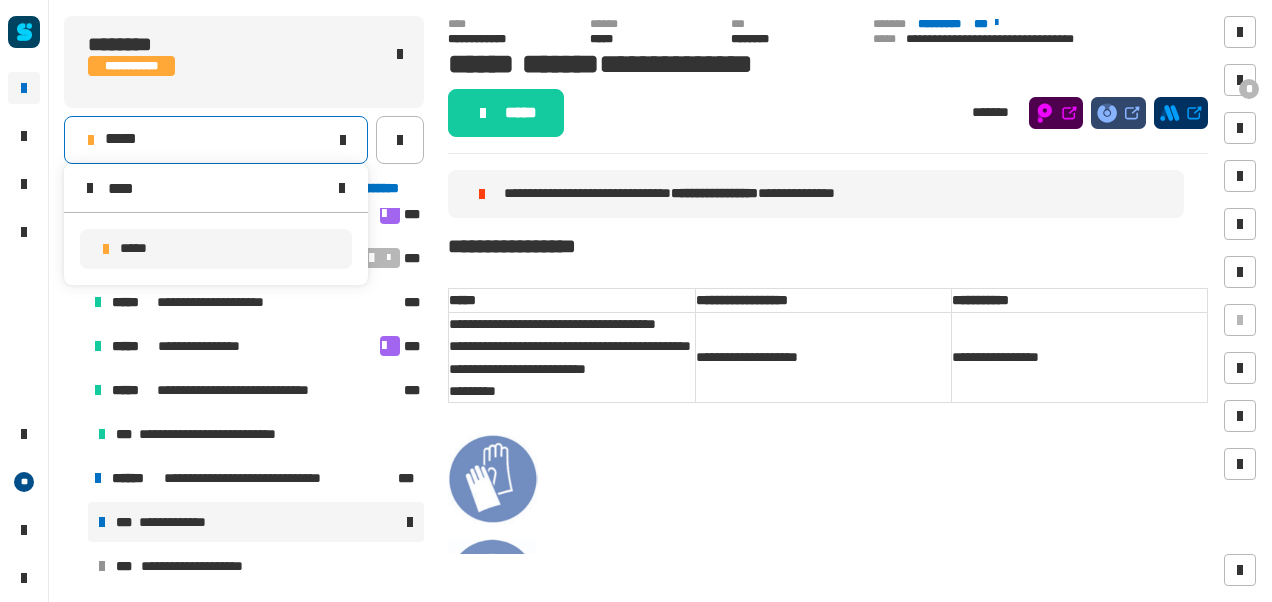 type on "****" 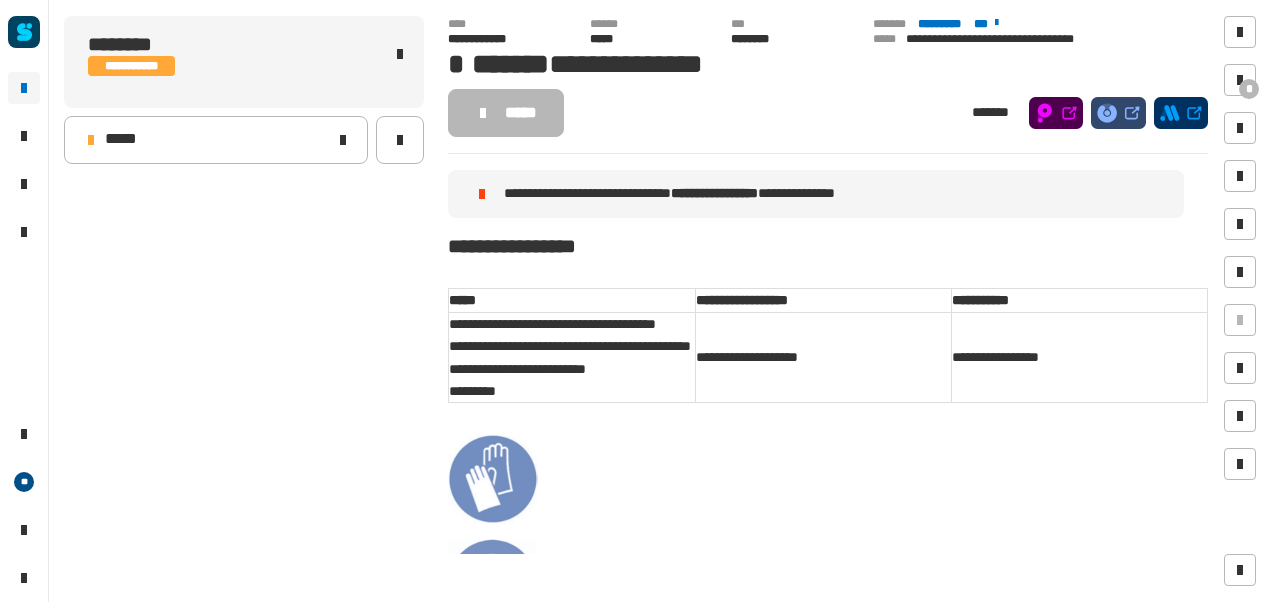 scroll, scrollTop: 0, scrollLeft: 0, axis: both 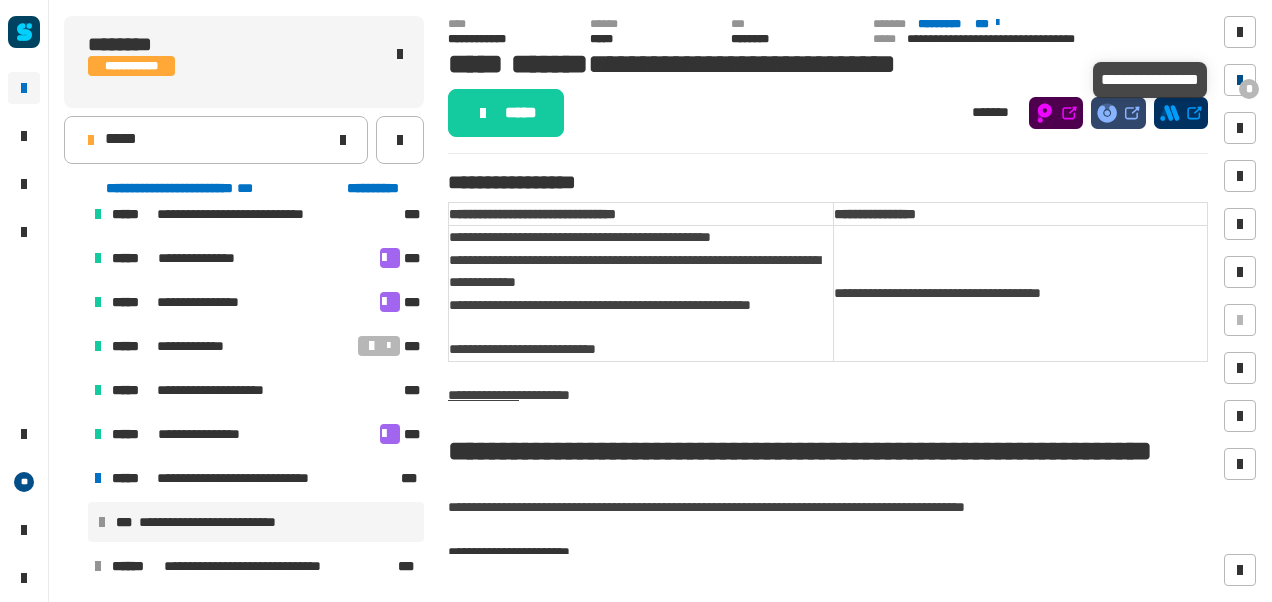 click on "*" at bounding box center (1240, 80) 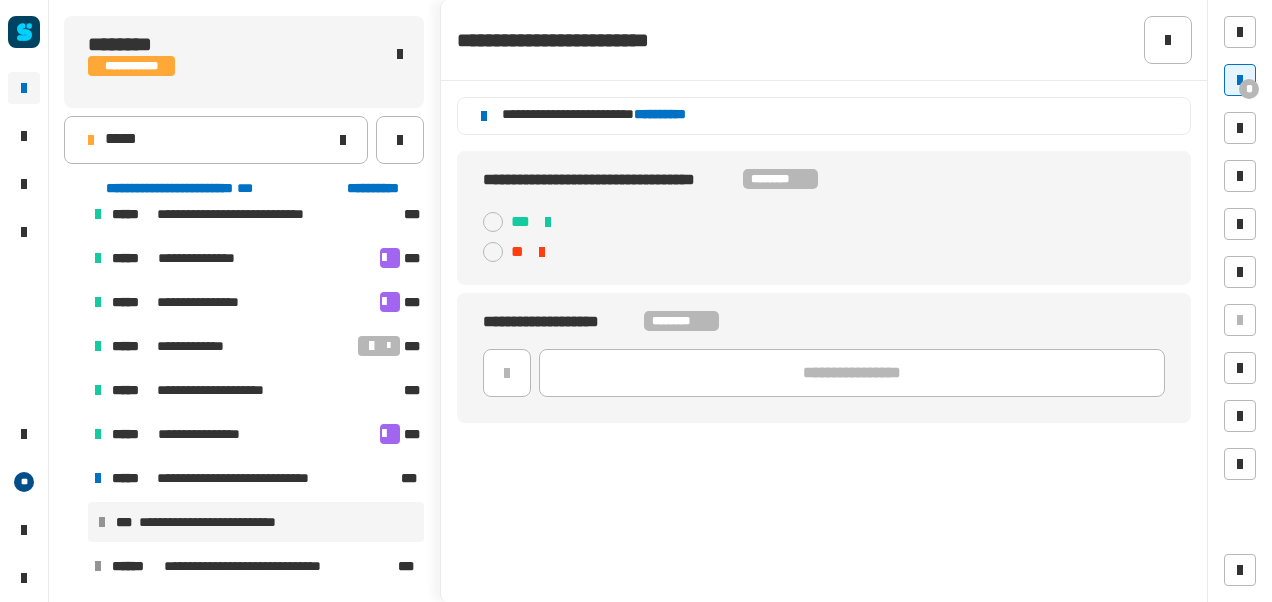click on "**********" 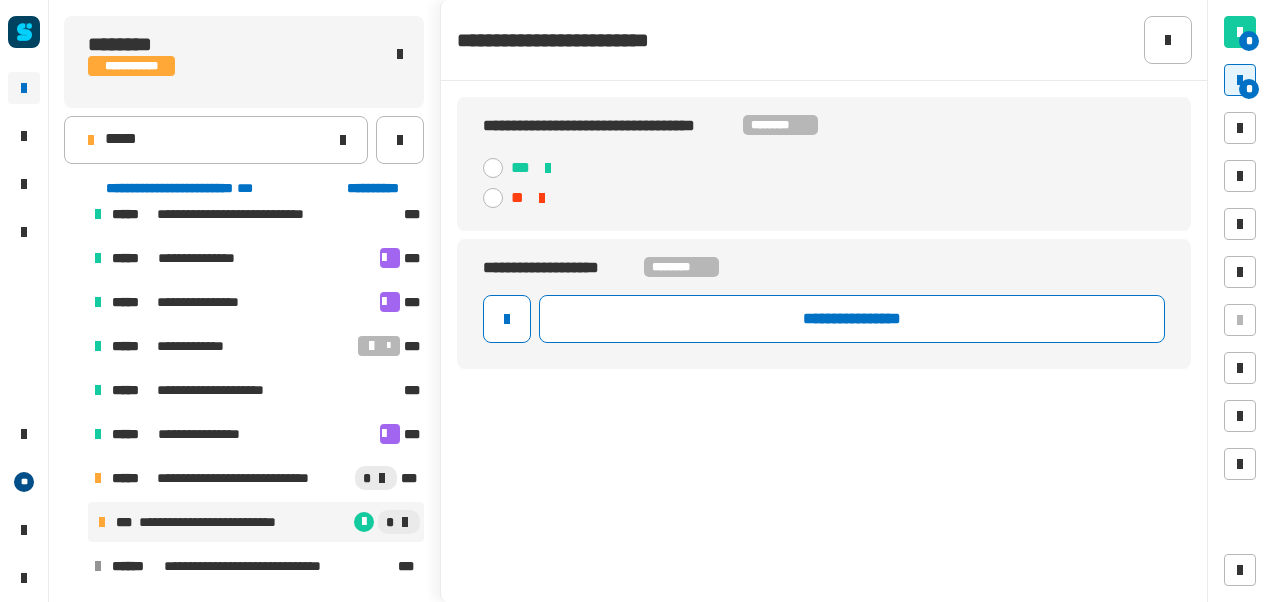 click 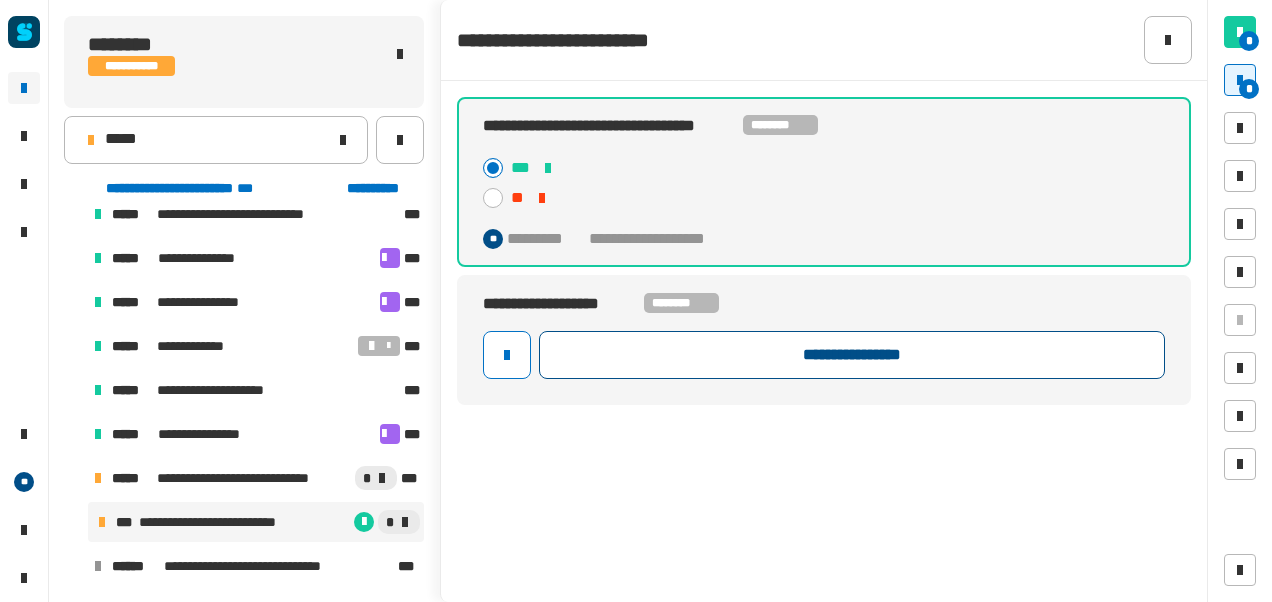 click on "**********" 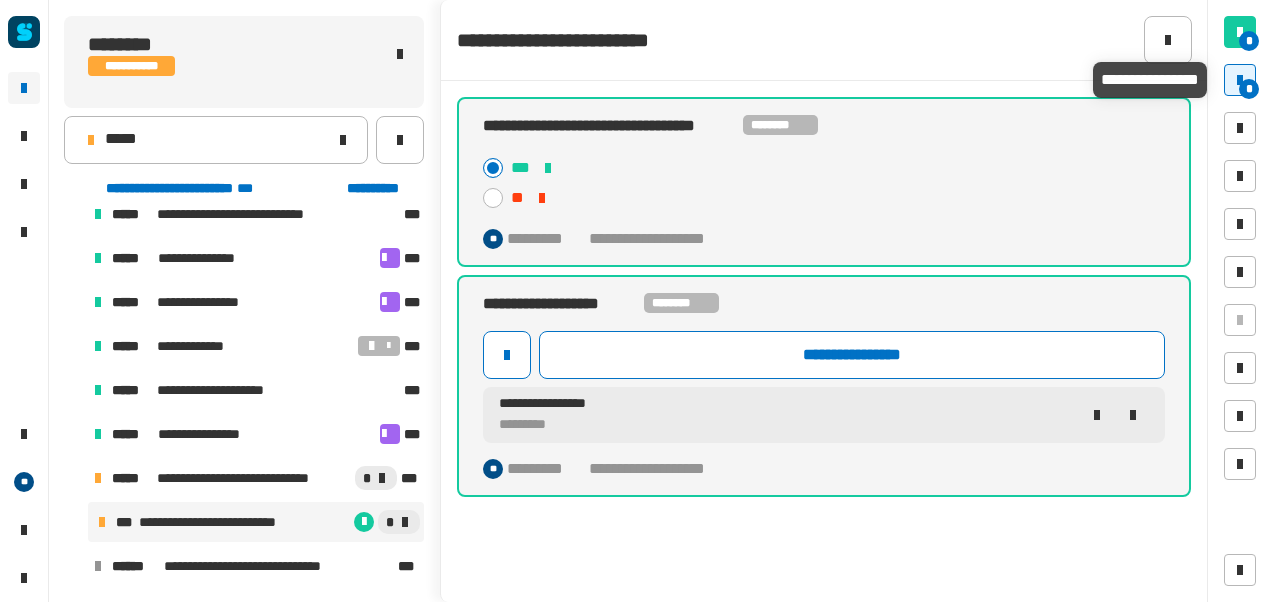 click at bounding box center (1240, 80) 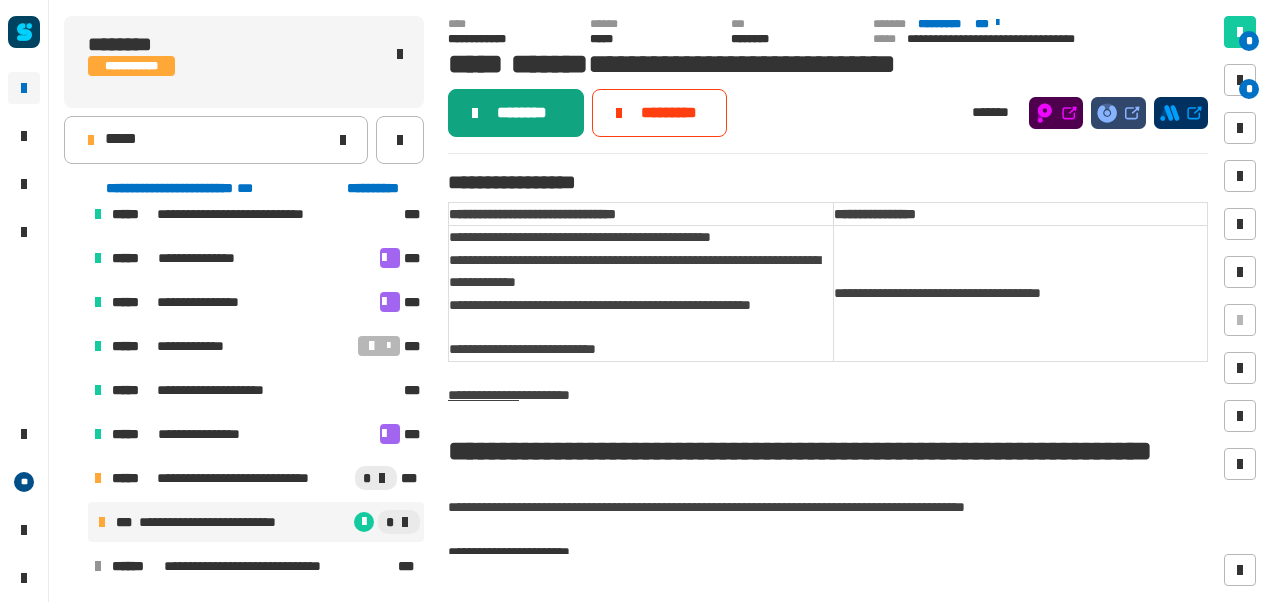 click on "********" 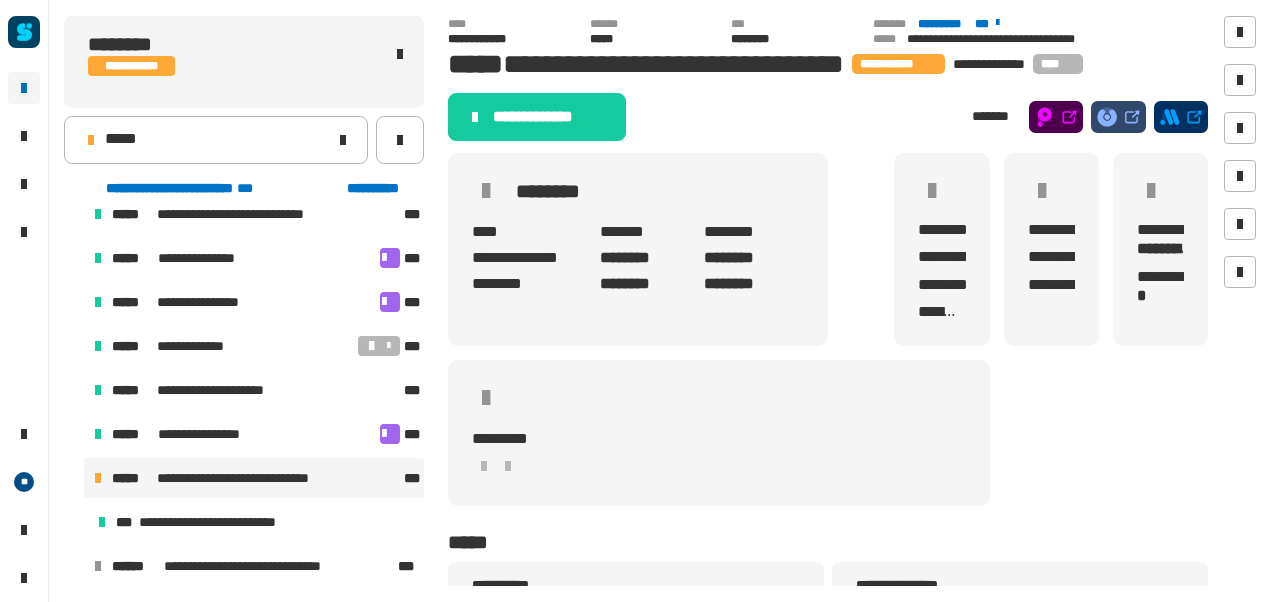 click on "**********" 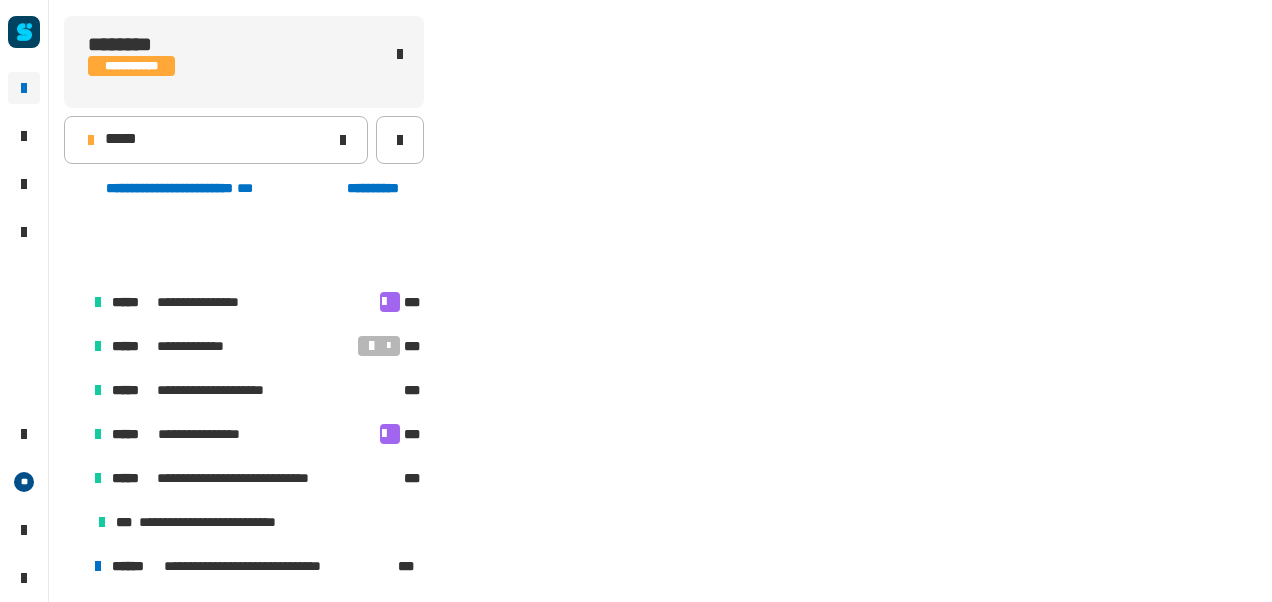 scroll, scrollTop: 194, scrollLeft: 0, axis: vertical 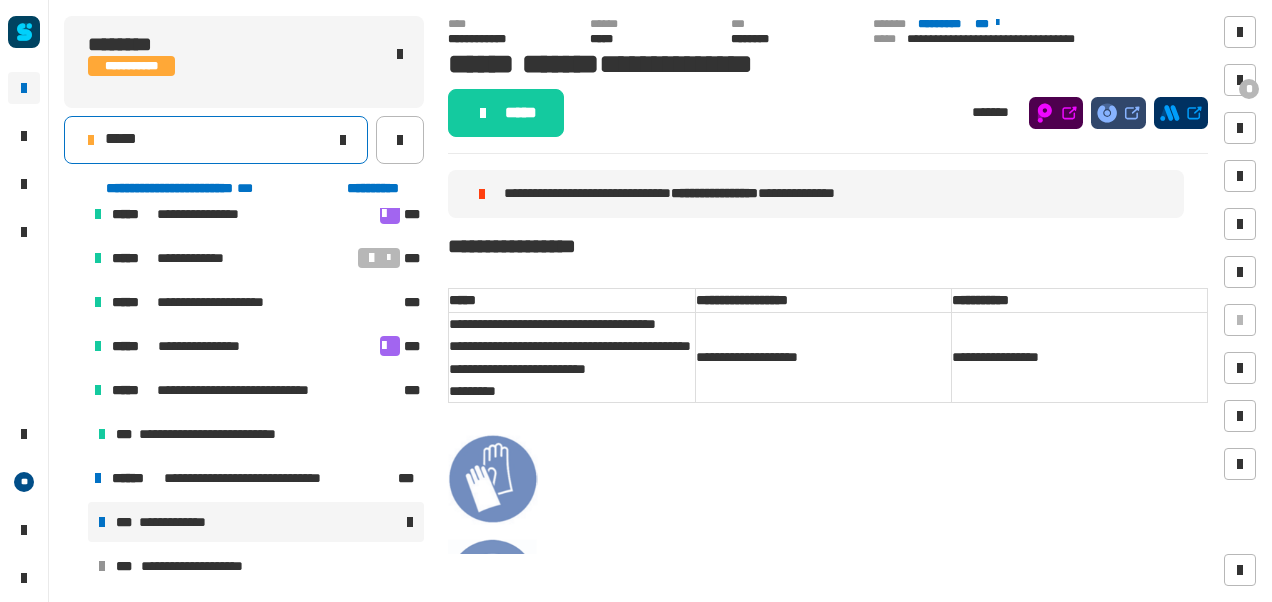 click on "*****" 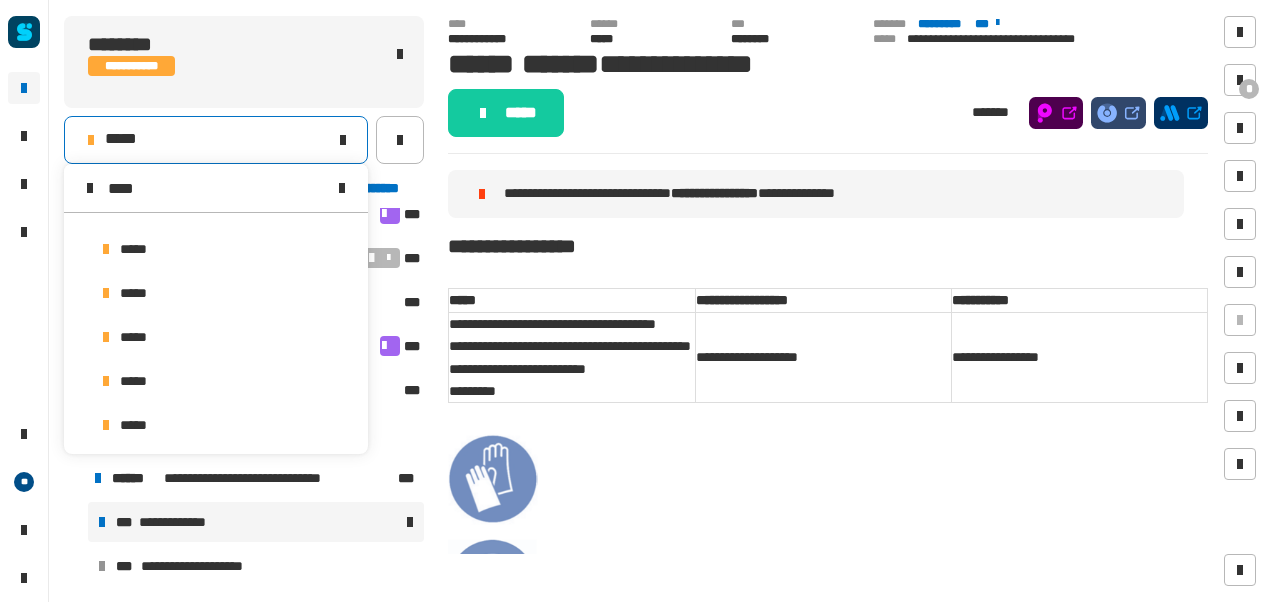 scroll, scrollTop: 0, scrollLeft: 0, axis: both 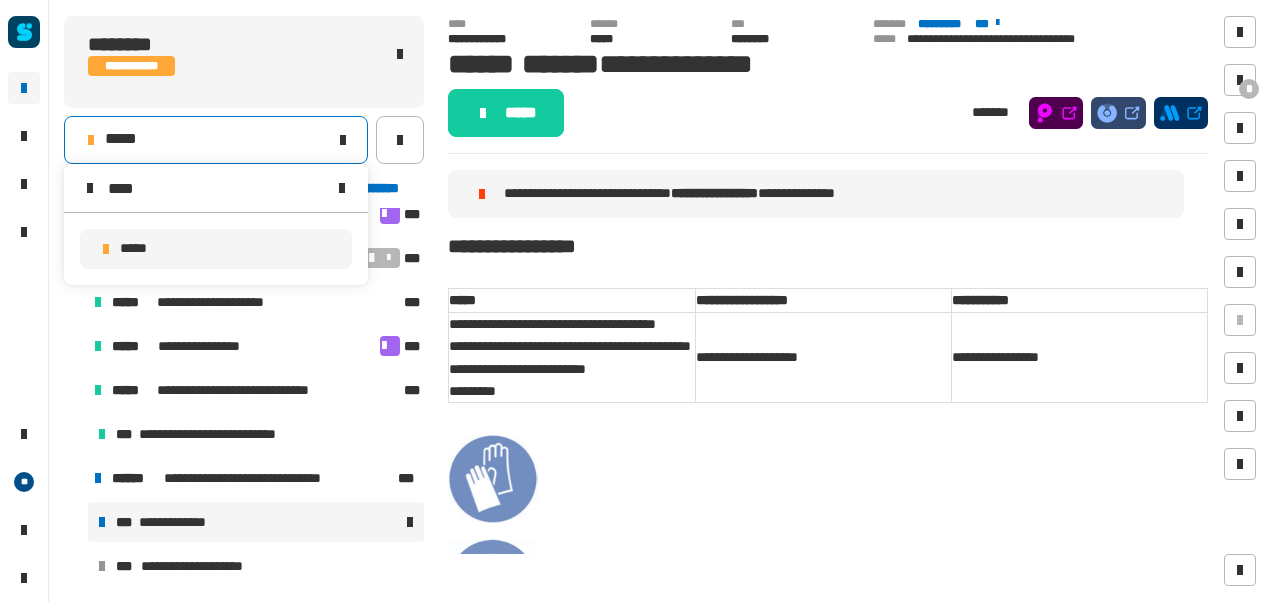 type on "****" 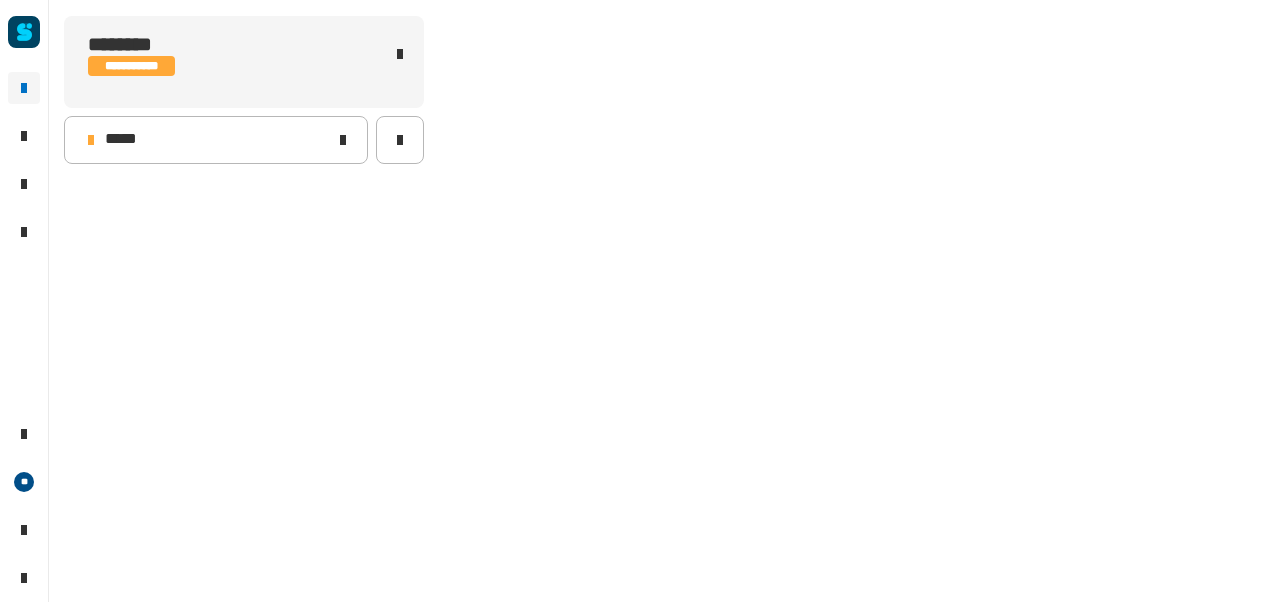scroll, scrollTop: 0, scrollLeft: 0, axis: both 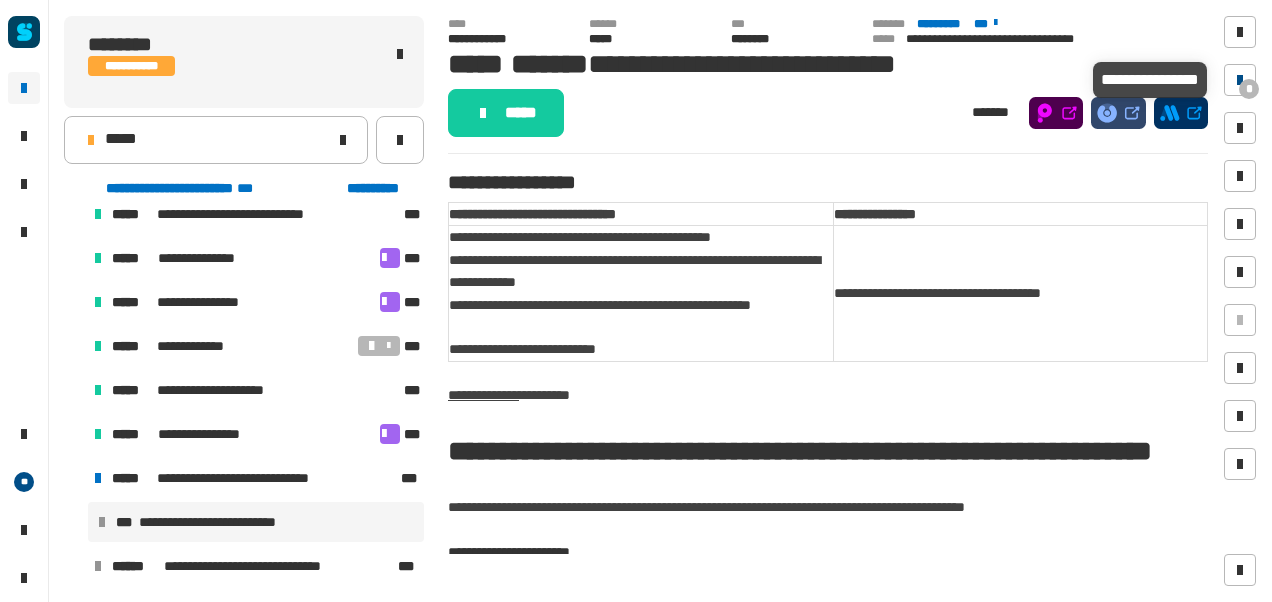 click on "*" at bounding box center [1249, 89] 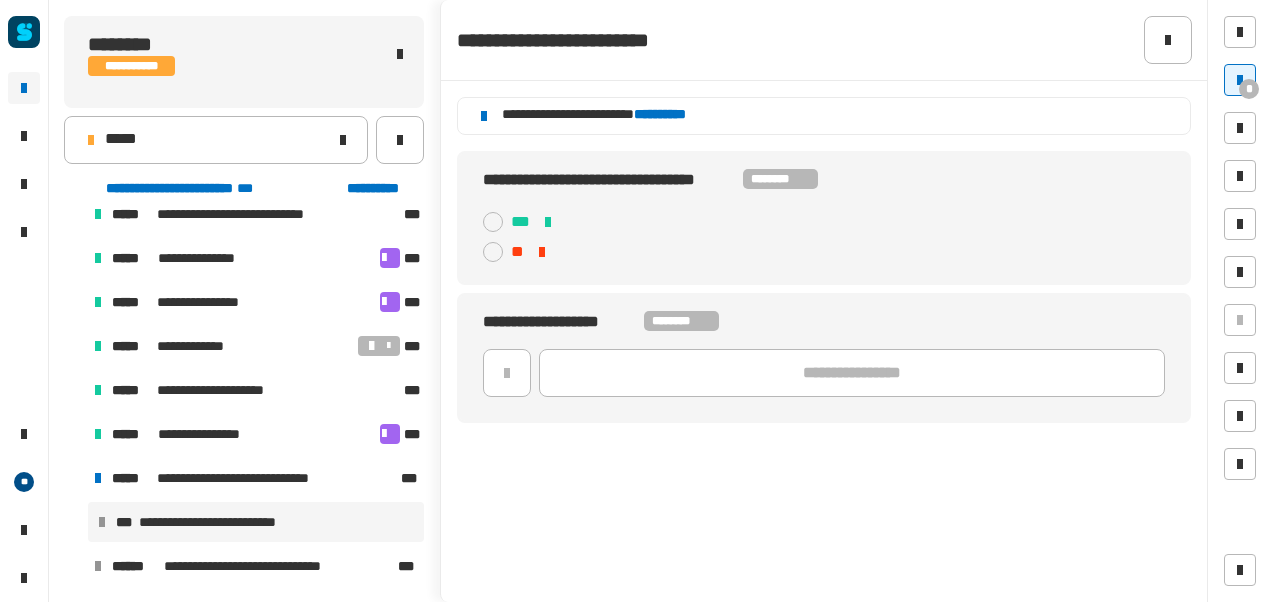 type 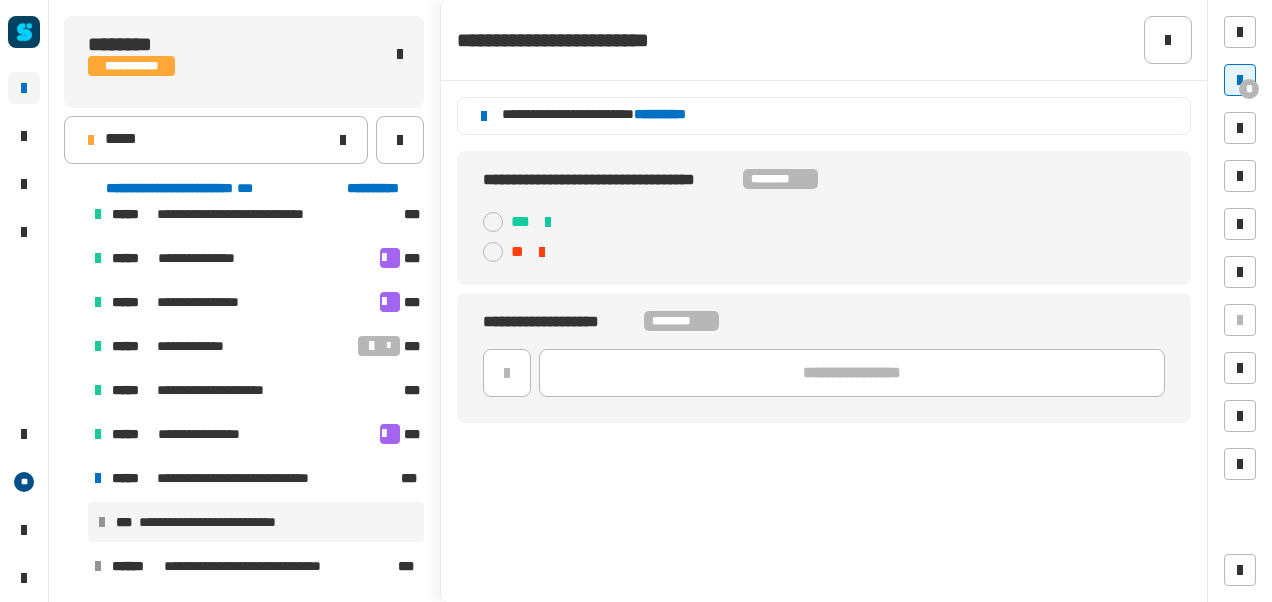 click on "**********" 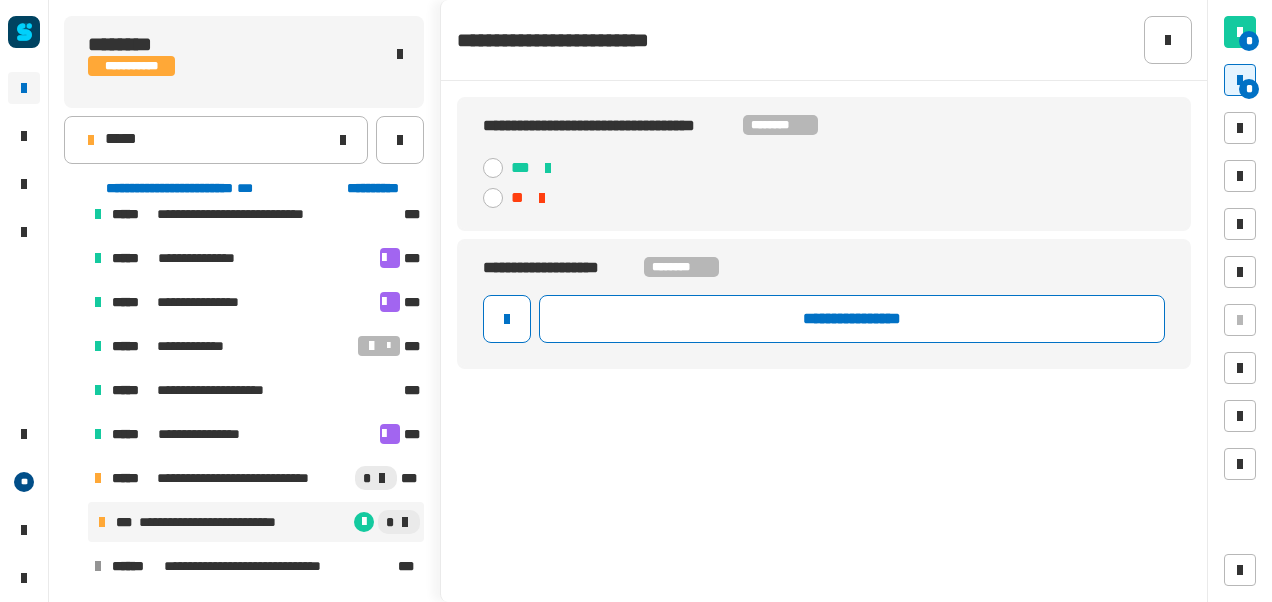 click 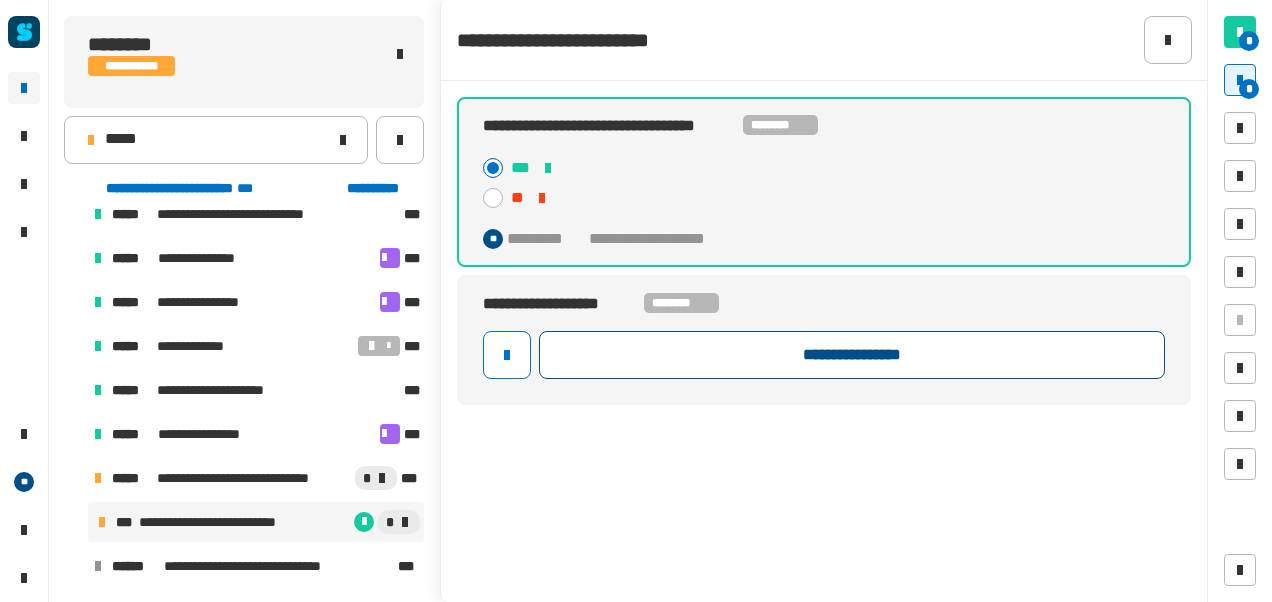 click on "**********" 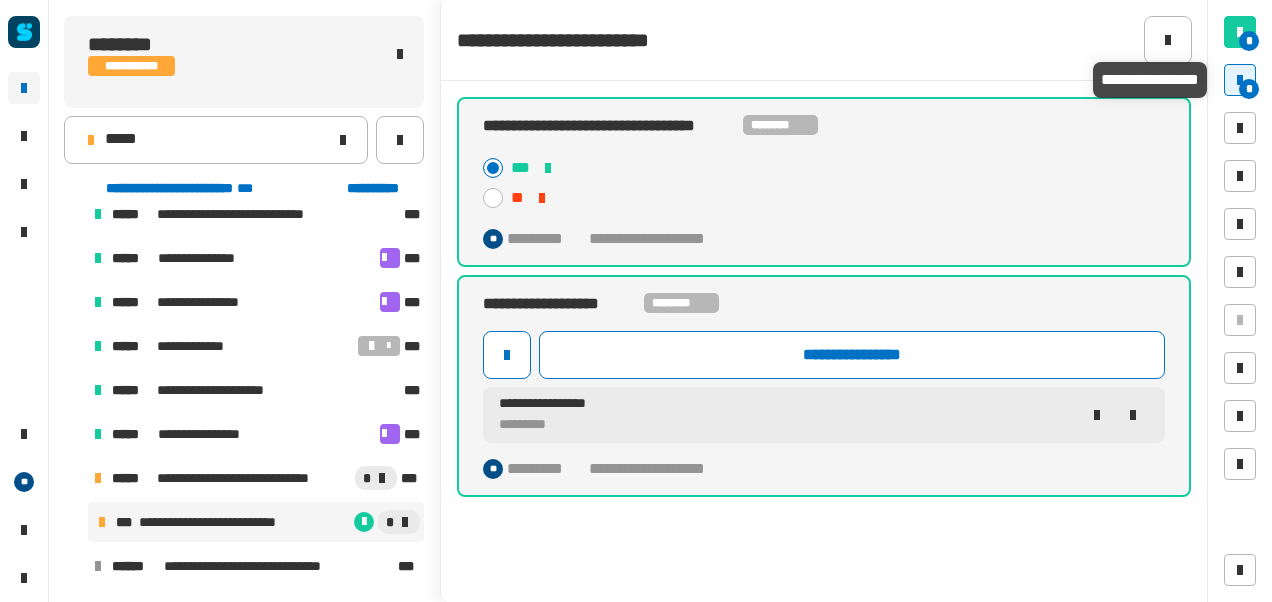 click on "*" at bounding box center (1249, 89) 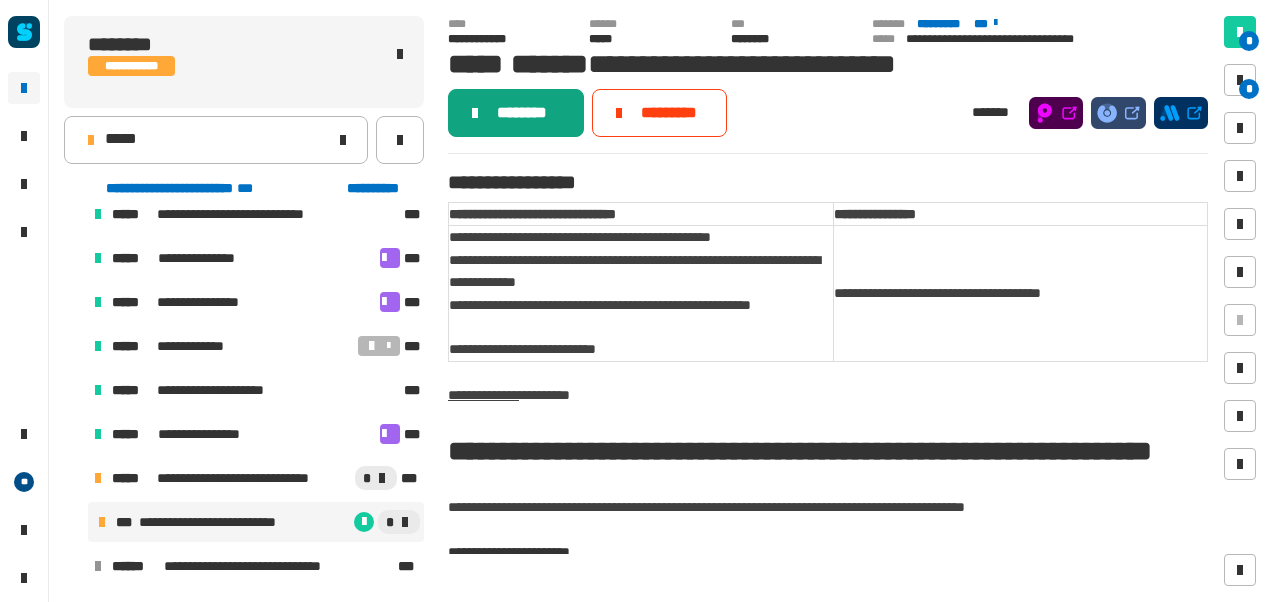 click on "********" 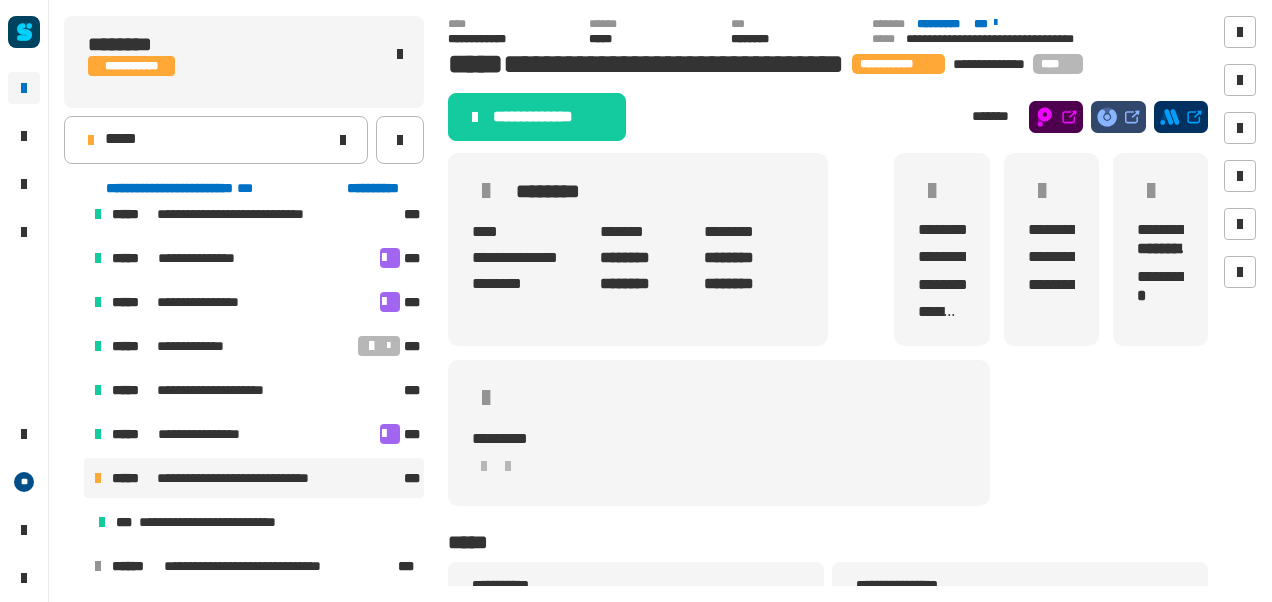 click on "**********" 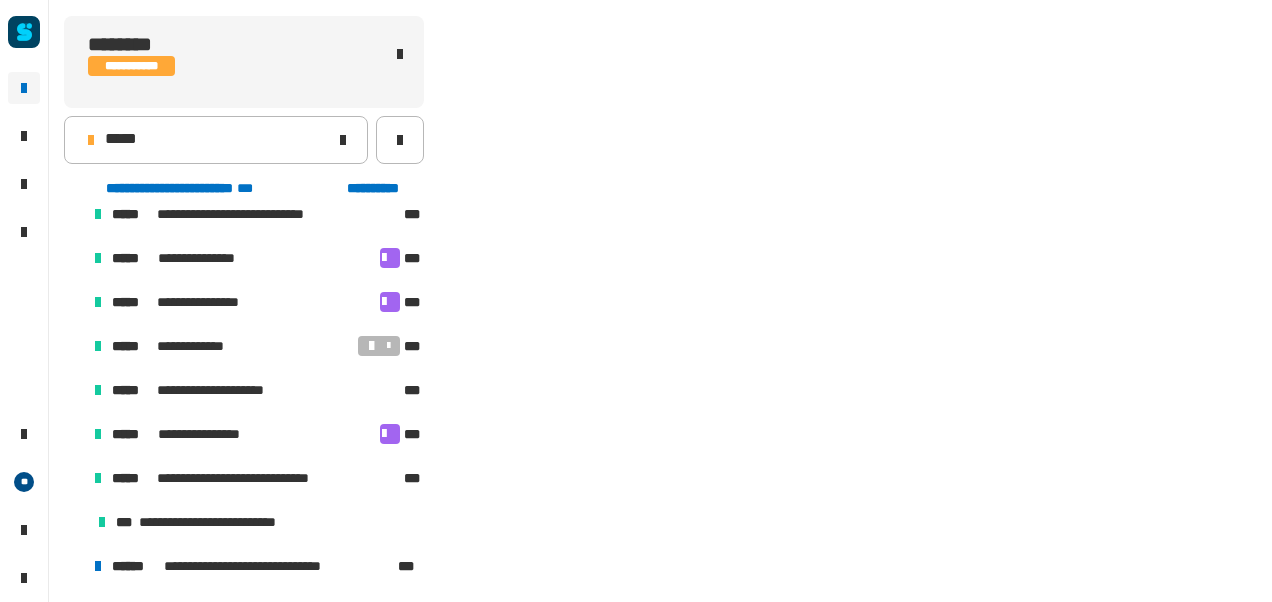 scroll, scrollTop: 194, scrollLeft: 0, axis: vertical 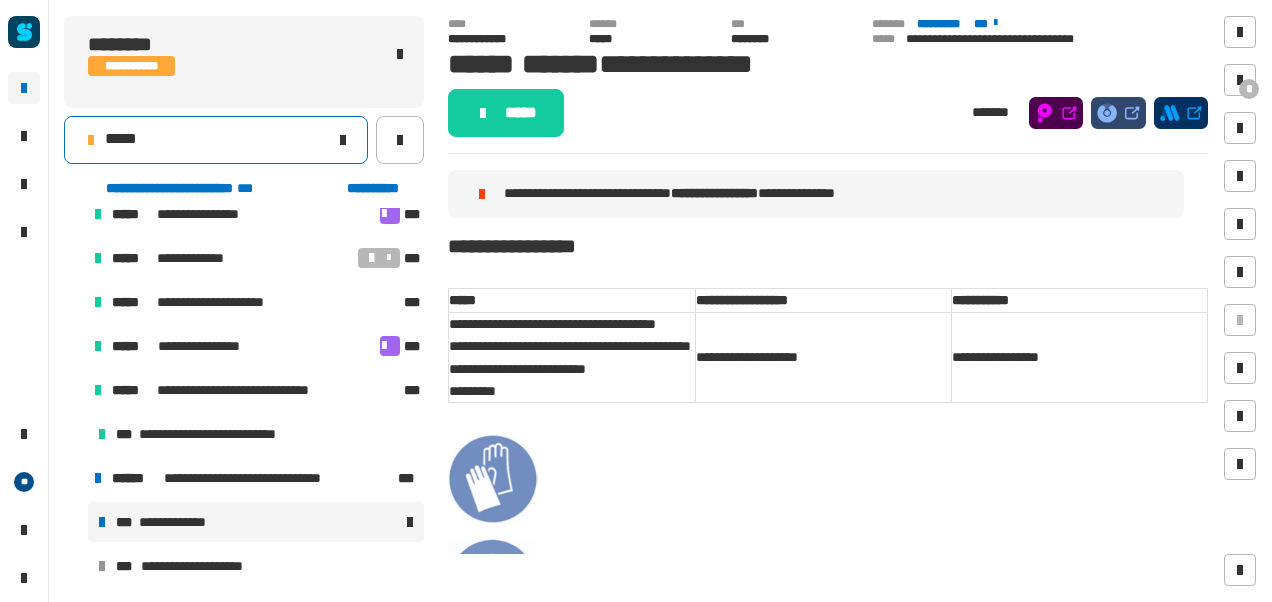click on "*****" 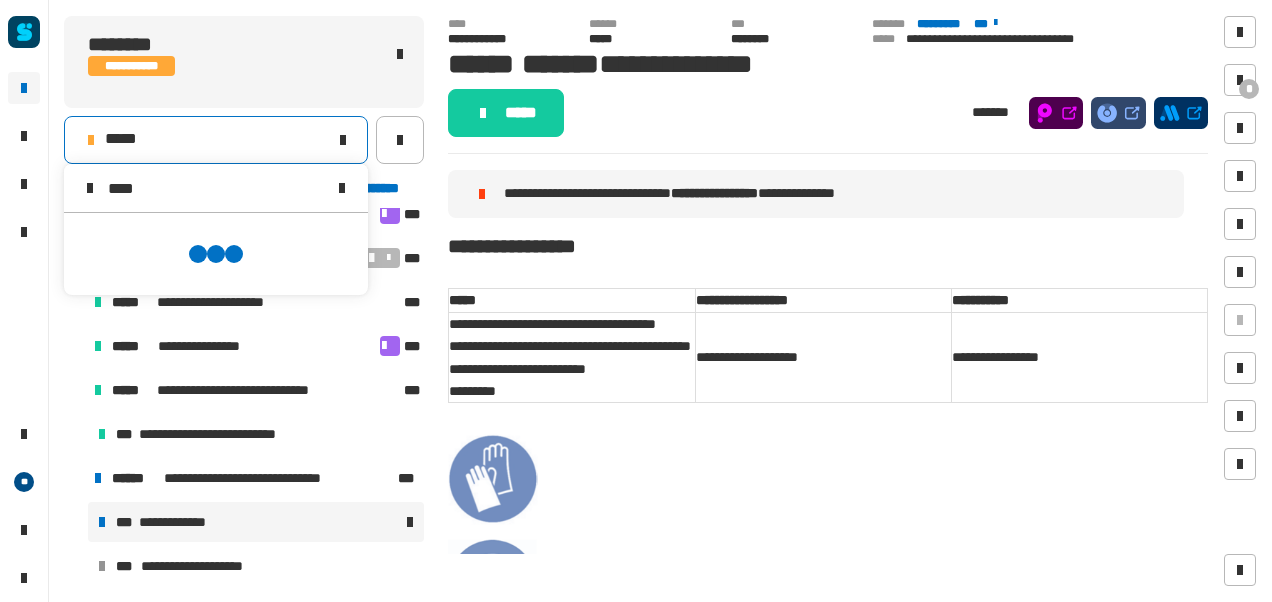 scroll, scrollTop: 0, scrollLeft: 0, axis: both 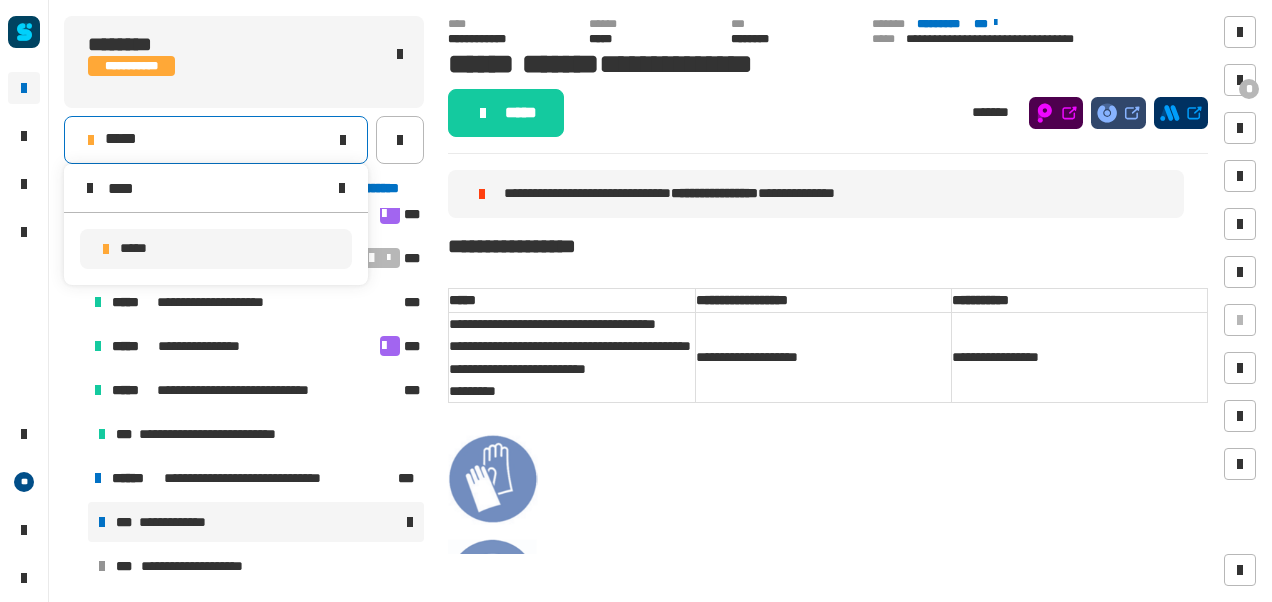 type on "****" 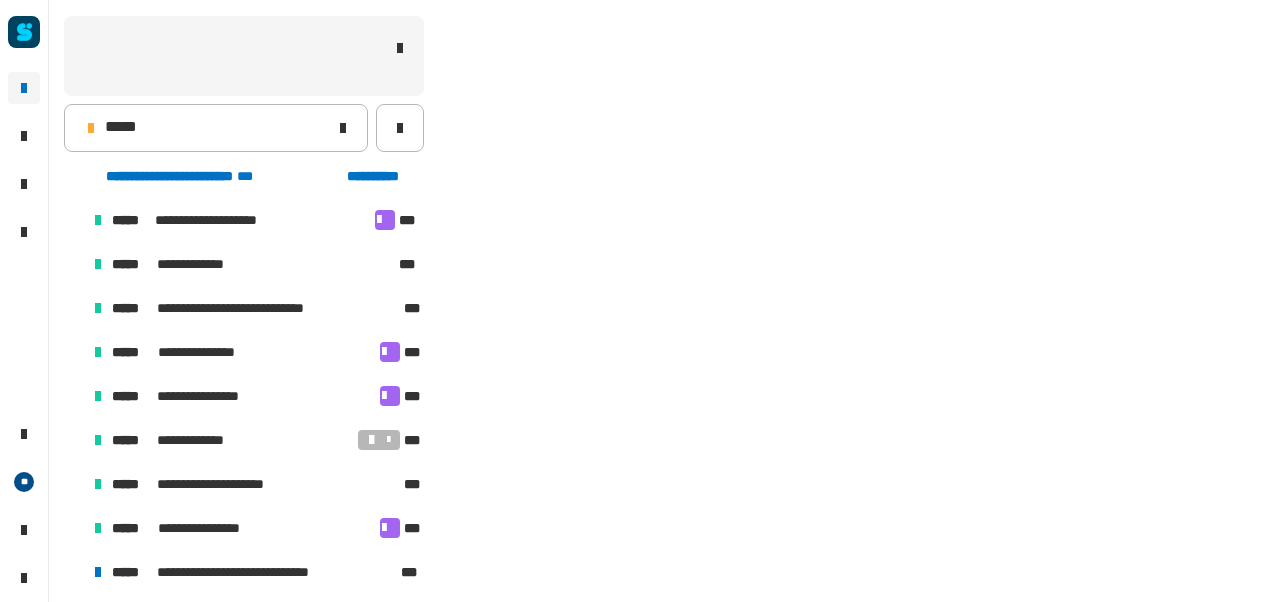 scroll, scrollTop: 106, scrollLeft: 0, axis: vertical 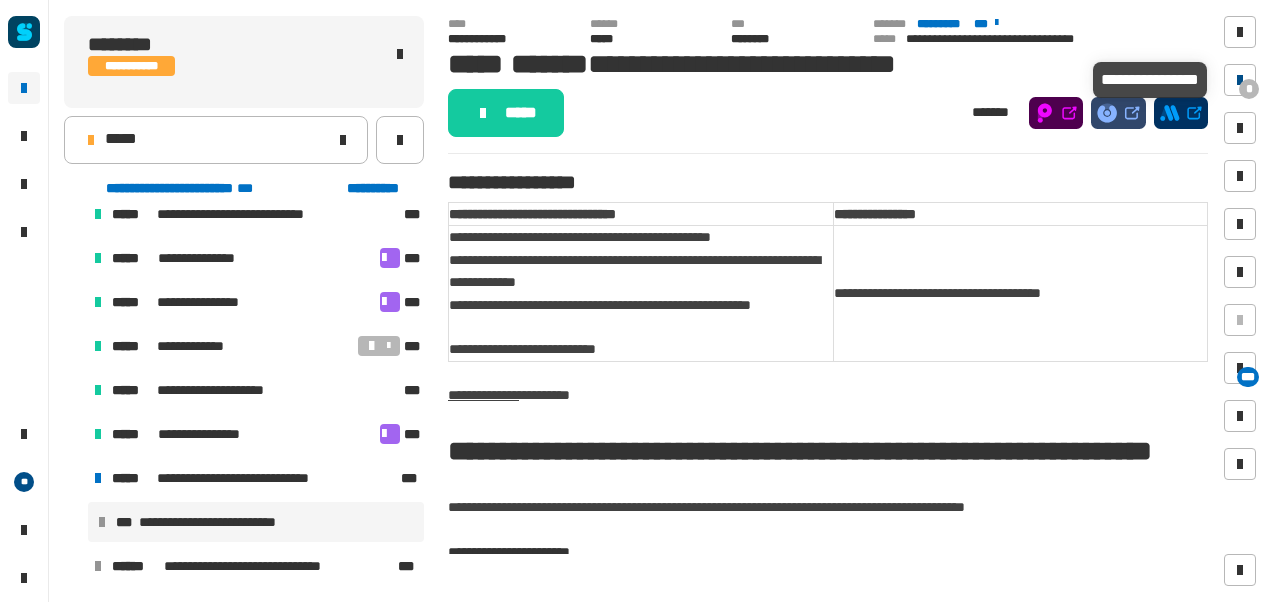 click on "*" at bounding box center [1240, 80] 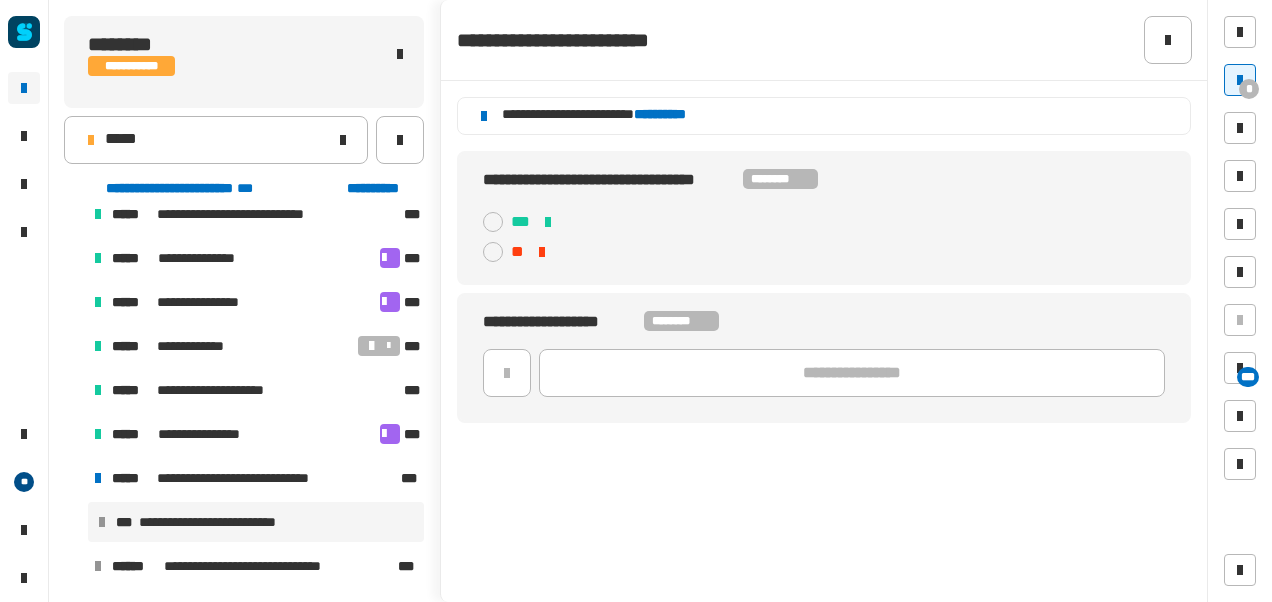 click on "**********" 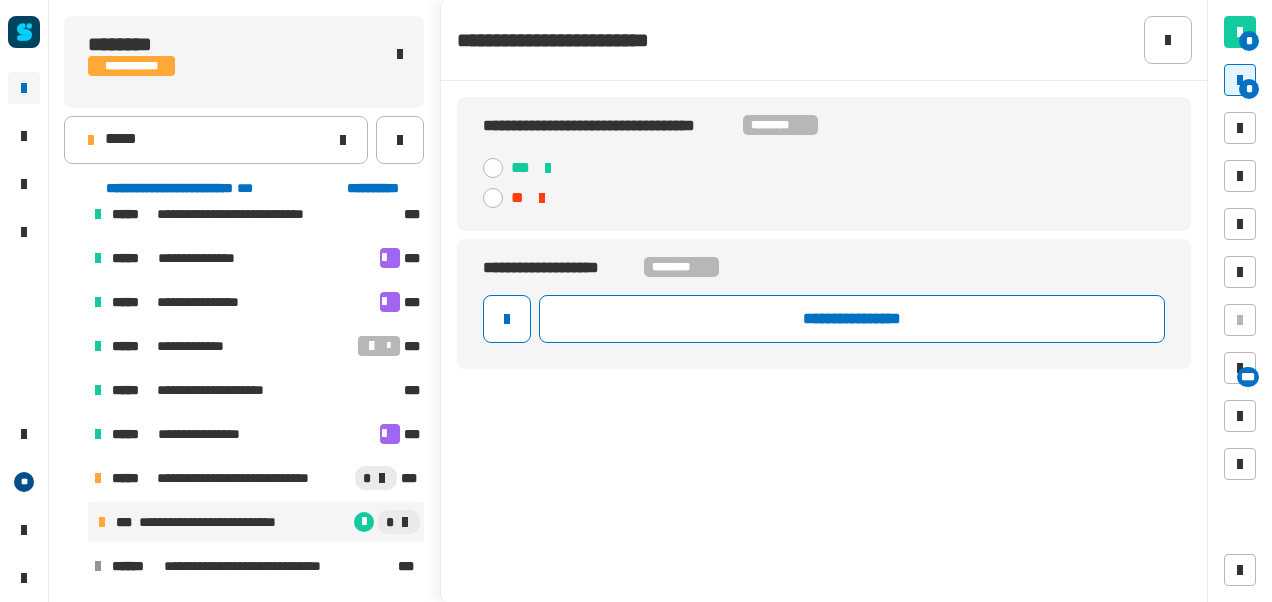 click 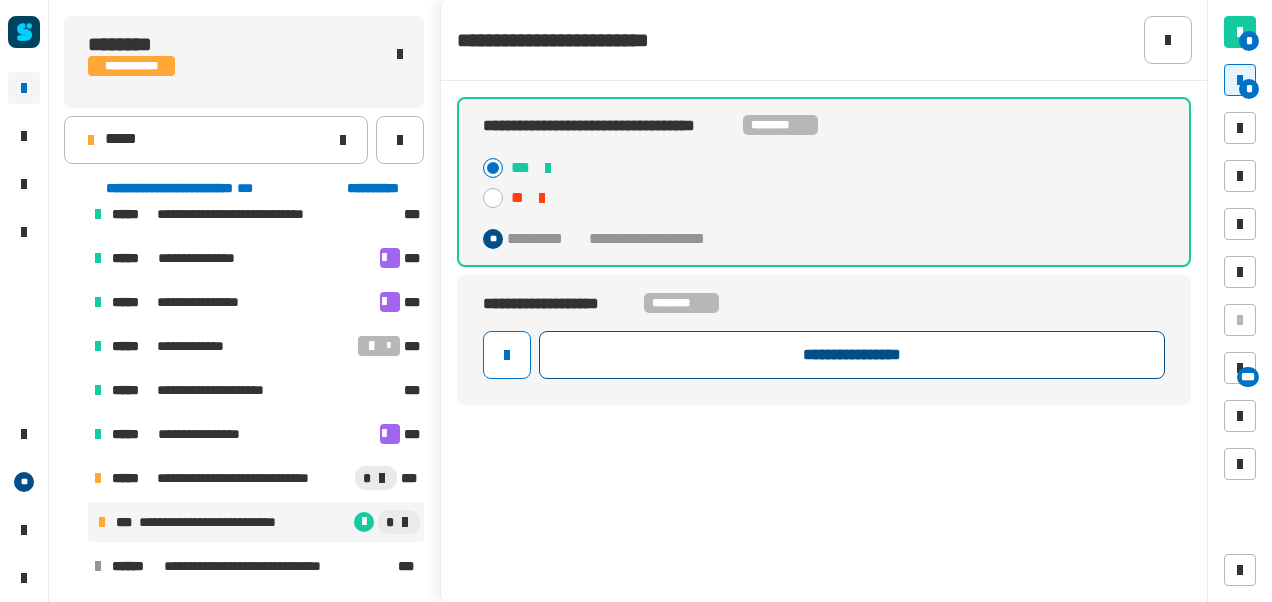 click on "**********" 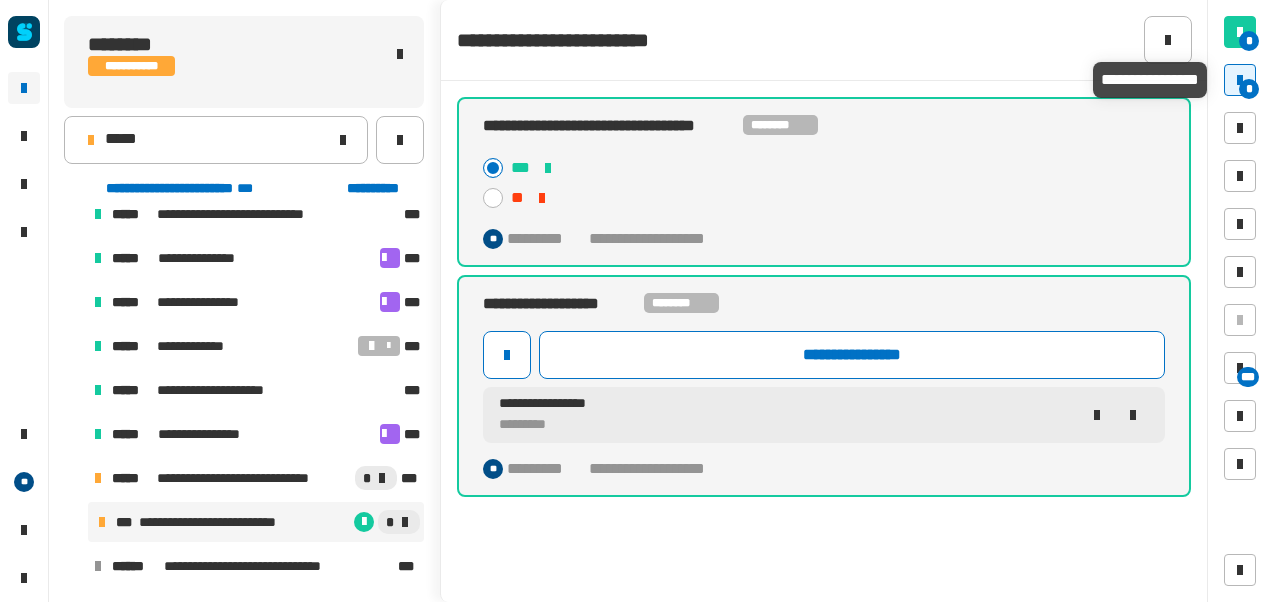 click at bounding box center (1240, 80) 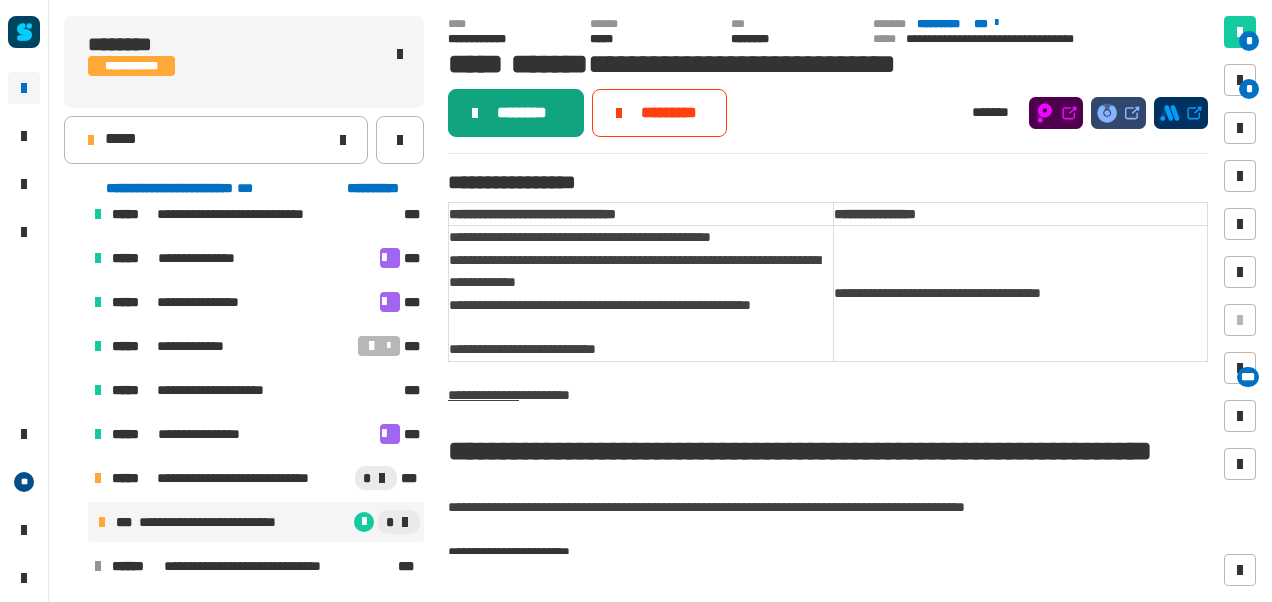 click on "********" 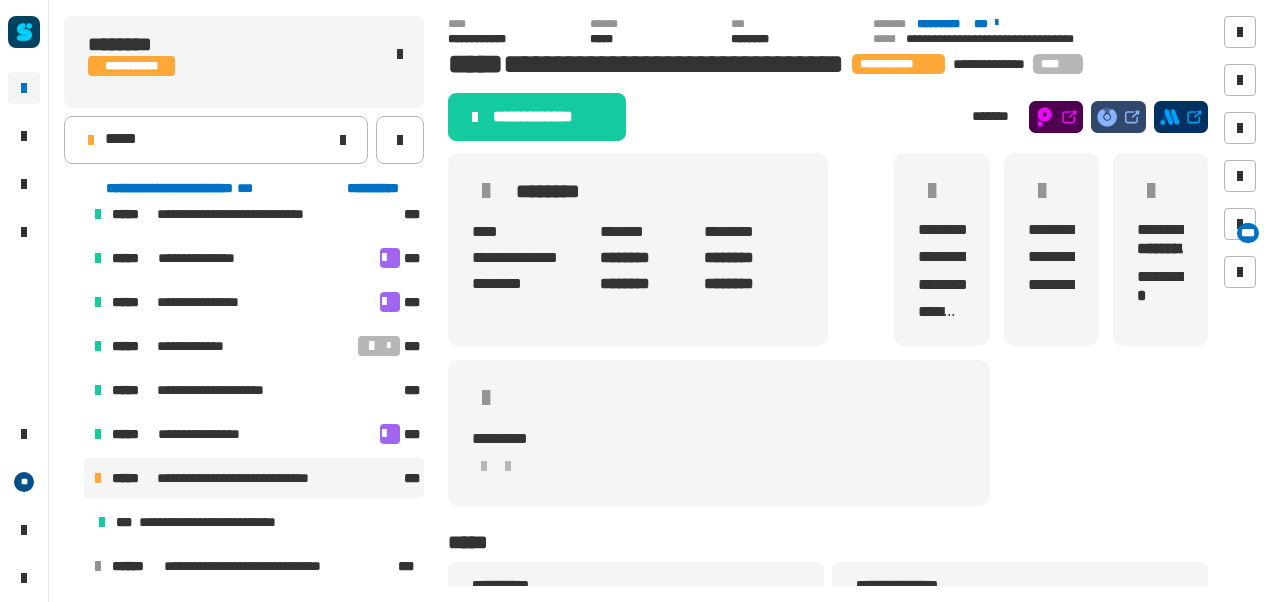 click on "**********" 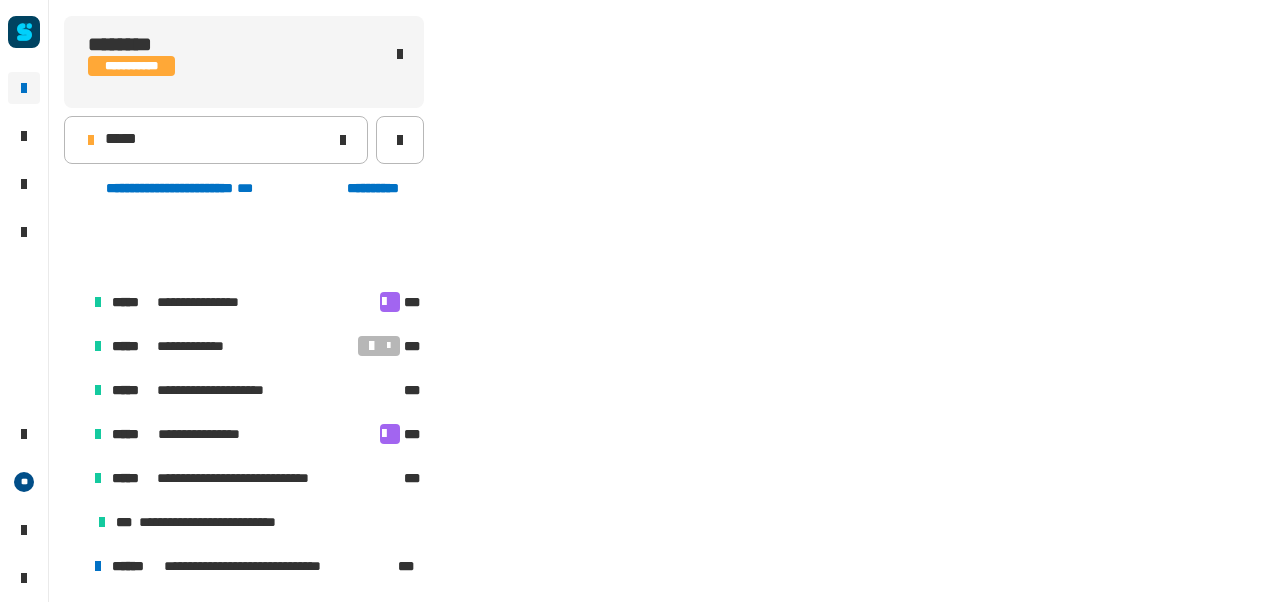 scroll, scrollTop: 194, scrollLeft: 0, axis: vertical 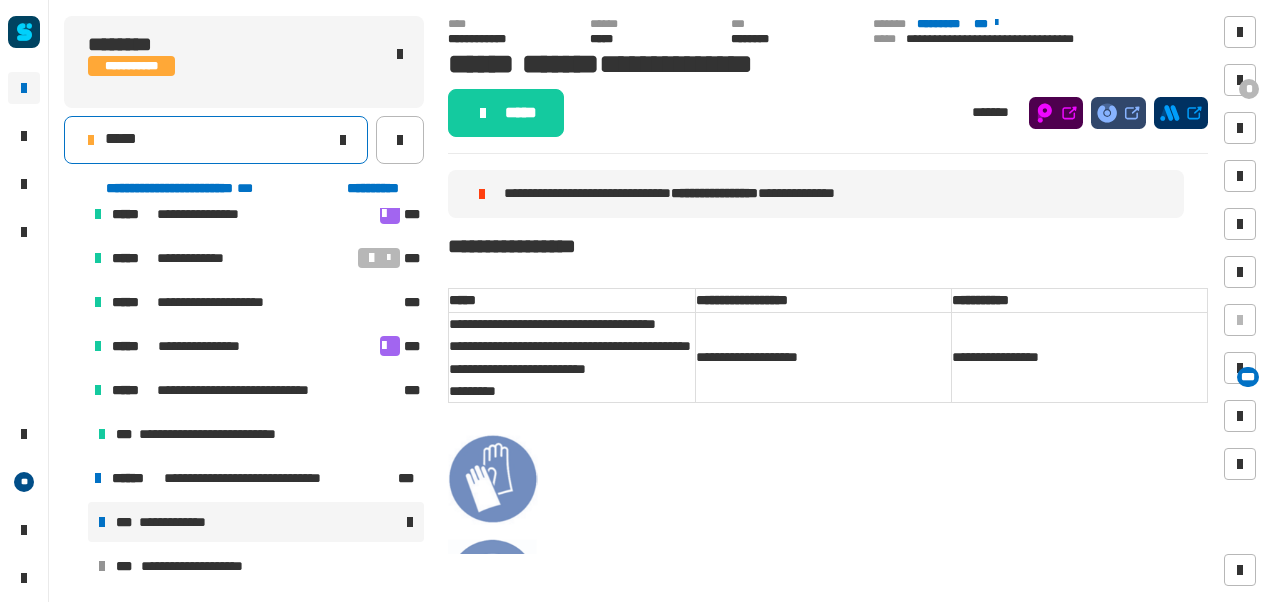 click on "*****" 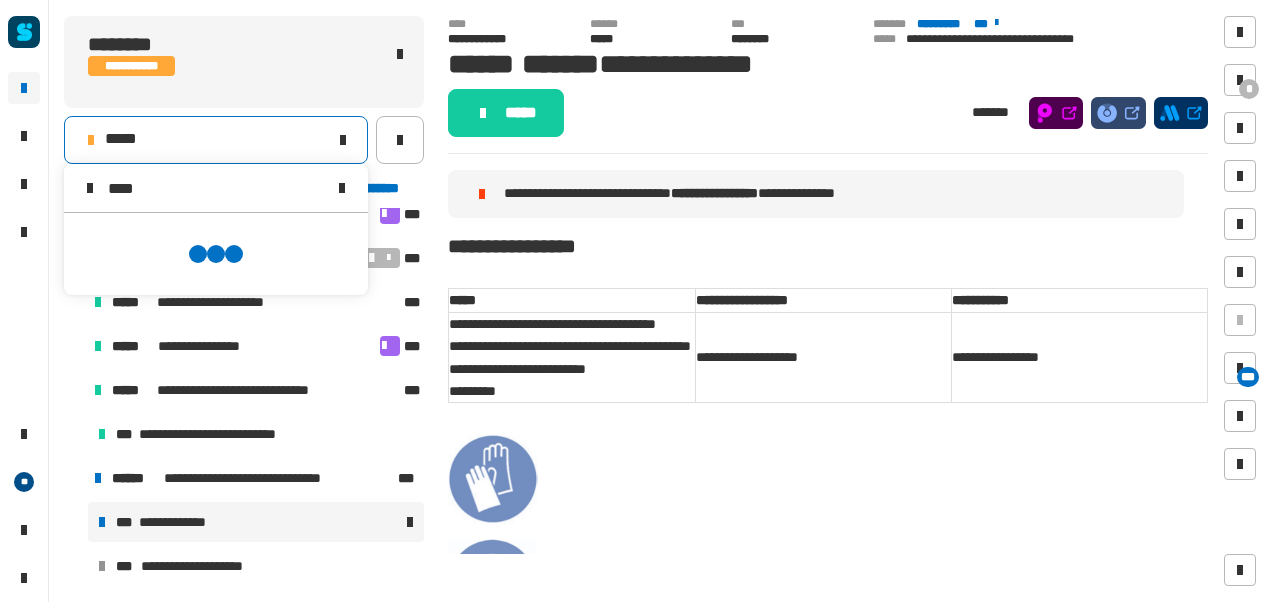 scroll, scrollTop: 0, scrollLeft: 0, axis: both 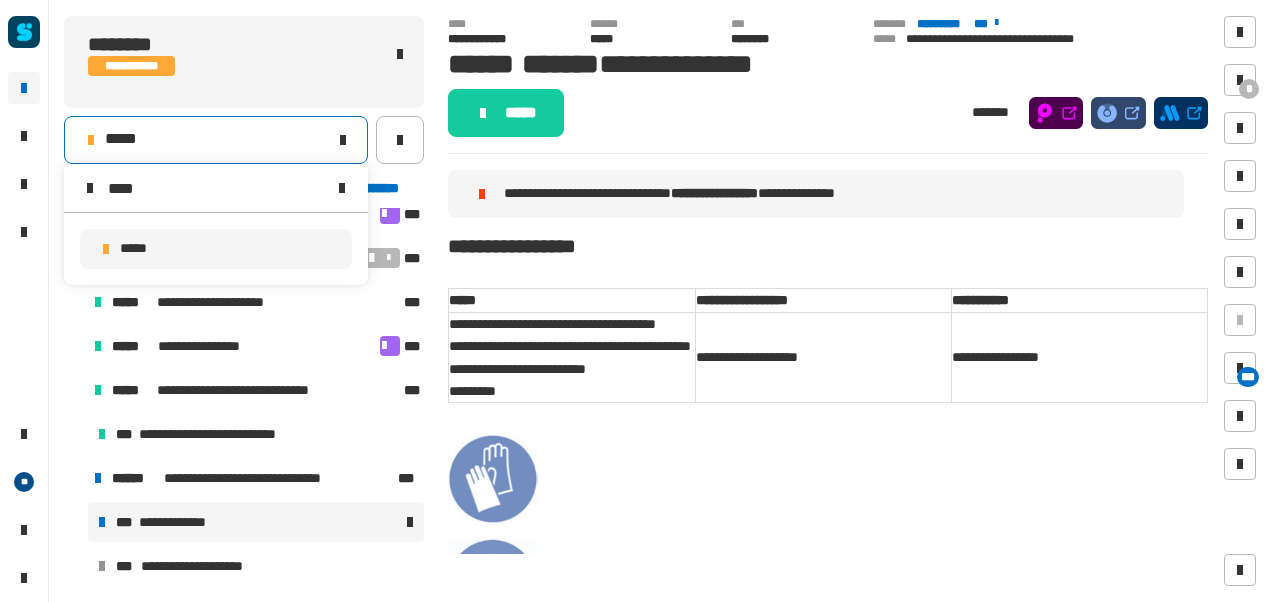 type on "****" 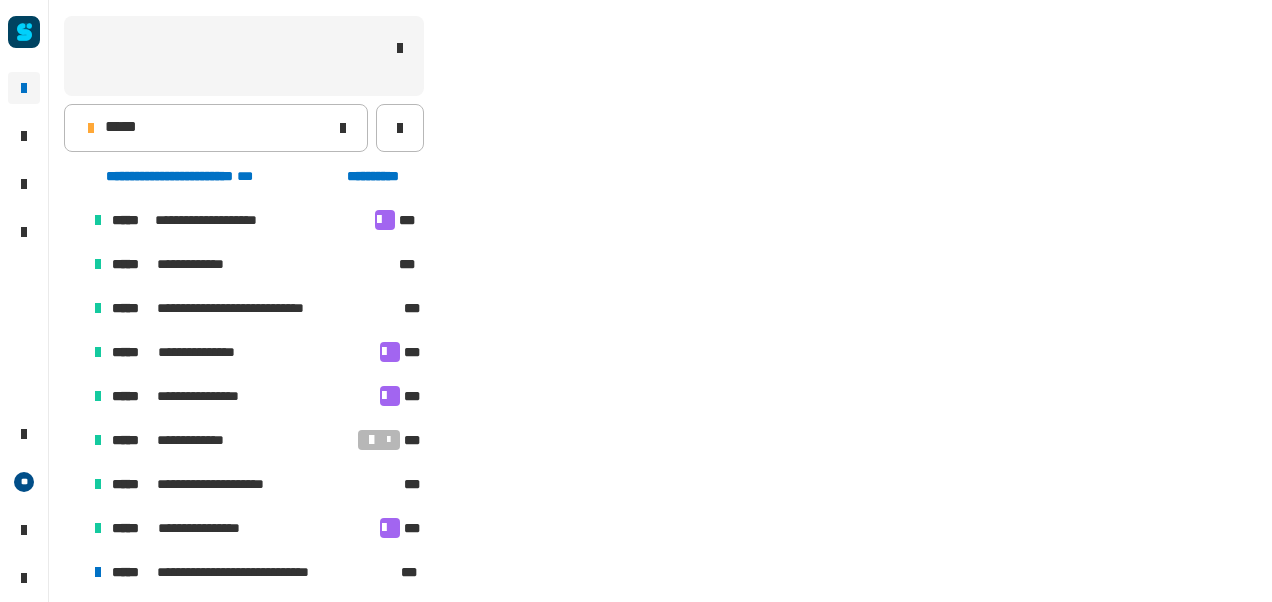 scroll, scrollTop: 106, scrollLeft: 0, axis: vertical 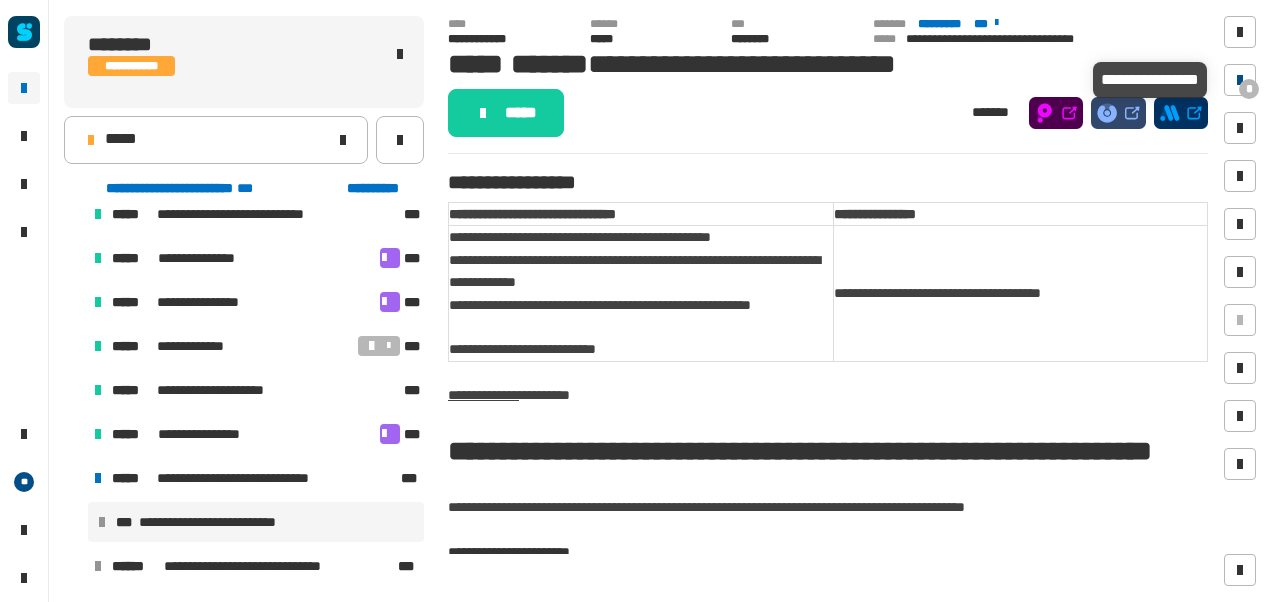 click on "*" at bounding box center (1249, 89) 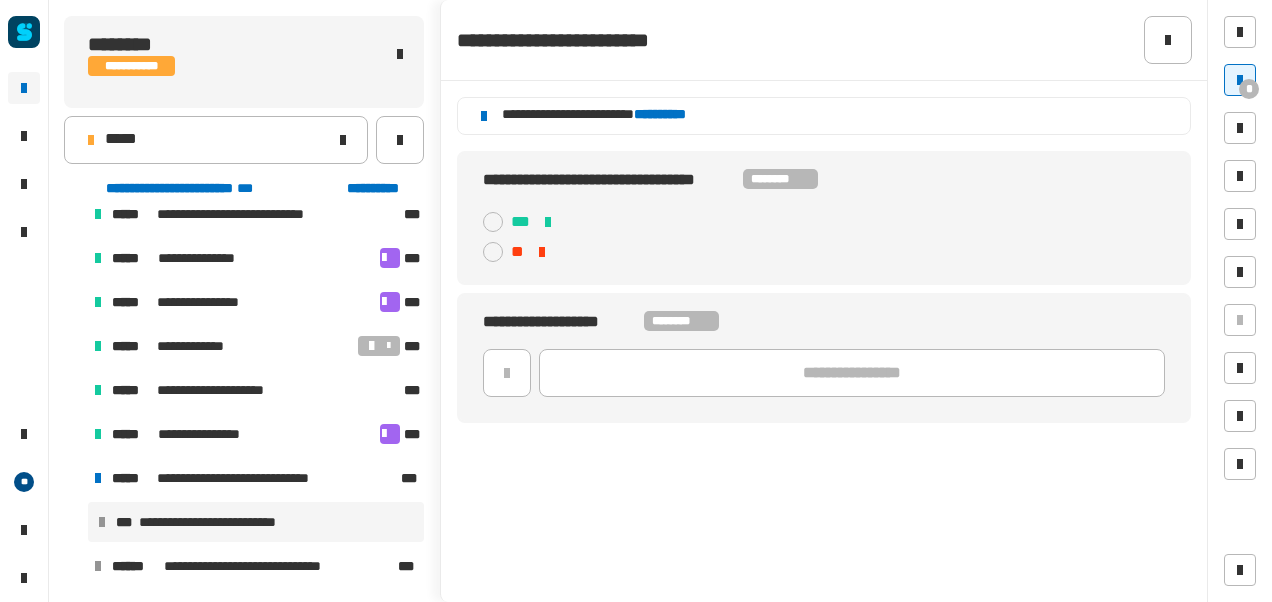 click on "**********" 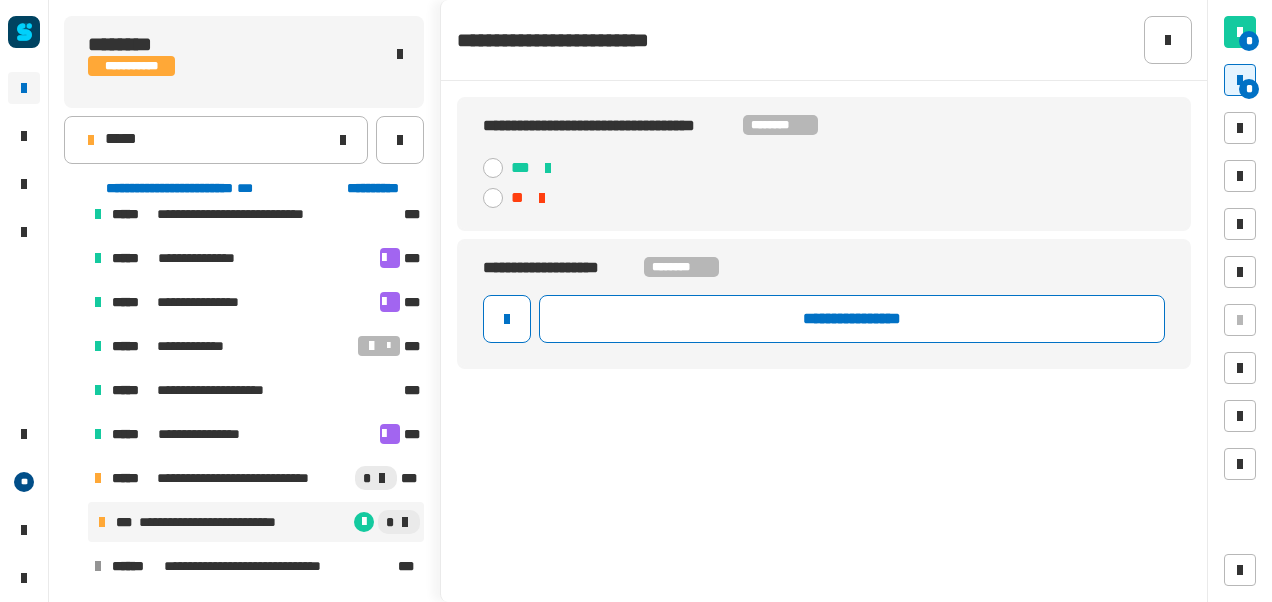 click on "***" 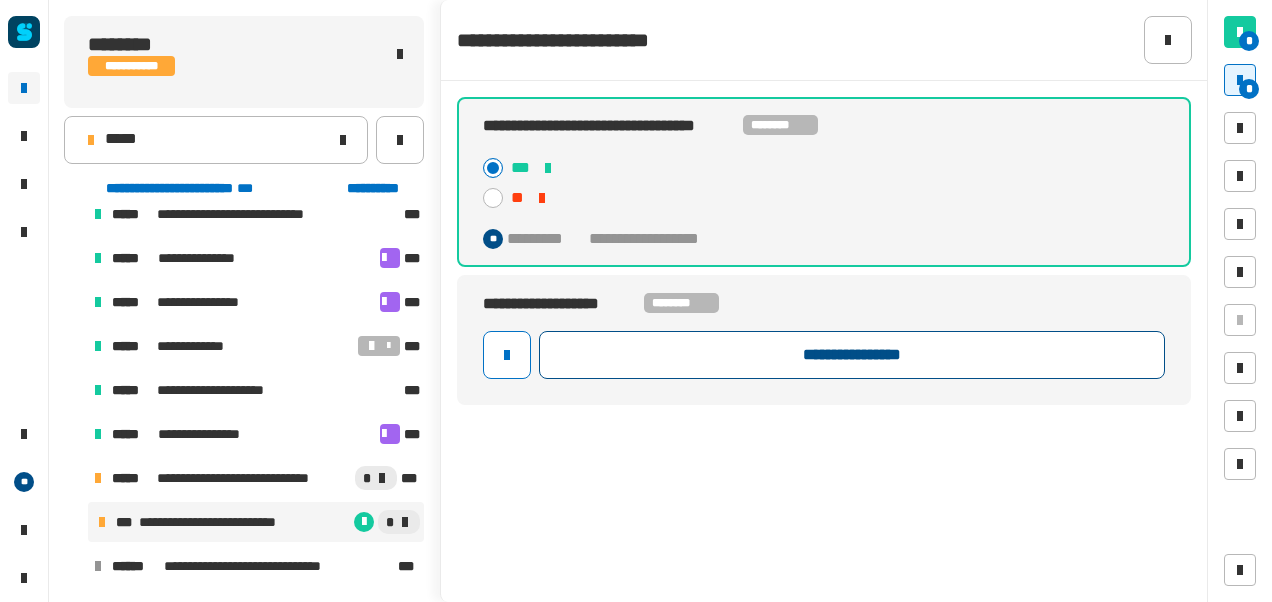 click on "**********" 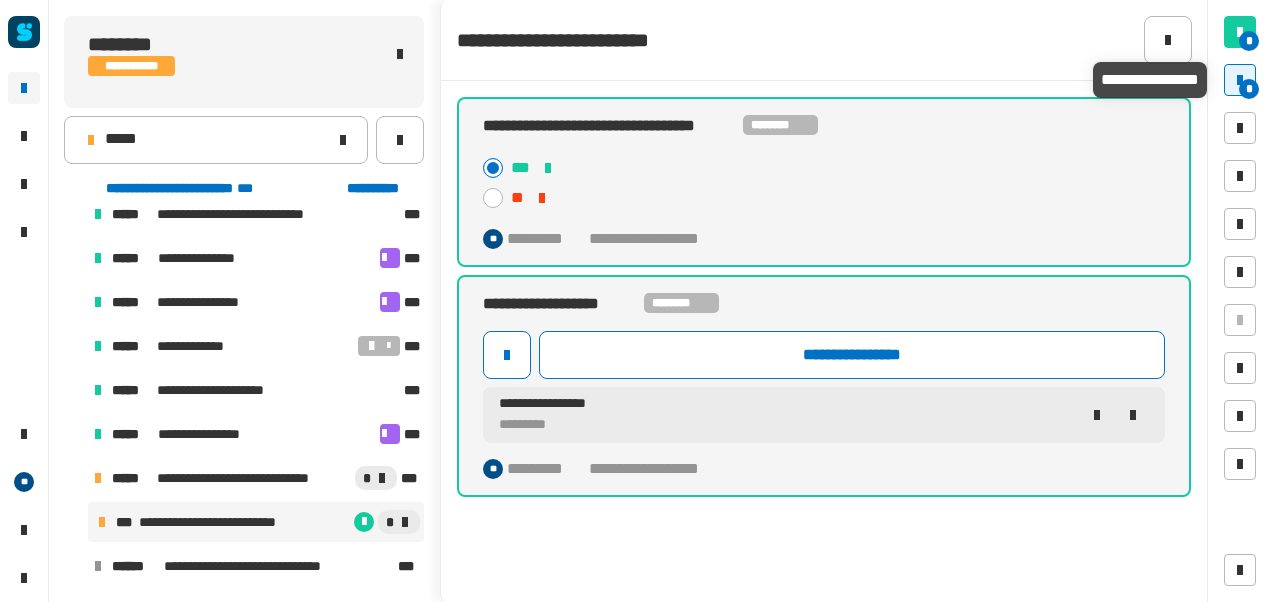 click on "*" at bounding box center [1249, 89] 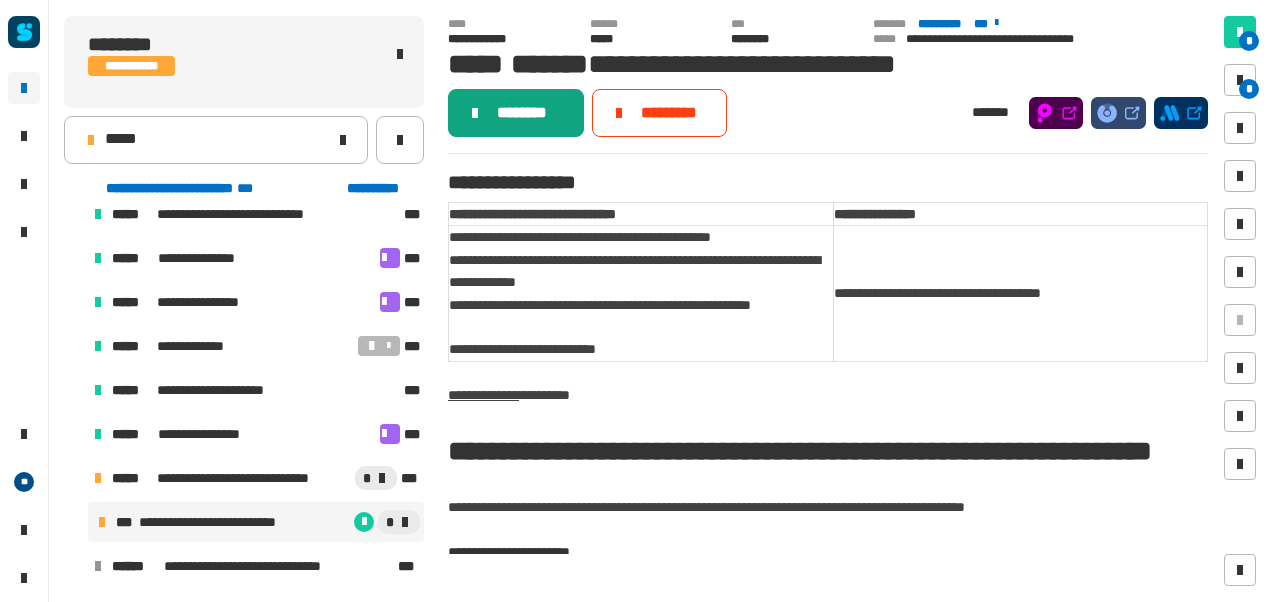 click on "********" 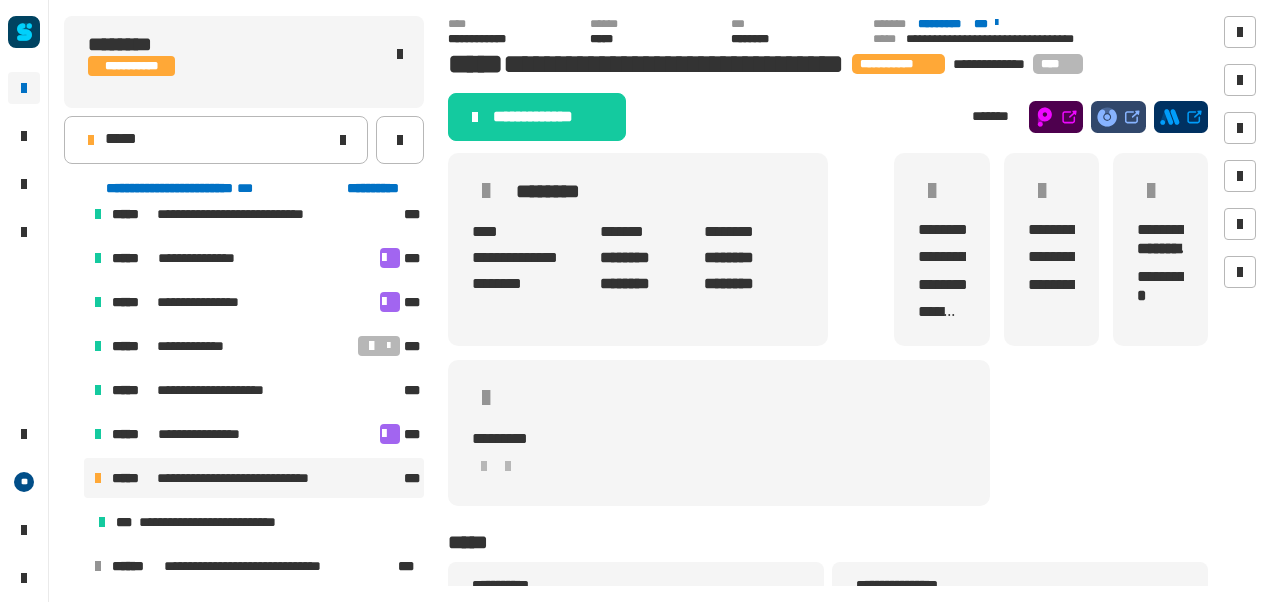 click on "**********" 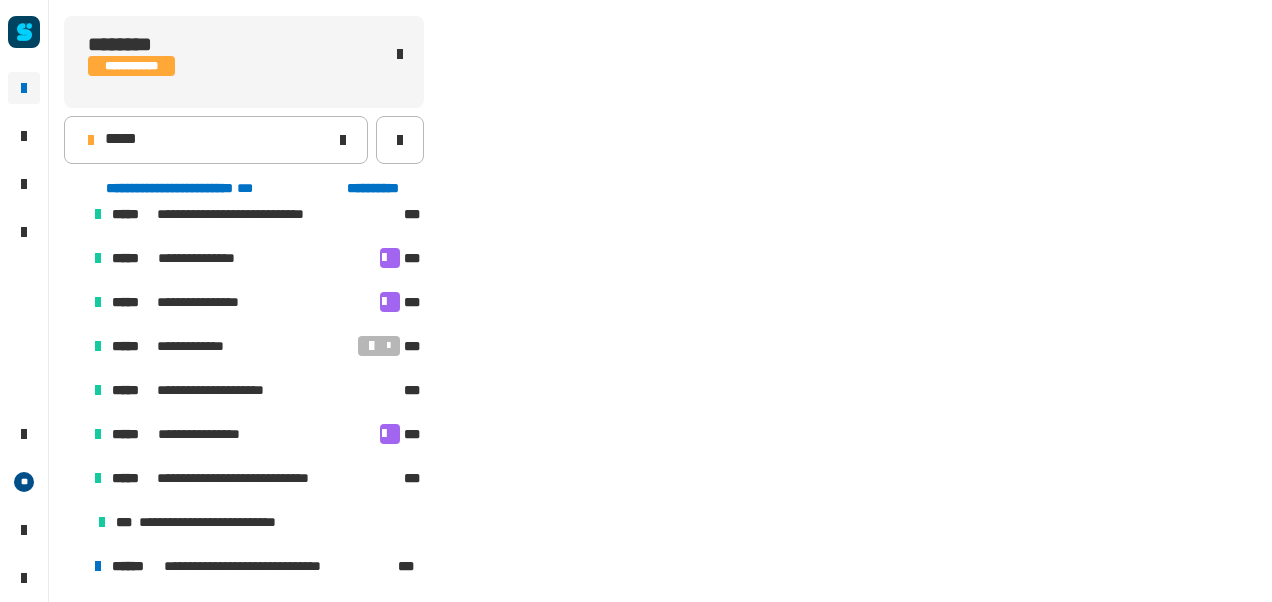 scroll, scrollTop: 194, scrollLeft: 0, axis: vertical 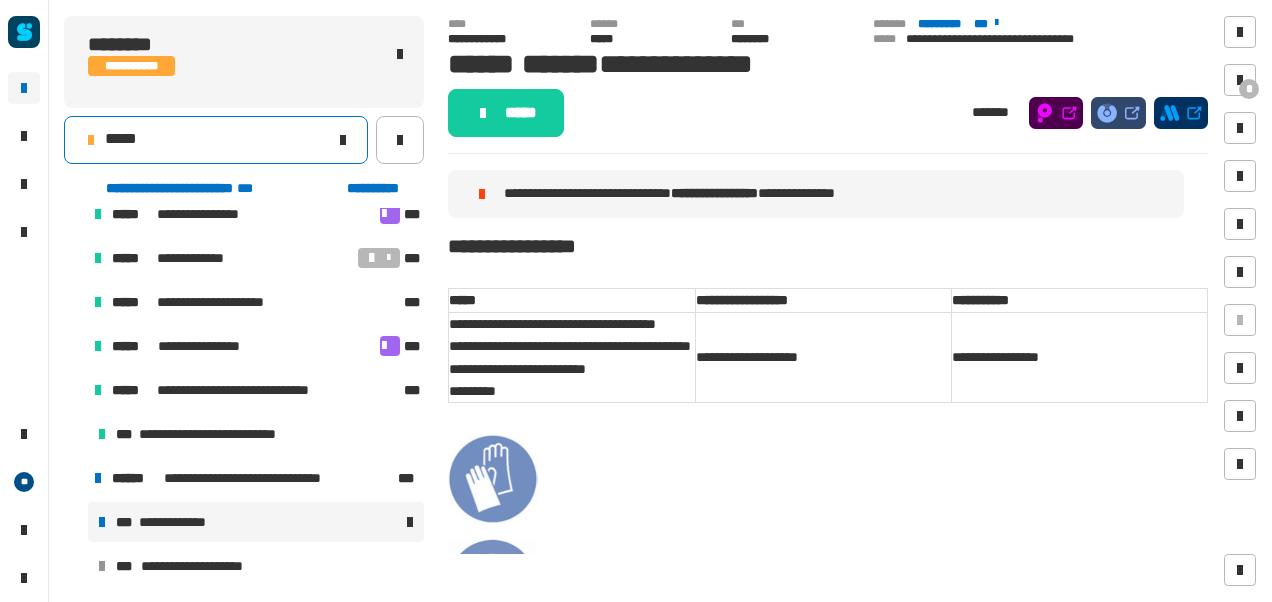 click on "*****" 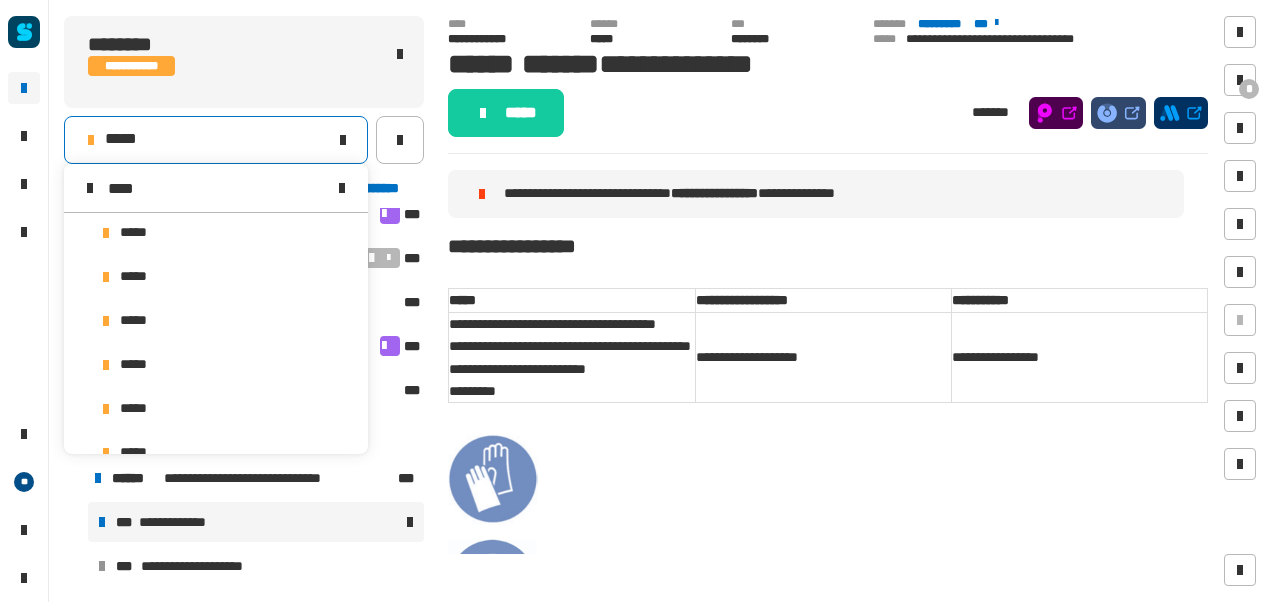 scroll, scrollTop: 0, scrollLeft: 0, axis: both 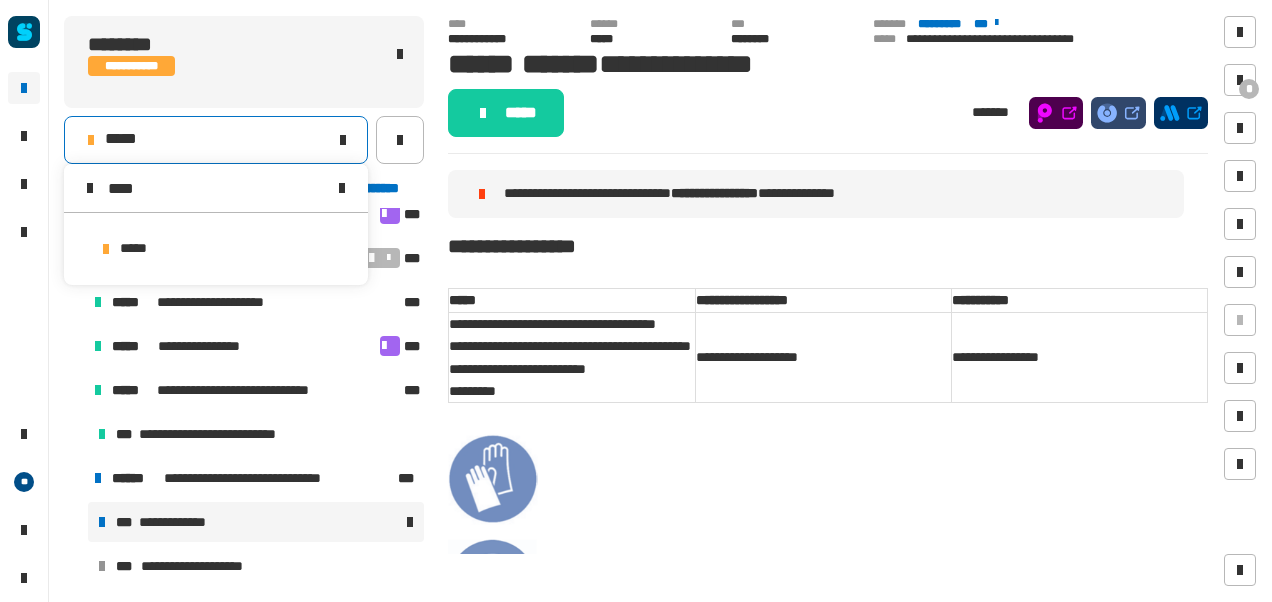 type on "****" 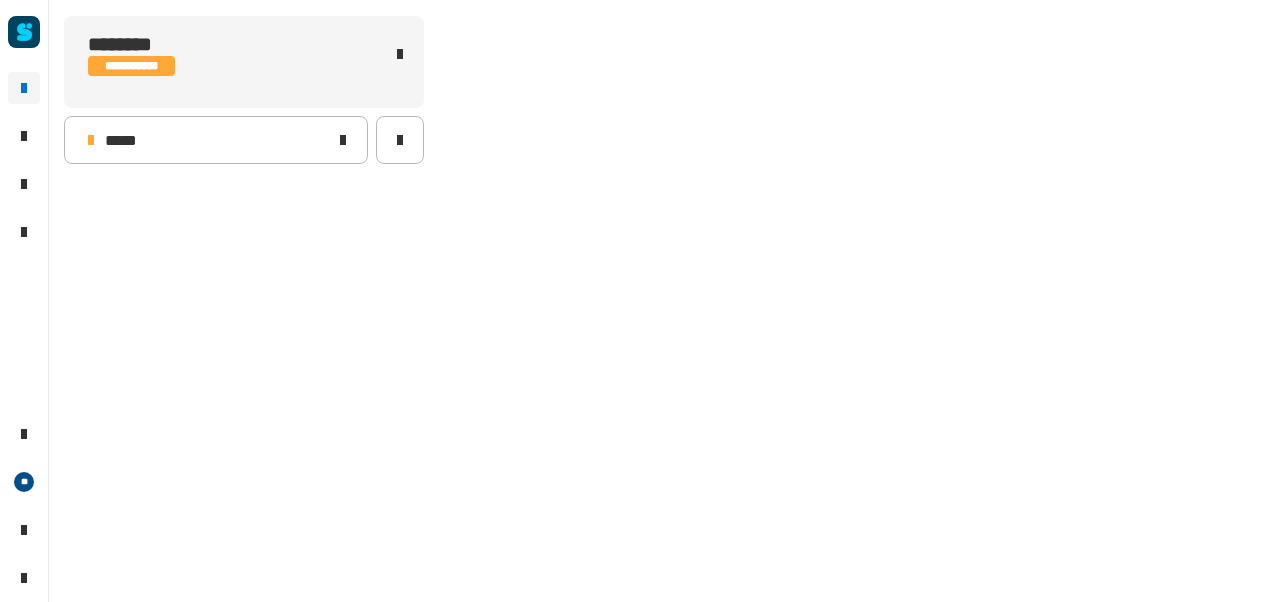 scroll, scrollTop: 0, scrollLeft: 0, axis: both 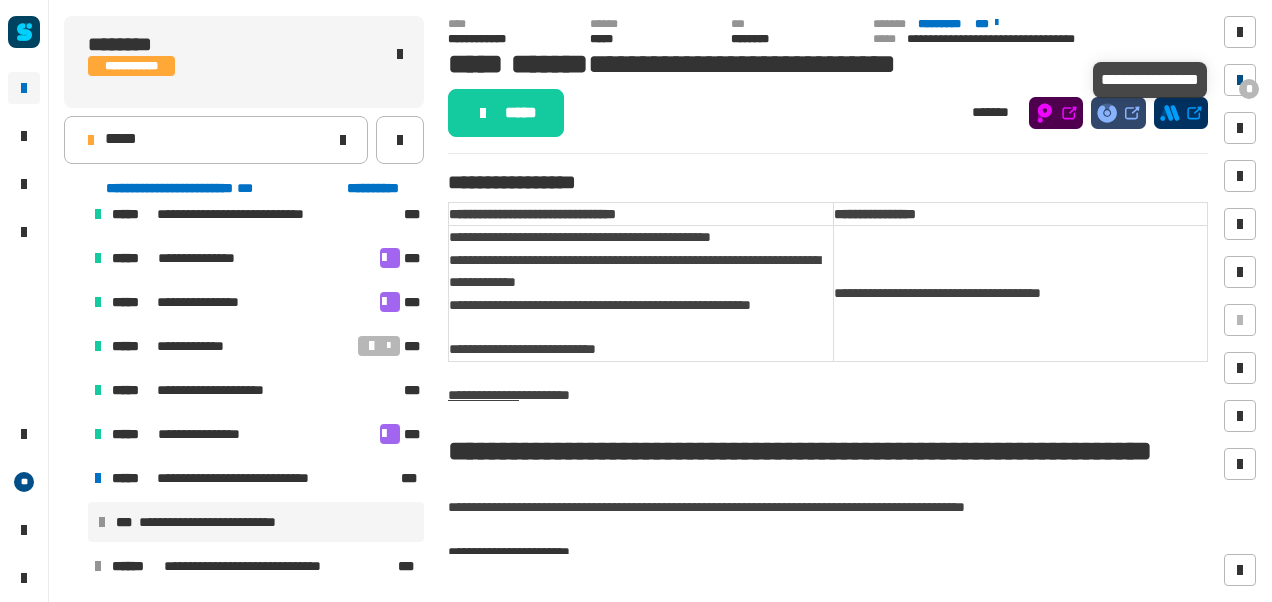 click at bounding box center [1240, 80] 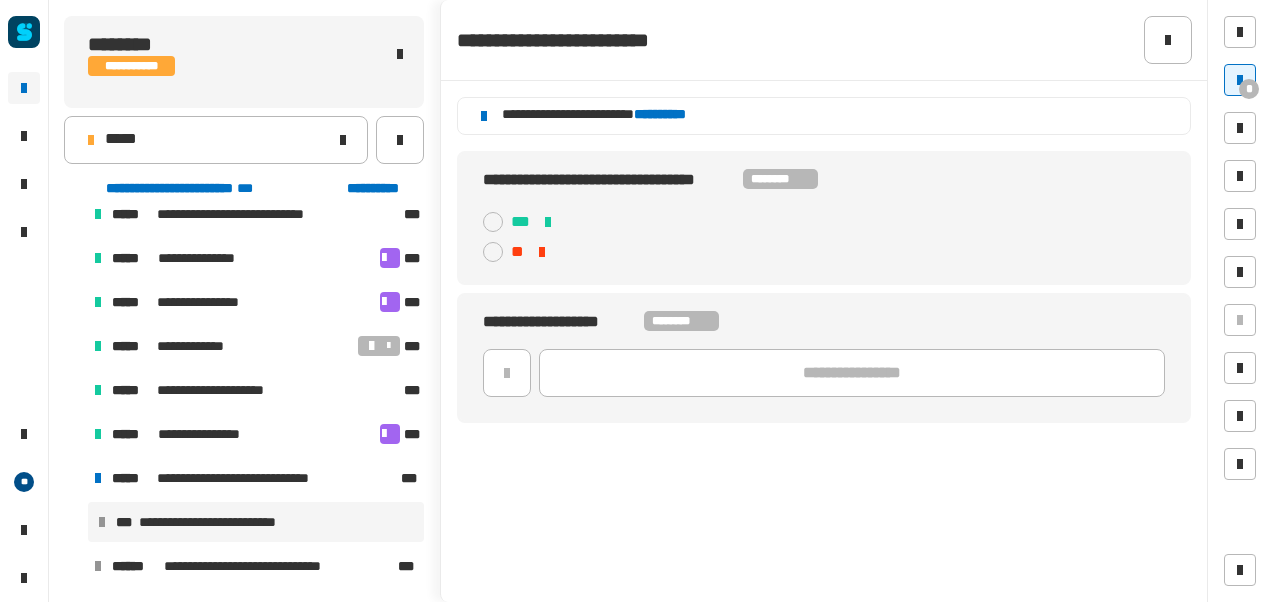 click on "**********" 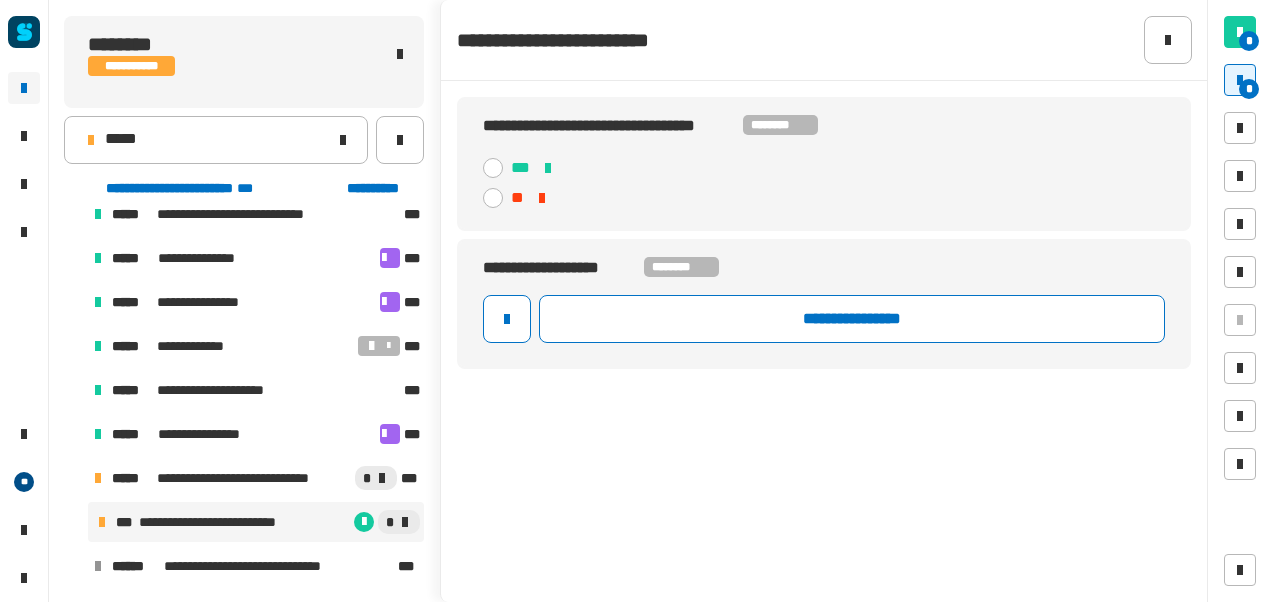 click 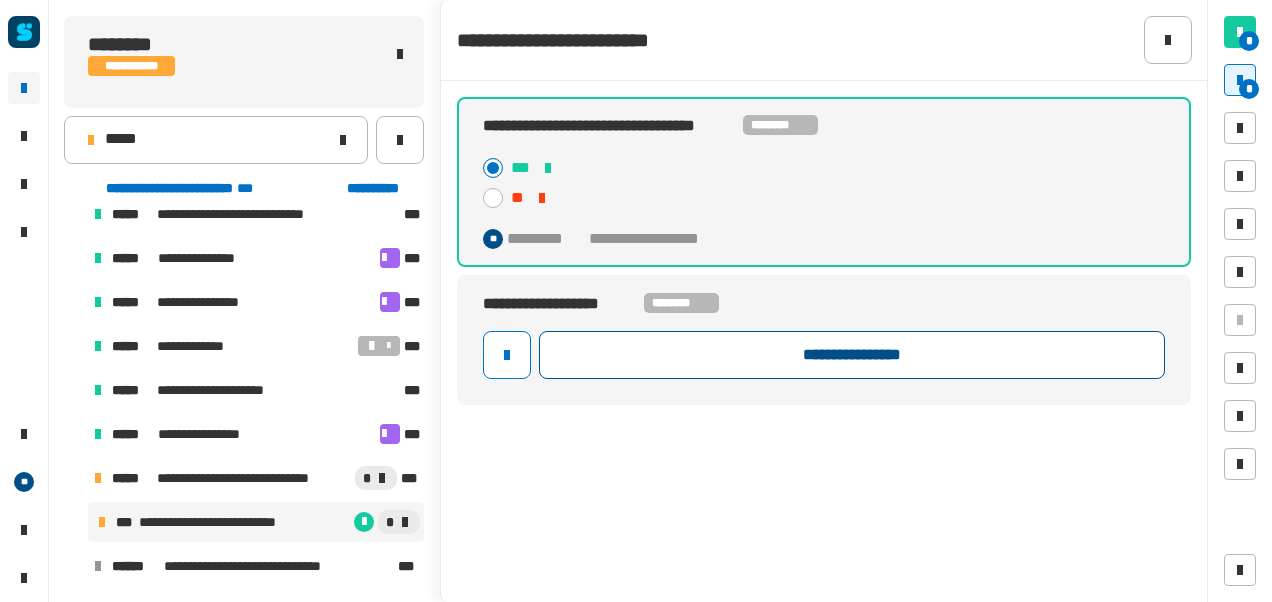 click on "**********" 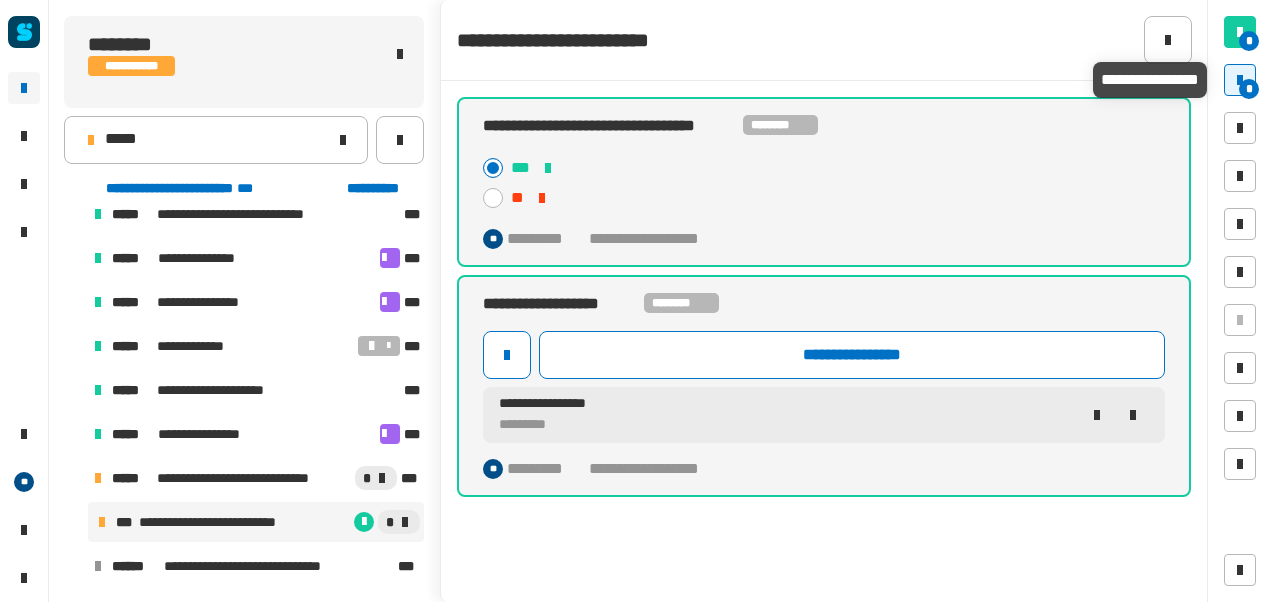 click on "*" at bounding box center (1249, 89) 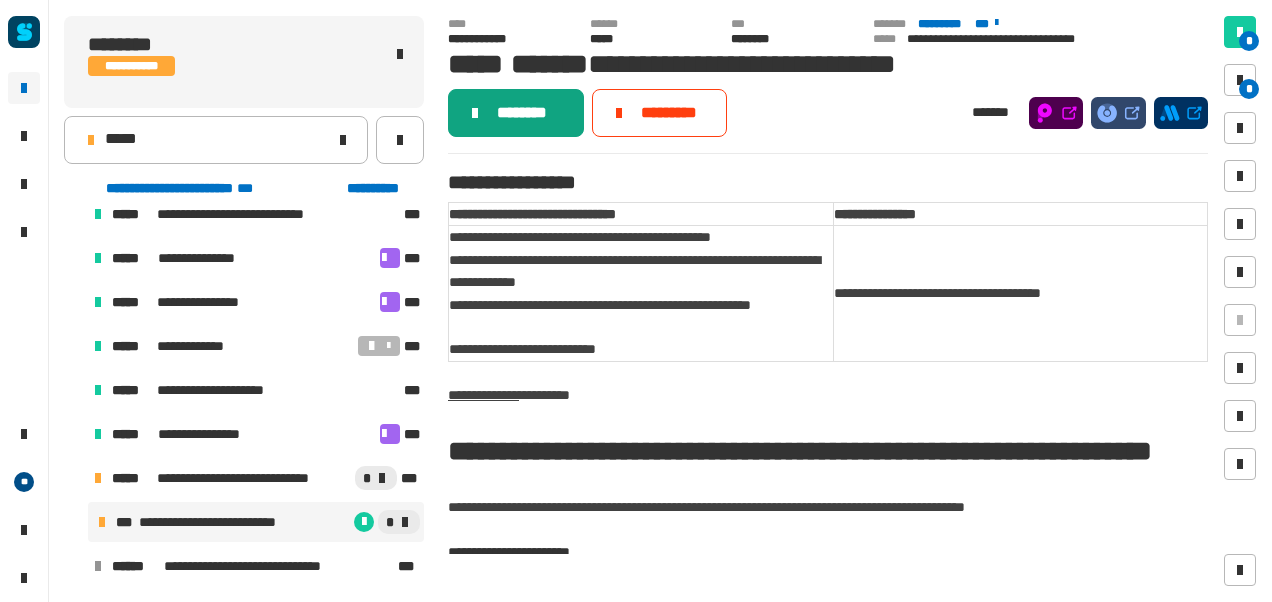 click on "********" 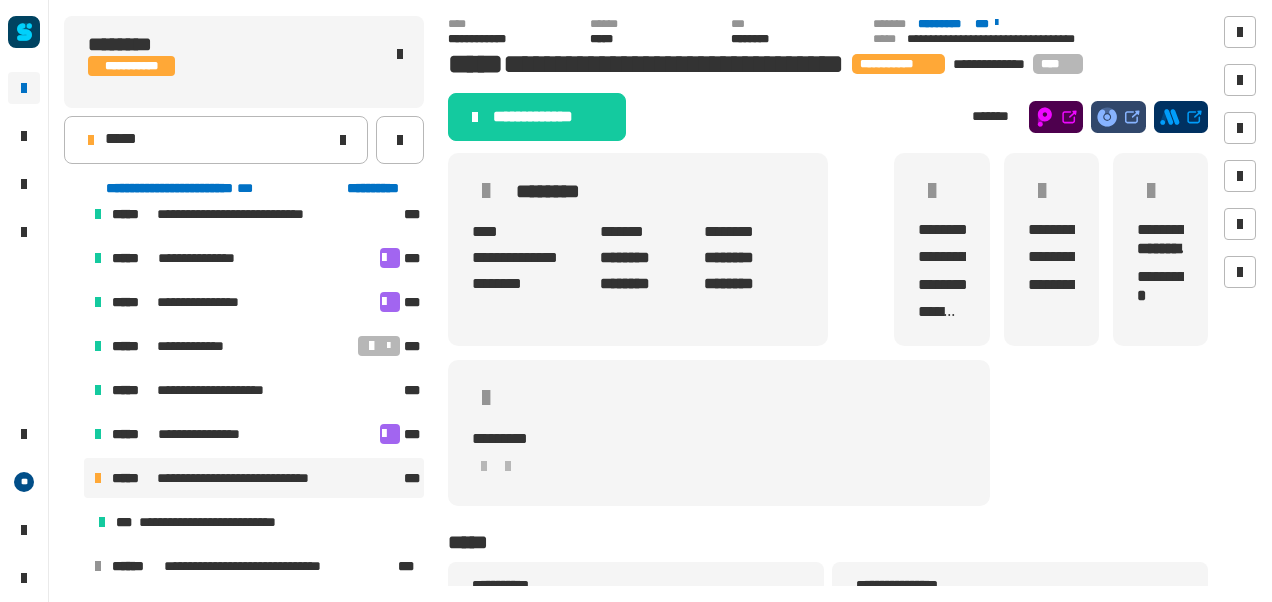 click on "**********" 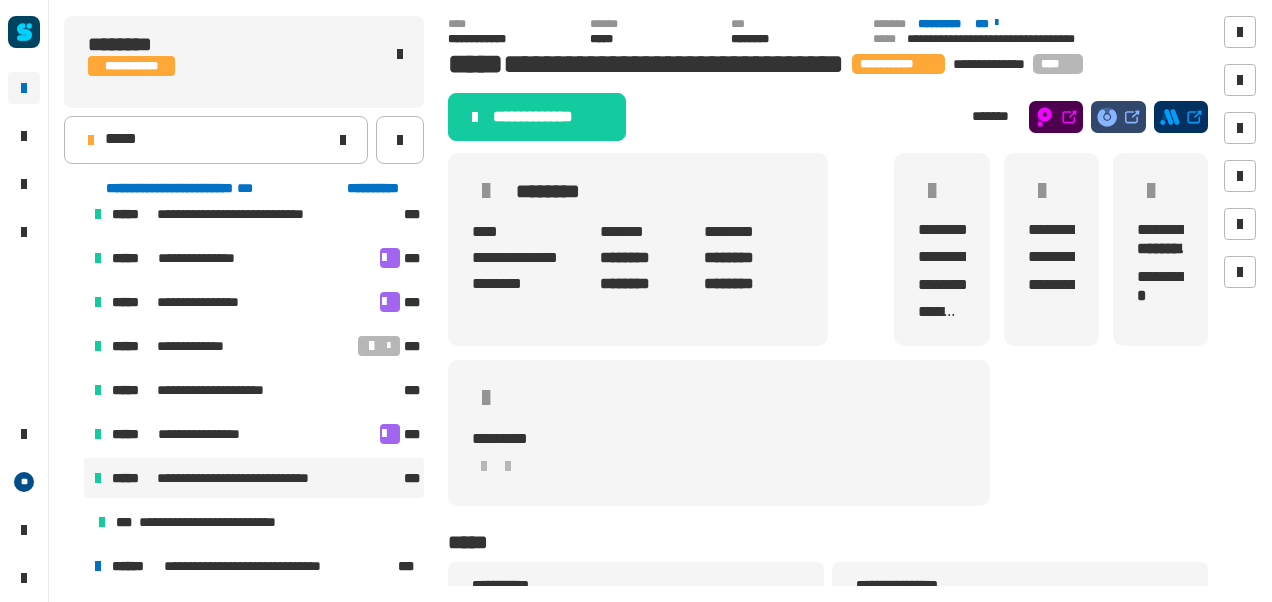scroll, scrollTop: 194, scrollLeft: 0, axis: vertical 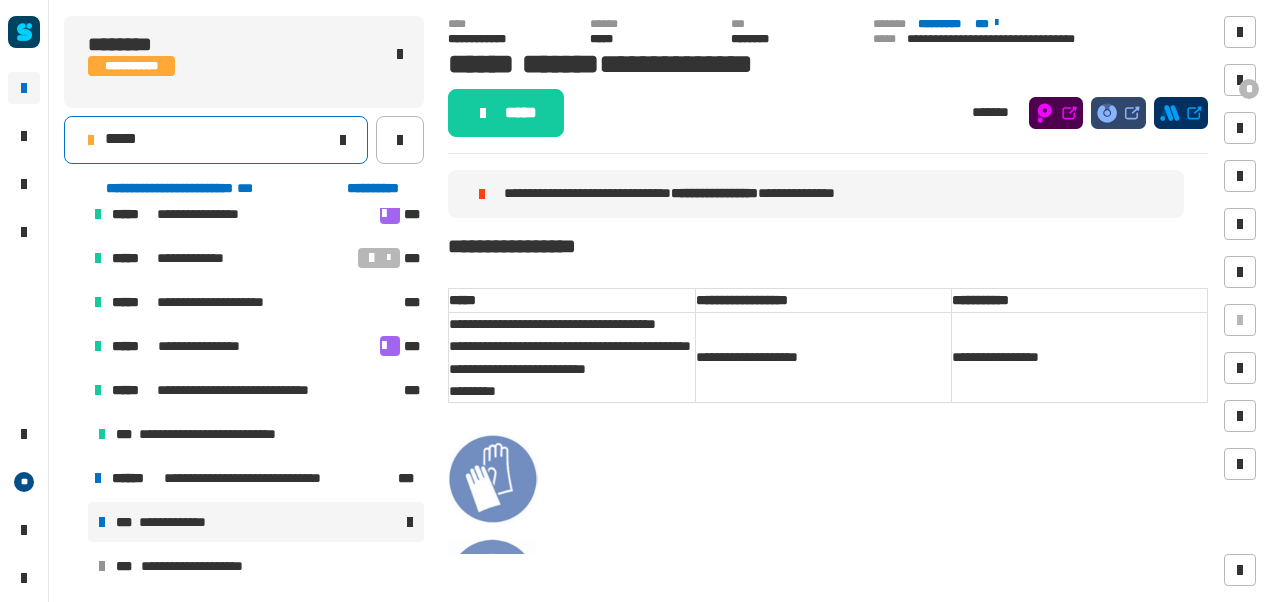 click on "*****" 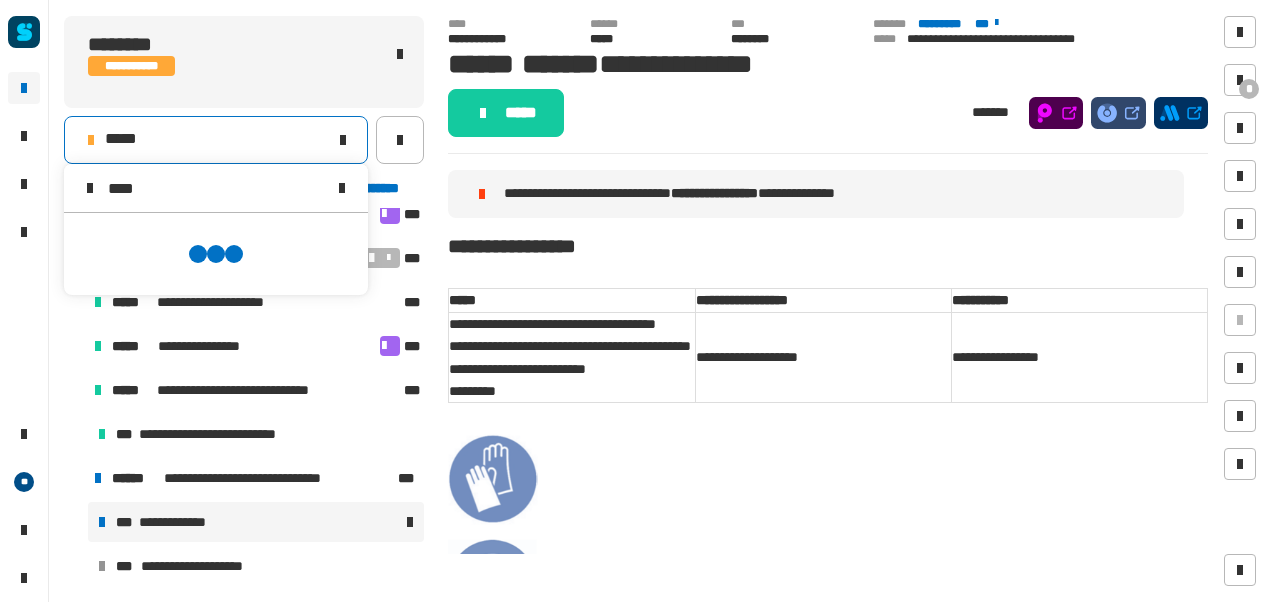 scroll, scrollTop: 0, scrollLeft: 0, axis: both 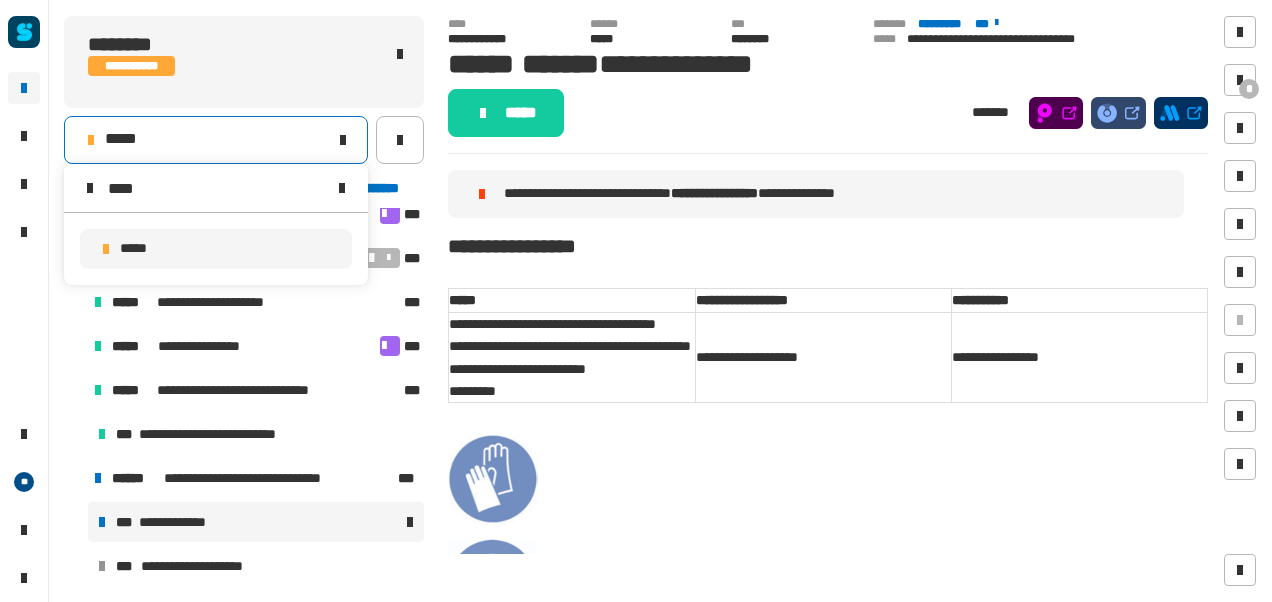 type on "****" 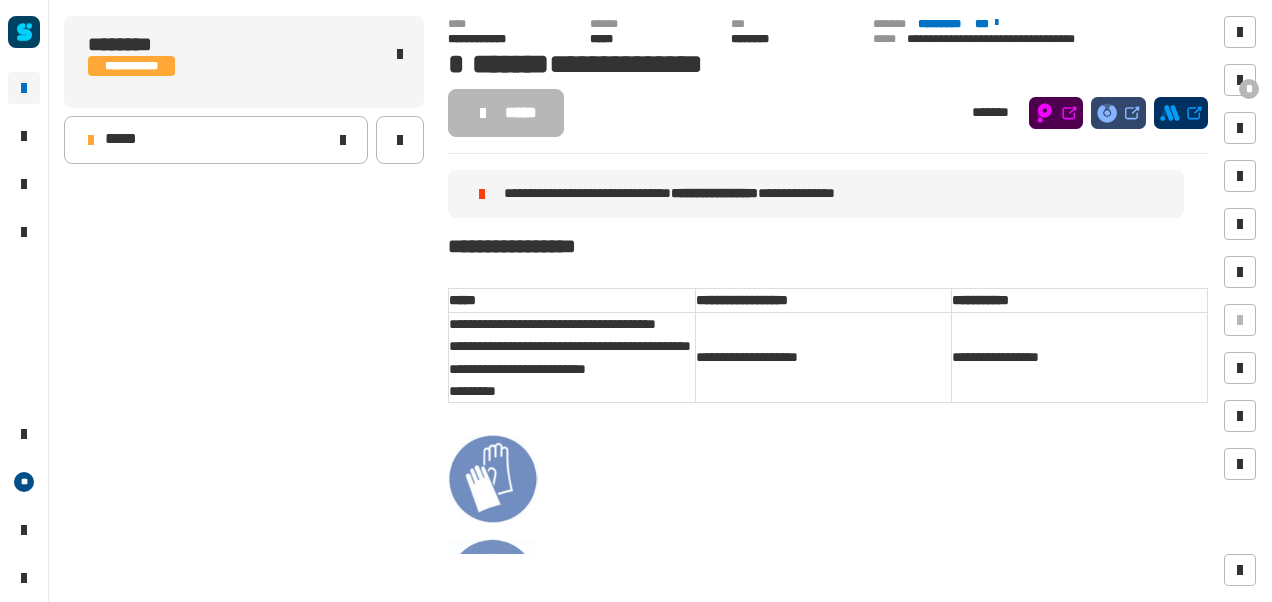 scroll, scrollTop: 0, scrollLeft: 0, axis: both 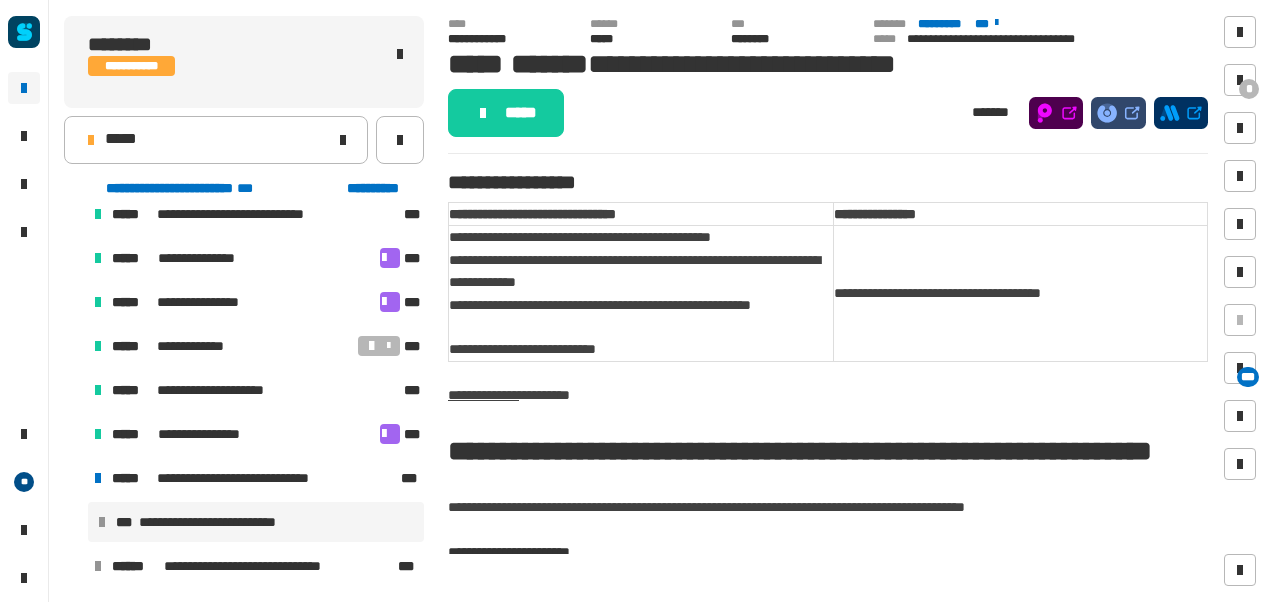 click on "*****" 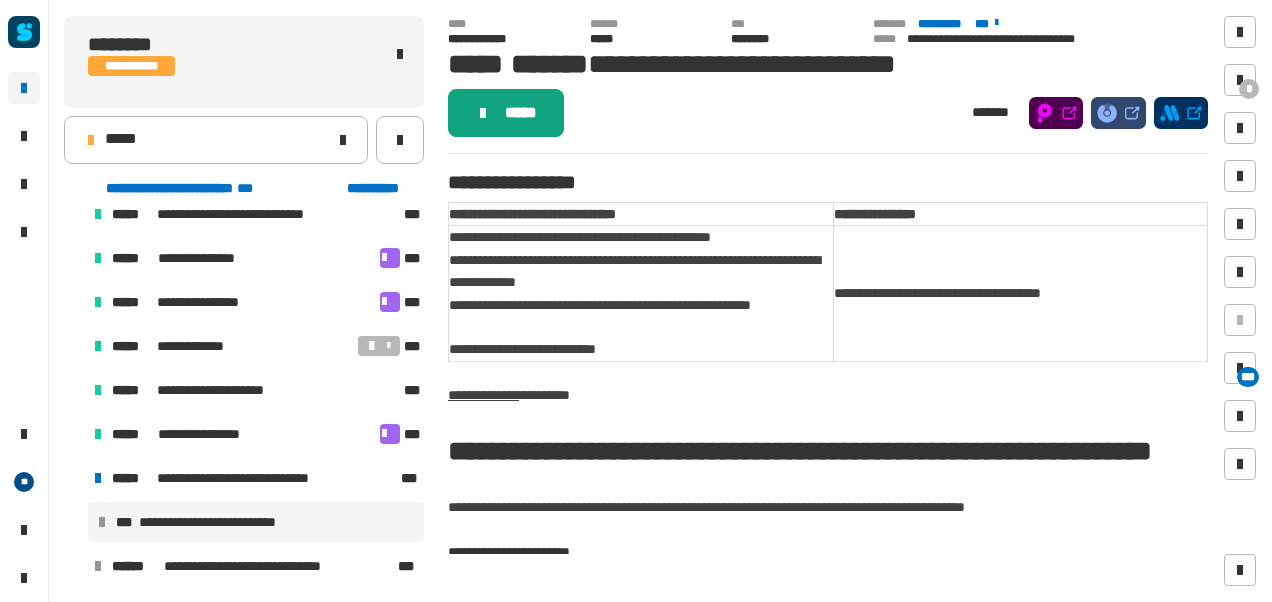 click on "*****" 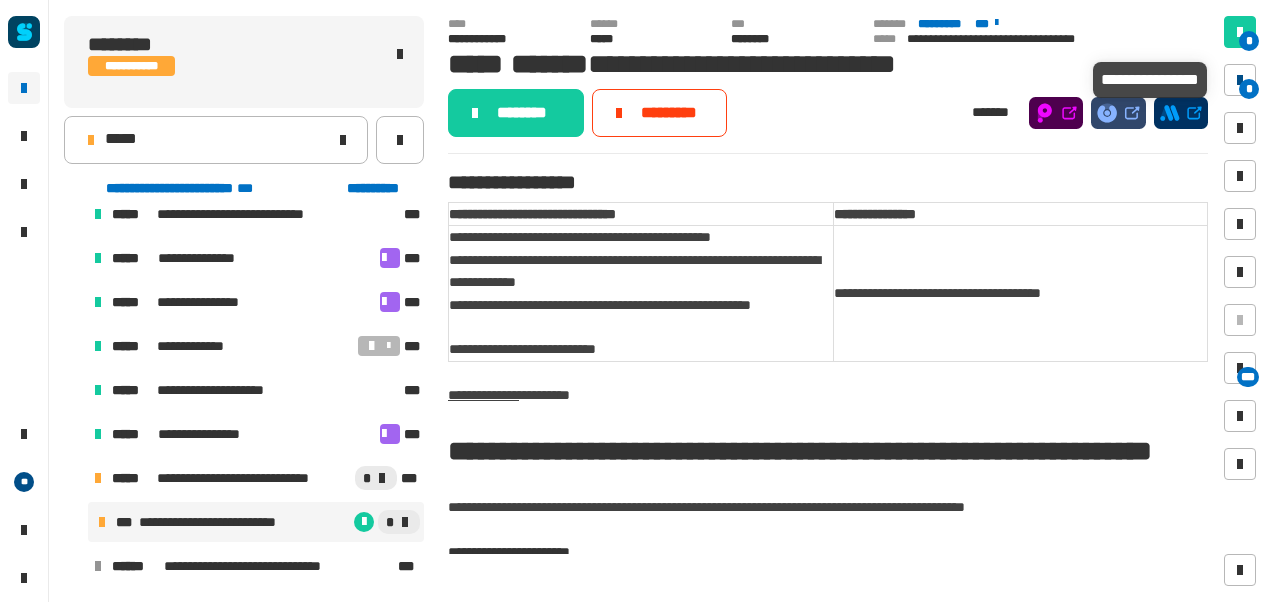 click at bounding box center (1240, 80) 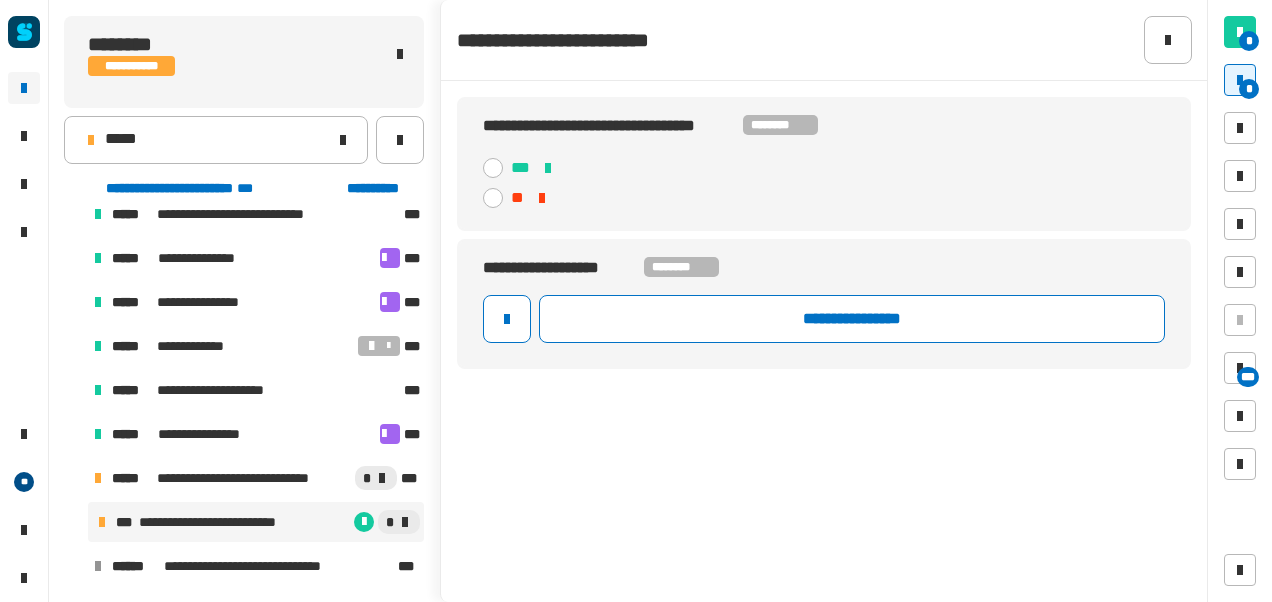 click 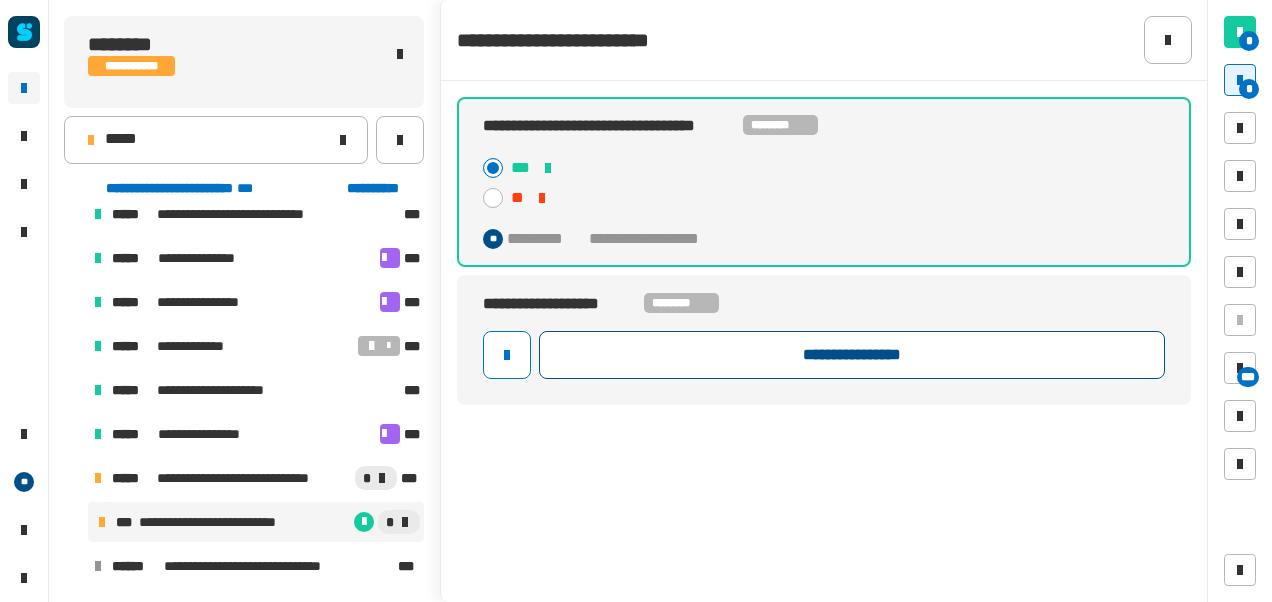 click on "**********" 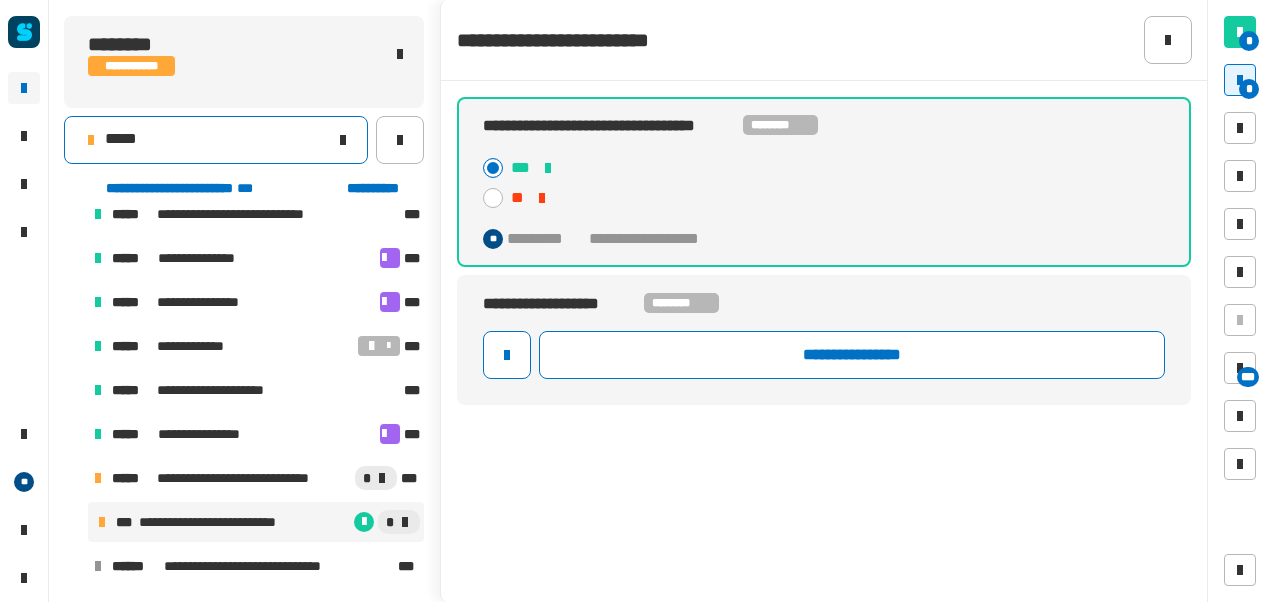 drag, startPoint x: 683, startPoint y: 360, endPoint x: 283, endPoint y: 136, distance: 458.44955 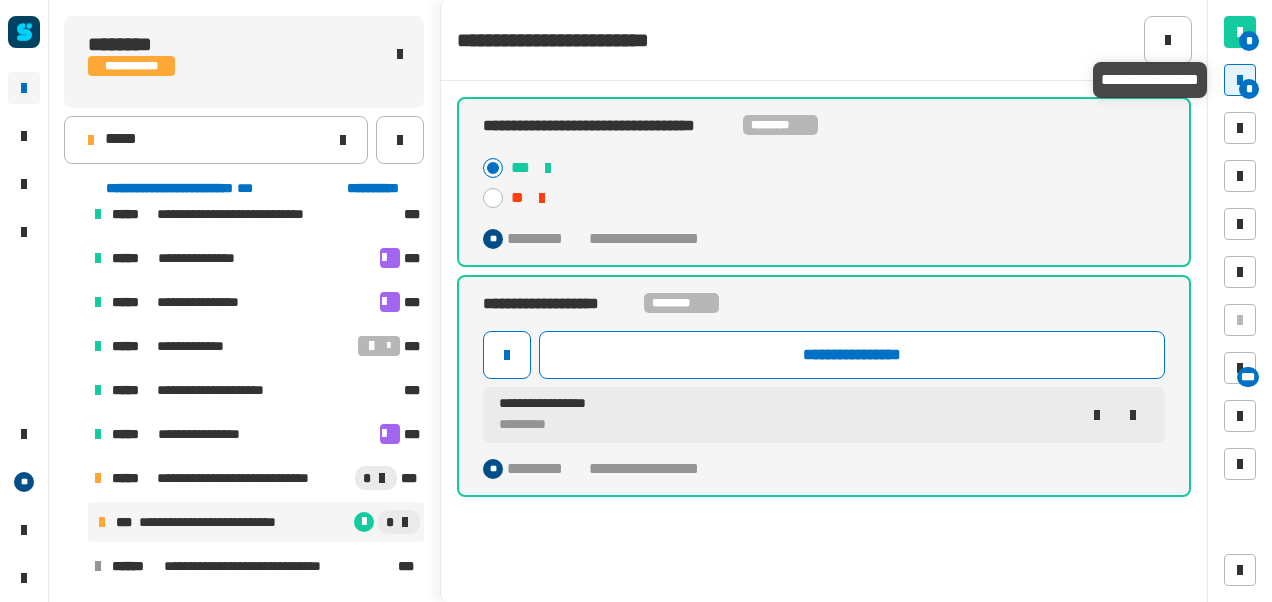 click on "*" at bounding box center (1240, 80) 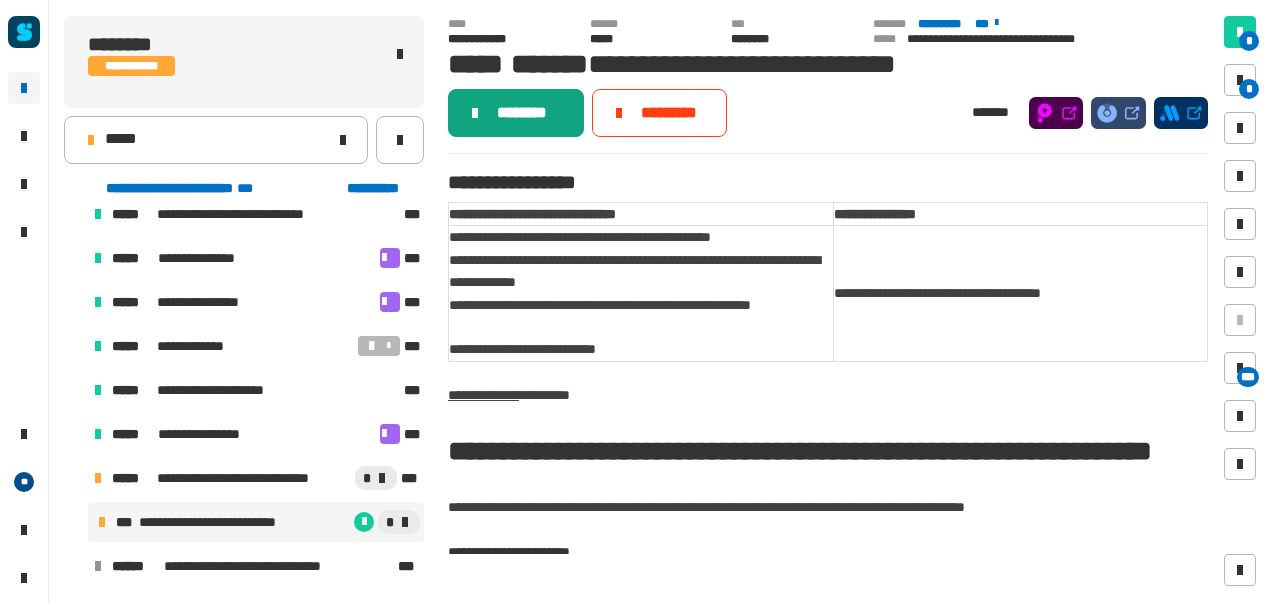 click on "********" 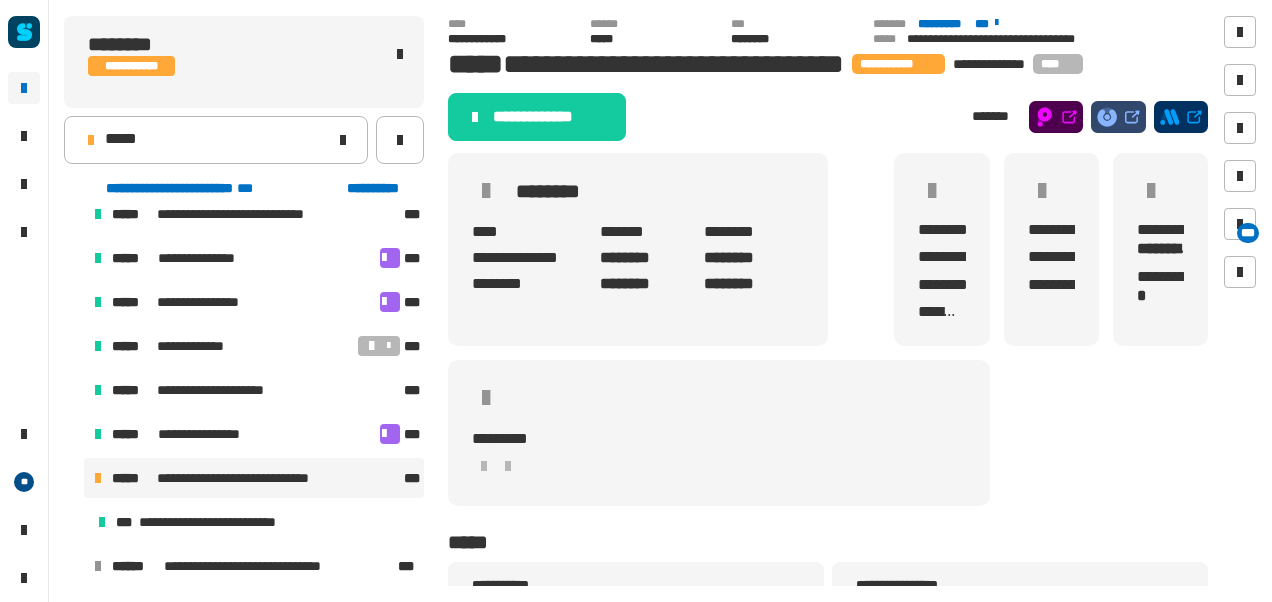 click on "**********" 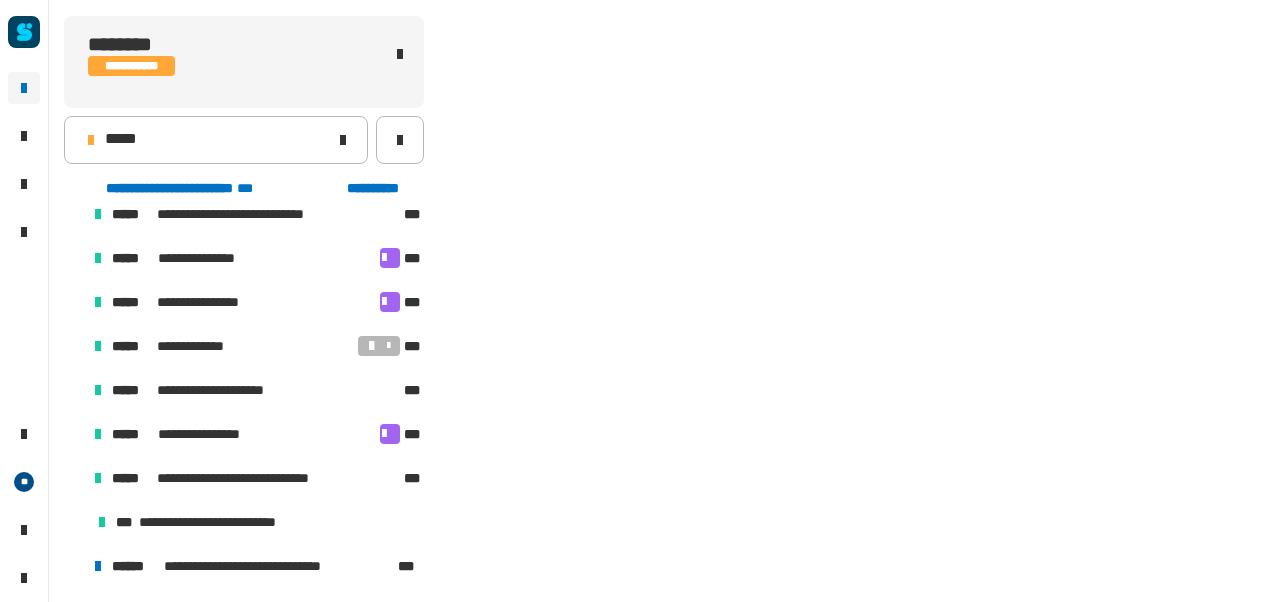 scroll, scrollTop: 194, scrollLeft: 0, axis: vertical 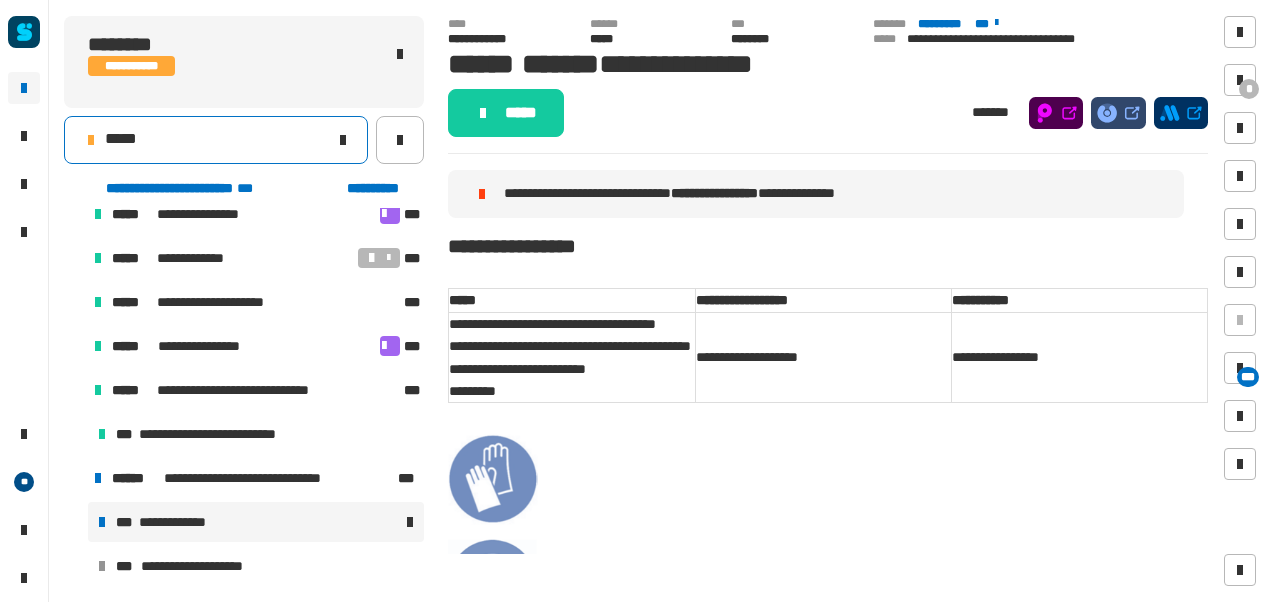 click on "*****" 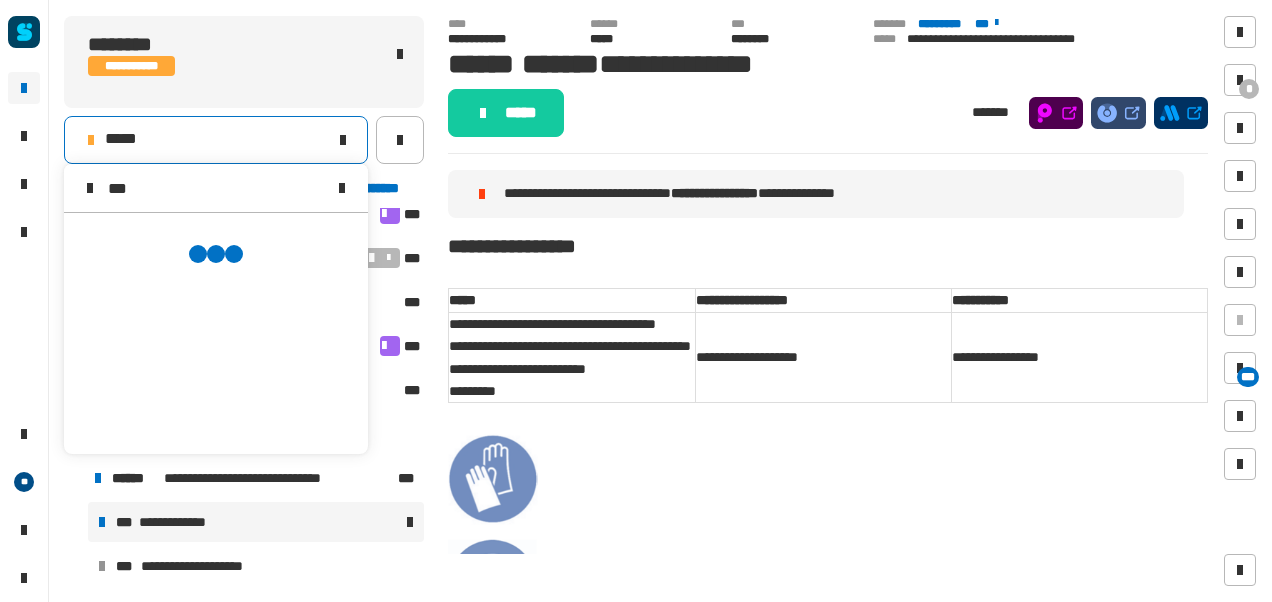 scroll, scrollTop: 0, scrollLeft: 0, axis: both 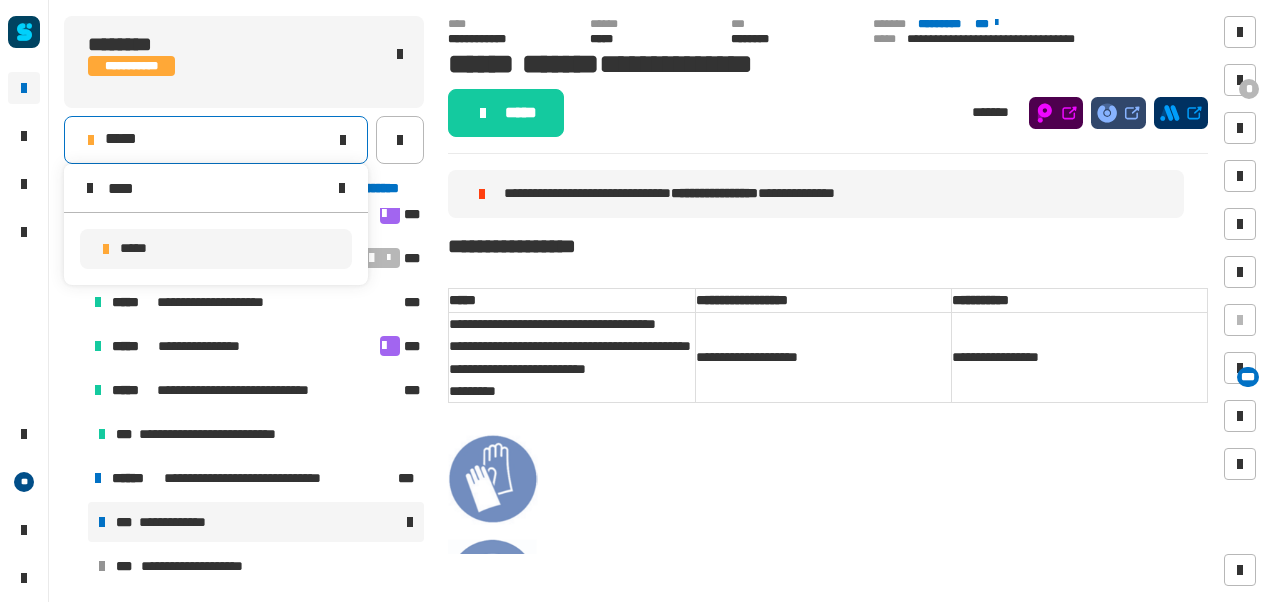 type on "****" 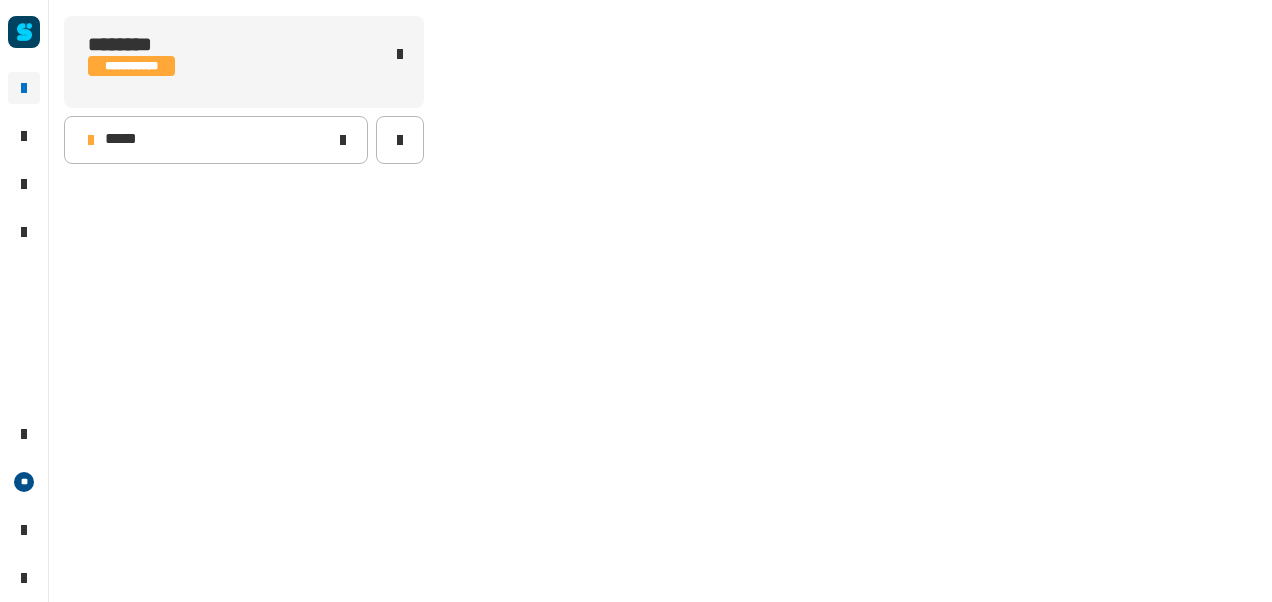 scroll, scrollTop: 0, scrollLeft: 0, axis: both 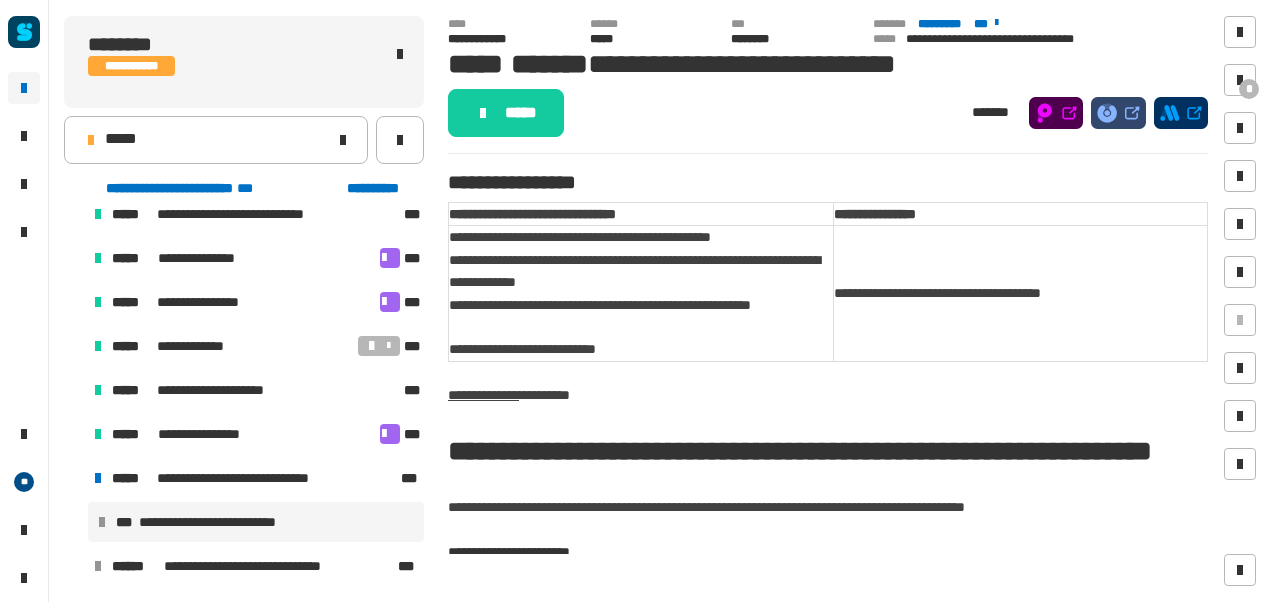 click on "**********" 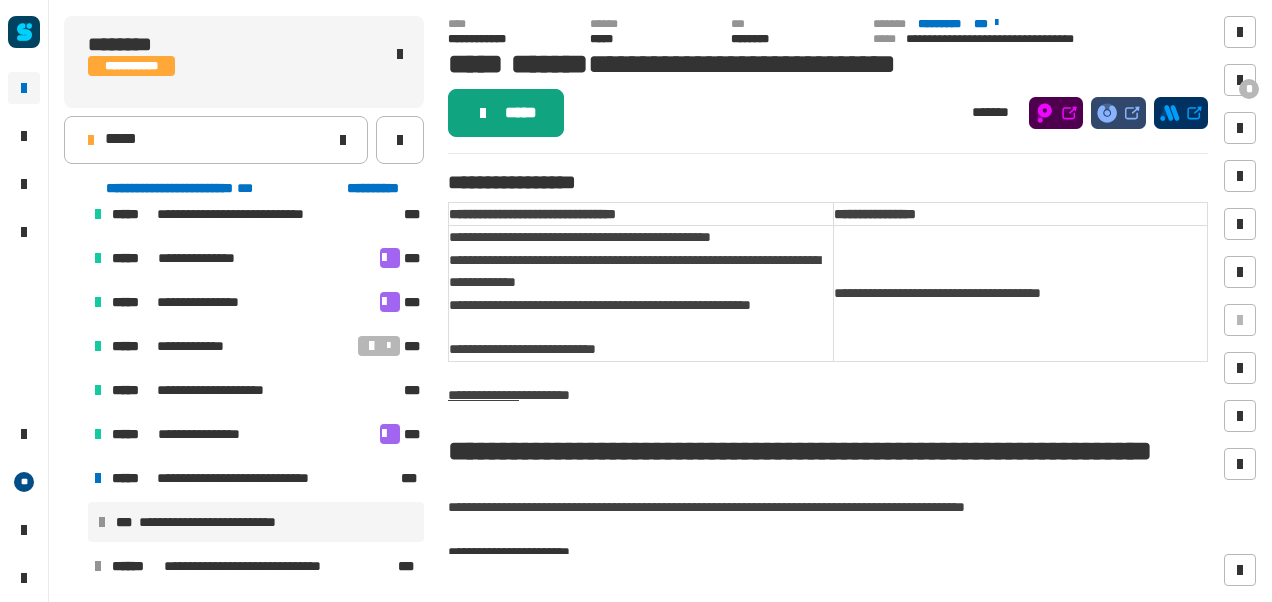 click on "*****" 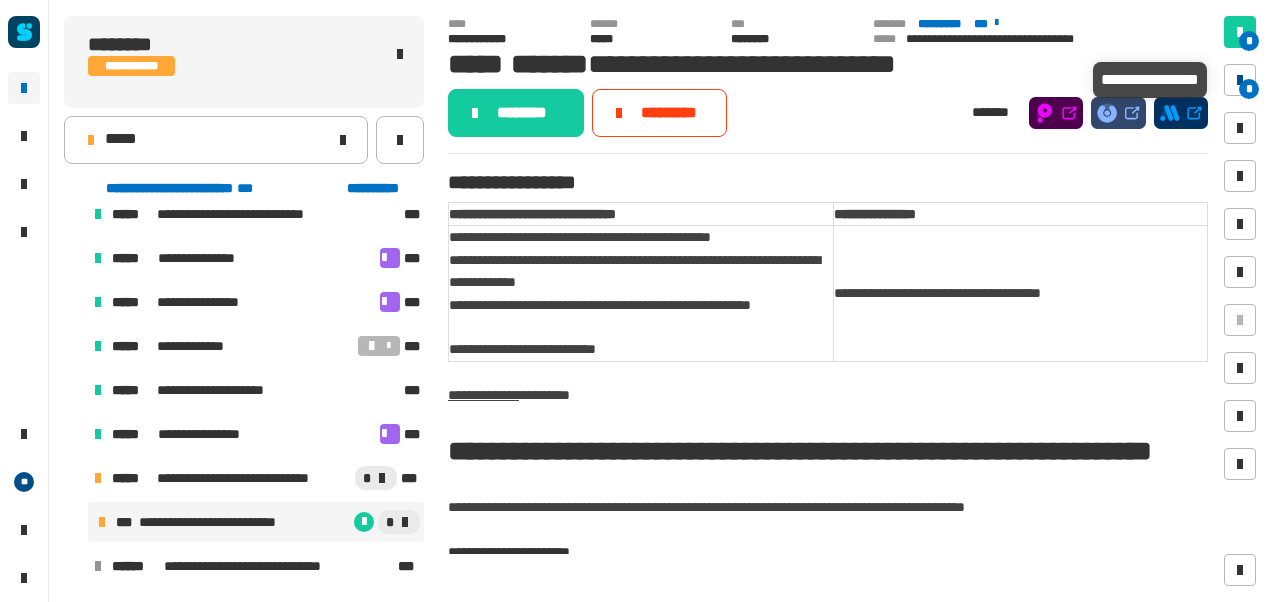 click on "*" at bounding box center (1249, 89) 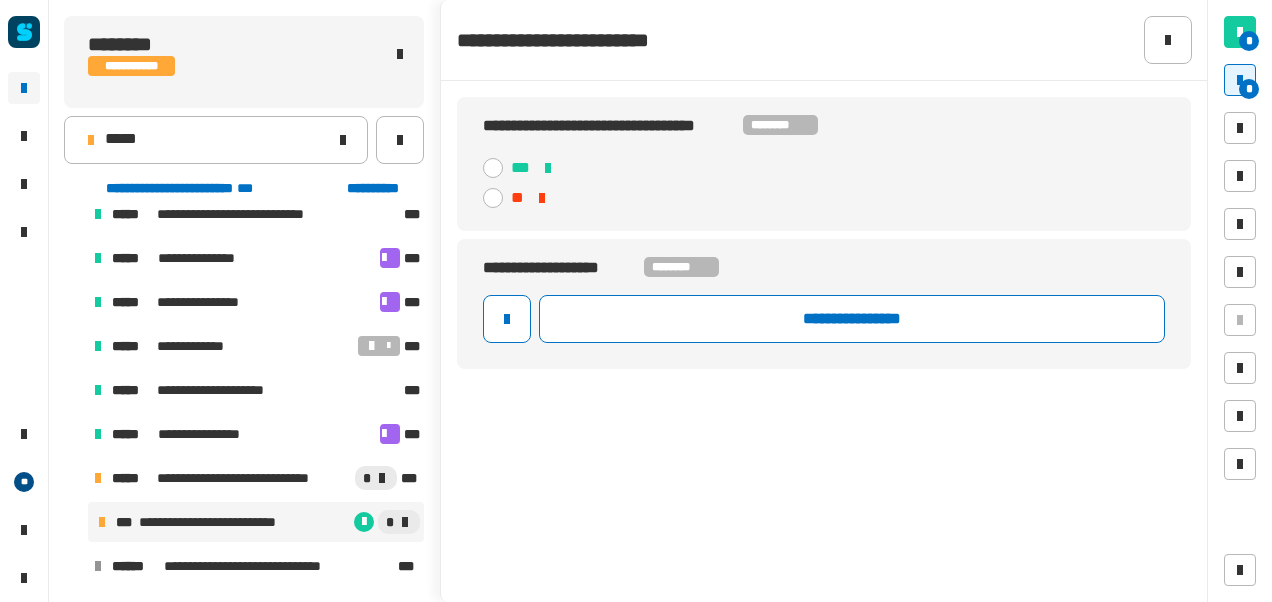click 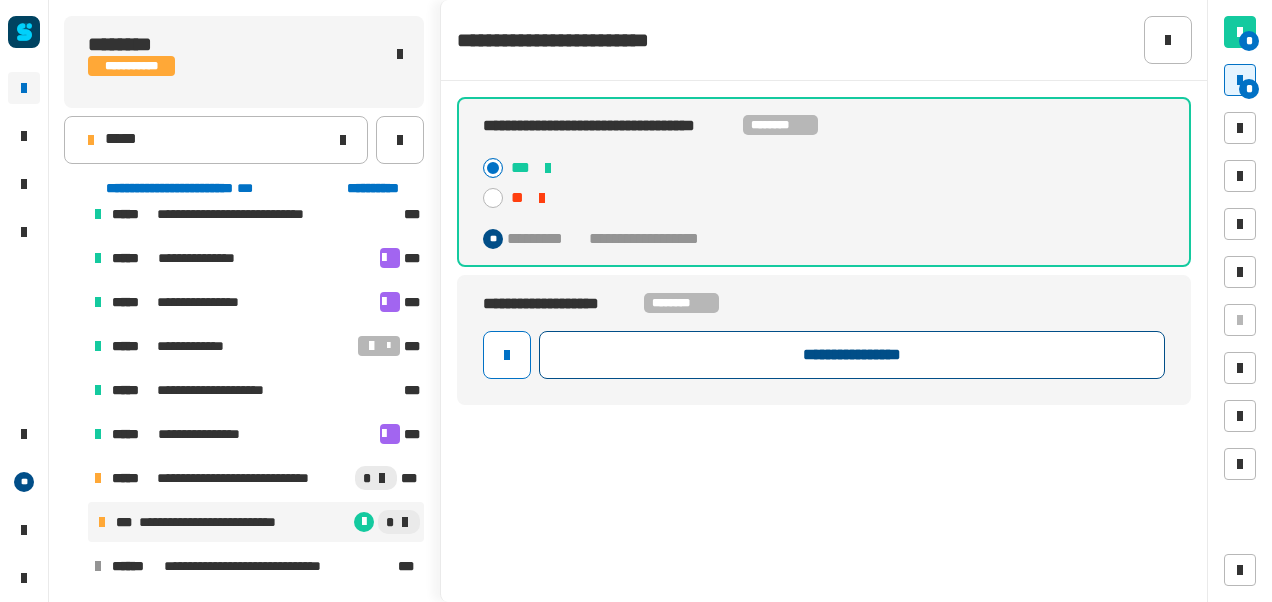 click on "**********" 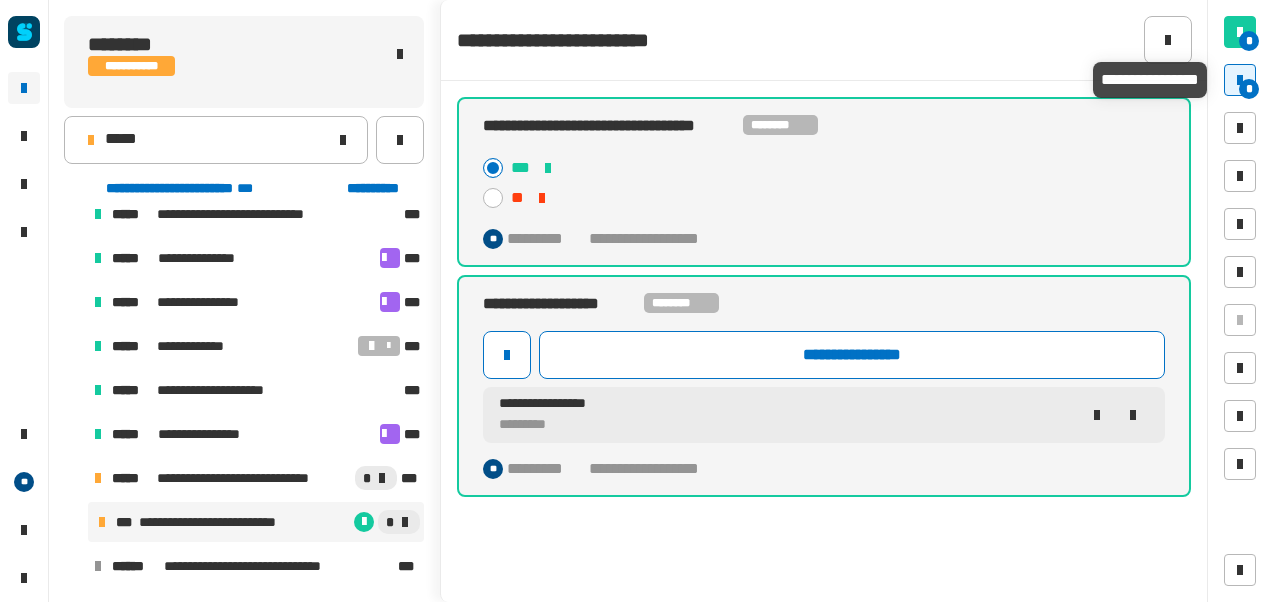 click at bounding box center (1240, 80) 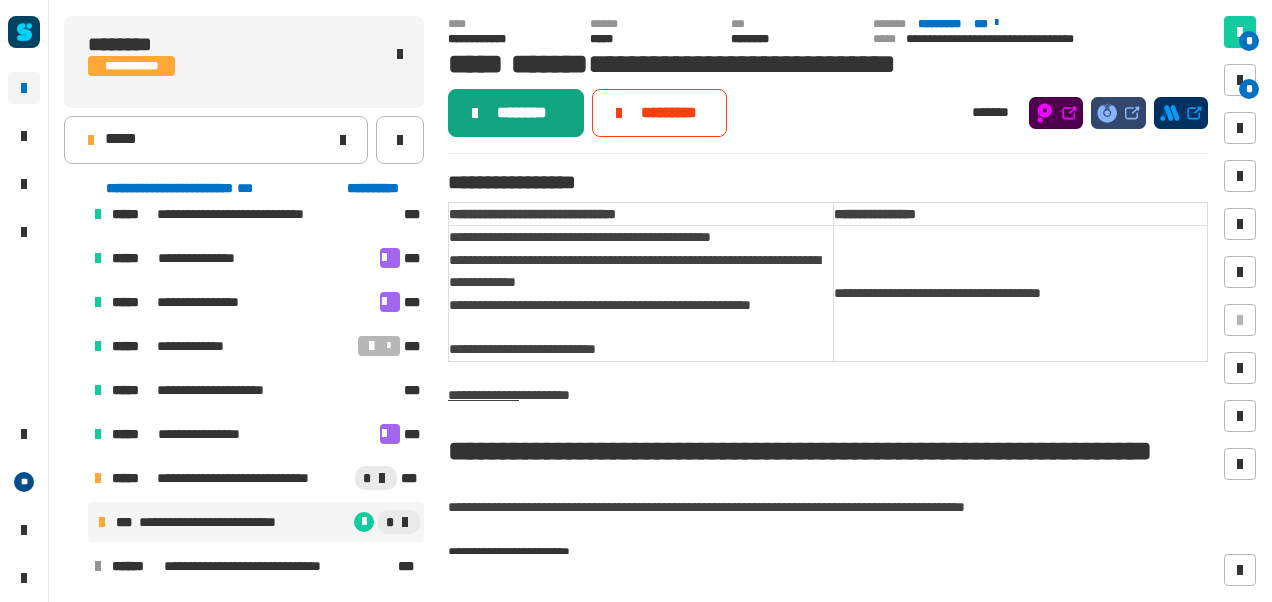 click on "********" 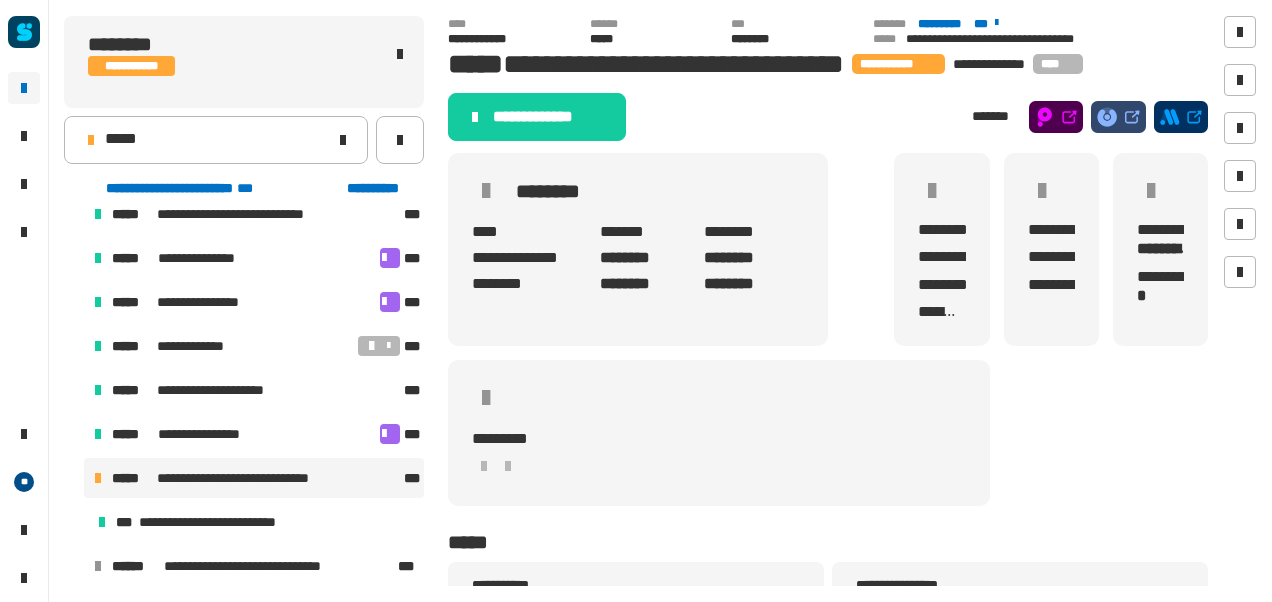 click on "**********" 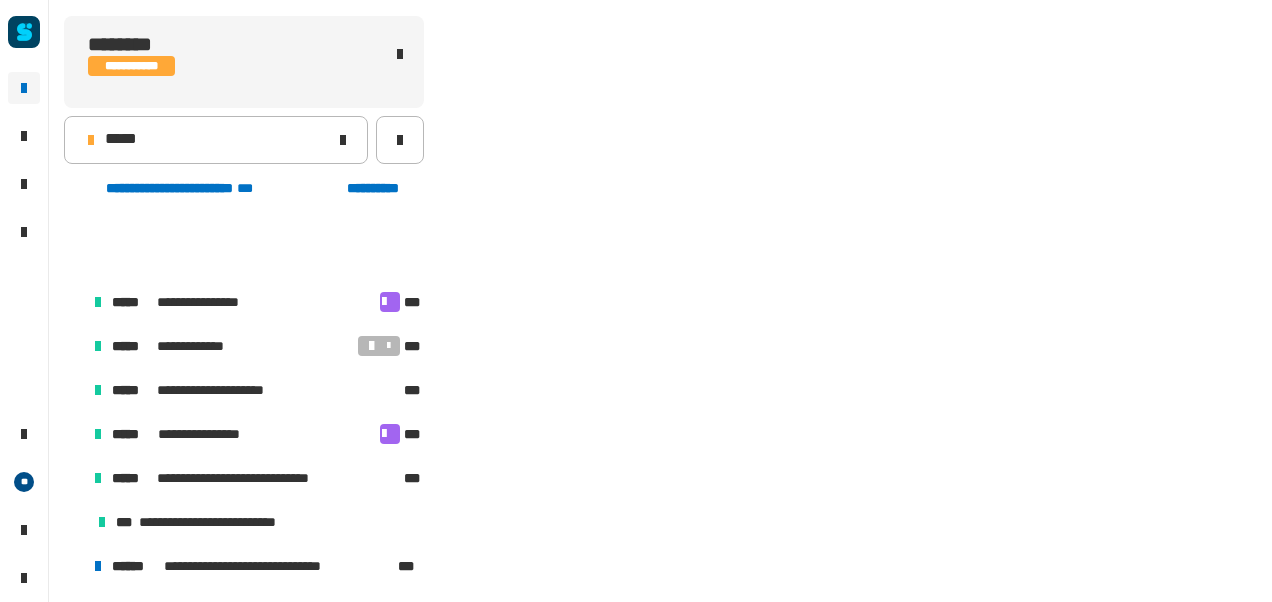 scroll, scrollTop: 194, scrollLeft: 0, axis: vertical 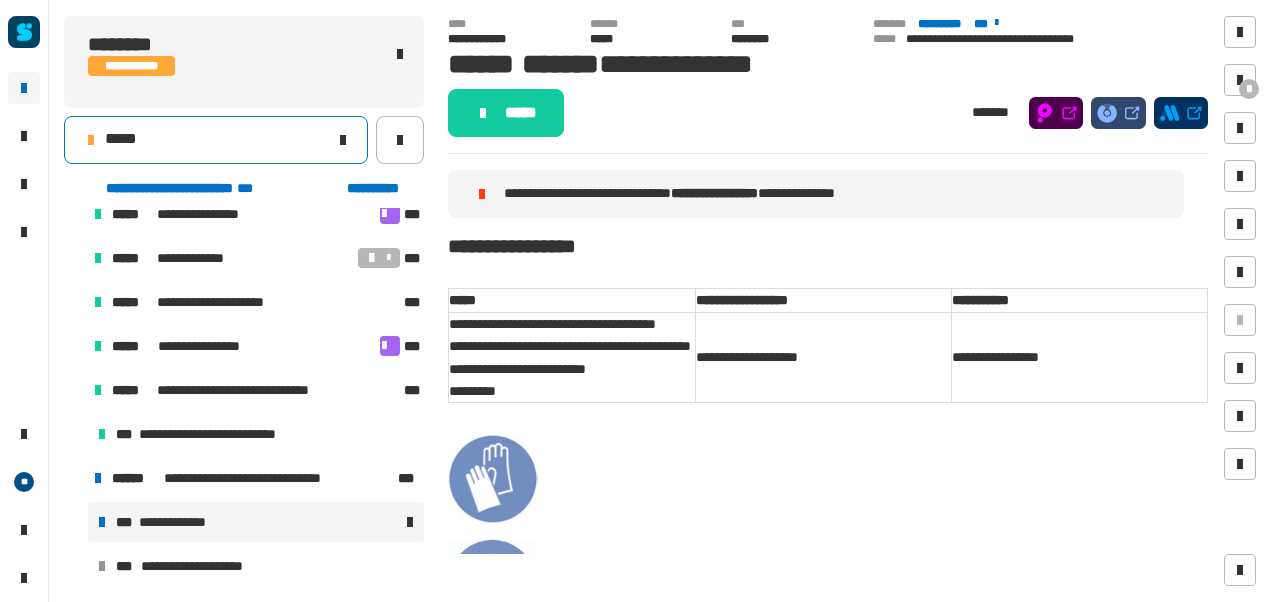 click on "*****" 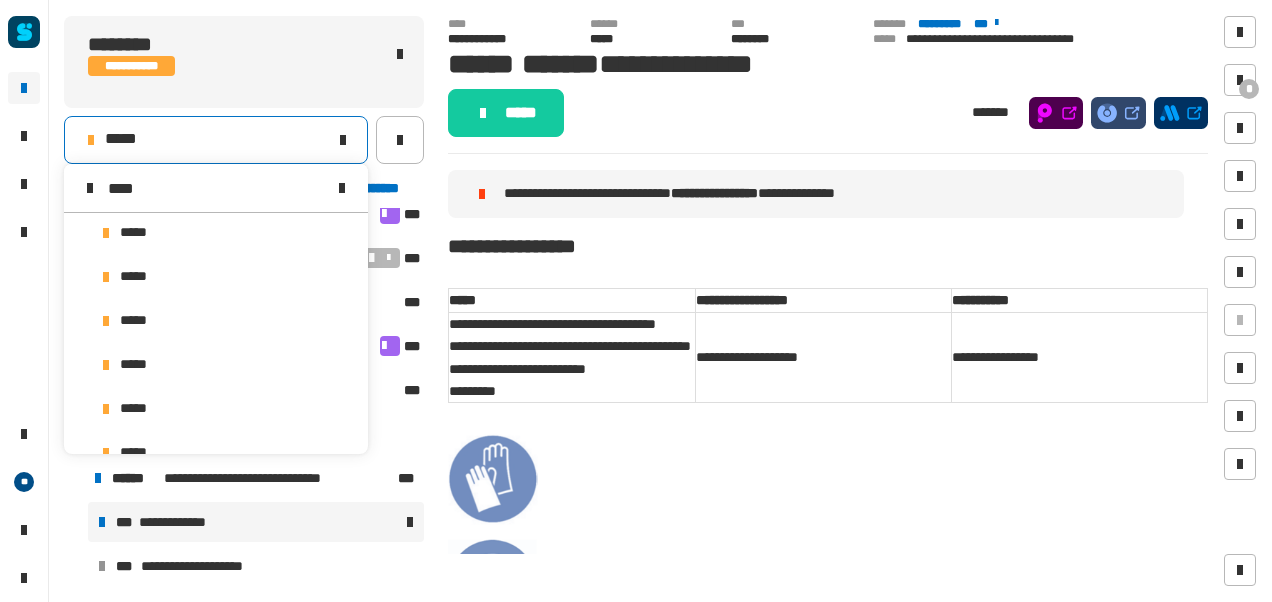 scroll, scrollTop: 0, scrollLeft: 0, axis: both 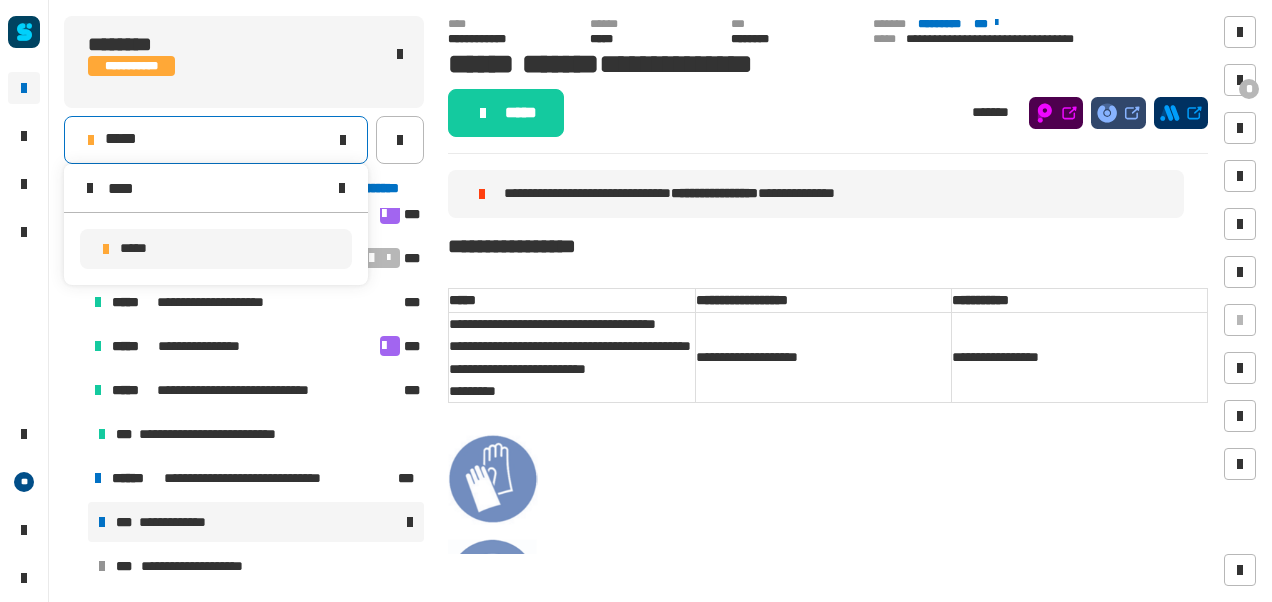 type on "****" 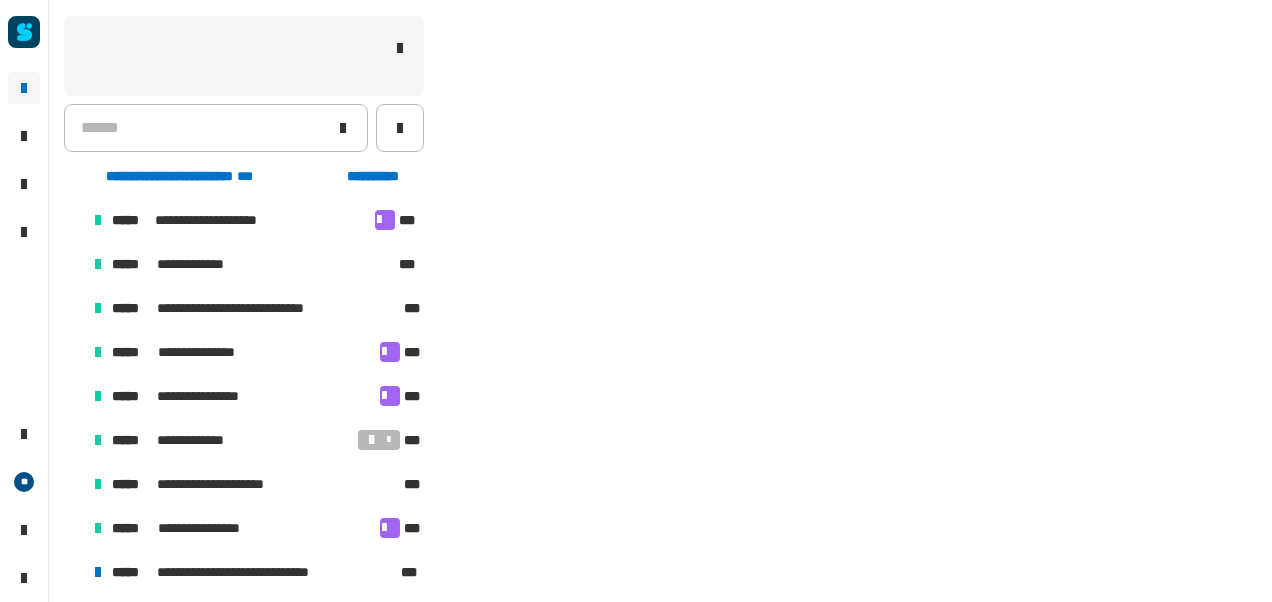 scroll, scrollTop: 106, scrollLeft: 0, axis: vertical 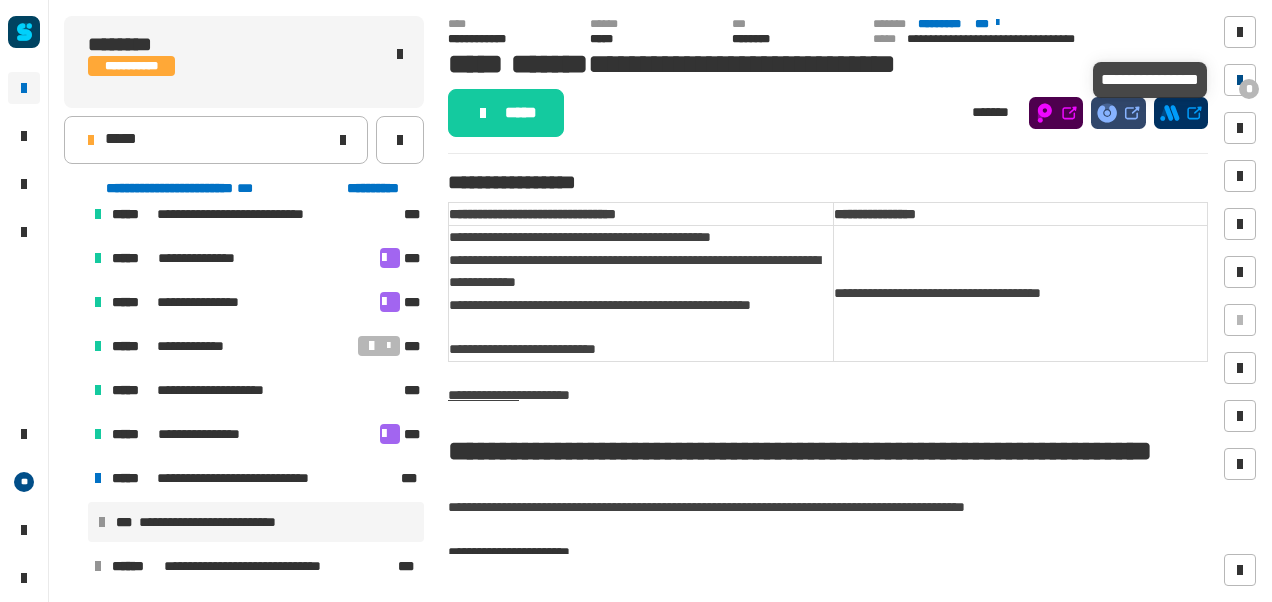 click at bounding box center (1240, 80) 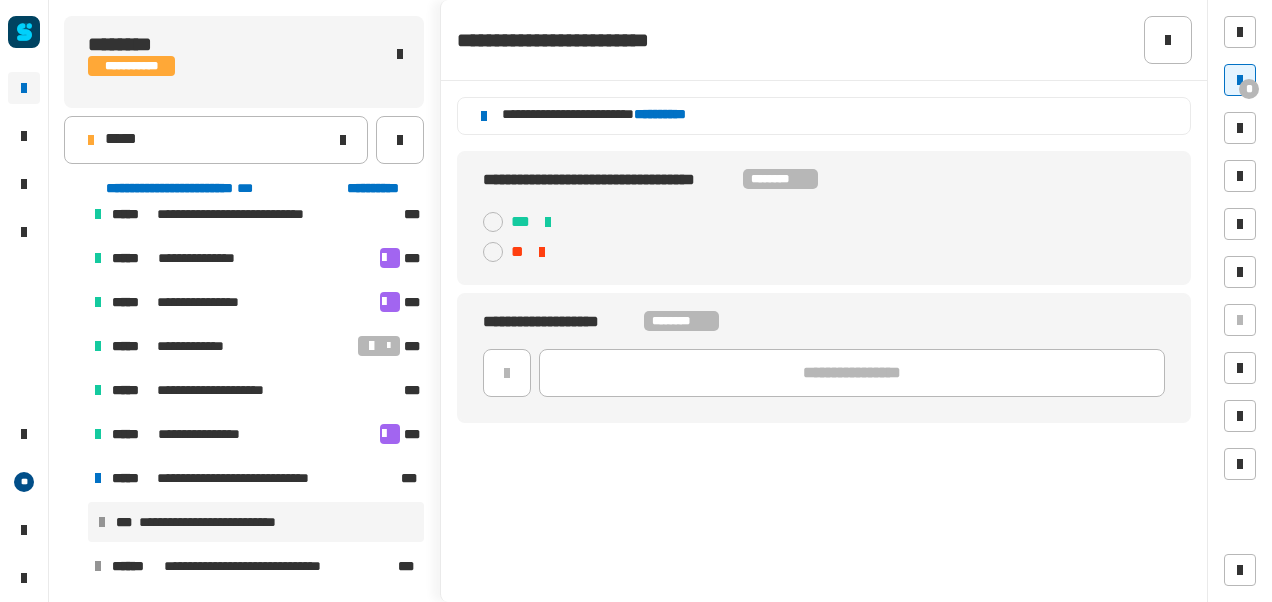 click on "**********" 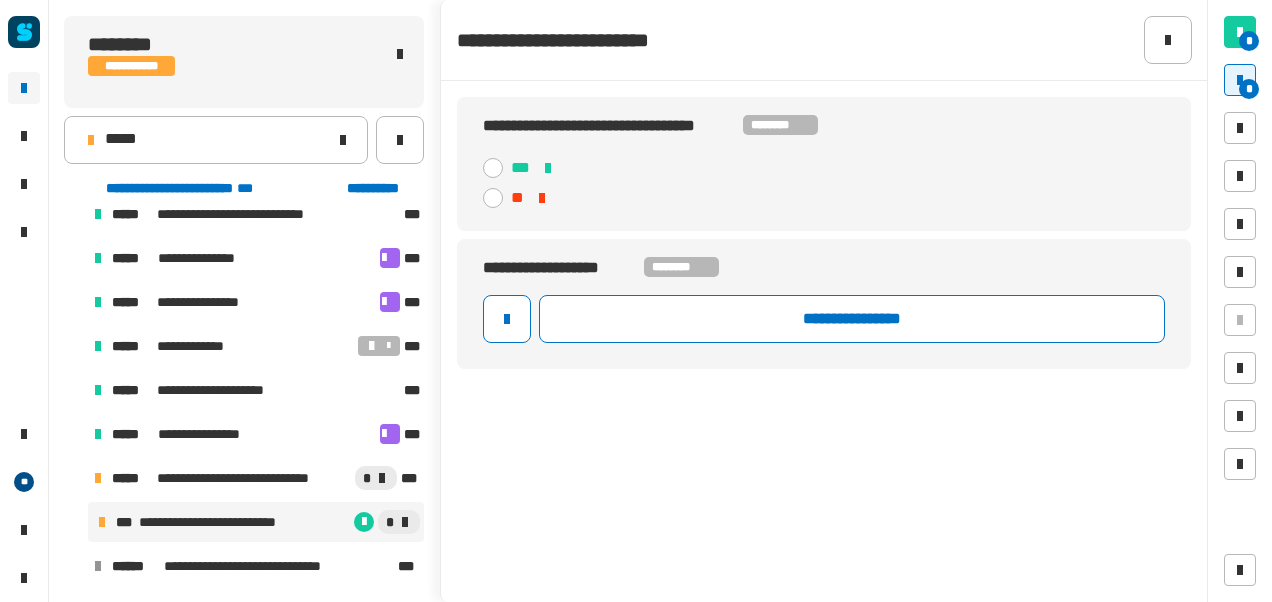 click on "***" 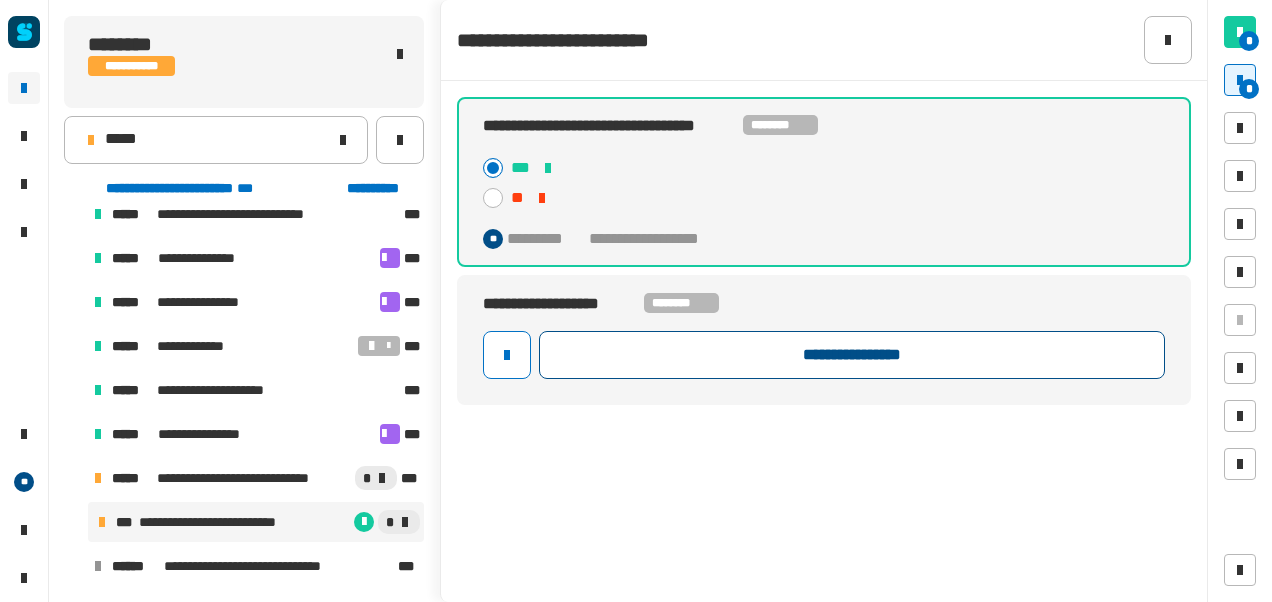 click on "**********" 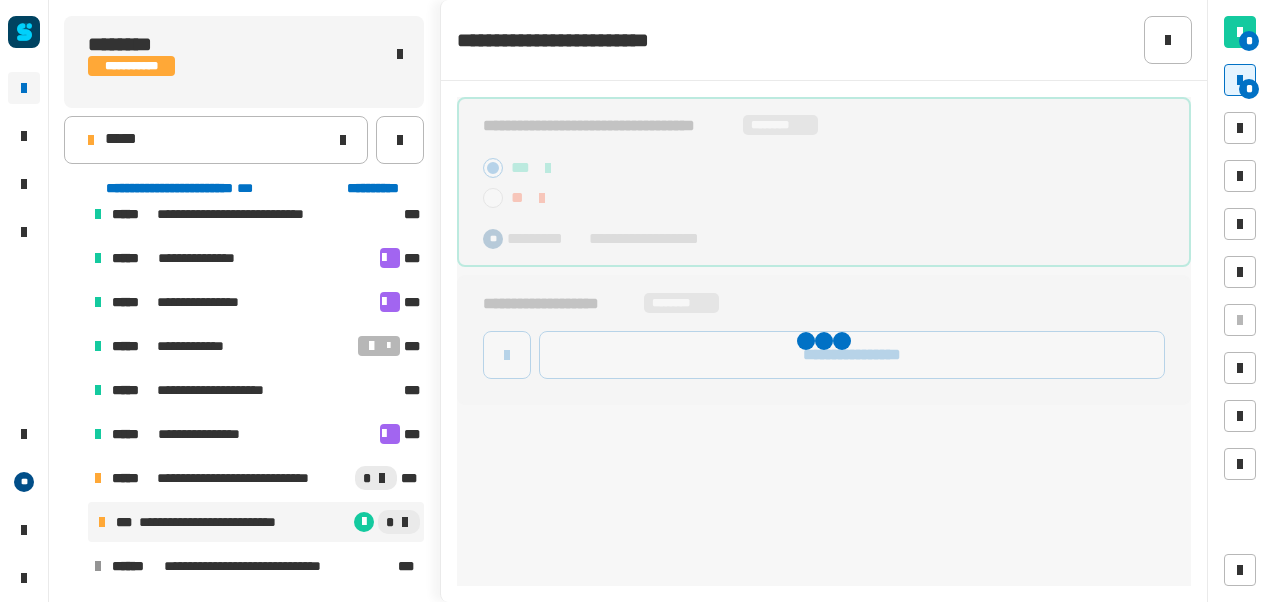 drag, startPoint x: 758, startPoint y: 340, endPoint x: 432, endPoint y: 143, distance: 380.90024 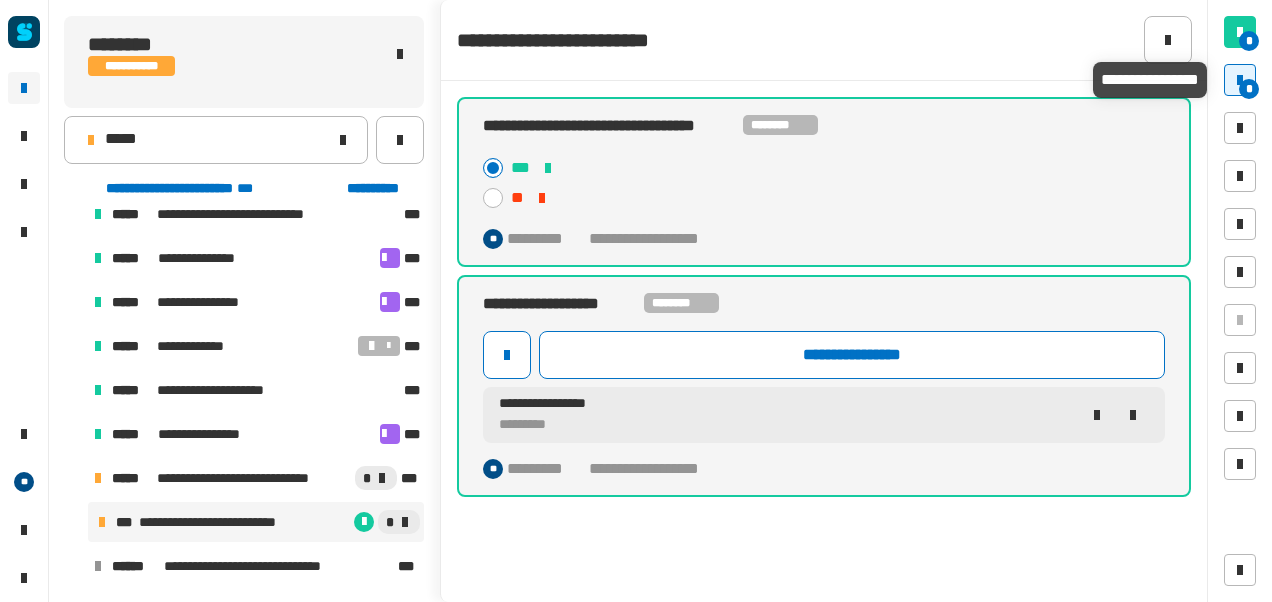 click at bounding box center (1240, 80) 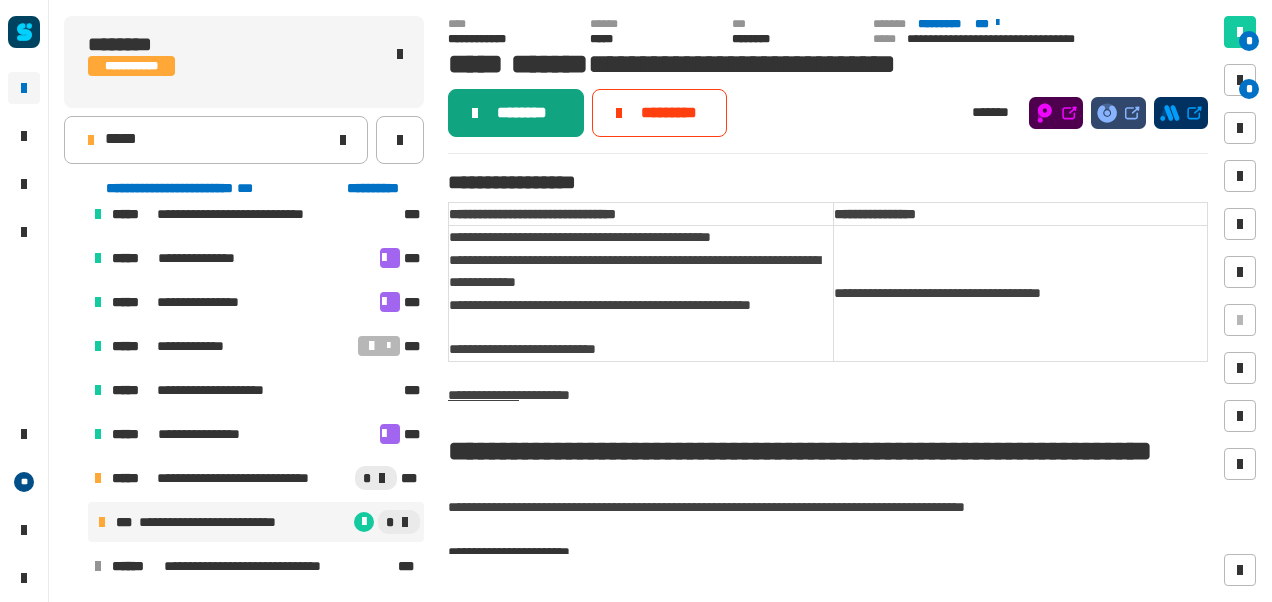 click on "********" 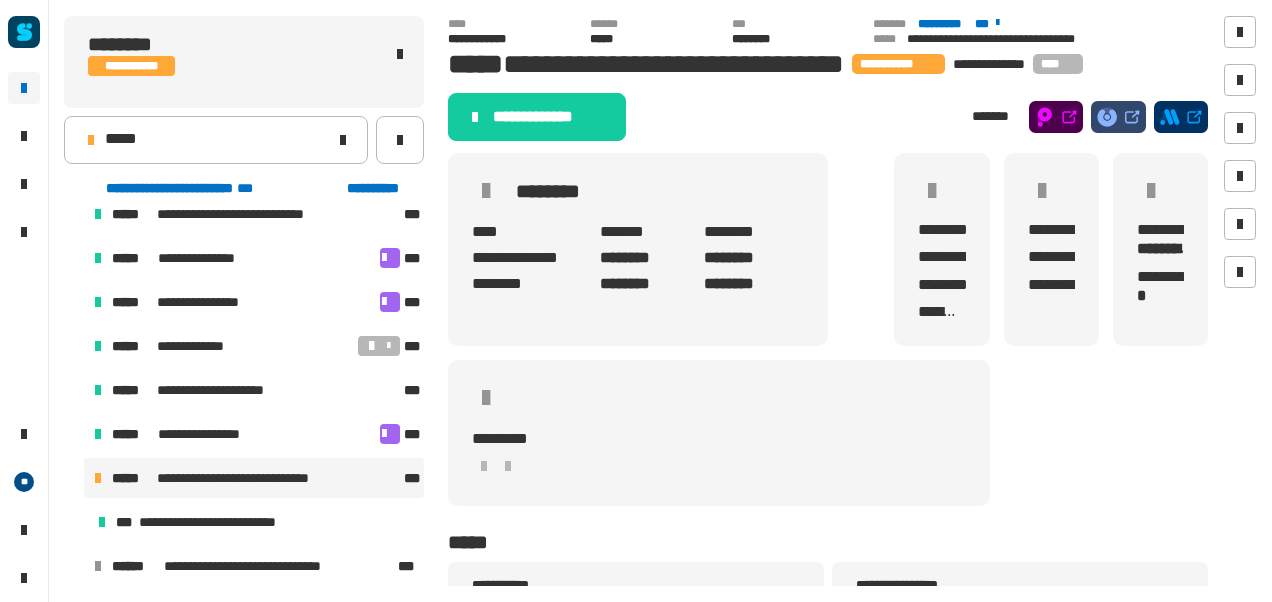 click on "**********" 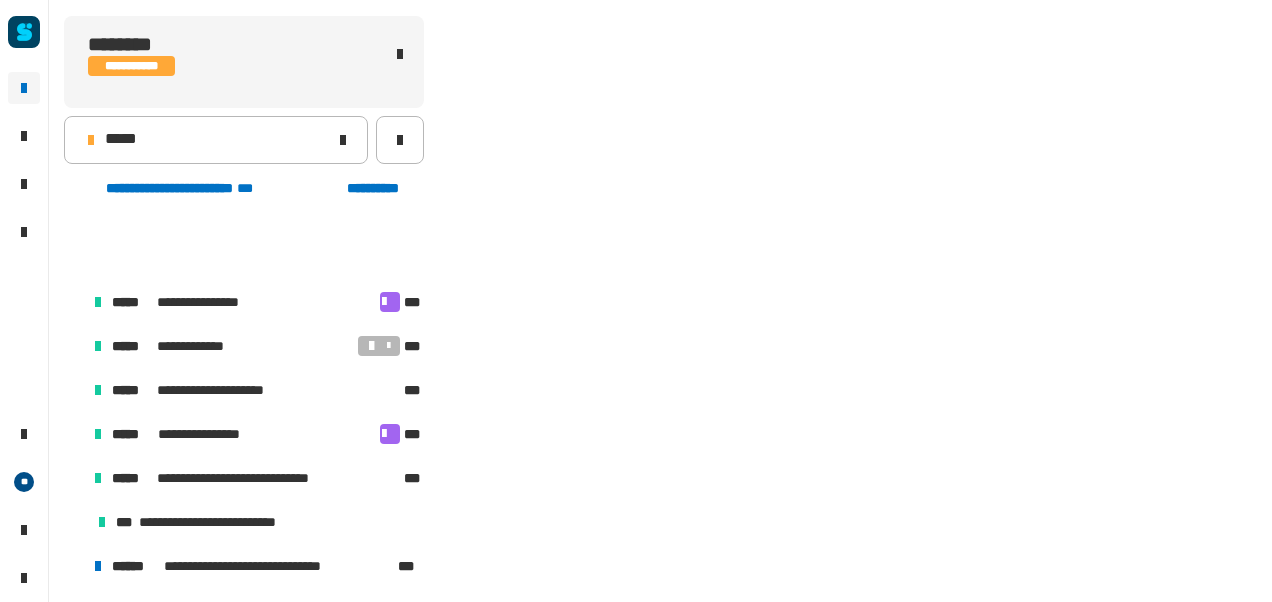 scroll, scrollTop: 194, scrollLeft: 0, axis: vertical 